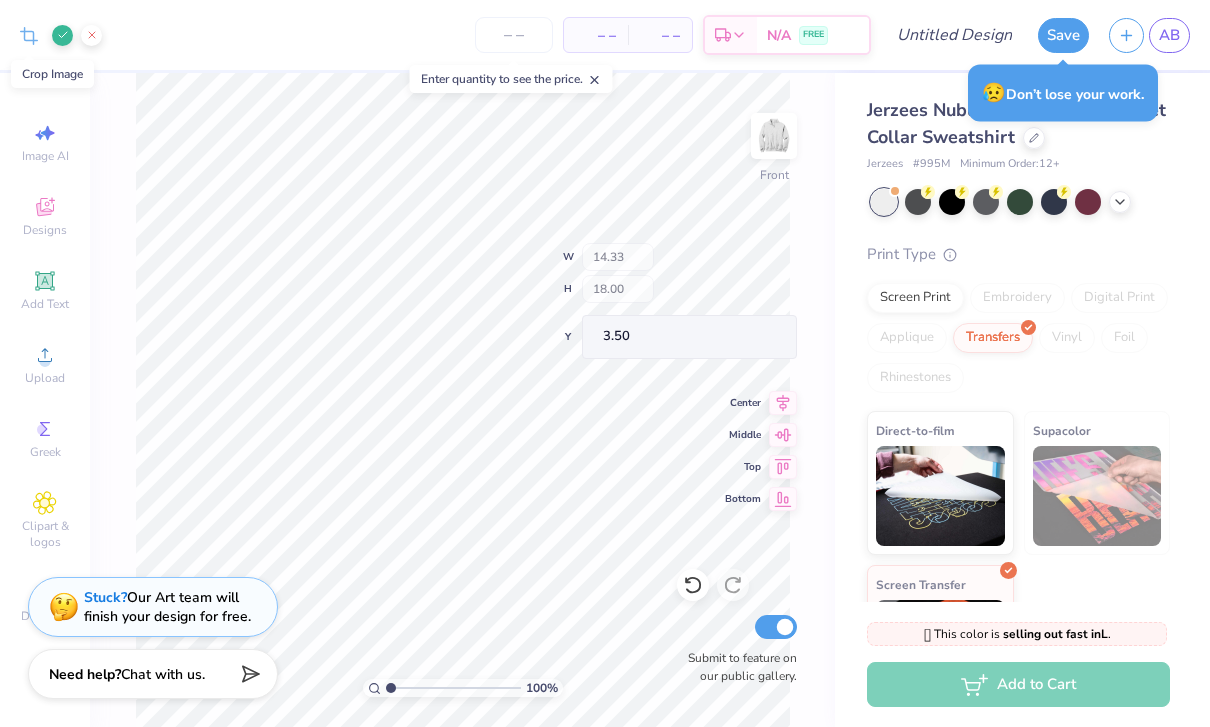 scroll, scrollTop: 0, scrollLeft: 0, axis: both 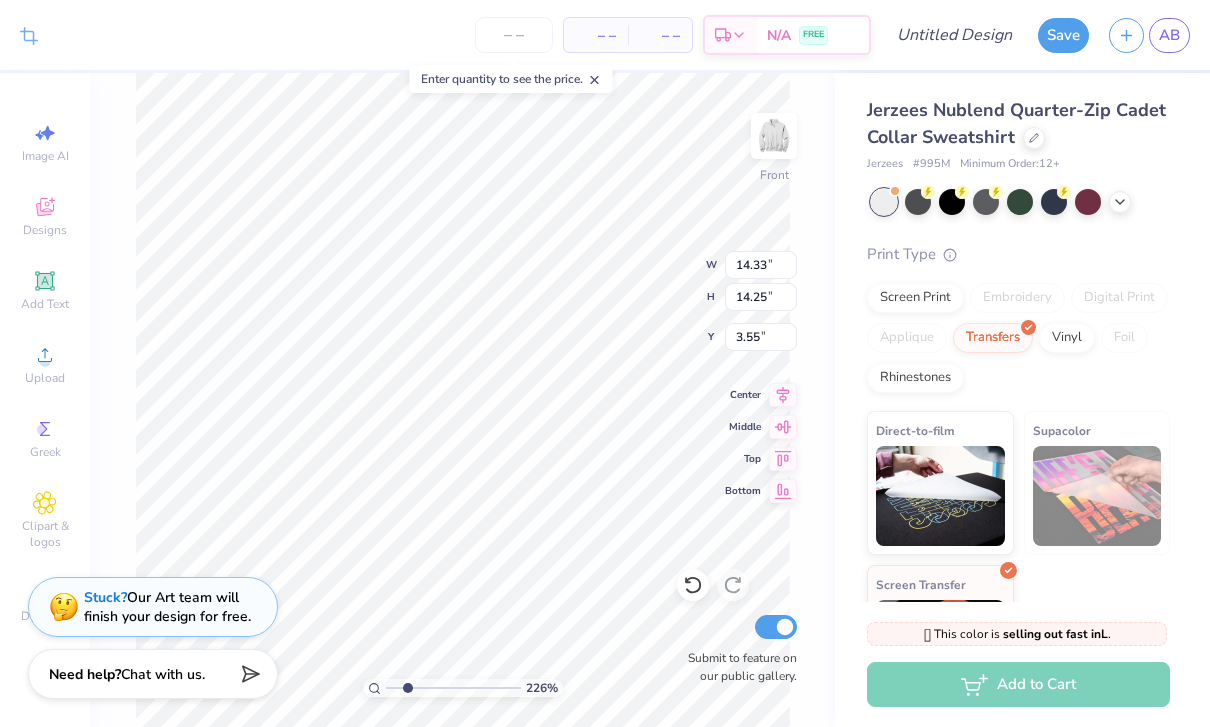 type on "2.25625830946283" 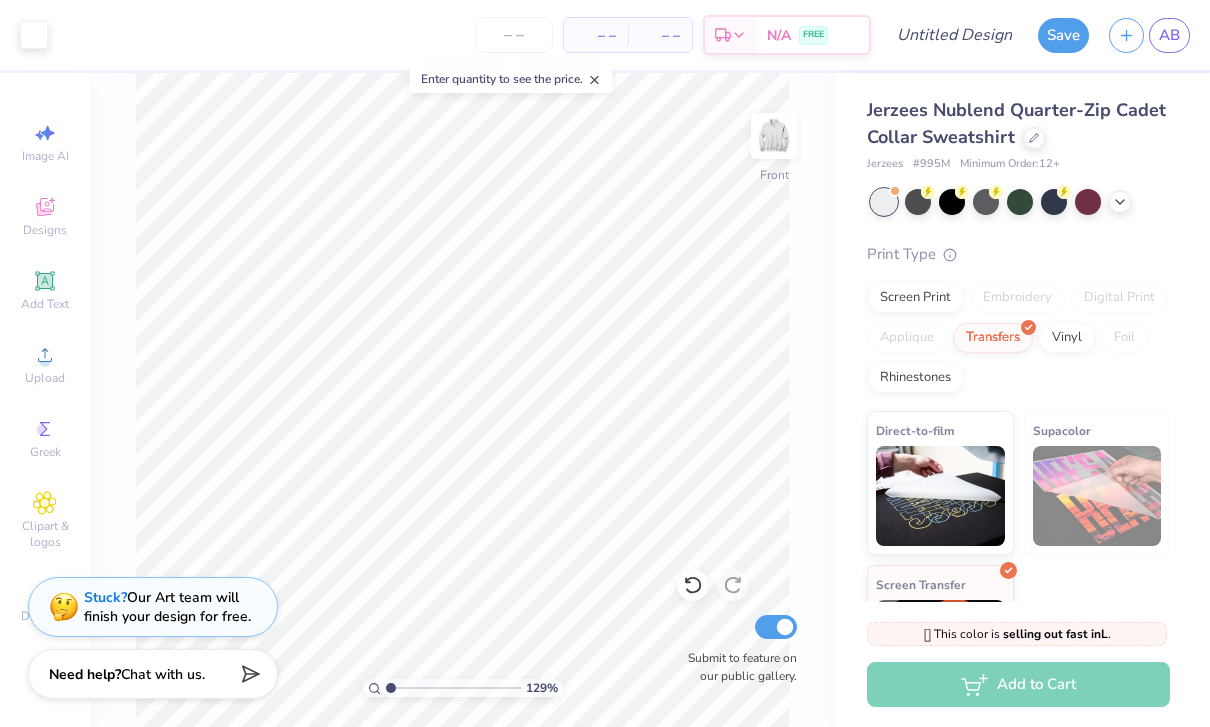 type on "1" 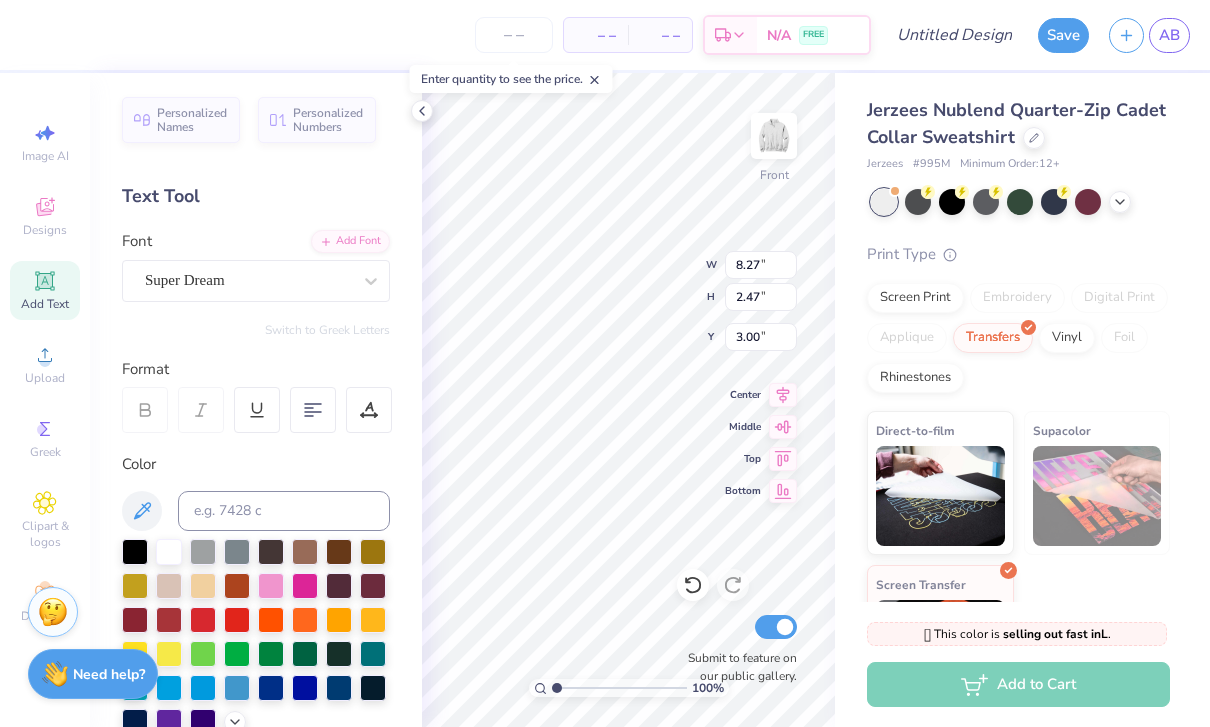 type on "19.11" 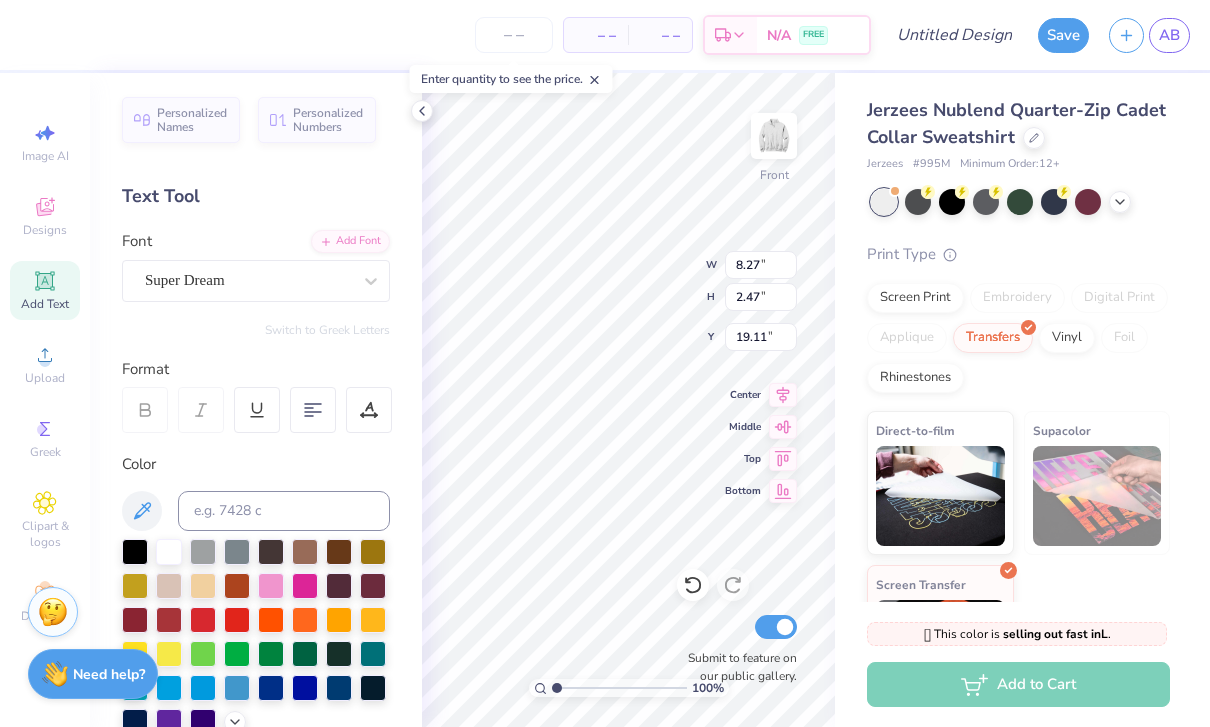 type on "14.33" 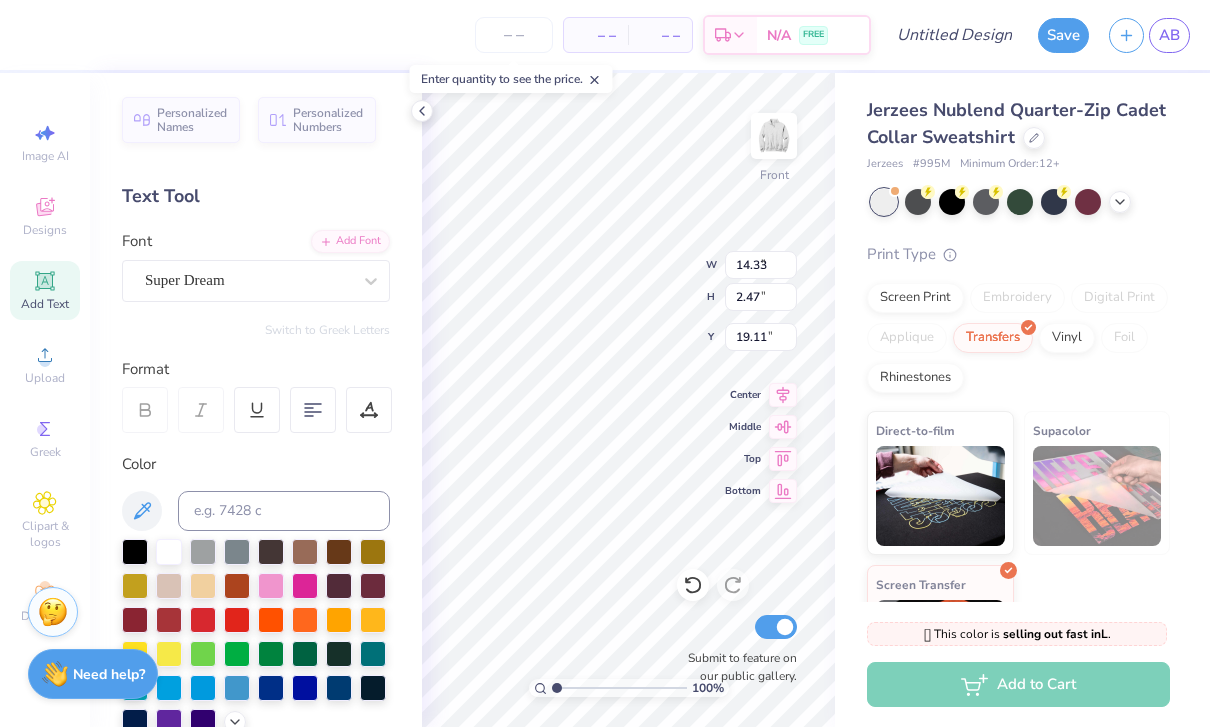 type on "14.25" 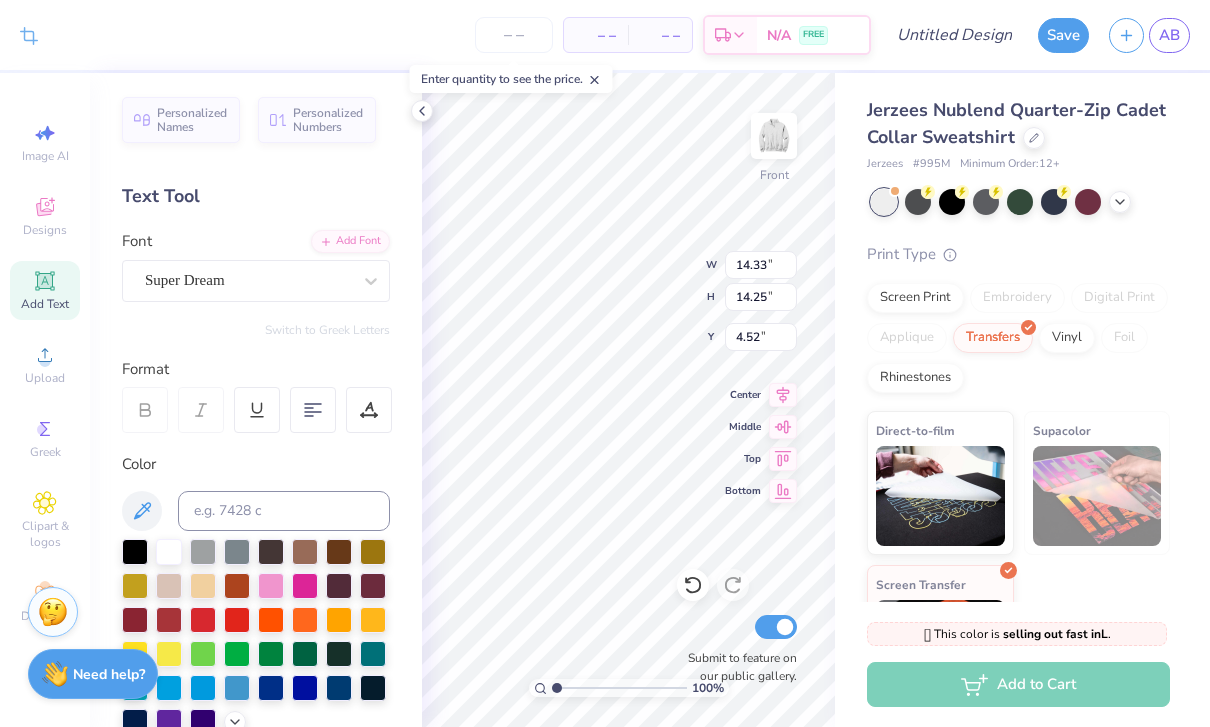 type on "3.85" 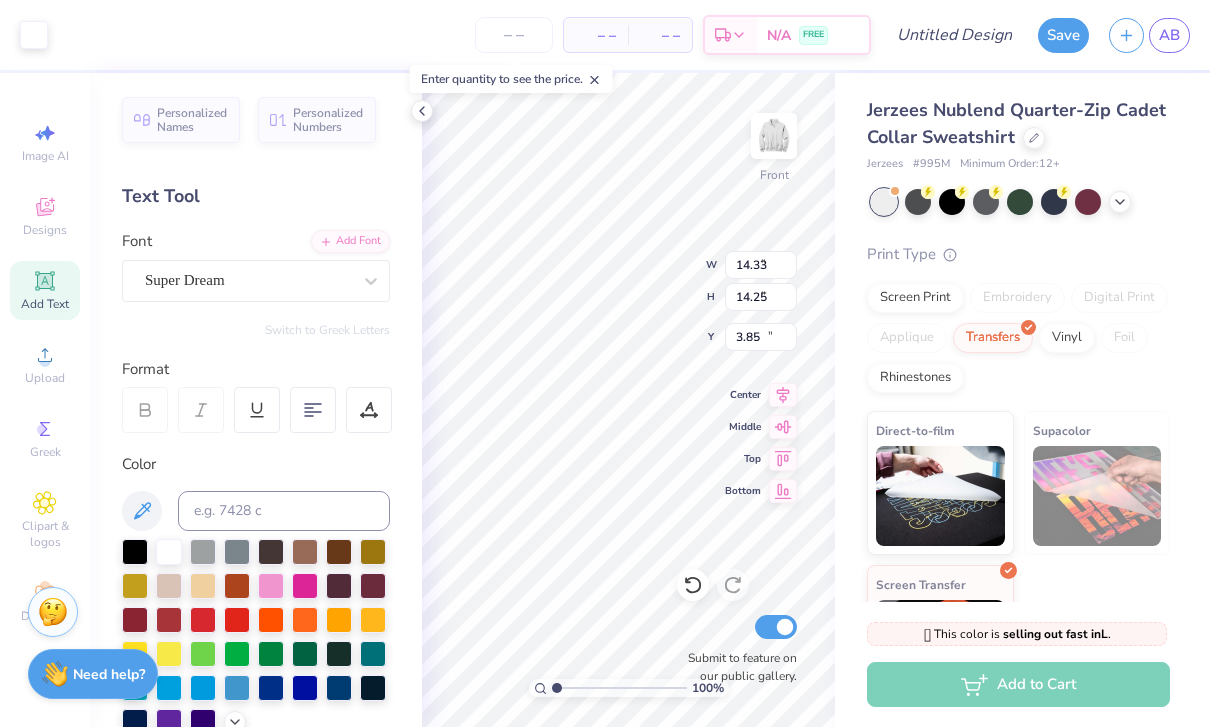 type on "8.27" 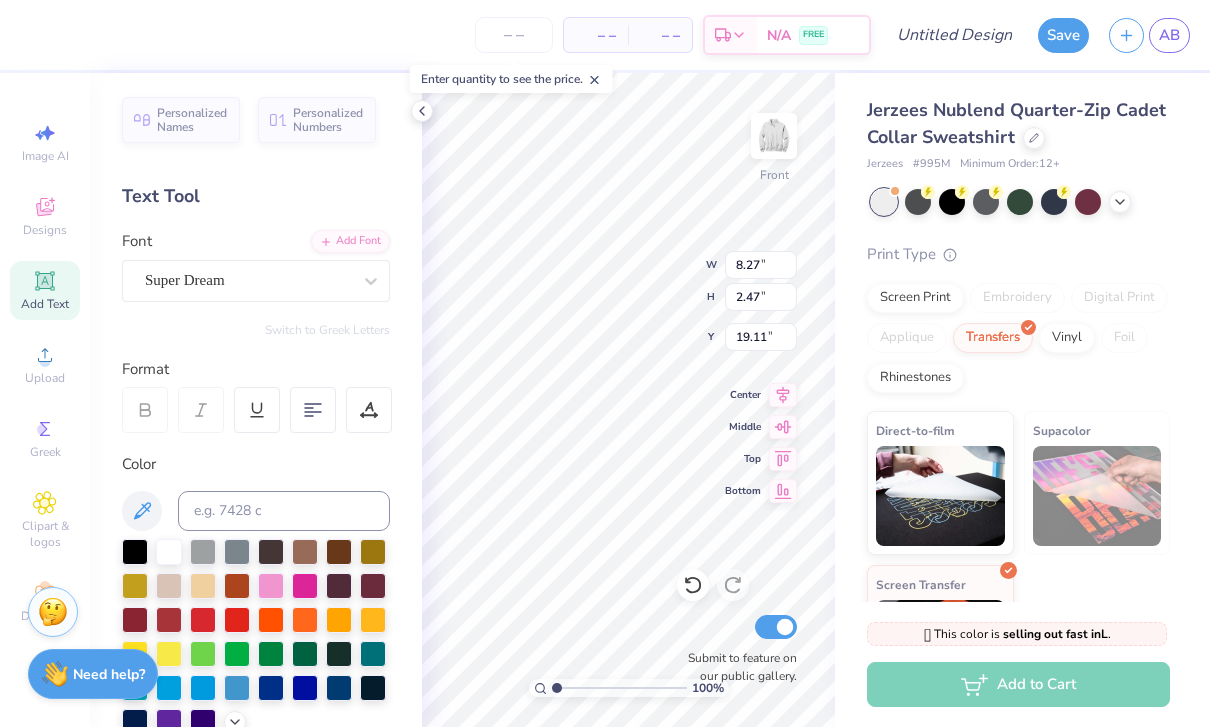 type on "9.95" 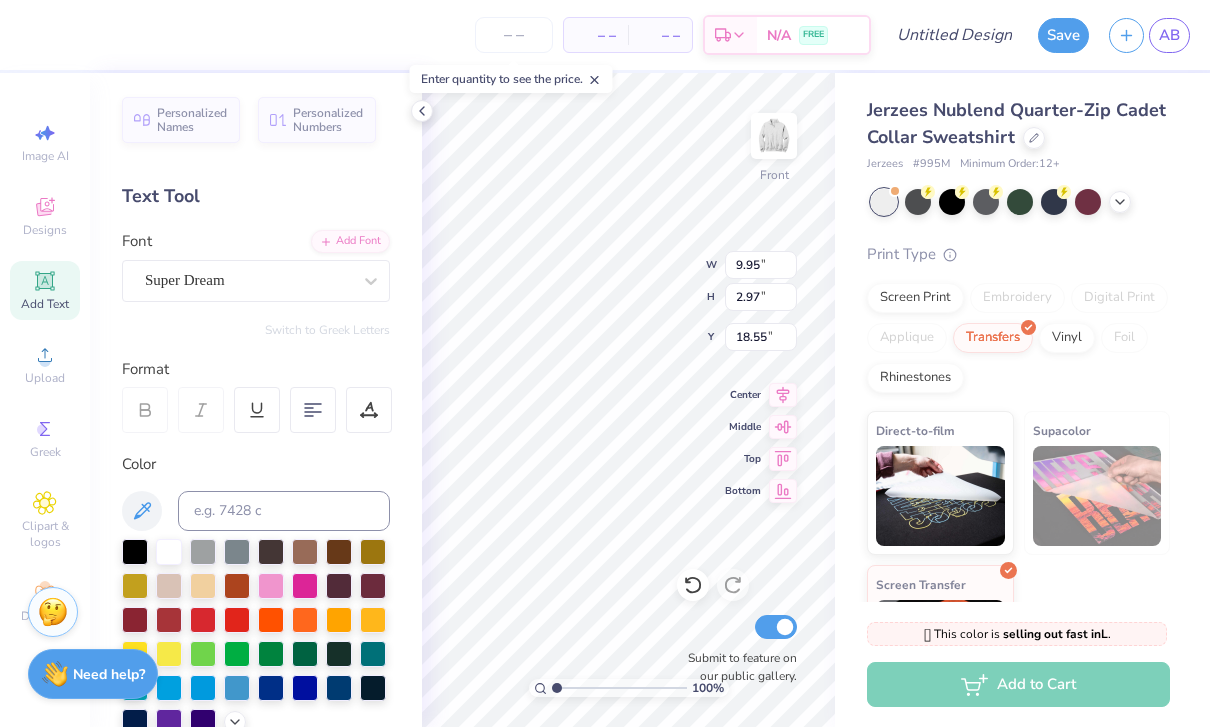 type on "18.44" 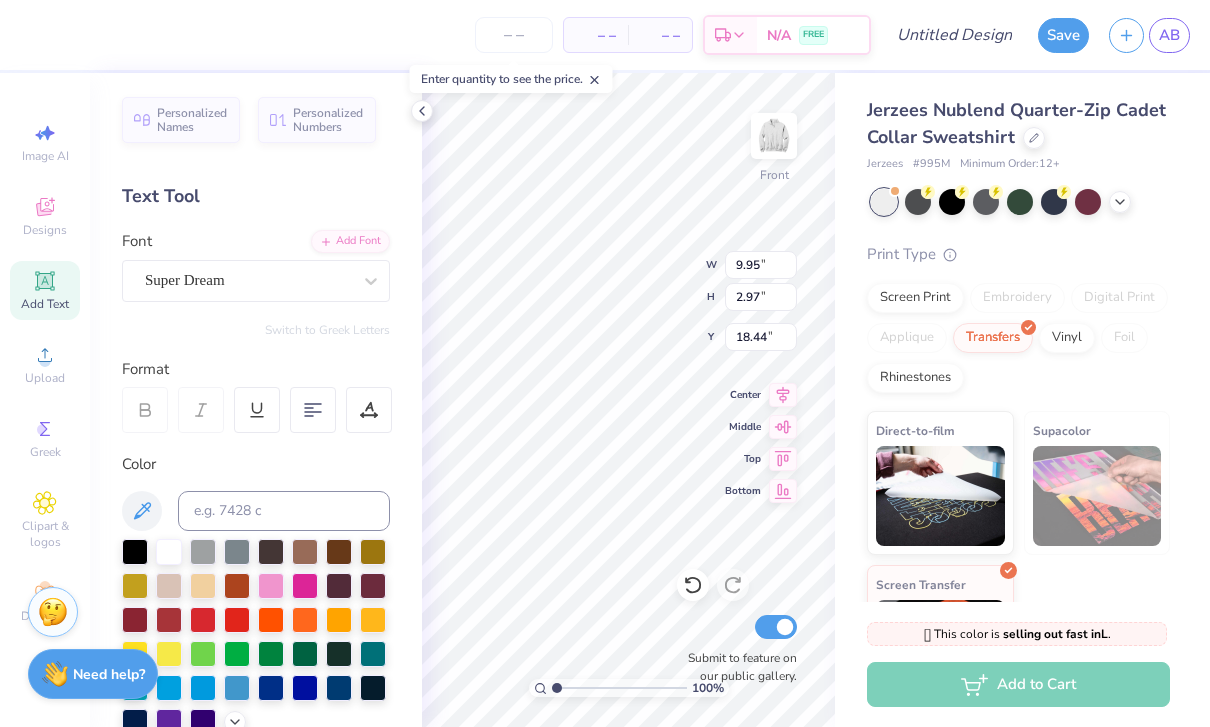 type on "11.67" 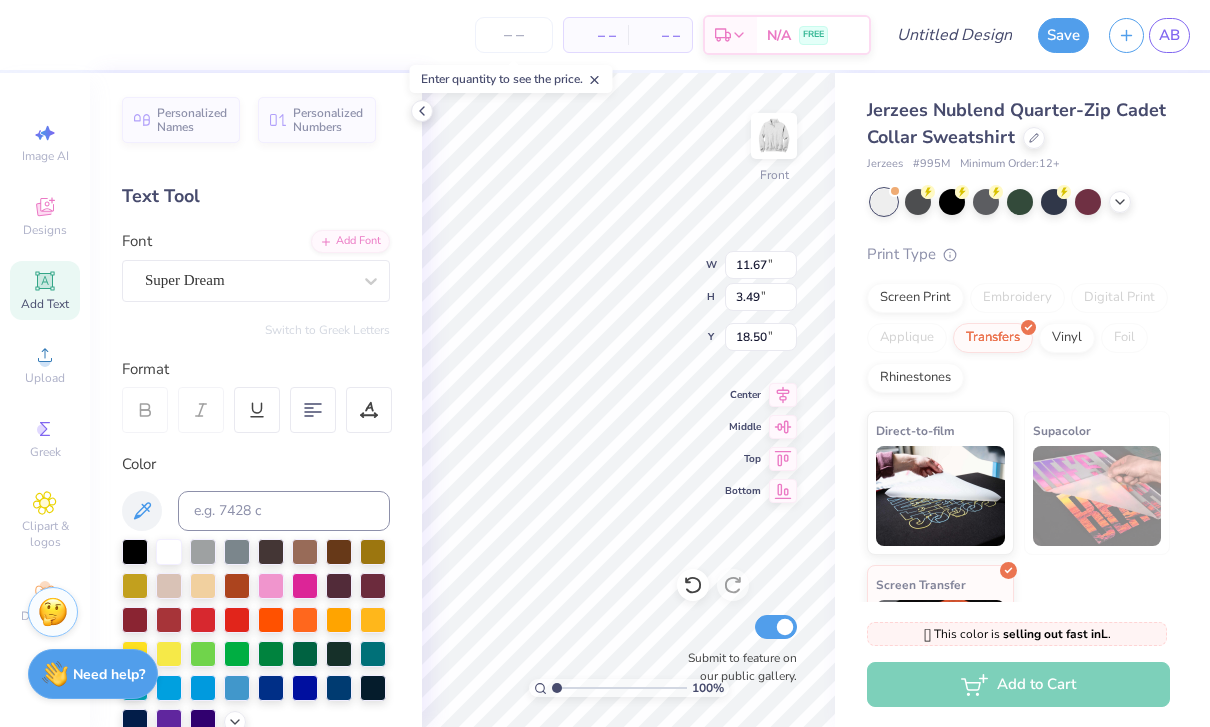 type on "18.10" 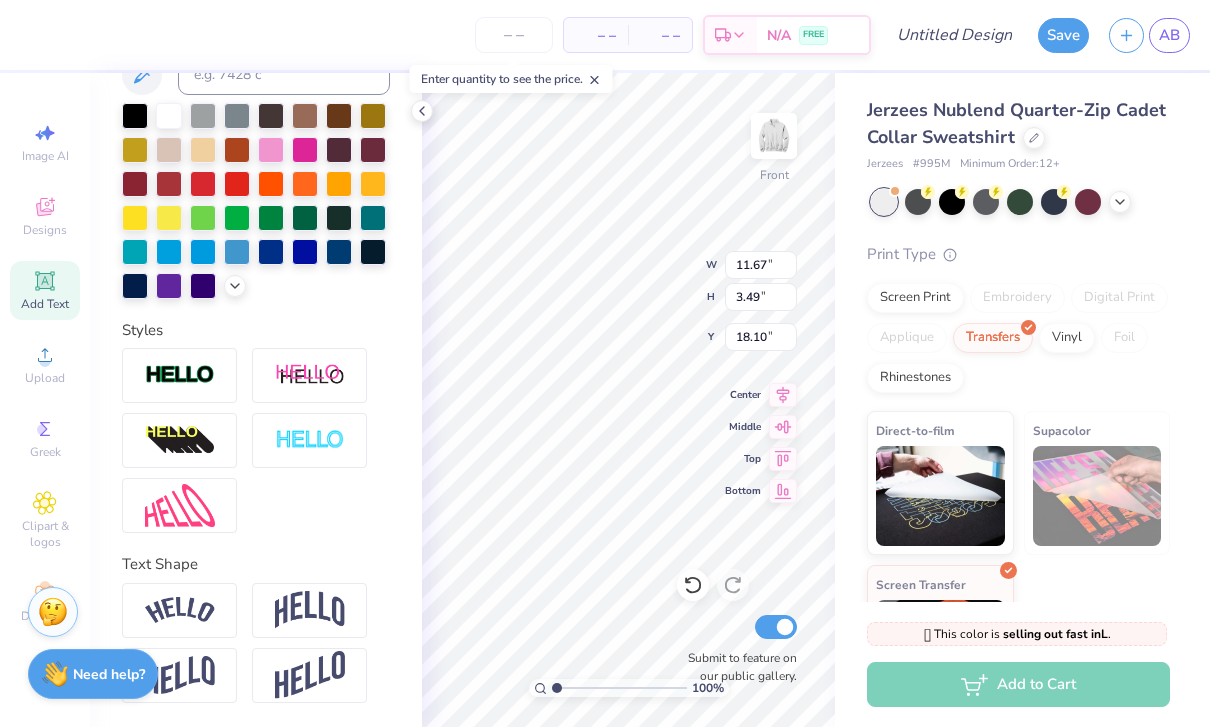 scroll, scrollTop: 437, scrollLeft: 0, axis: vertical 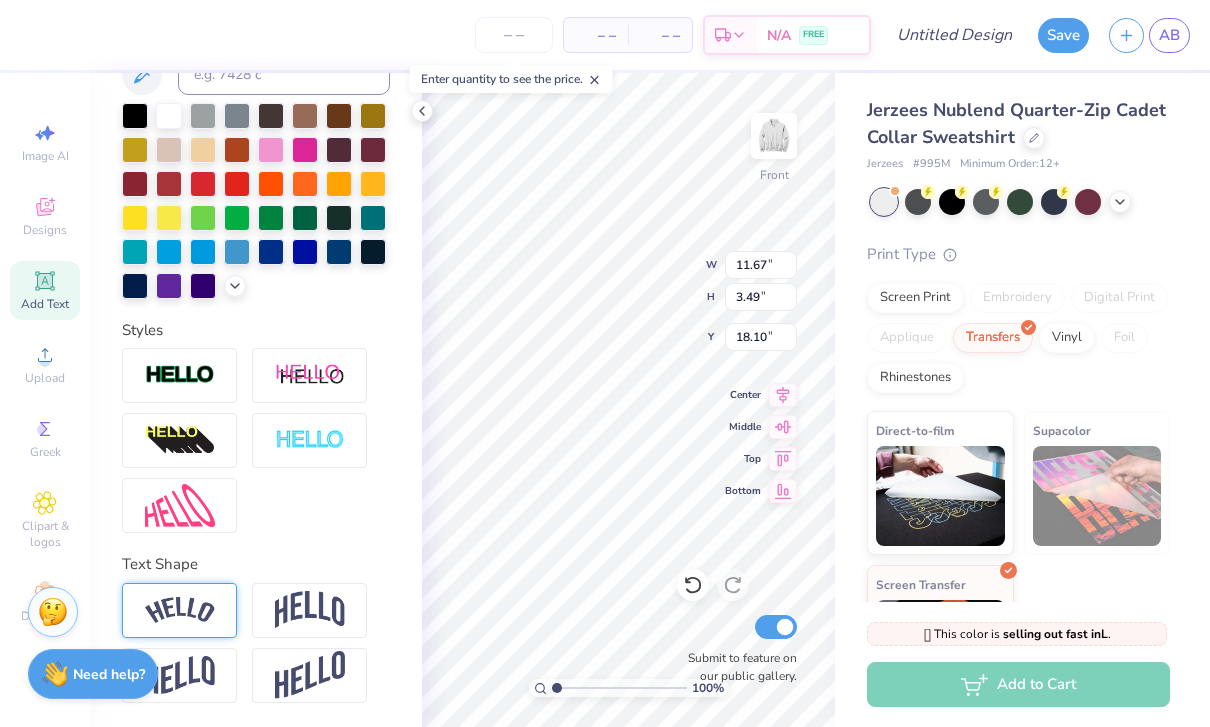 click at bounding box center (180, 610) 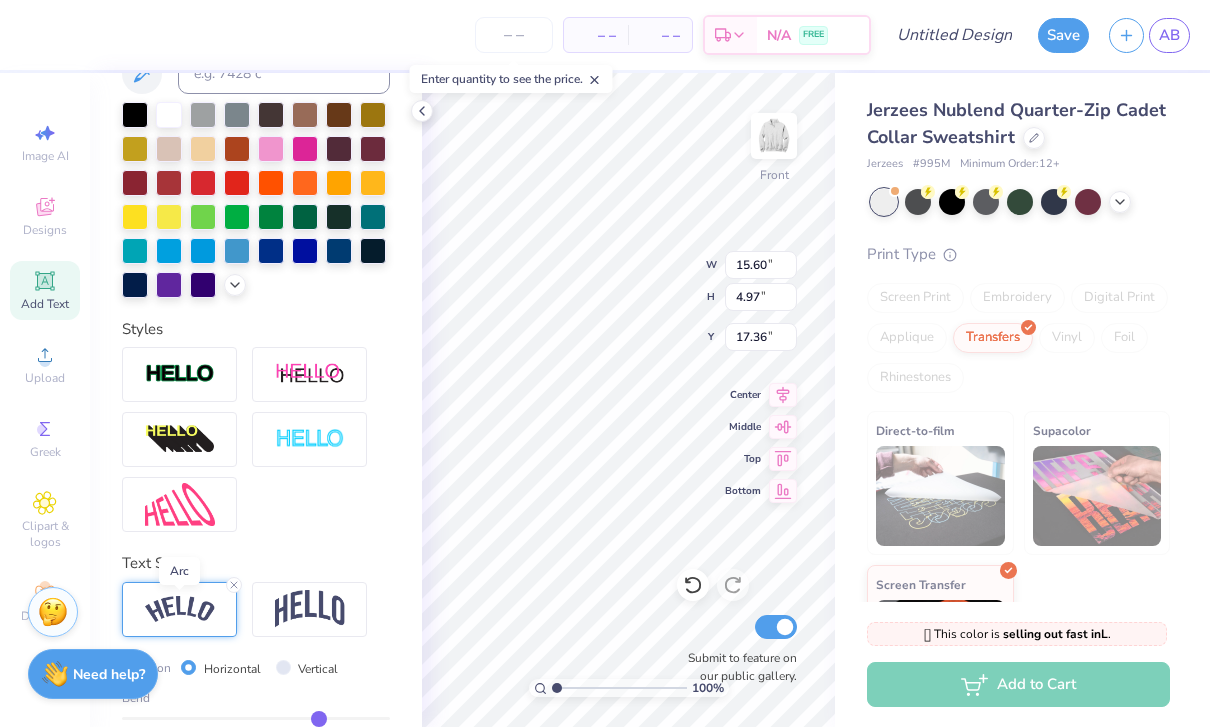 type on "1.86" 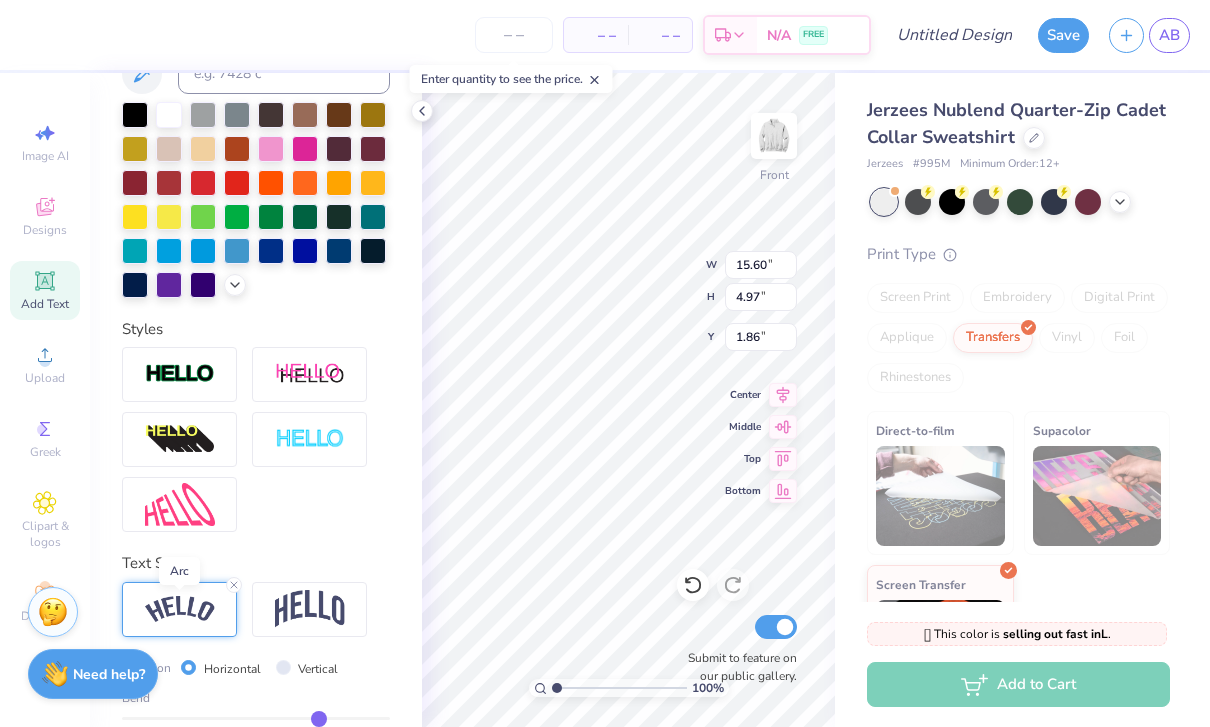 type on "14.33" 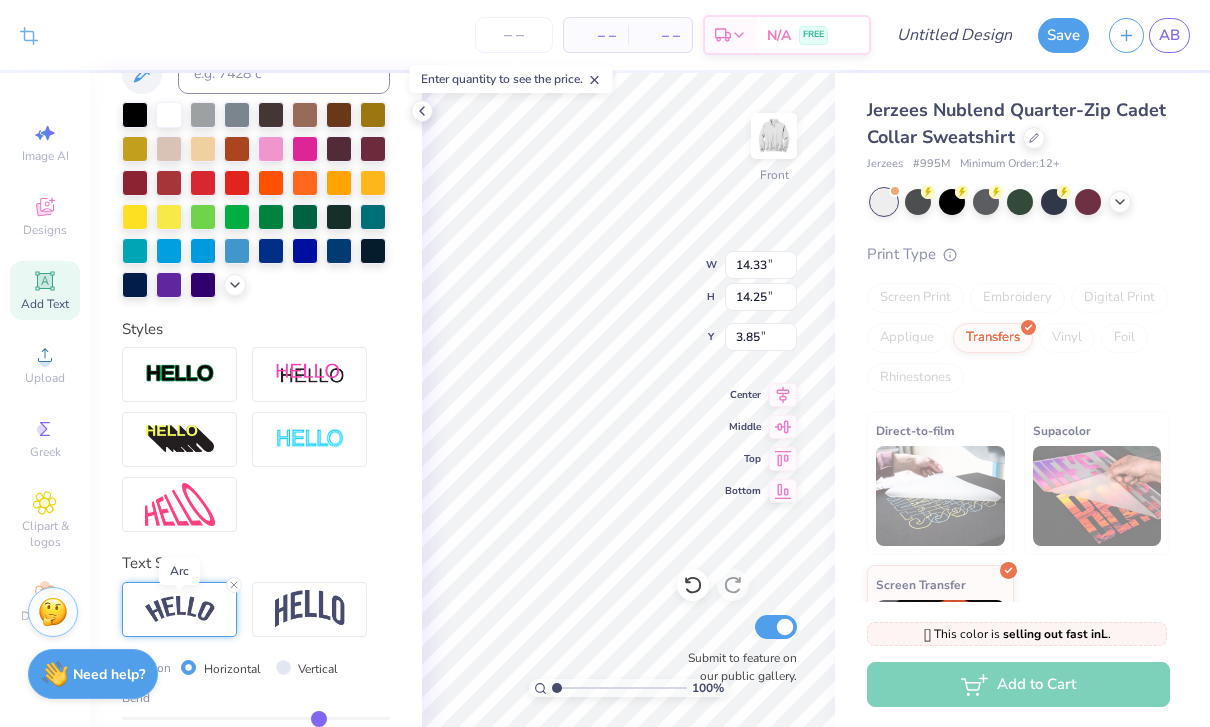 type on "7.60" 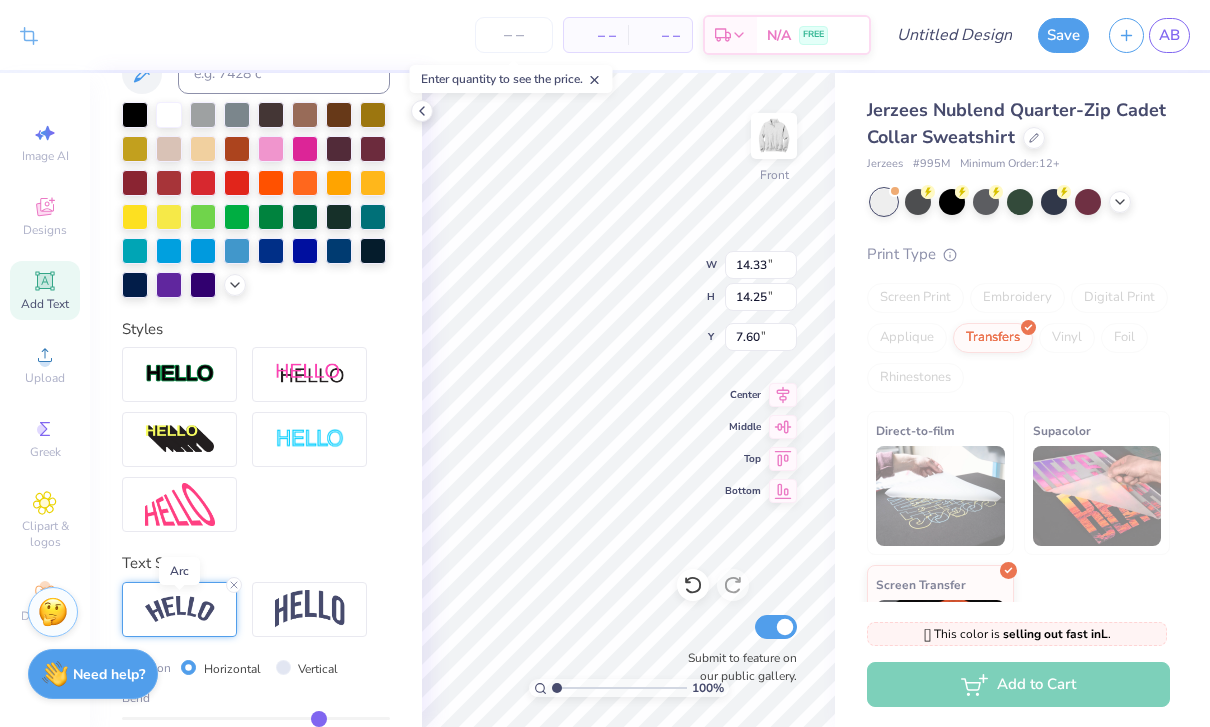 type on "15.60" 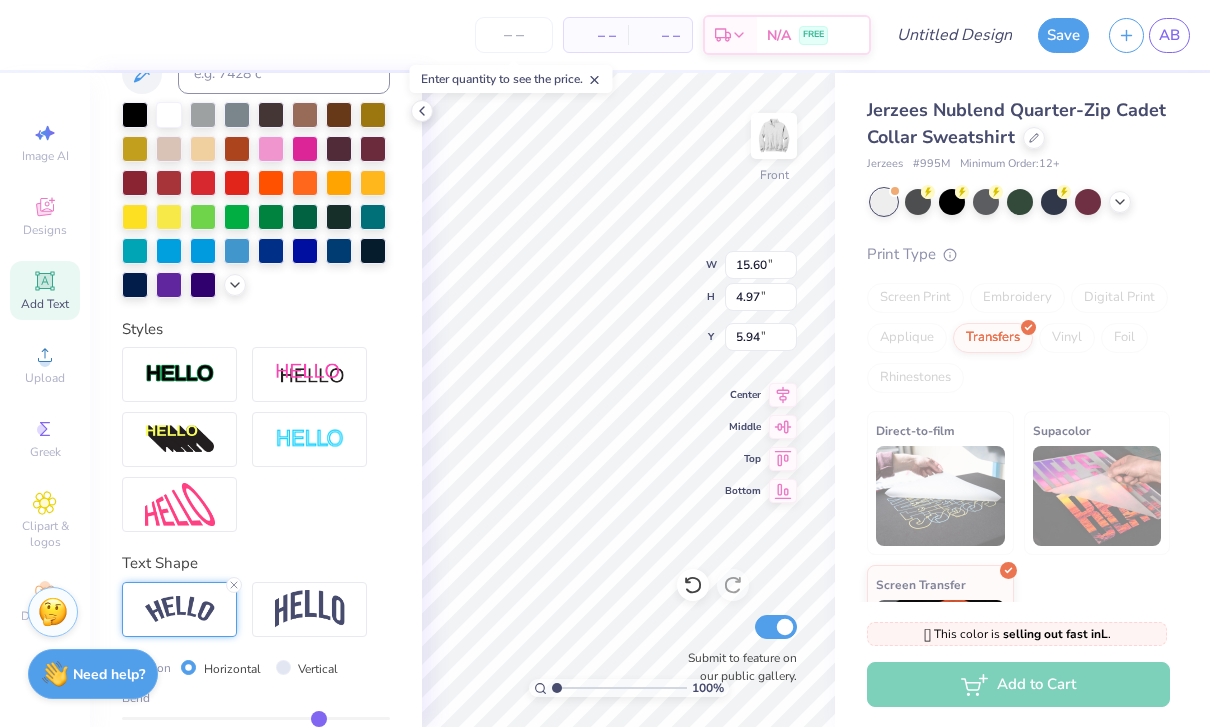 type on "3.82" 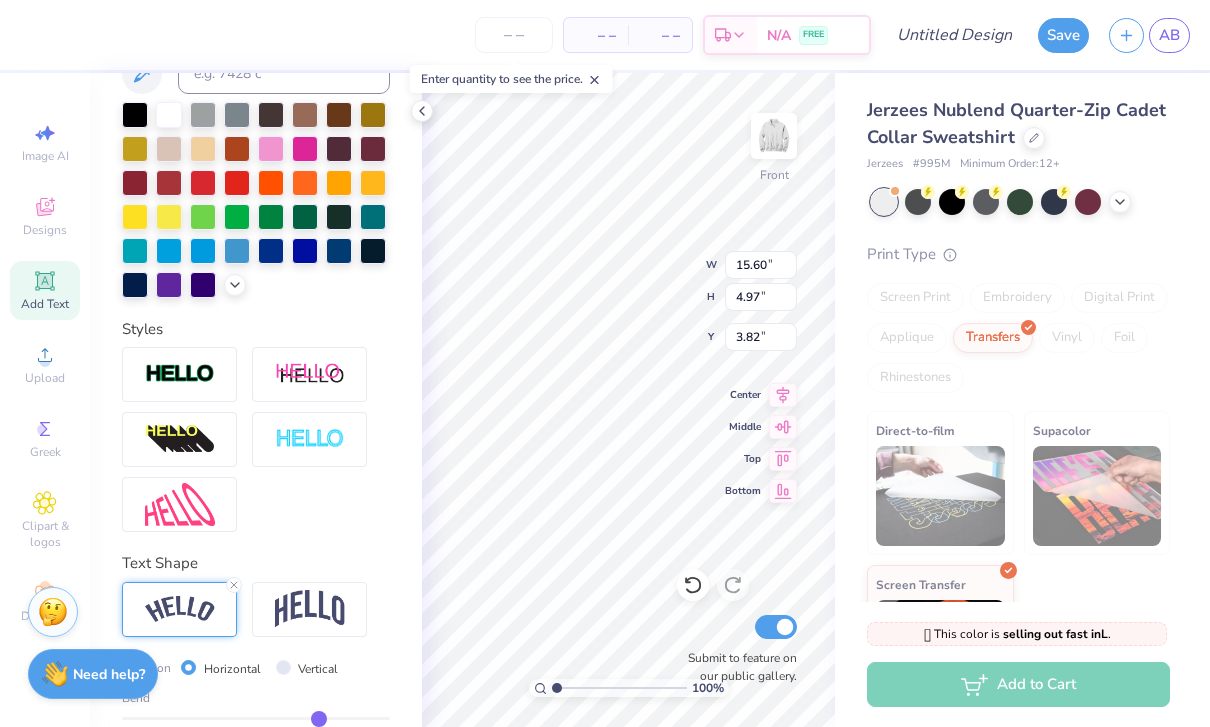 type on "14.33" 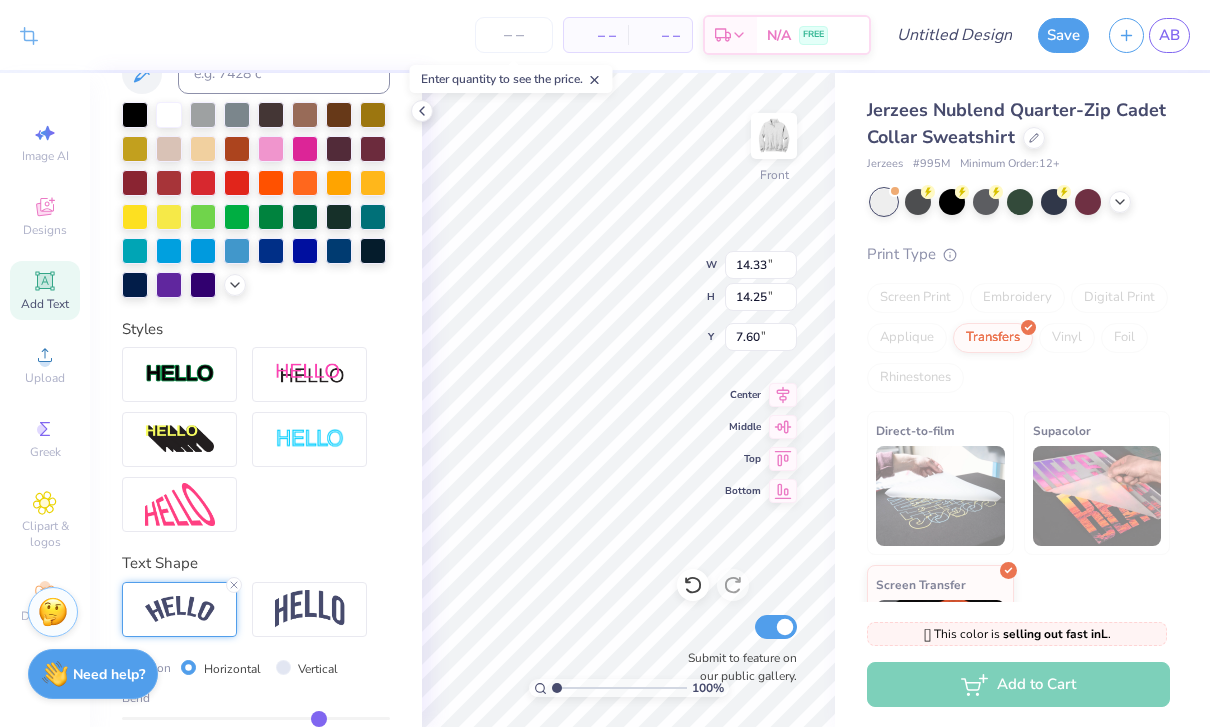 type on "6.30" 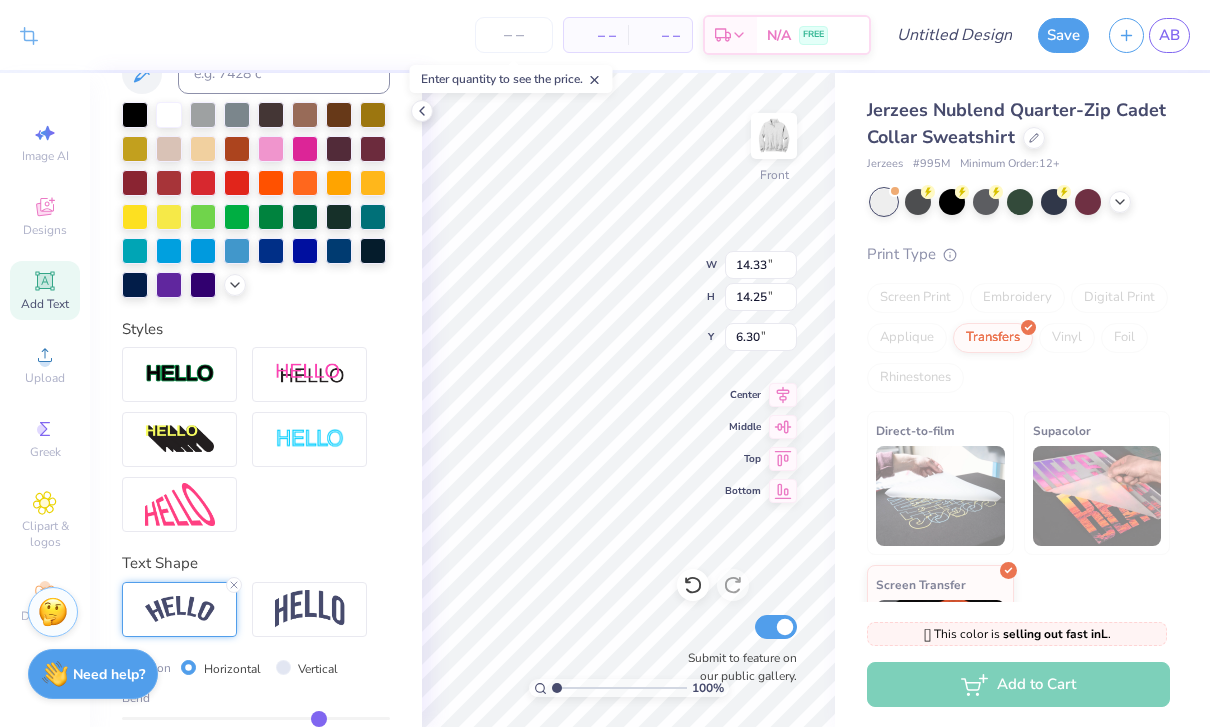type on "7.37" 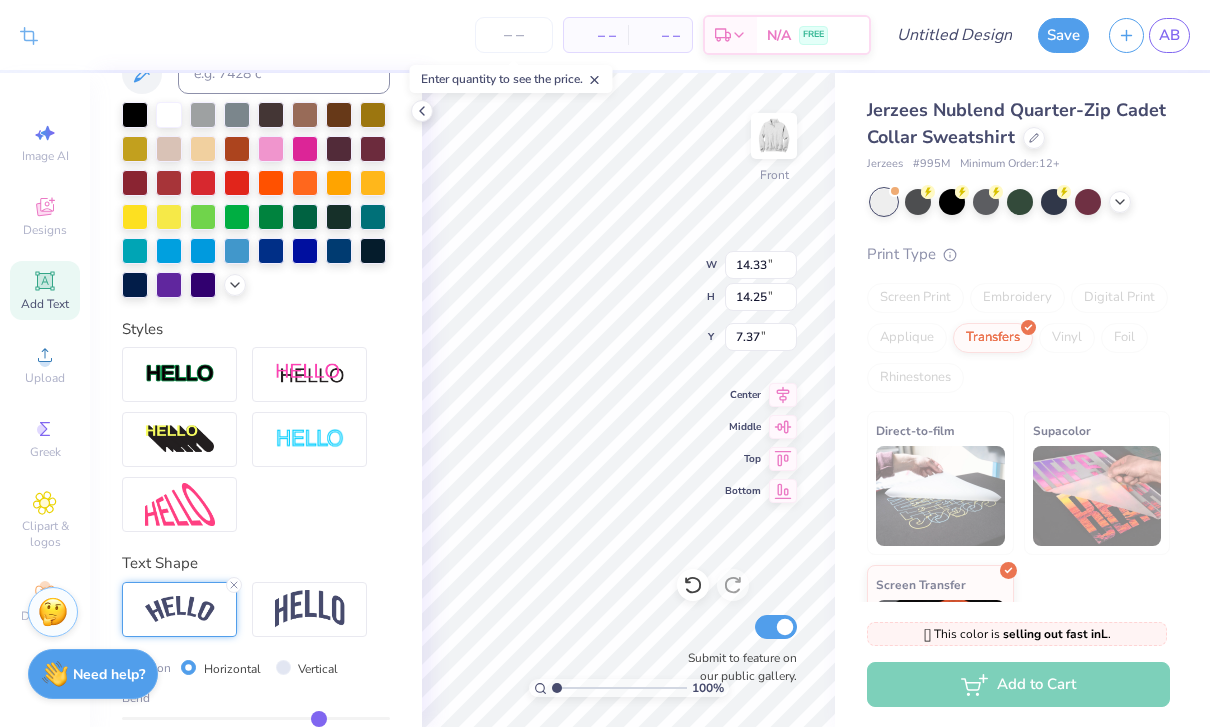 type on "15.60" 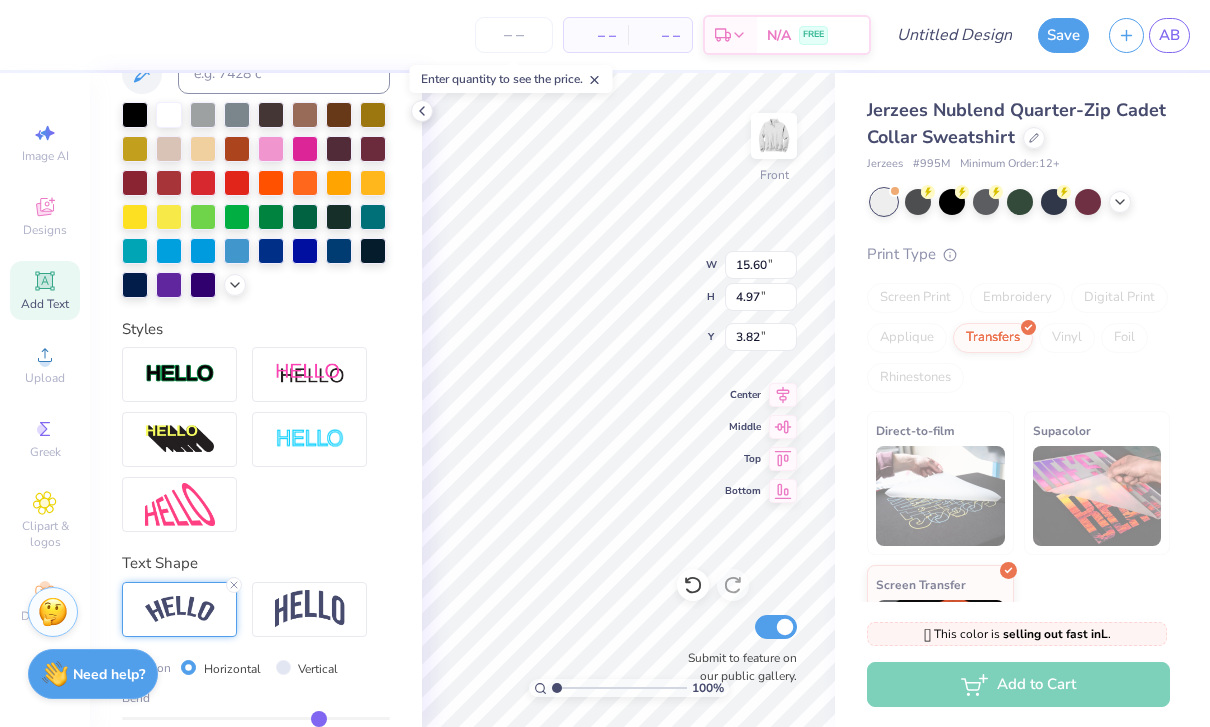type on "3.48" 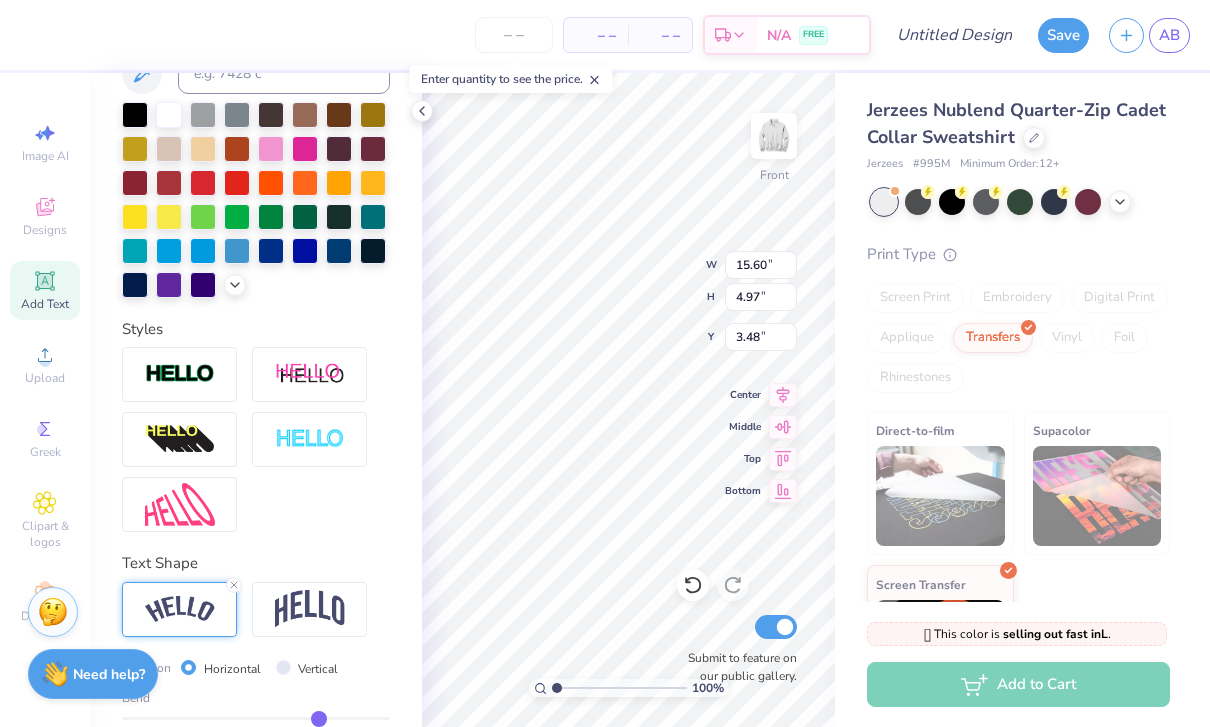 scroll, scrollTop: 1, scrollLeft: 2, axis: both 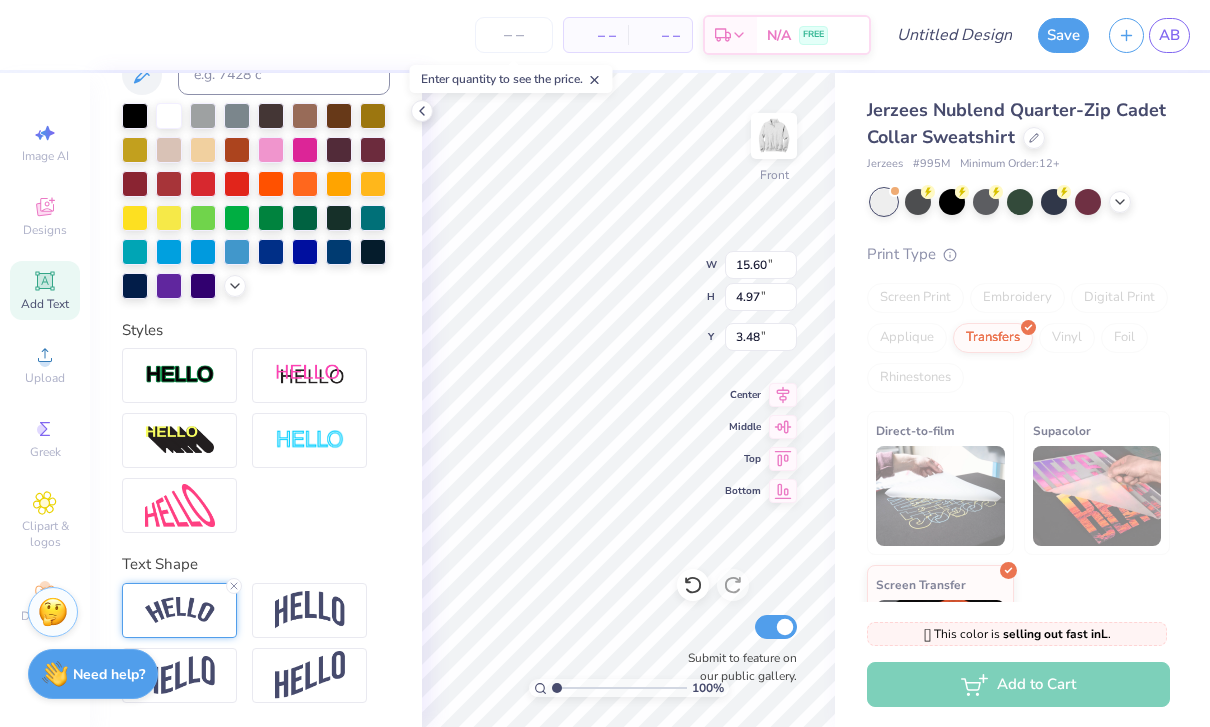 click at bounding box center (179, 610) 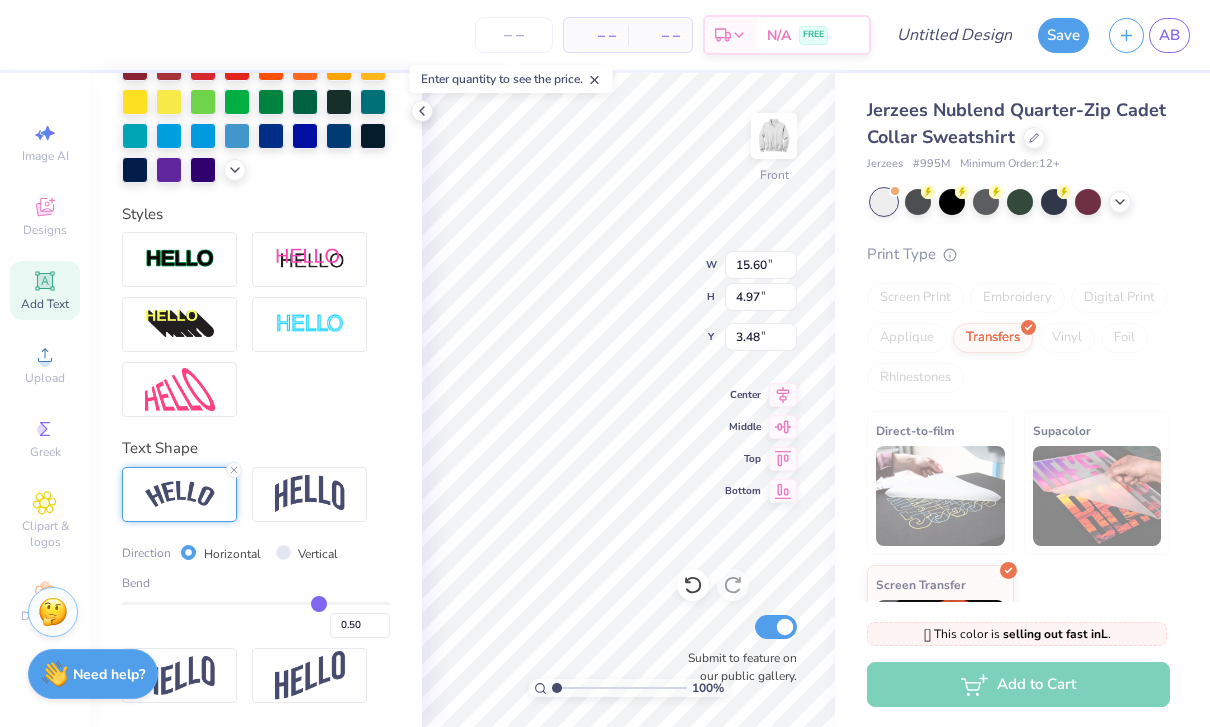 scroll, scrollTop: 554, scrollLeft: 0, axis: vertical 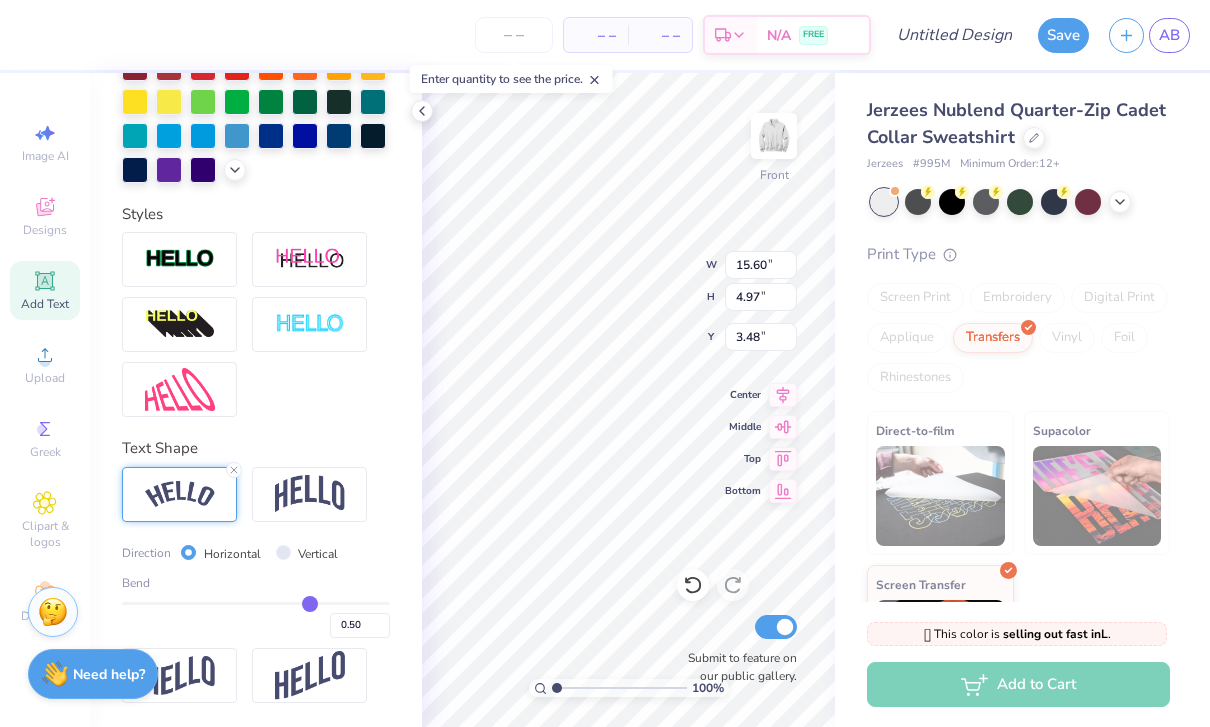 type on "0.43" 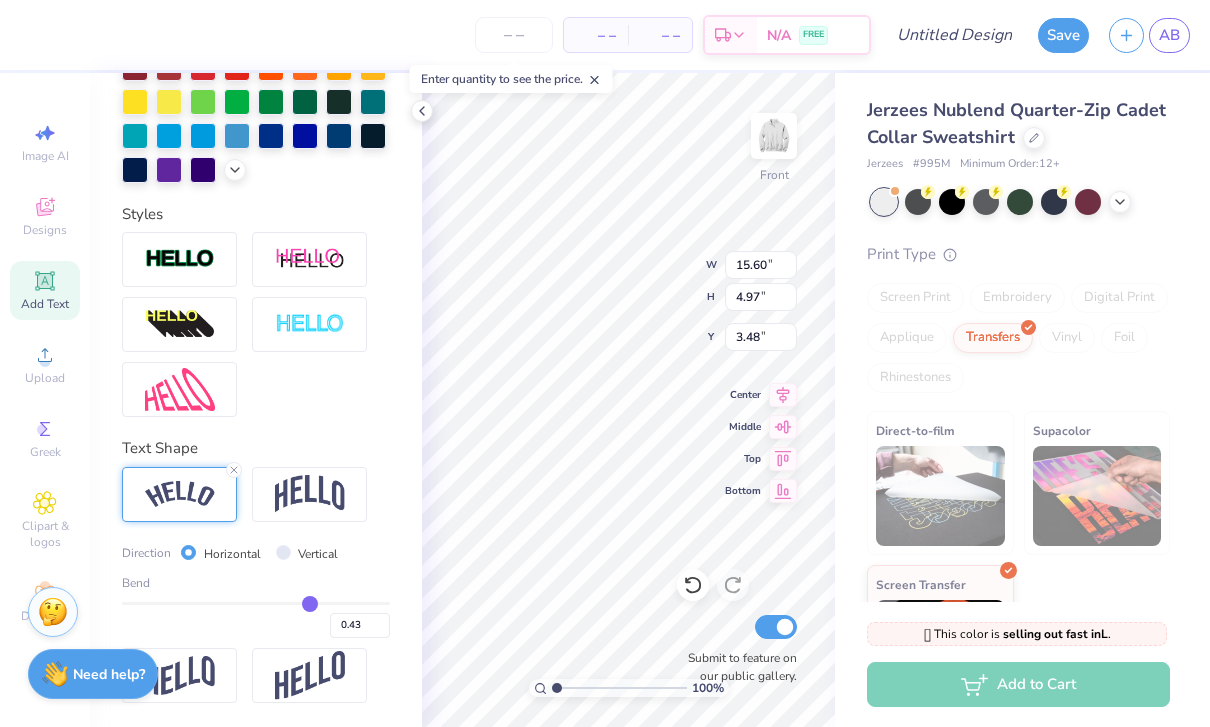 type on "0.38" 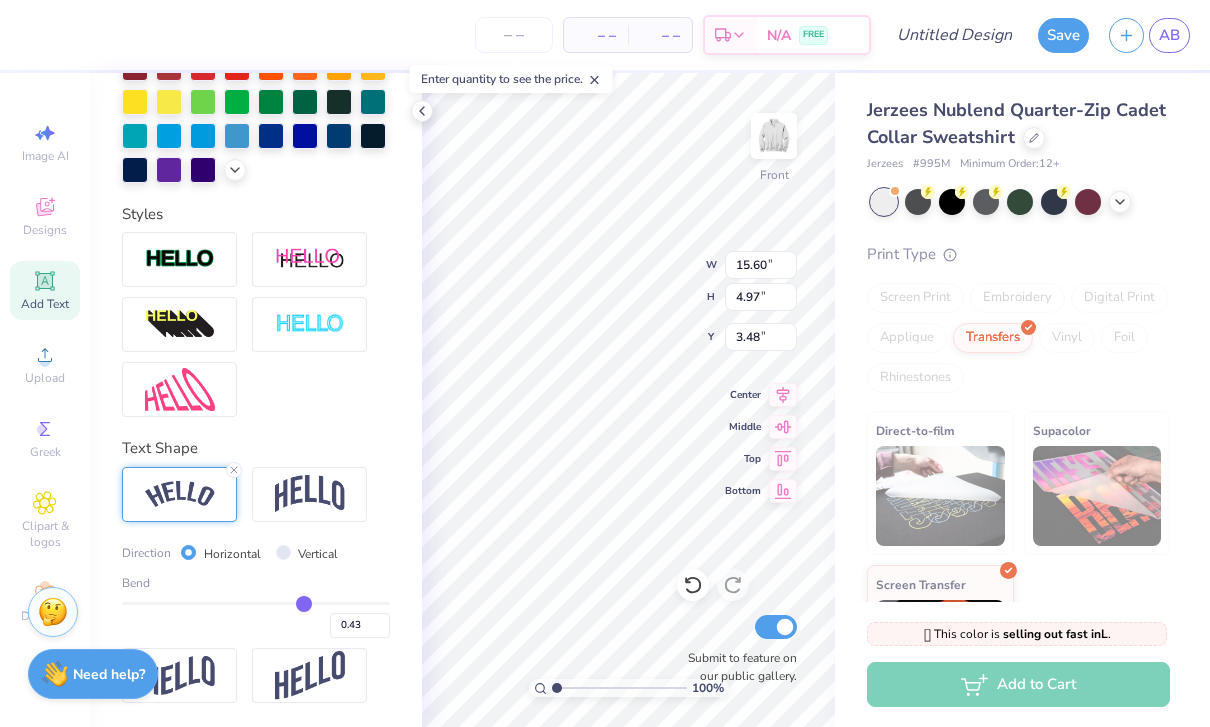 type on "0.38" 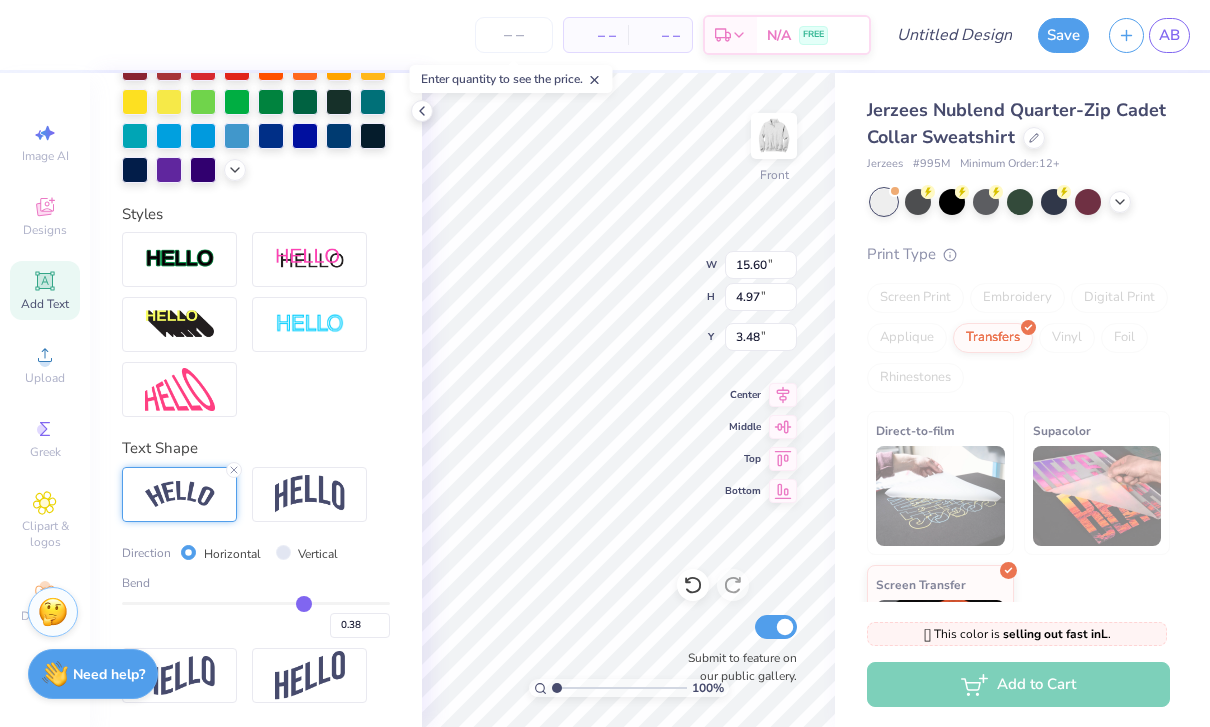 type on "0.31" 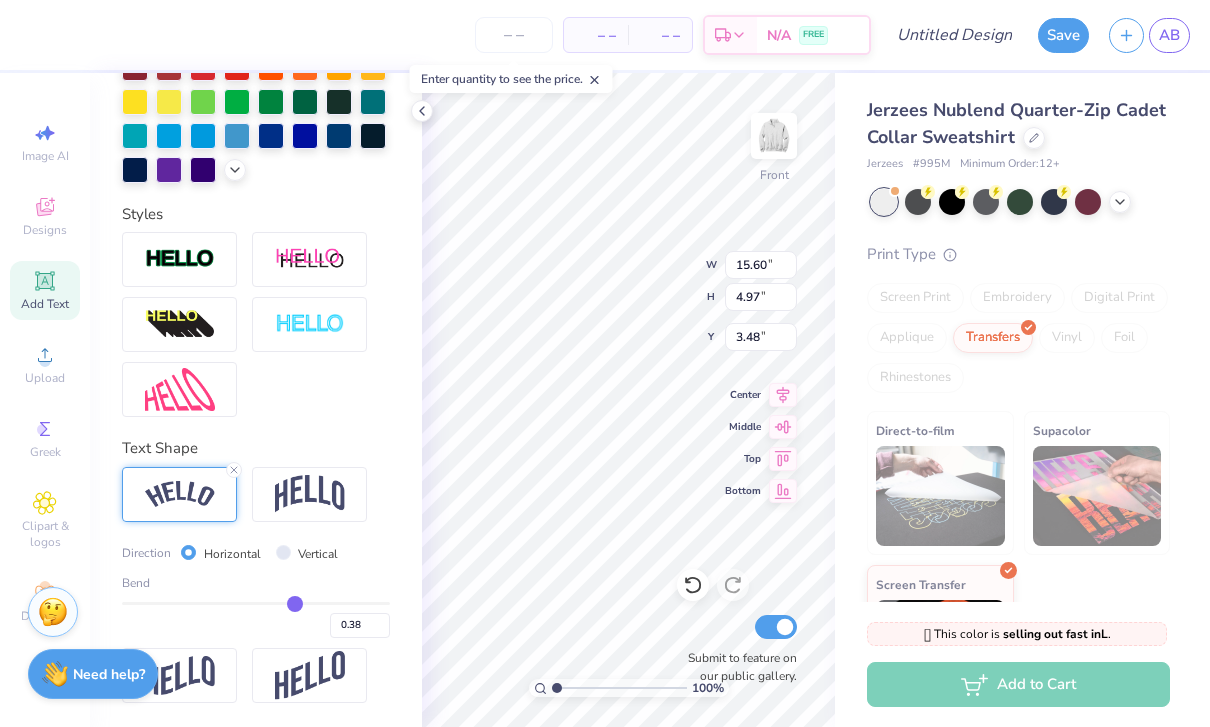 type on "0.31" 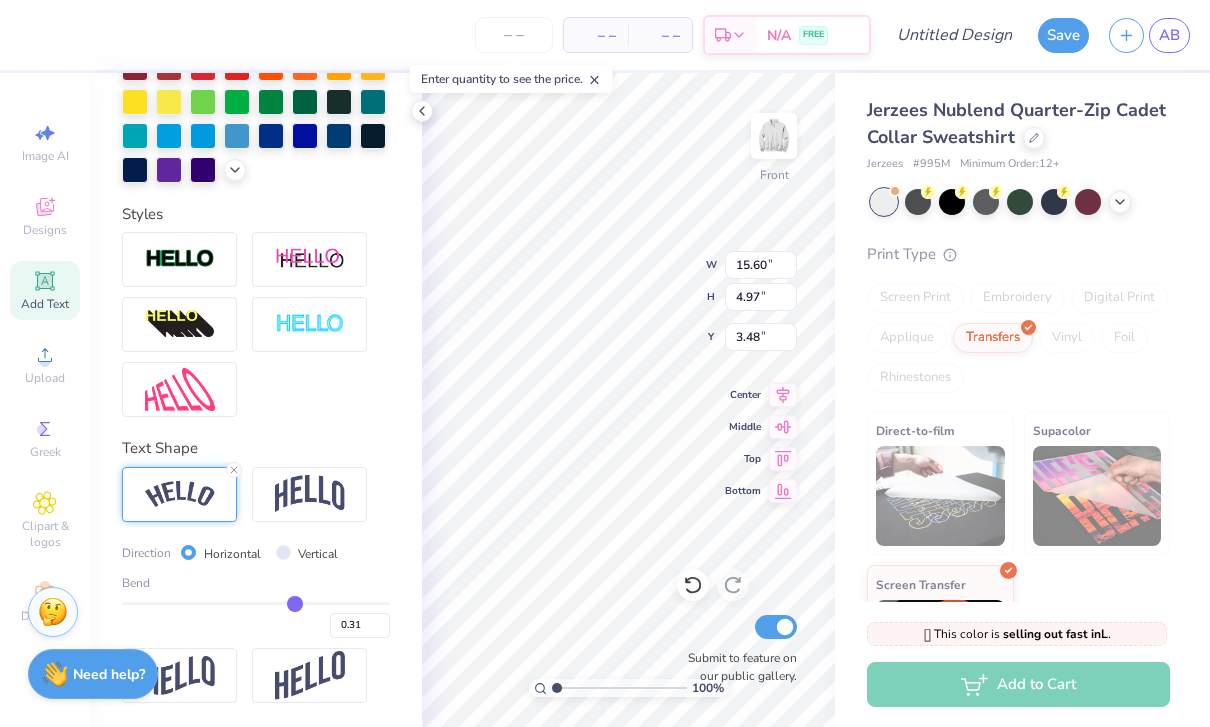type on "0.22" 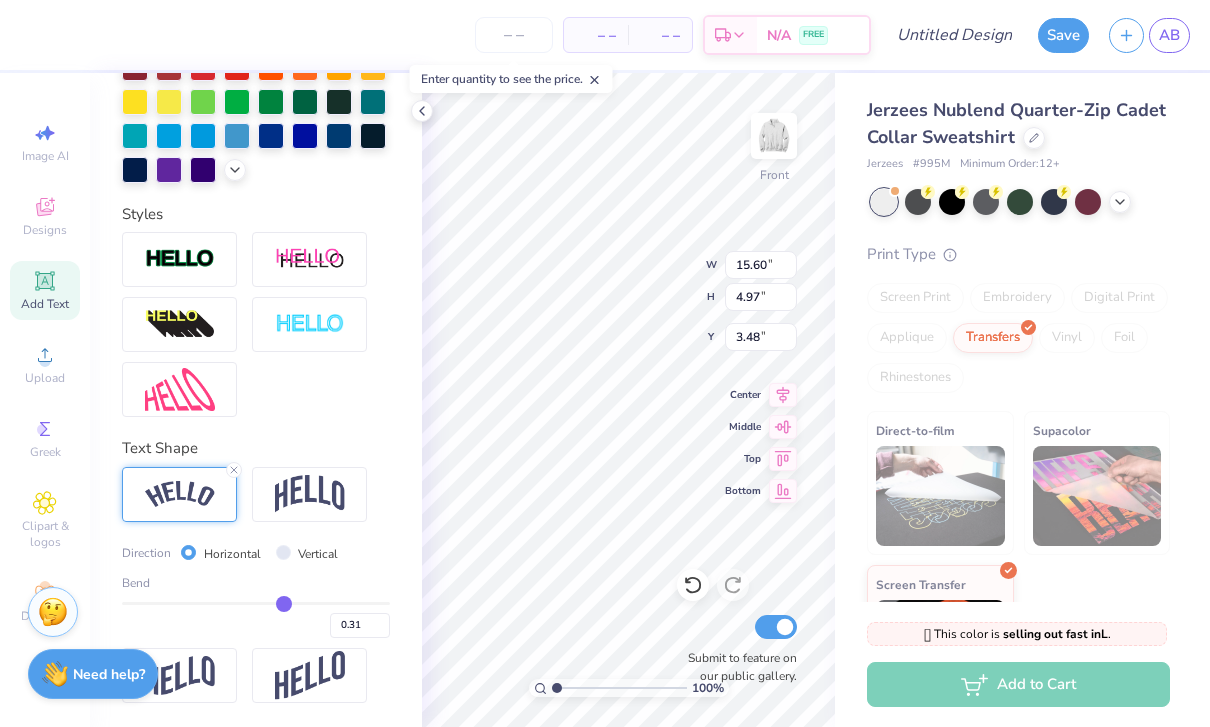 type on "0.22" 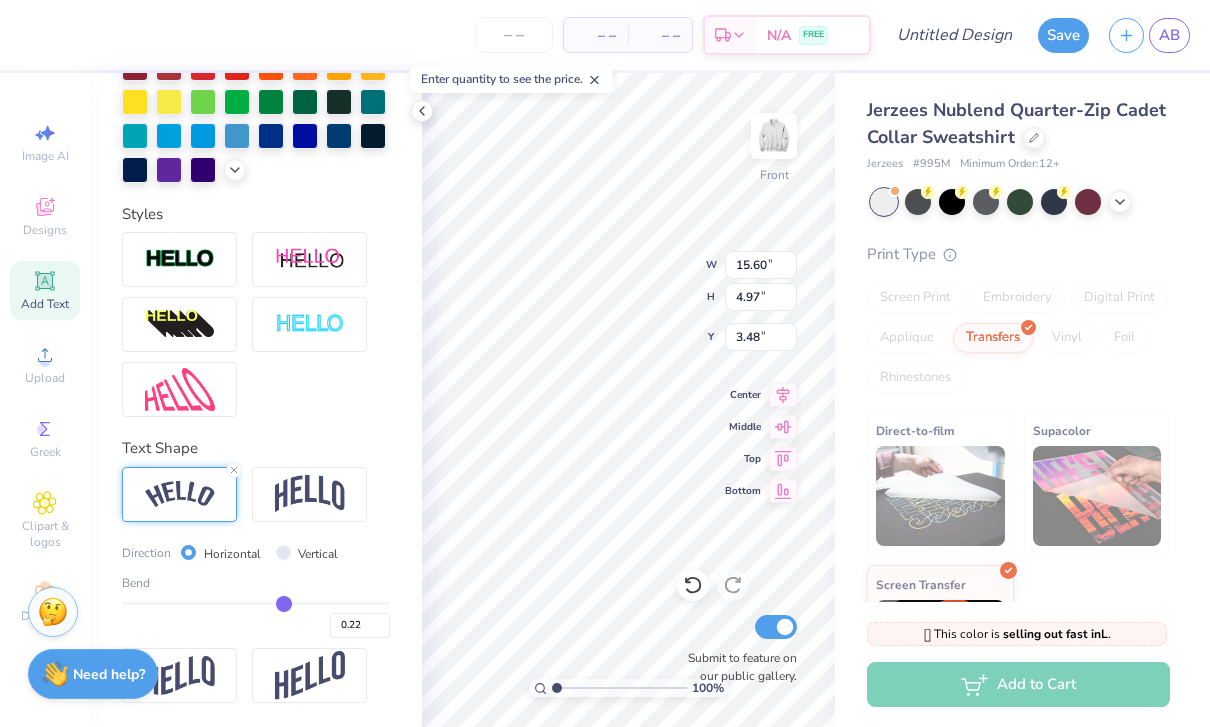 type on "0.14" 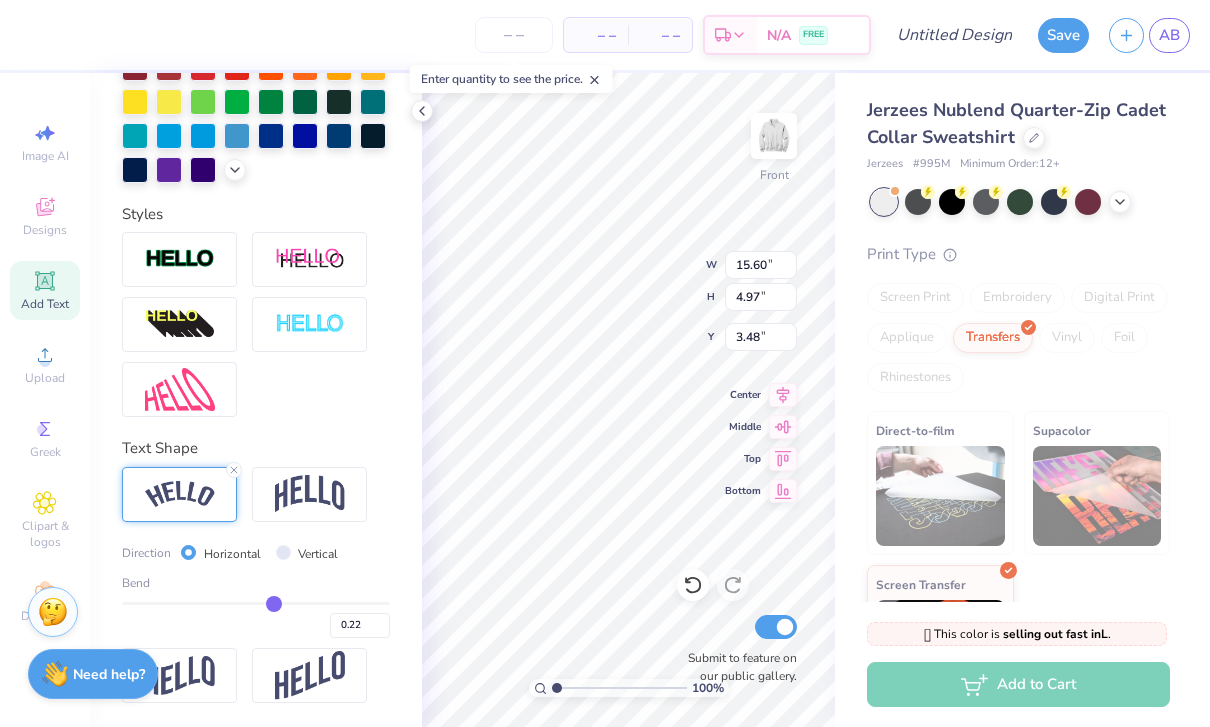 type on "0.14" 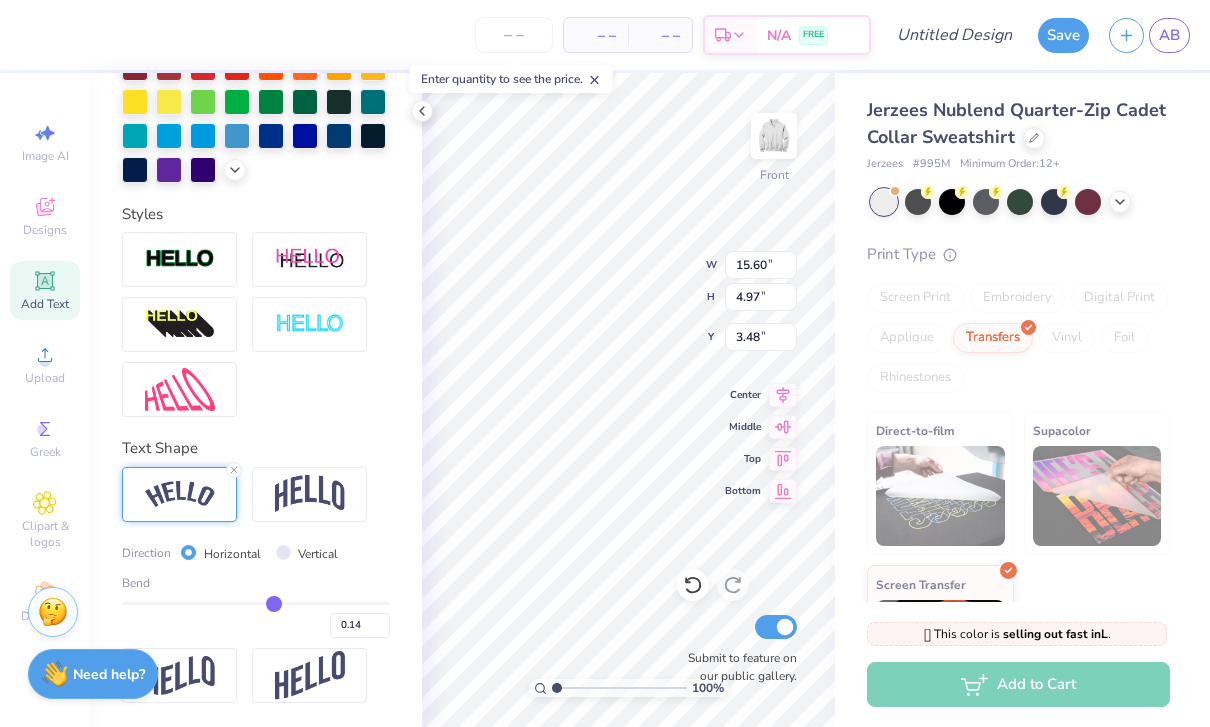 type on "0.07" 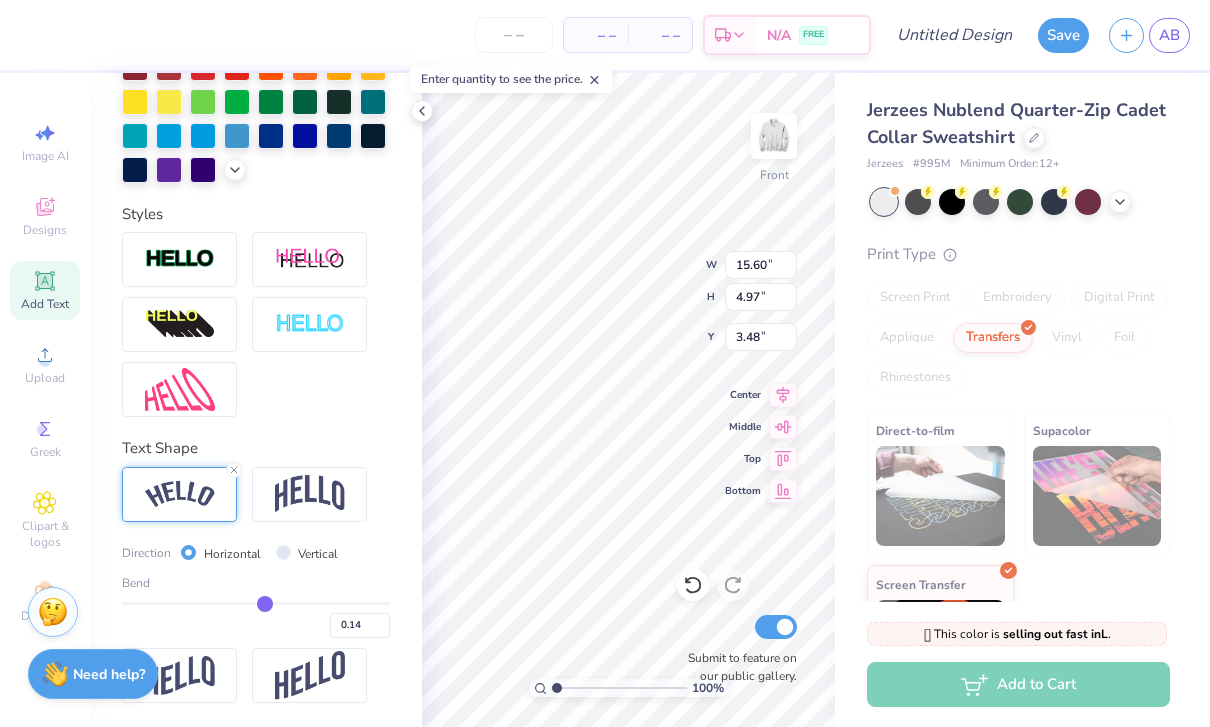 type on "0.07" 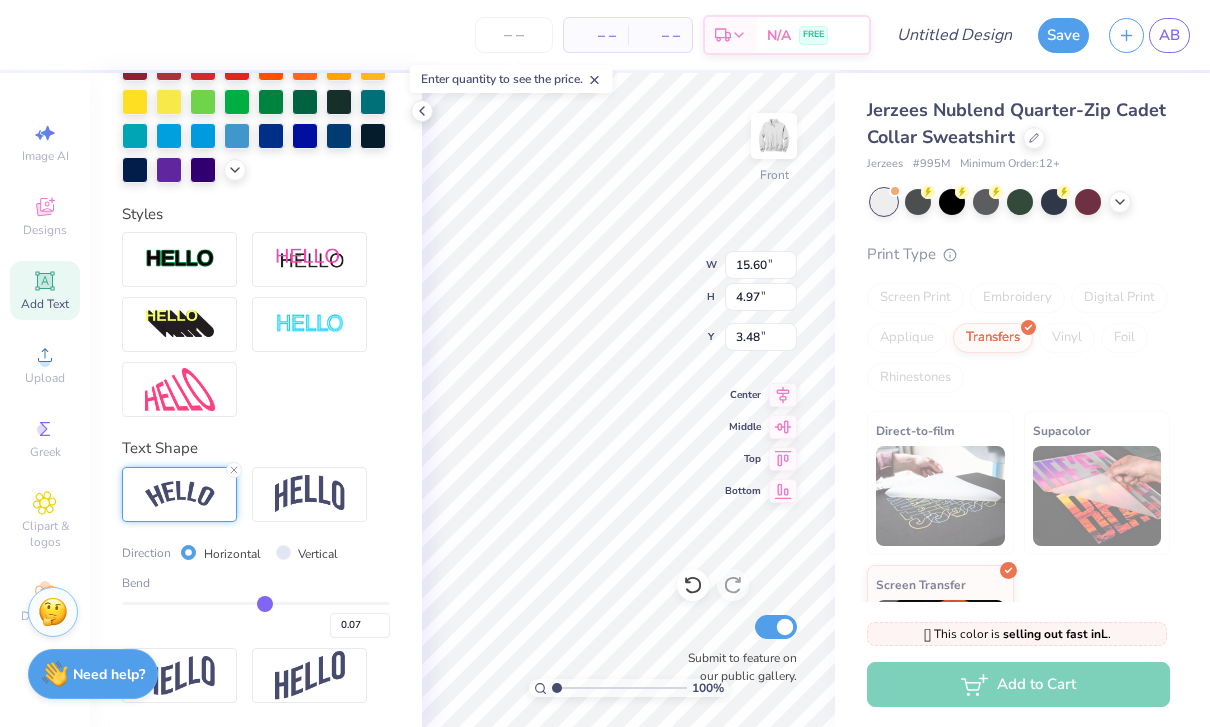 type on "0.01" 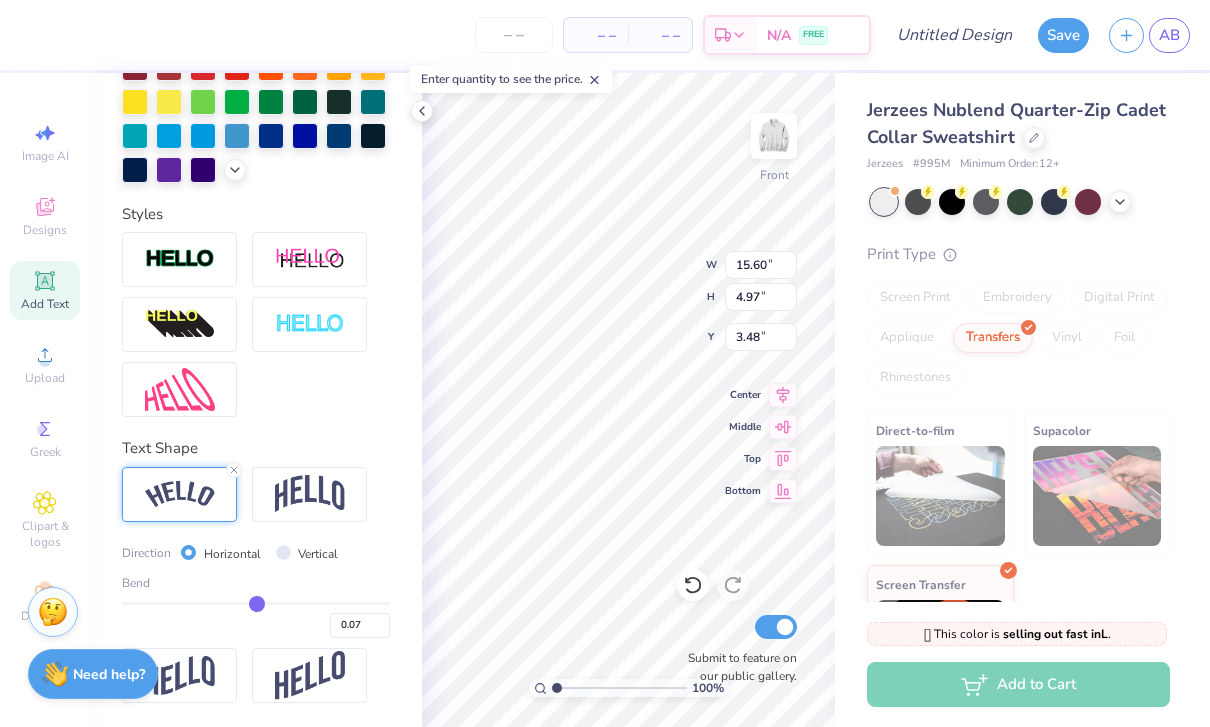 type on "0.01" 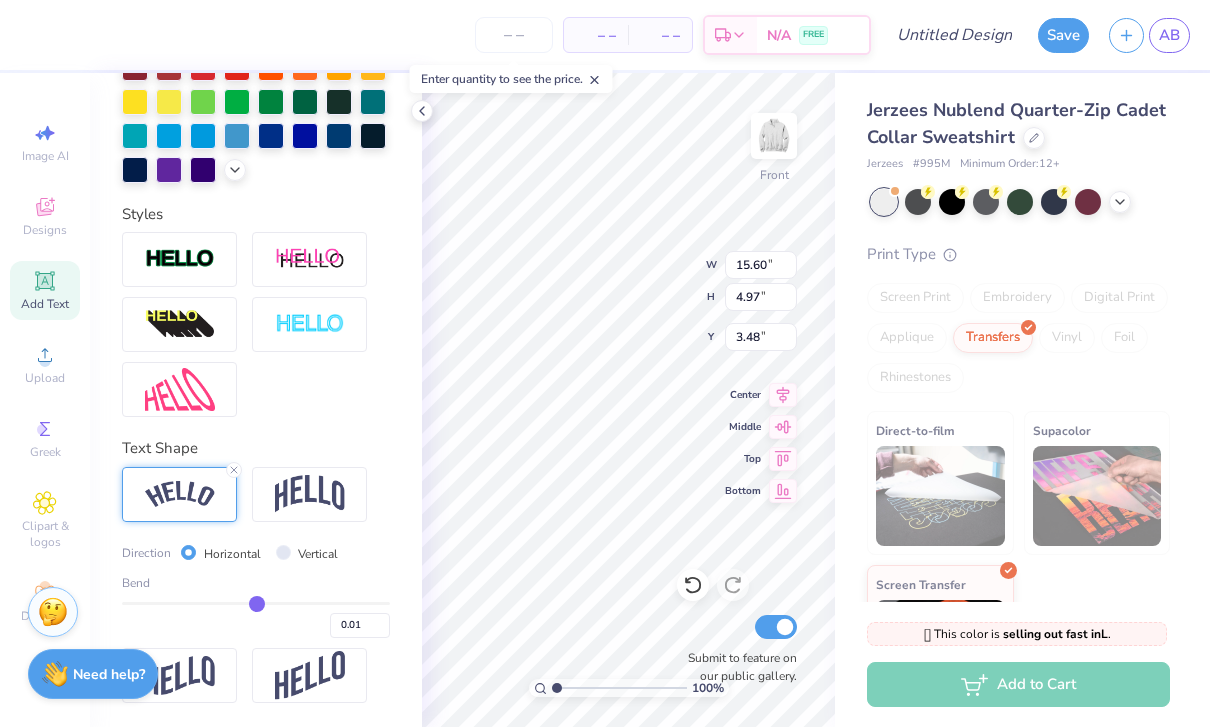 type on "-0.04" 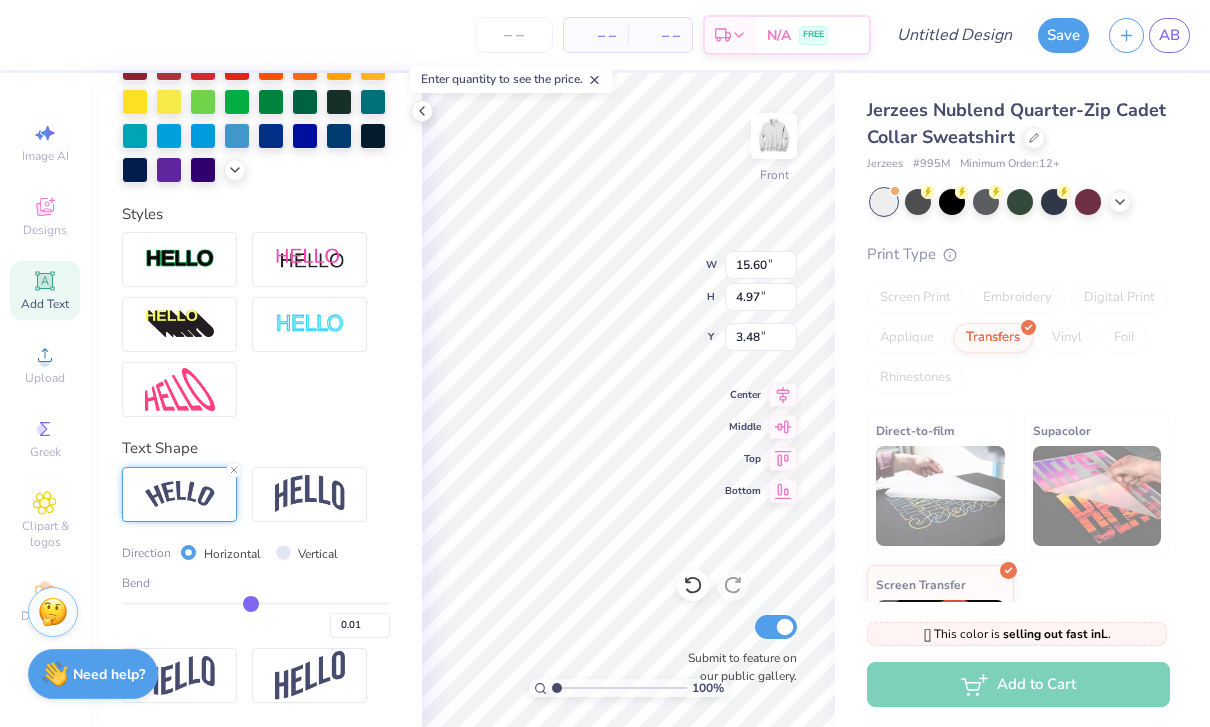 type on "-0.04" 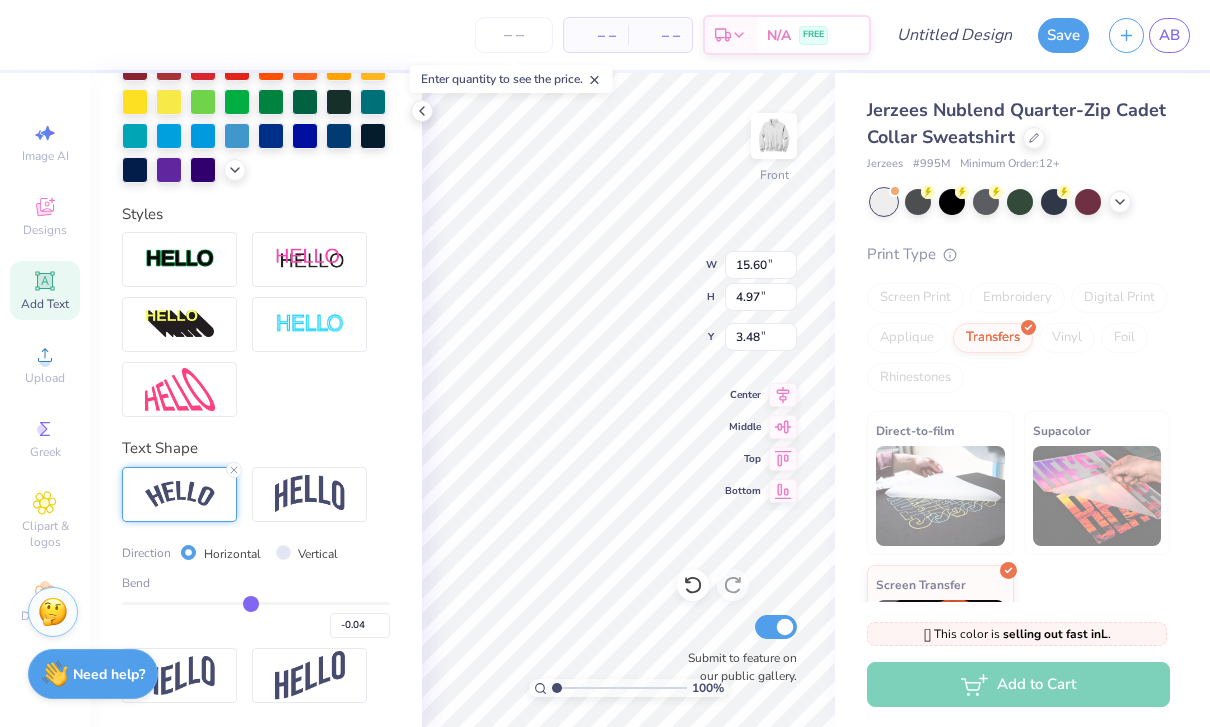 type on "-0.09" 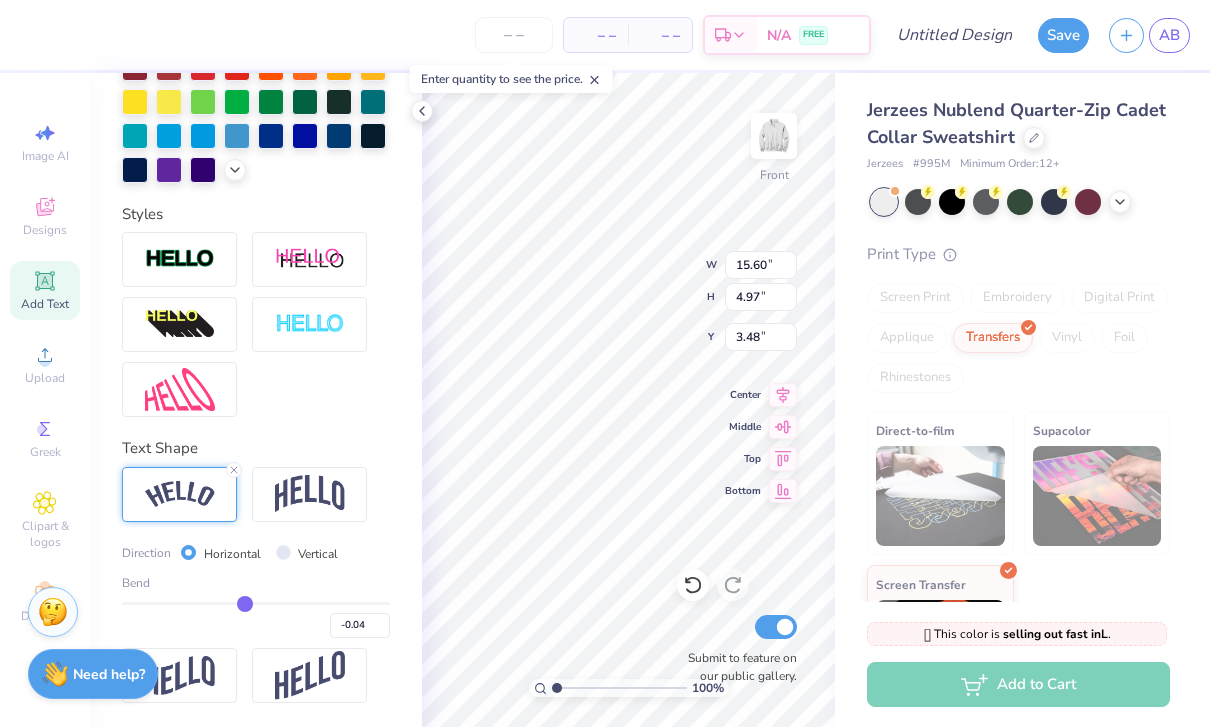 type on "-0.09" 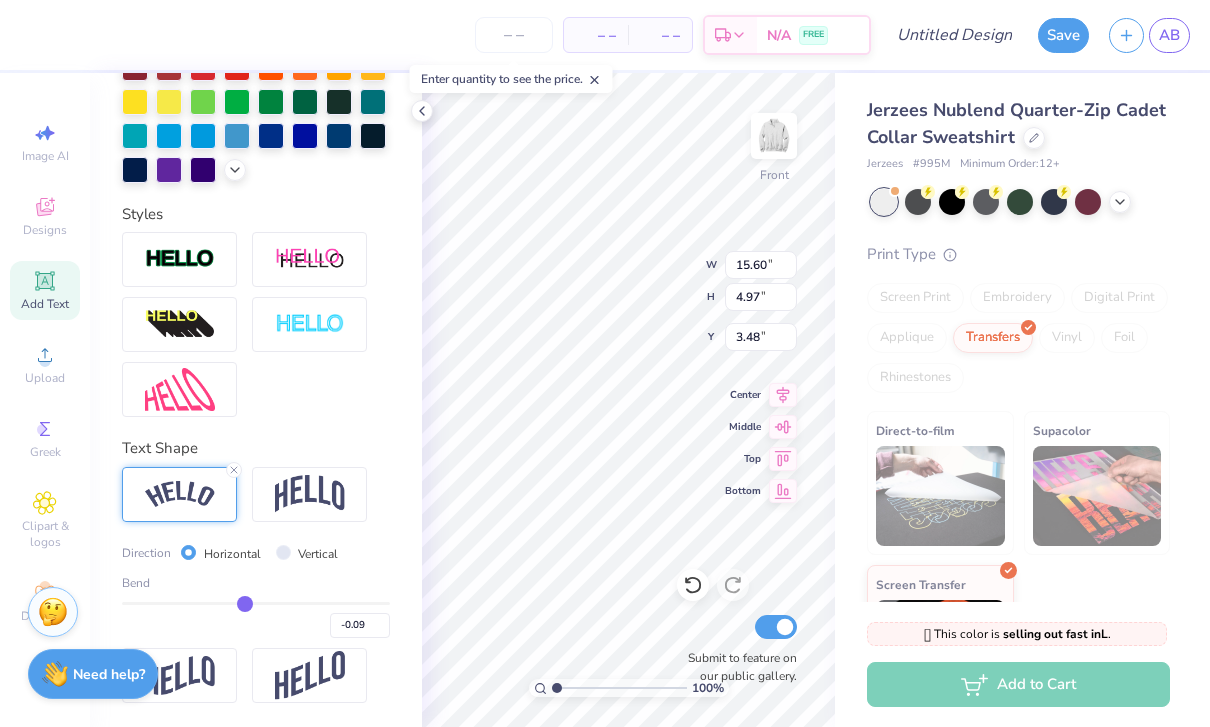 type on "-0.13" 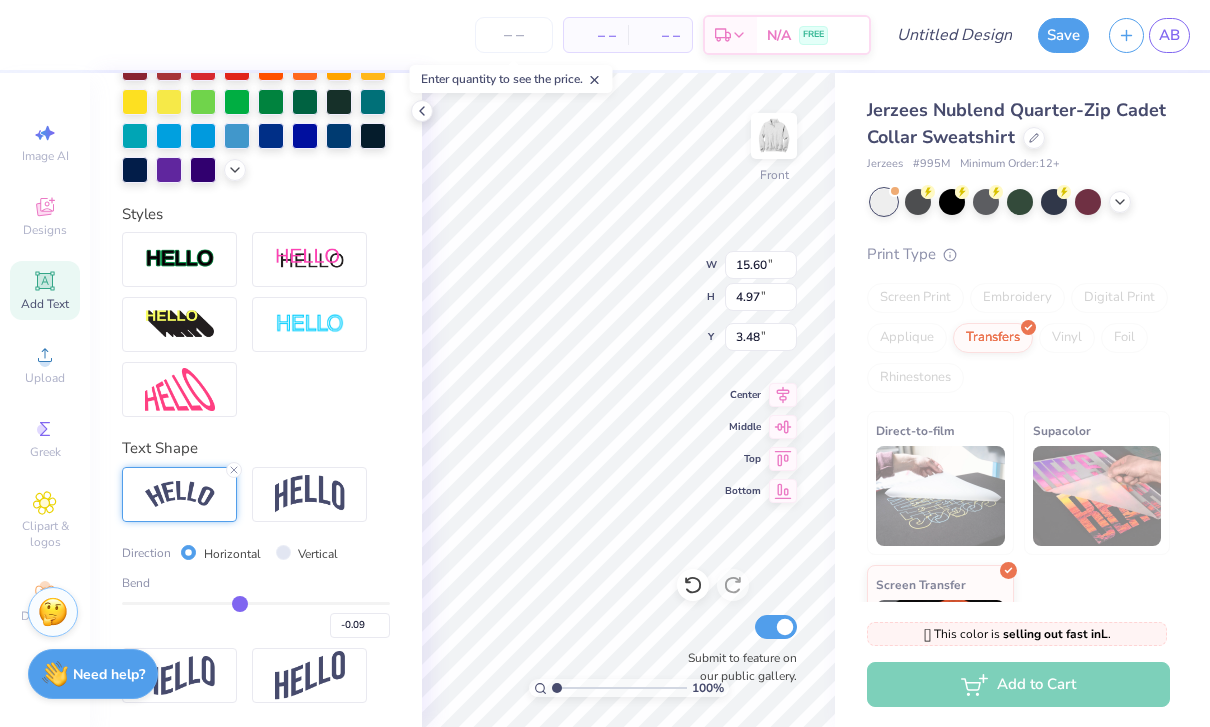 type on "-0.13" 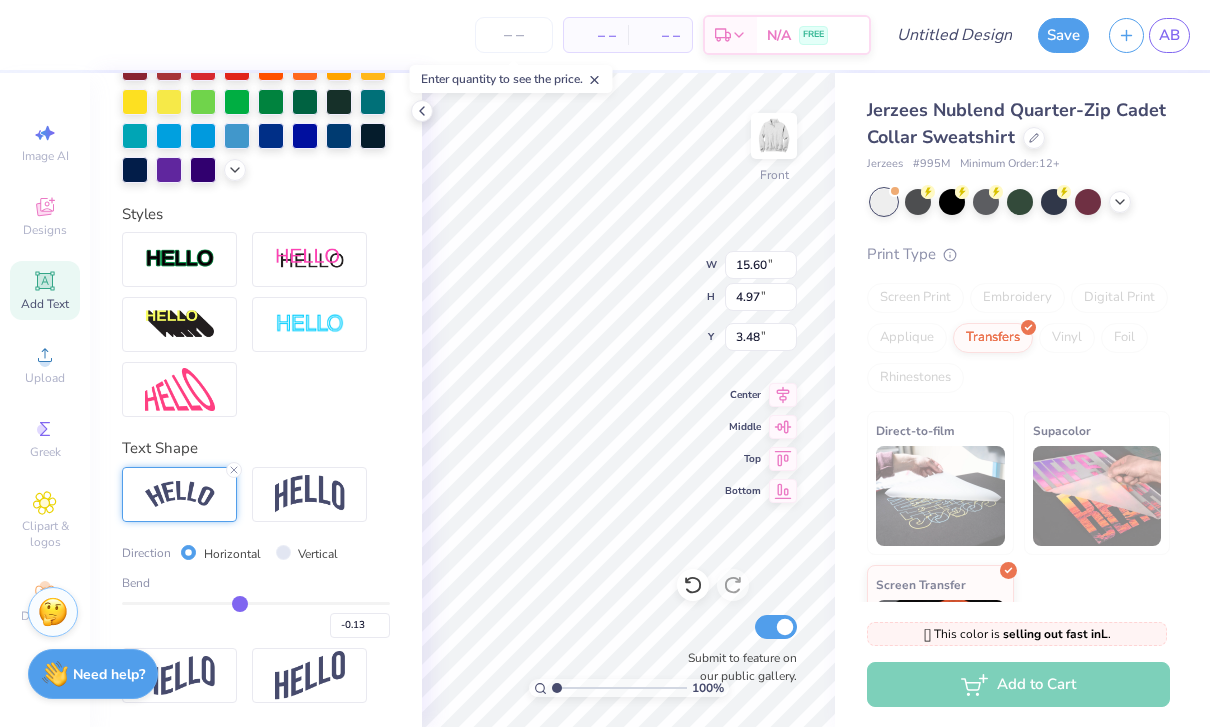type on "-0.17" 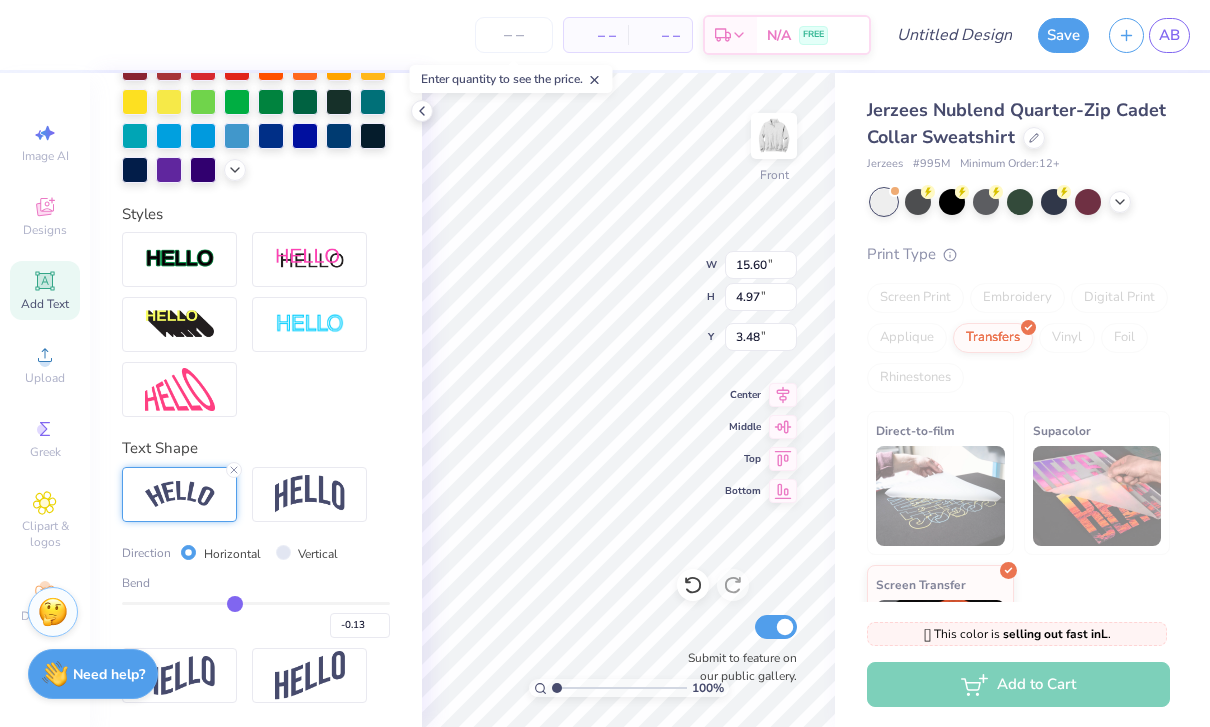 type on "-0.17" 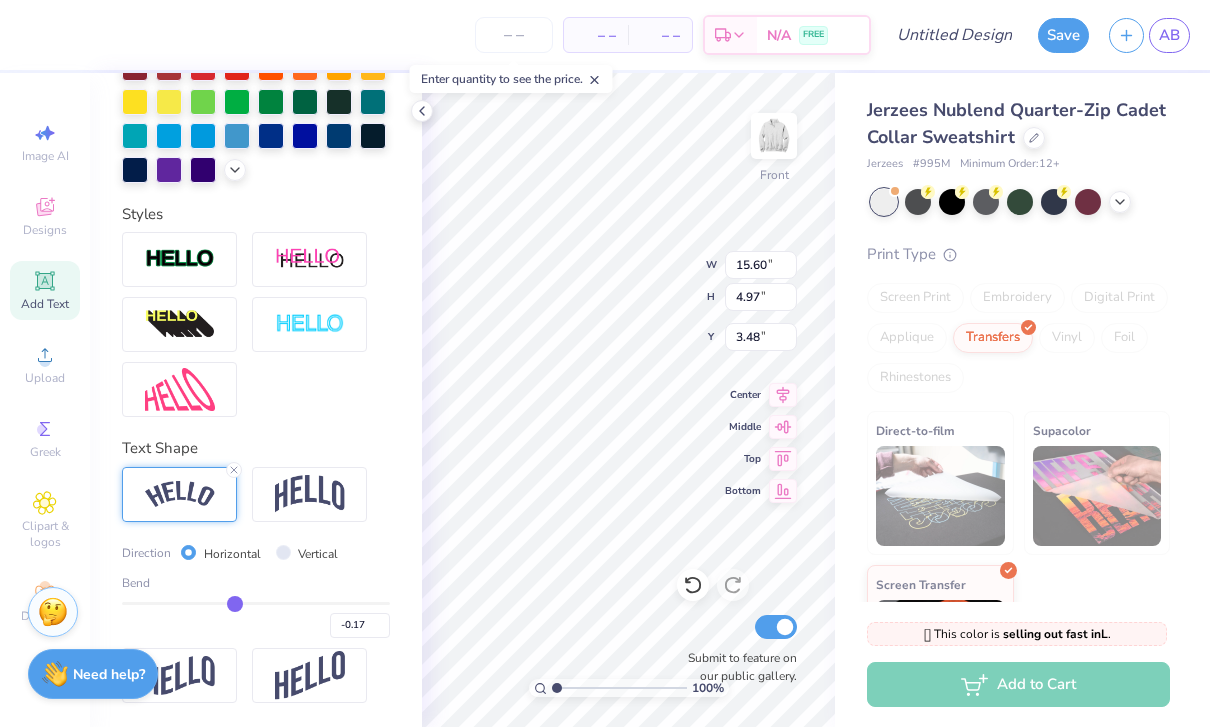 type on "-0.21" 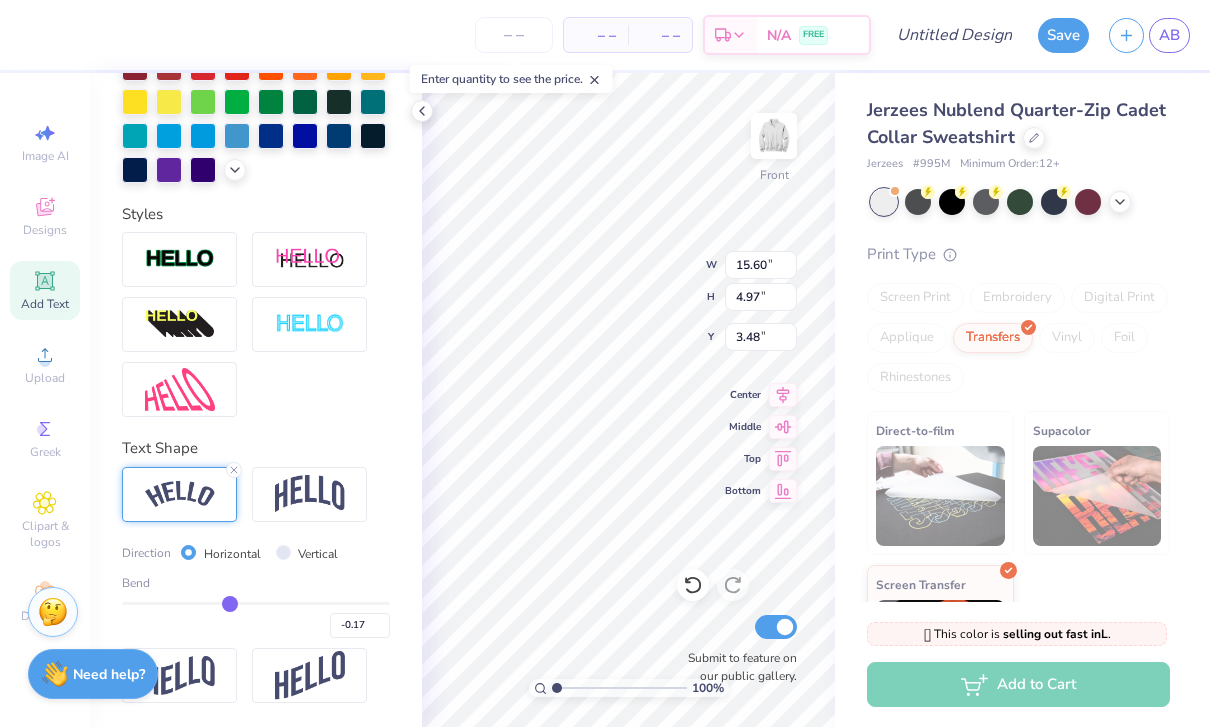 type on "-0.21" 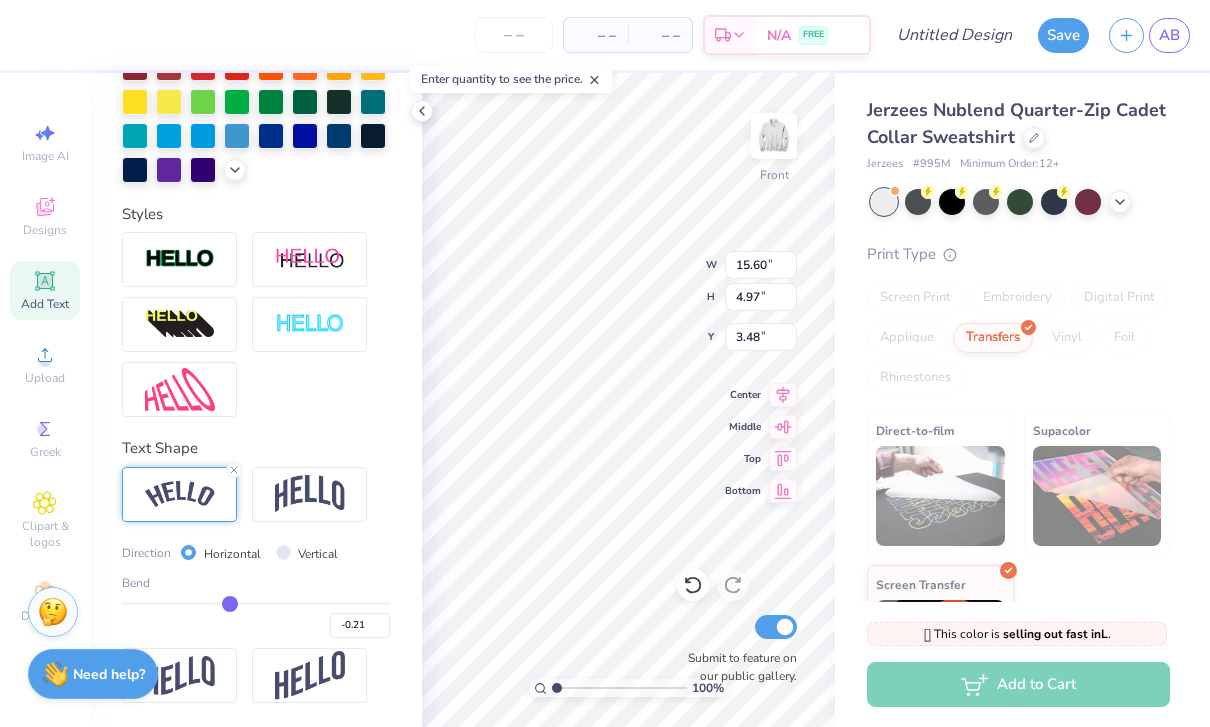 type on "-0.26" 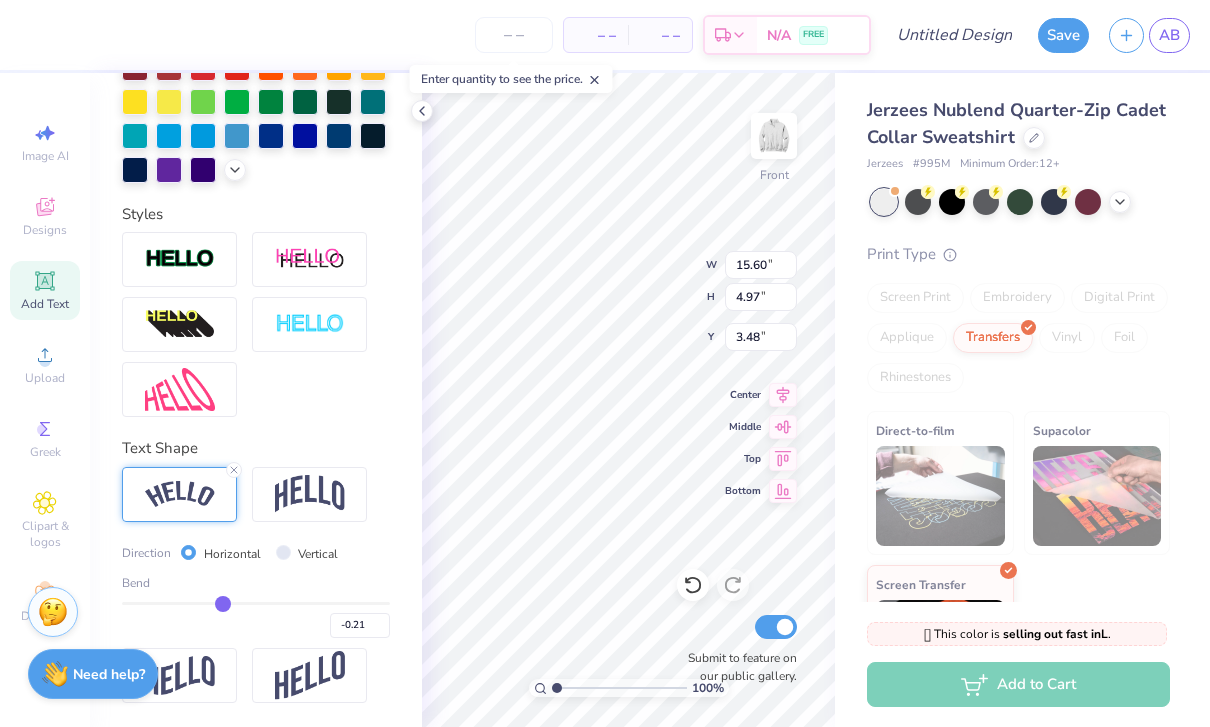 type on "-0.26" 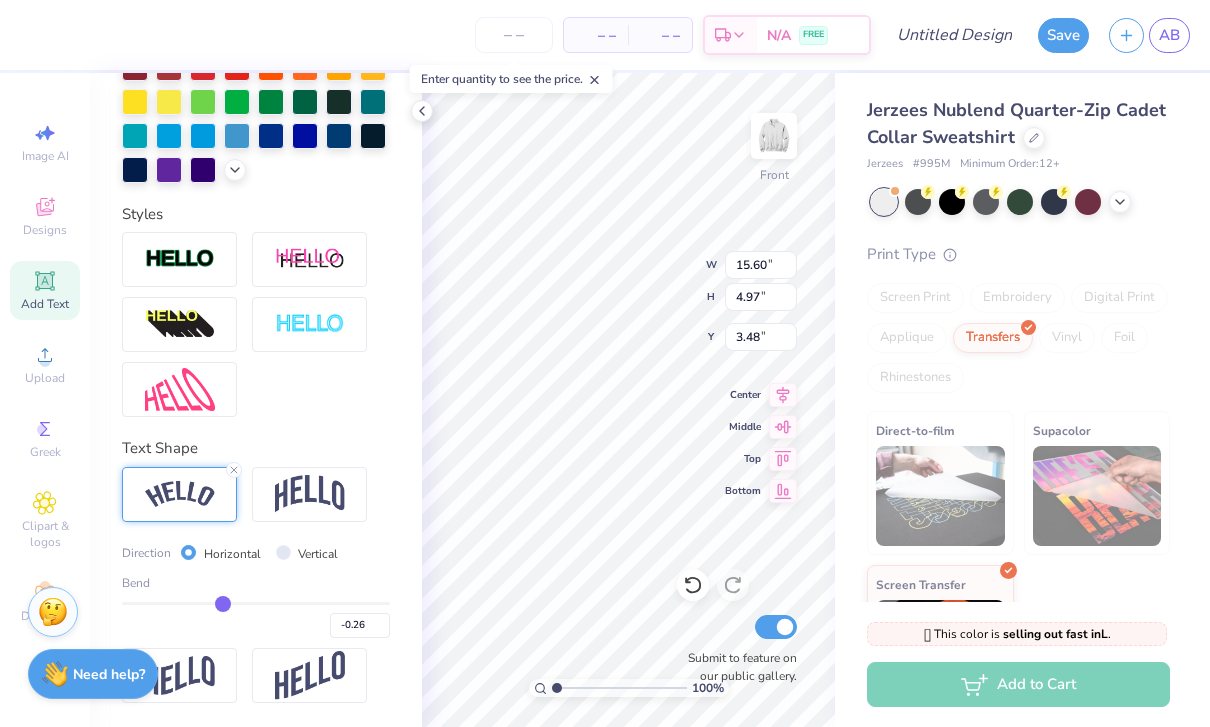 type on "-0.3" 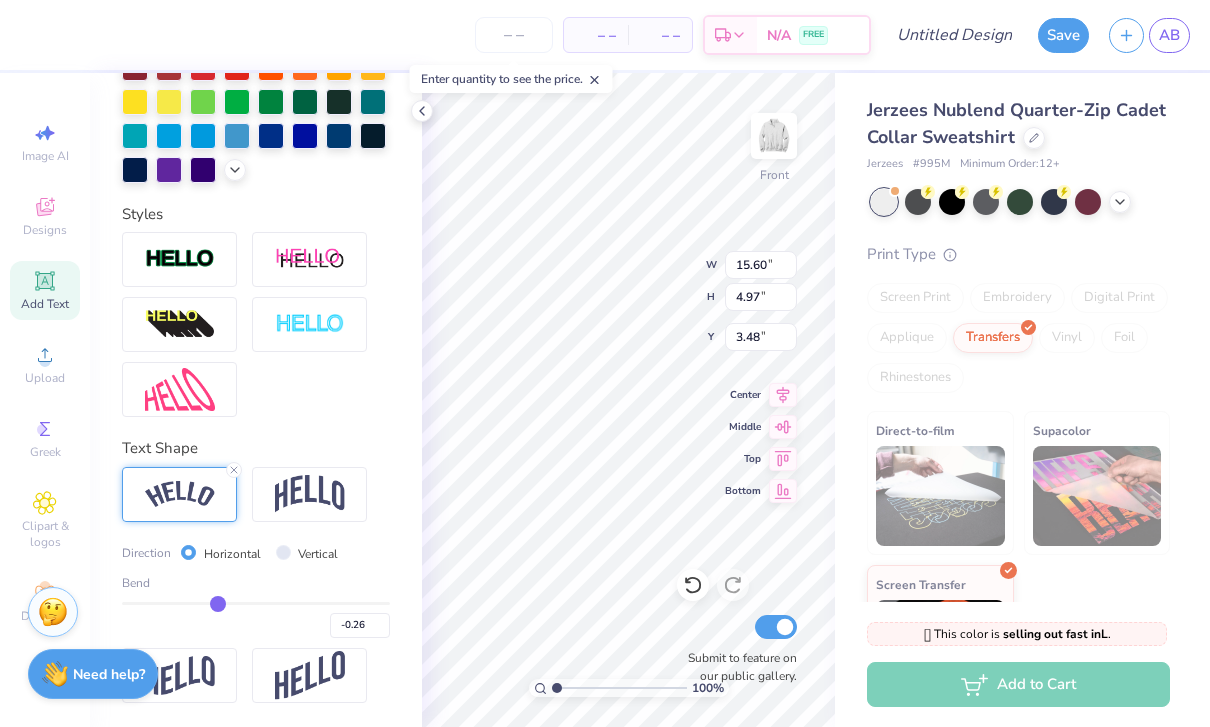 type on "-0.30" 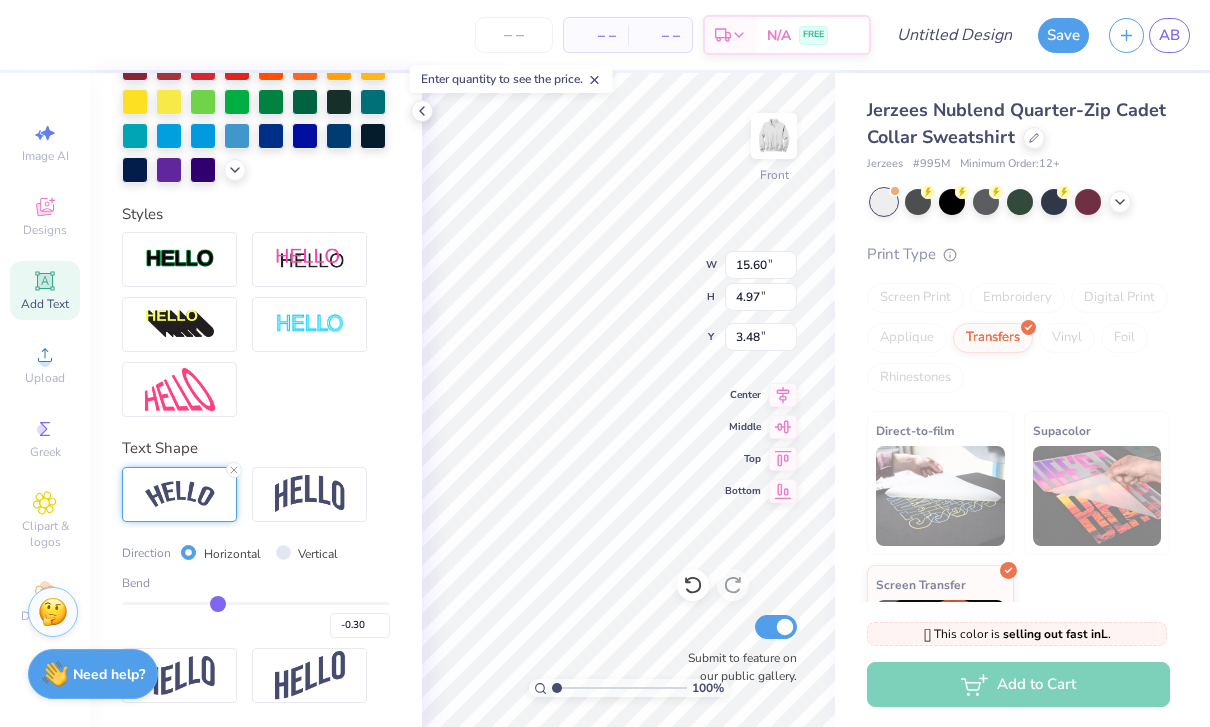type on "-0.34" 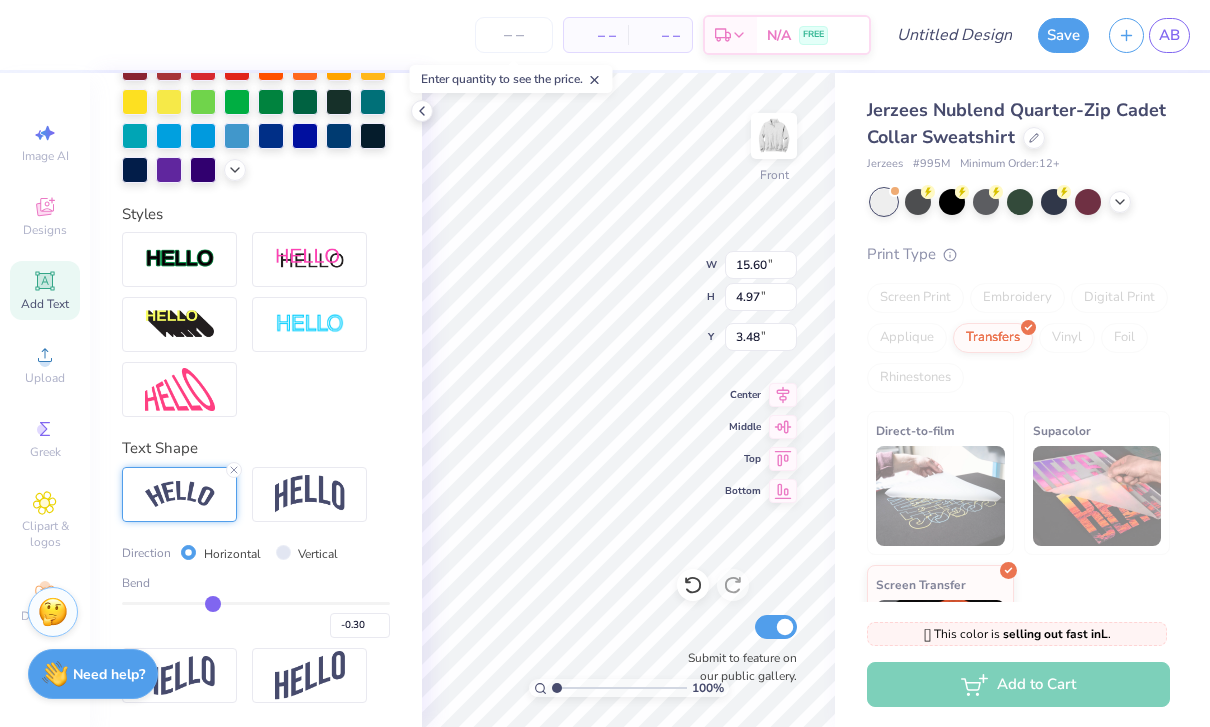 type on "-0.34" 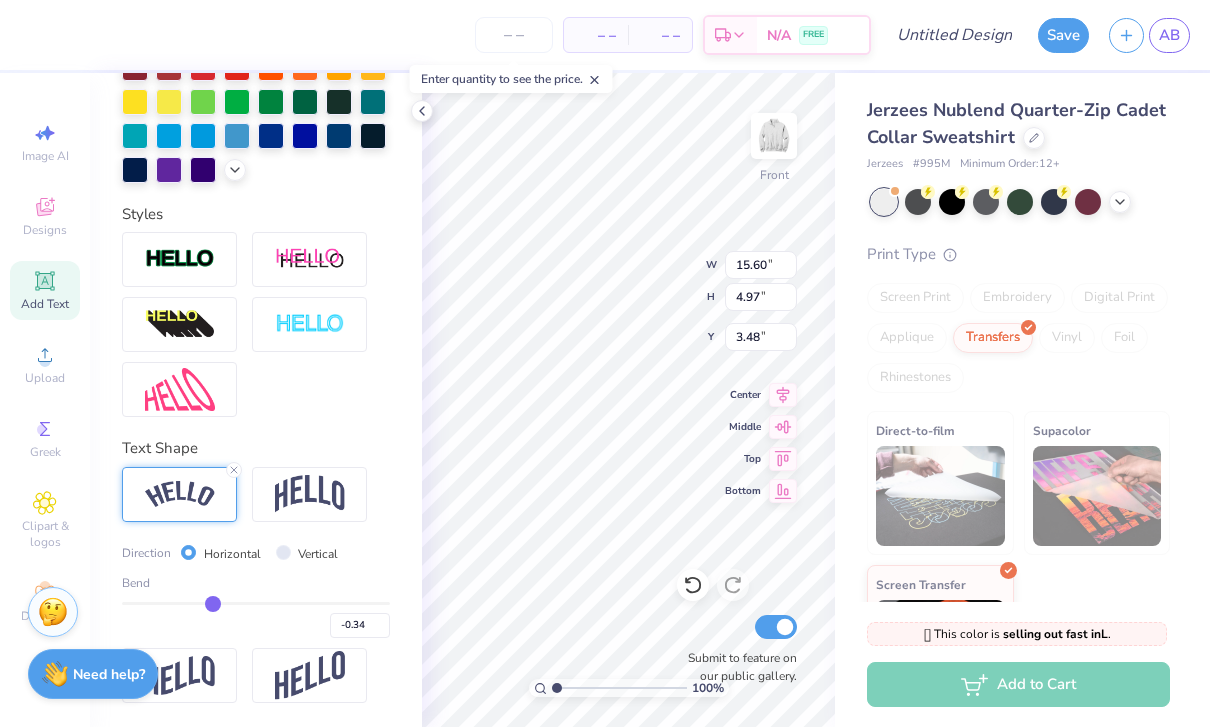 type on "-0.37" 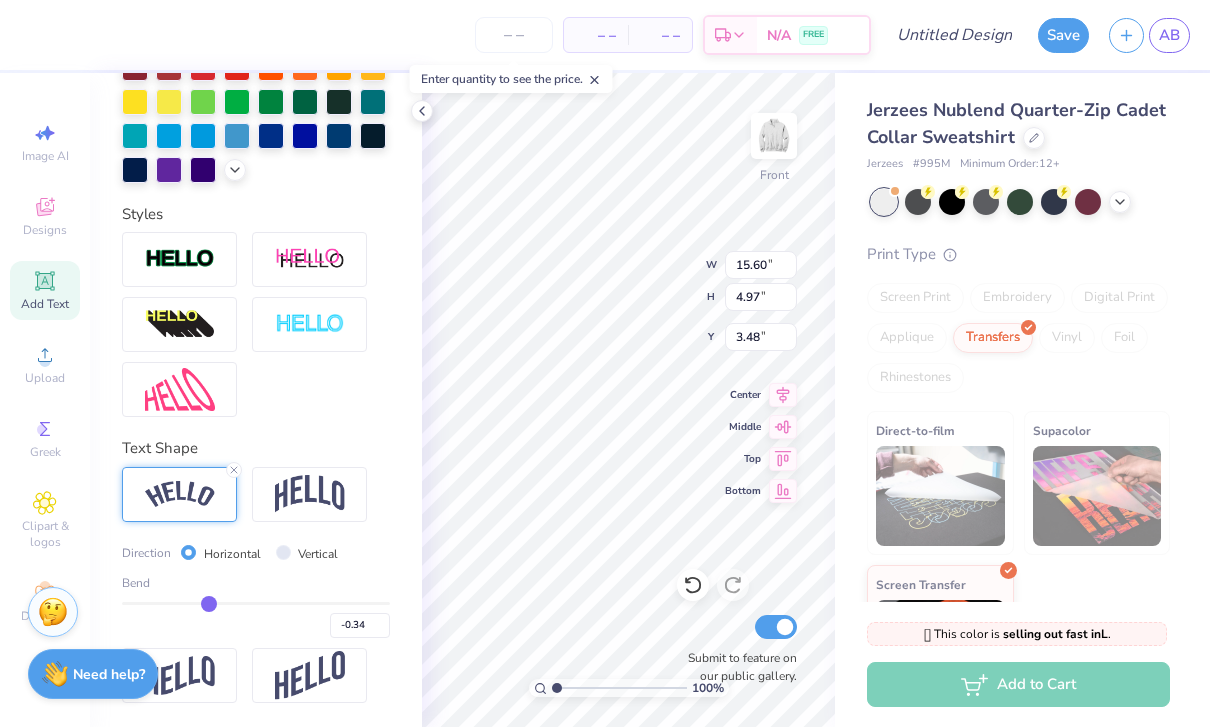 type on "-0.37" 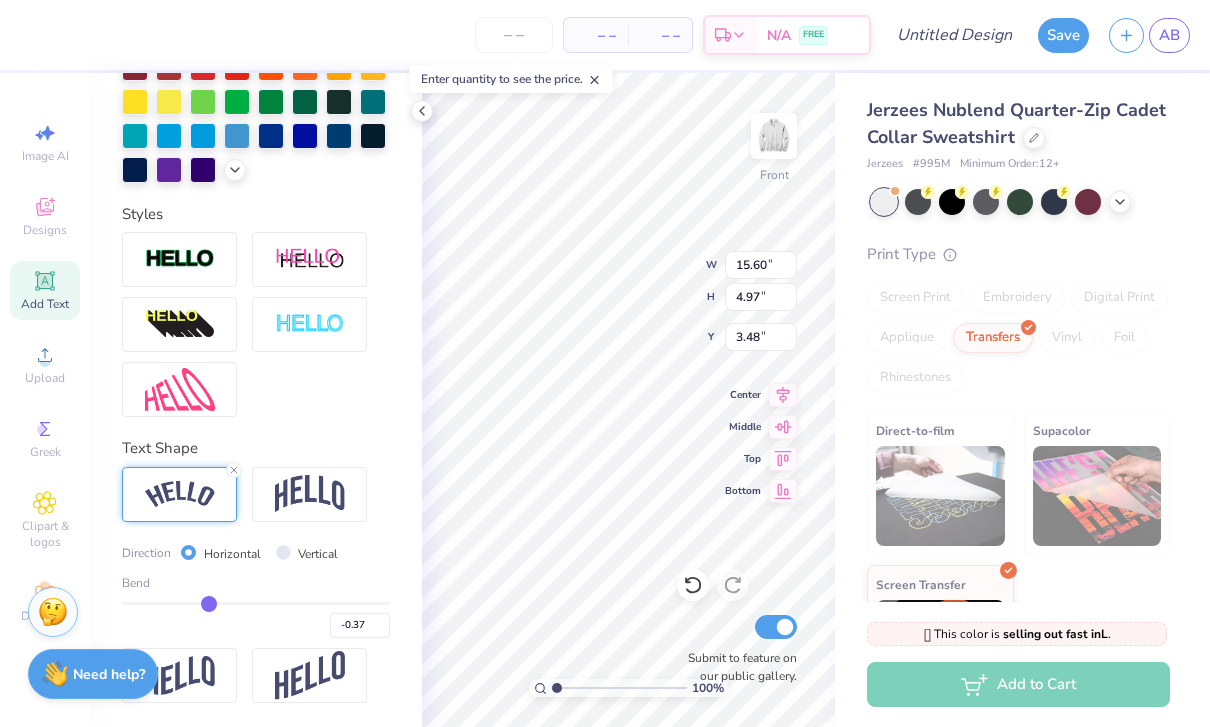 type on "-0.4" 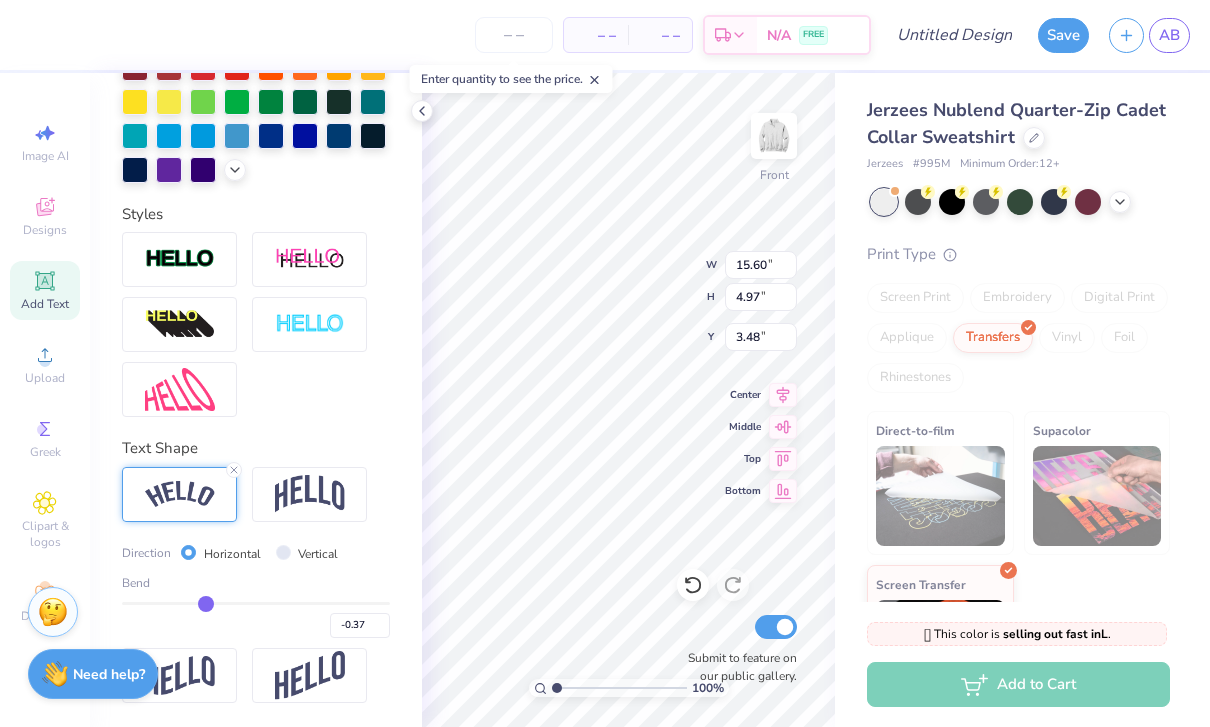 type on "-0.40" 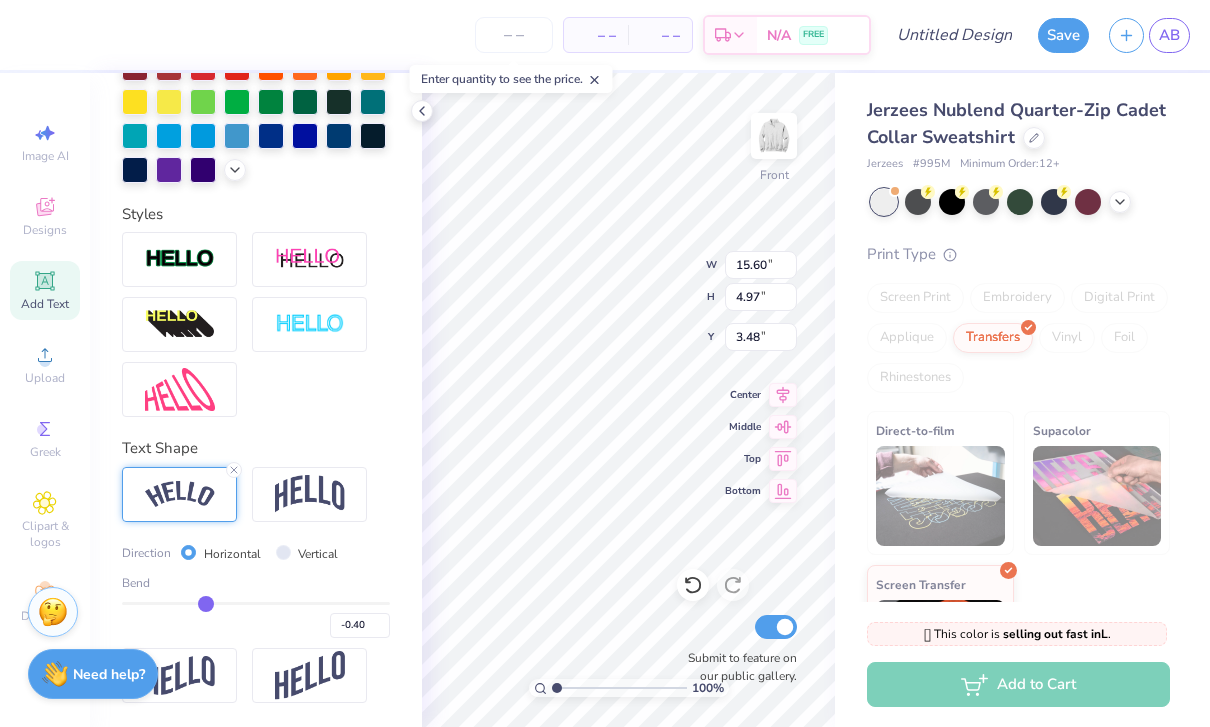 type on "-0.44" 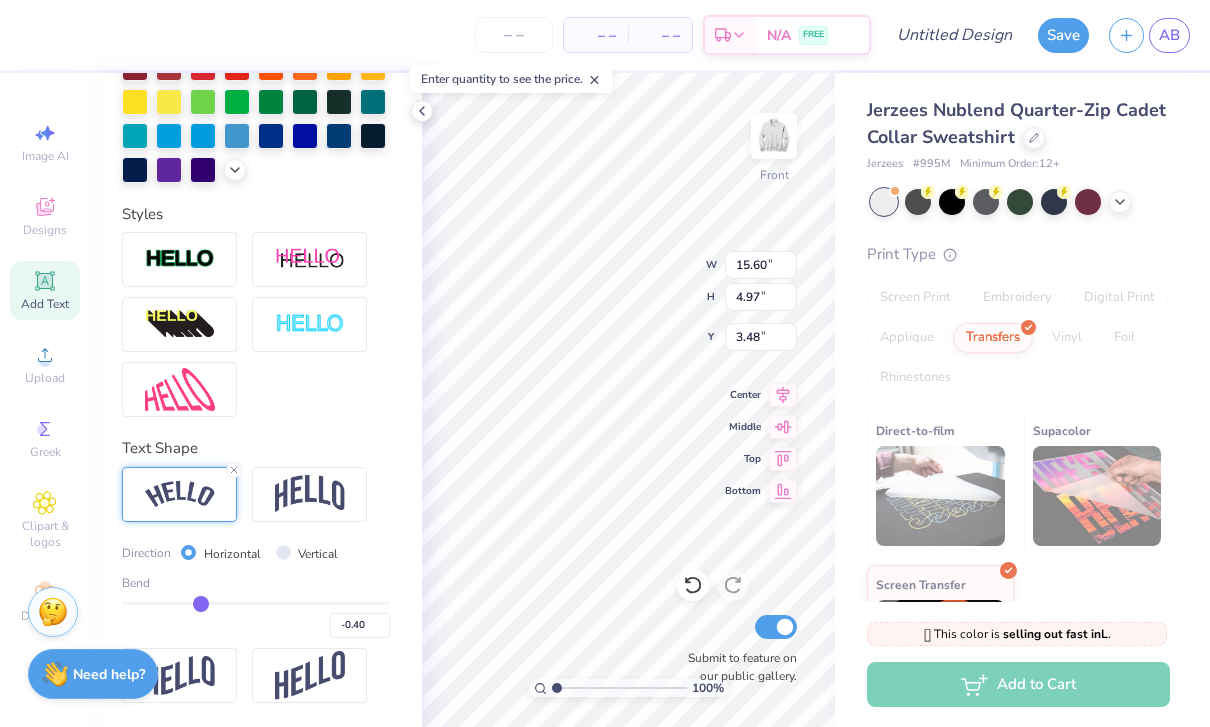 type on "-0.44" 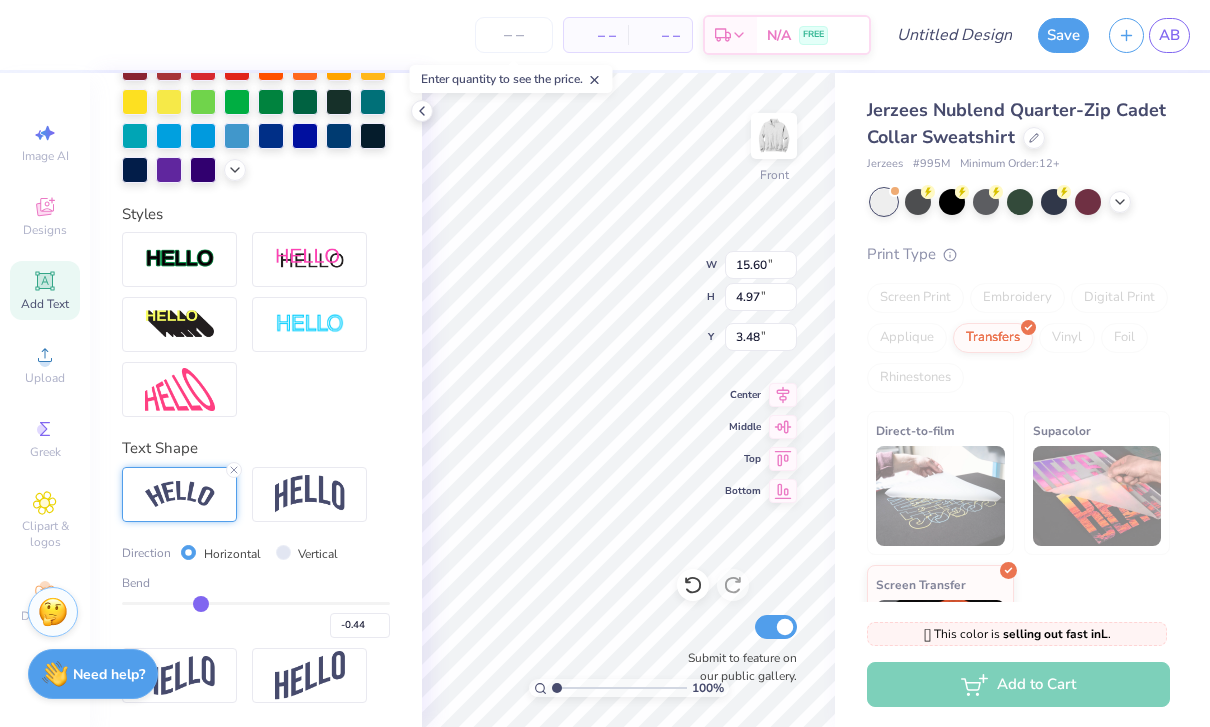 type on "-0.47" 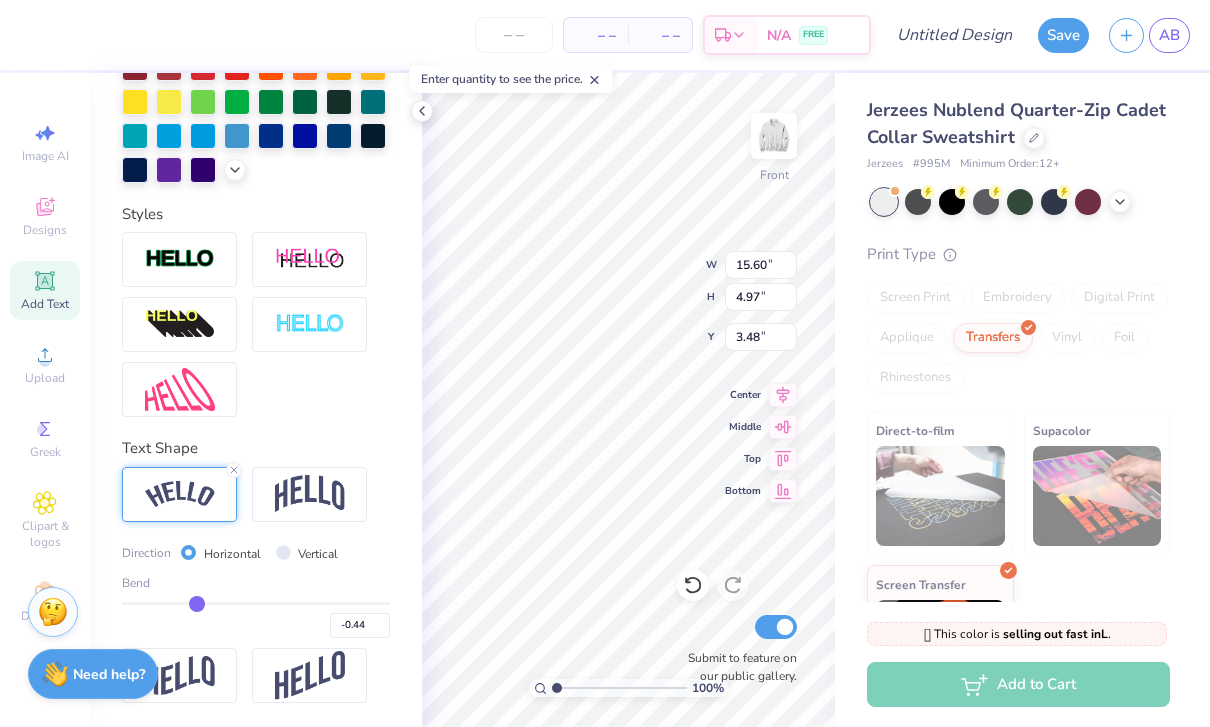 type on "-0.47" 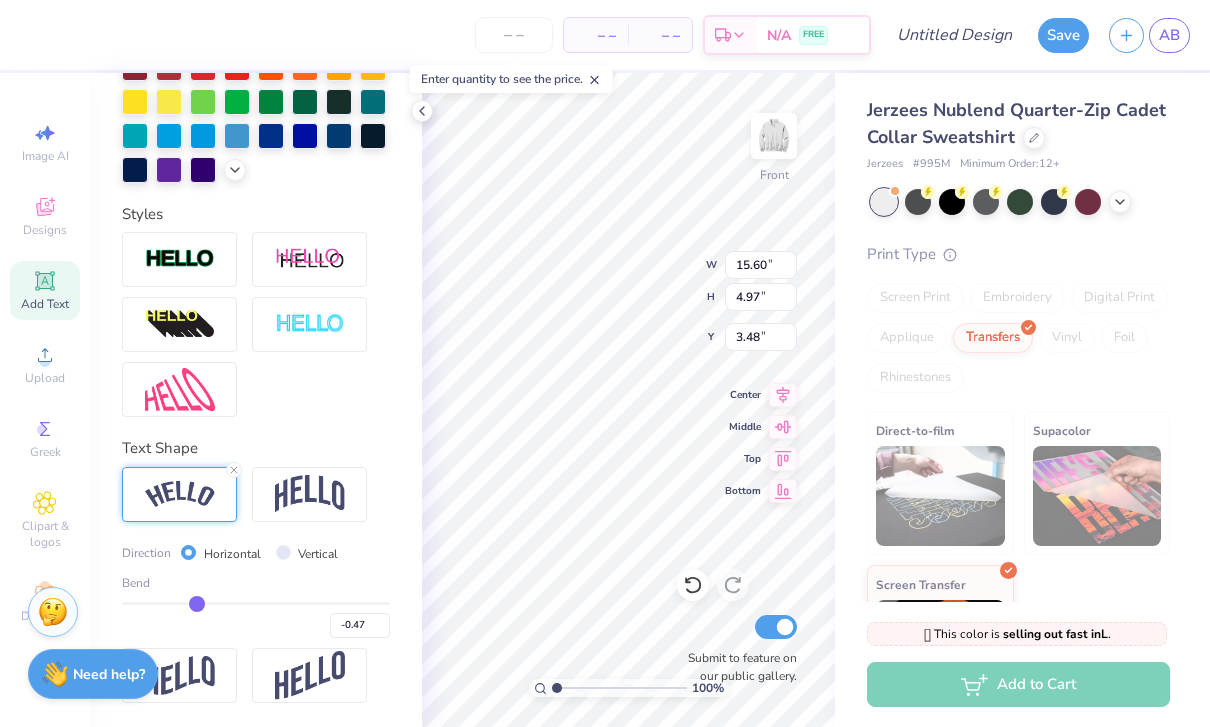 type on "-0.49" 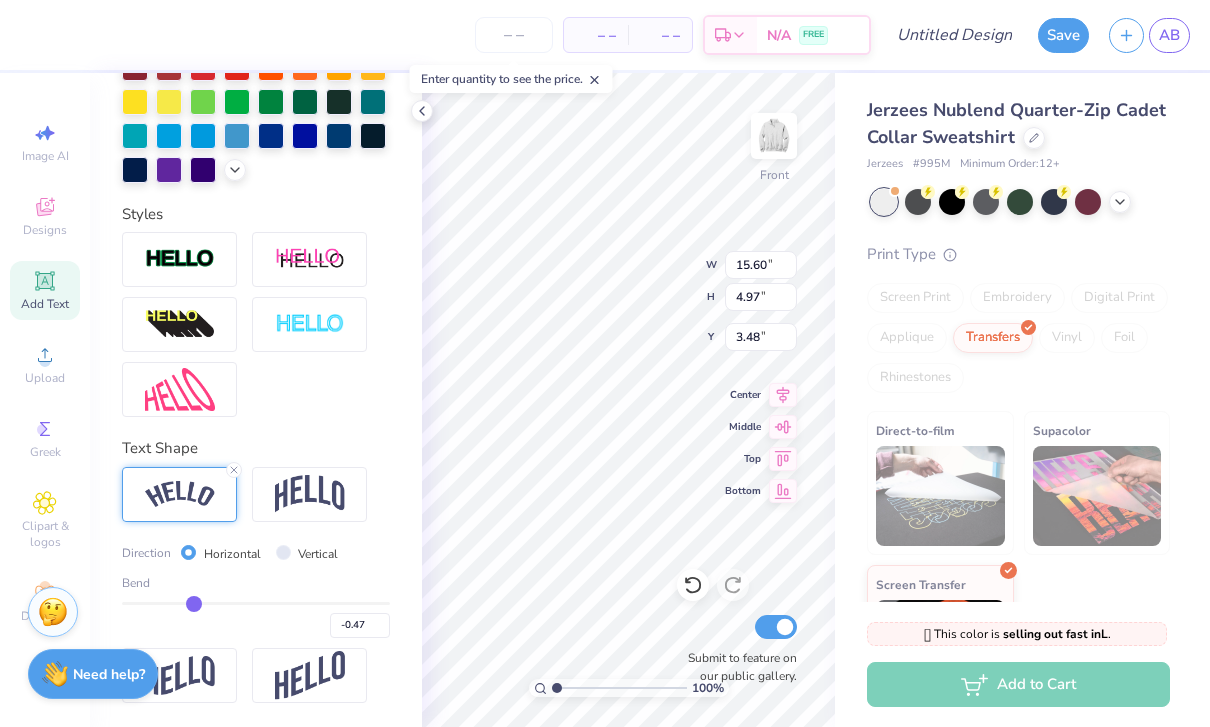 type on "-0.49" 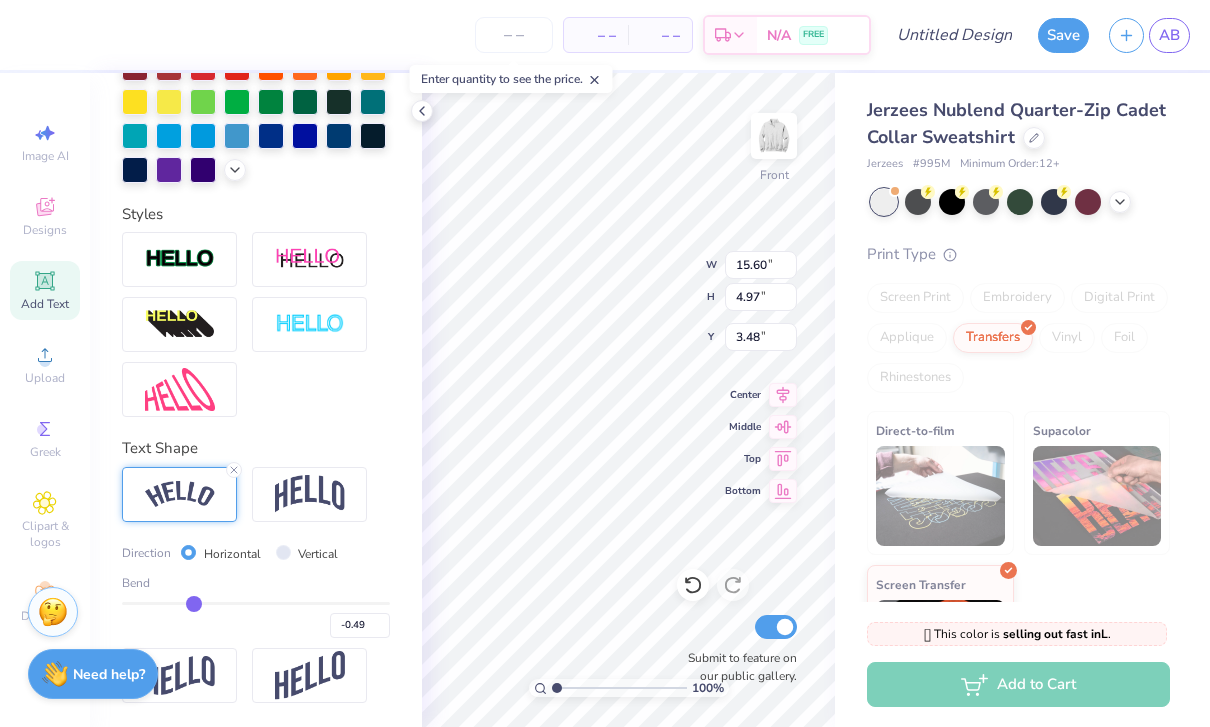 type on "-0.52" 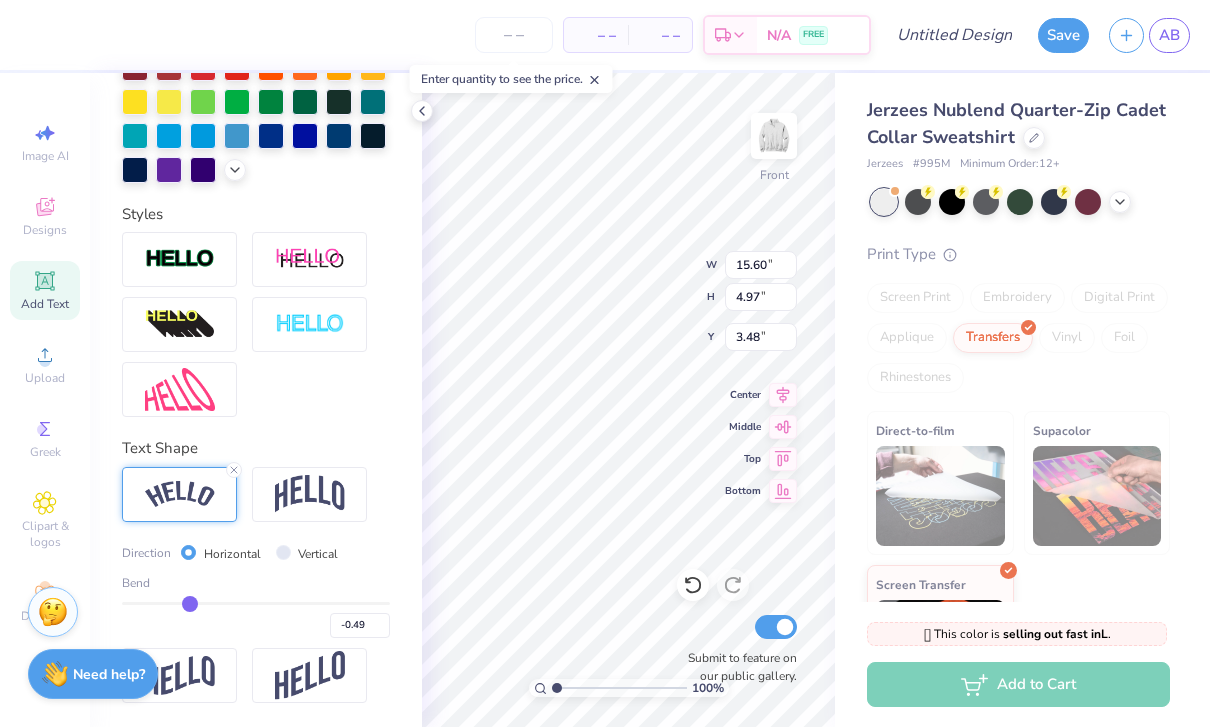 type on "-0.52" 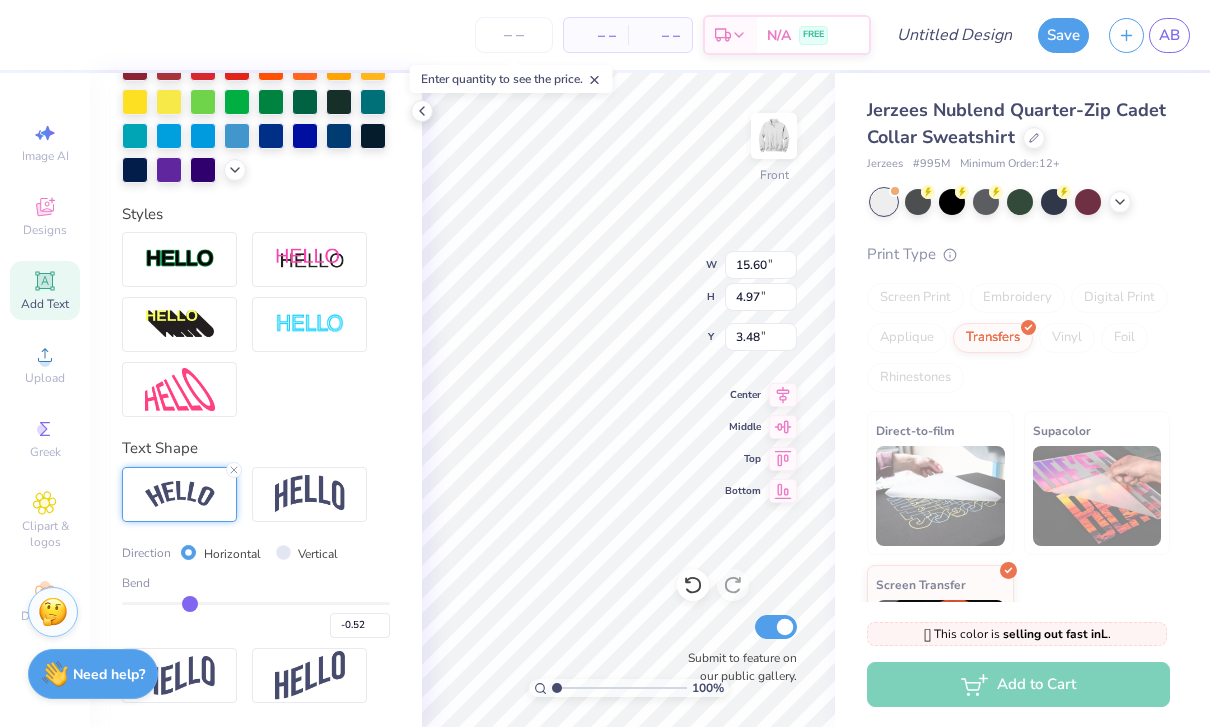 type on "-0.55" 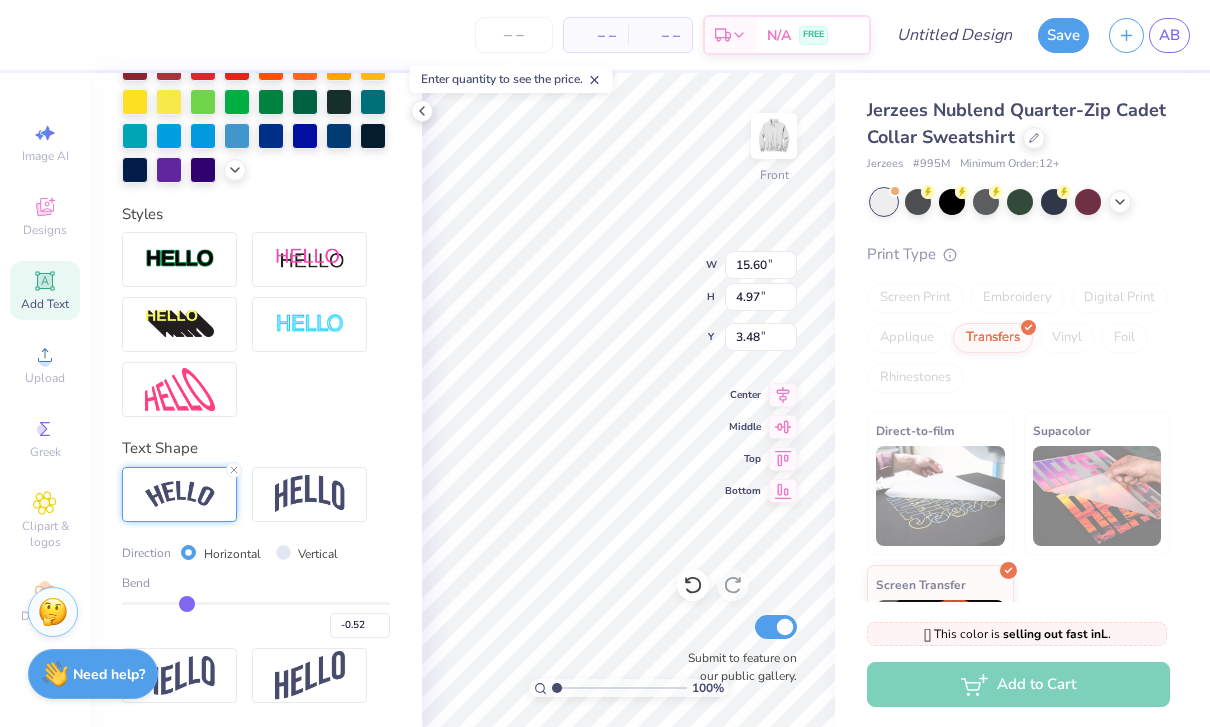 type on "-0.55" 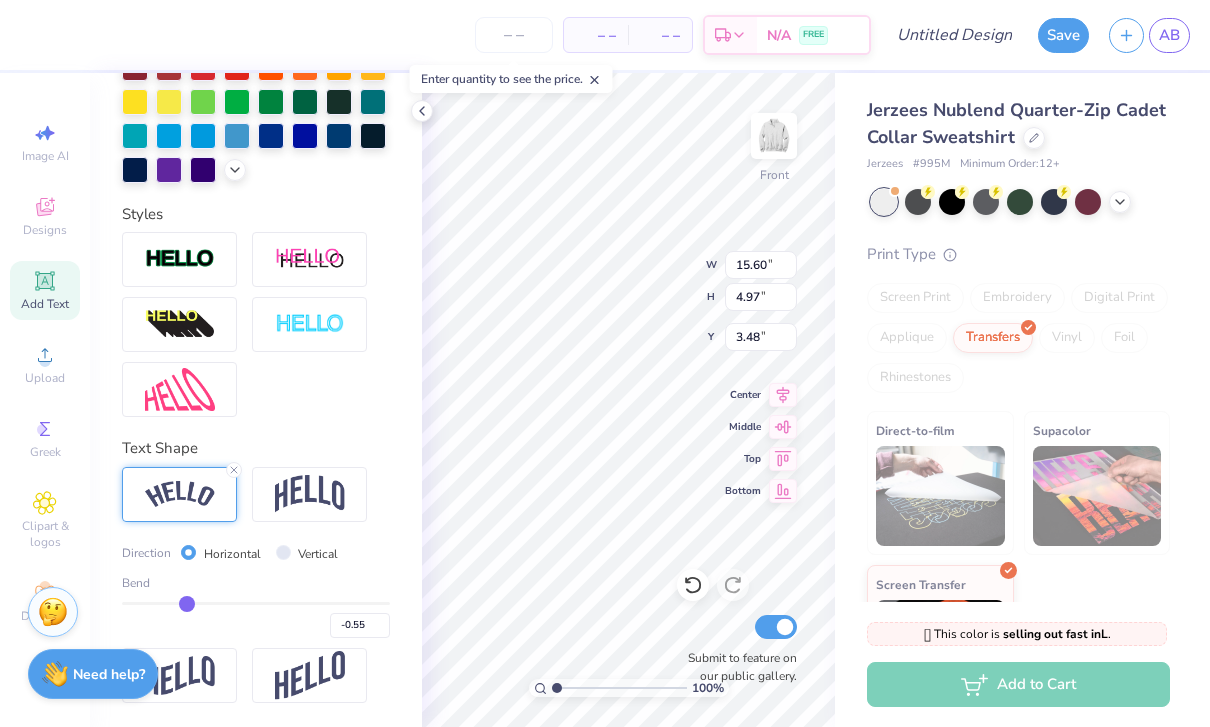 type on "-0.57" 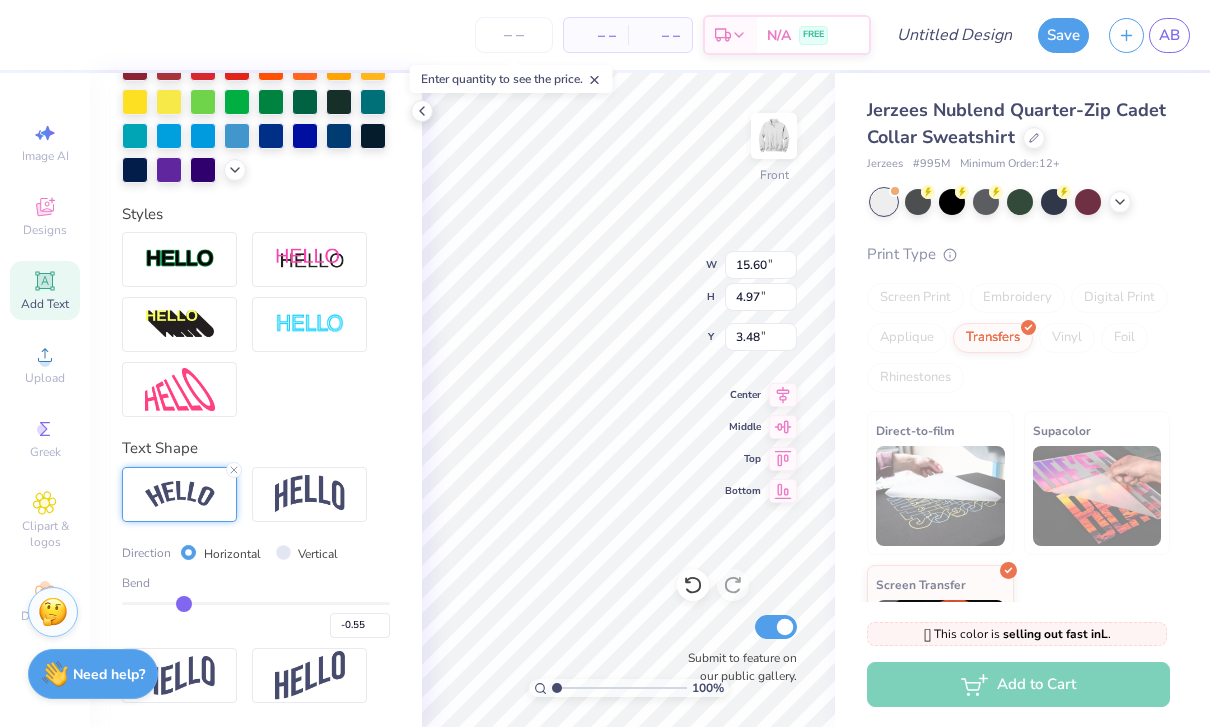type on "-0.57" 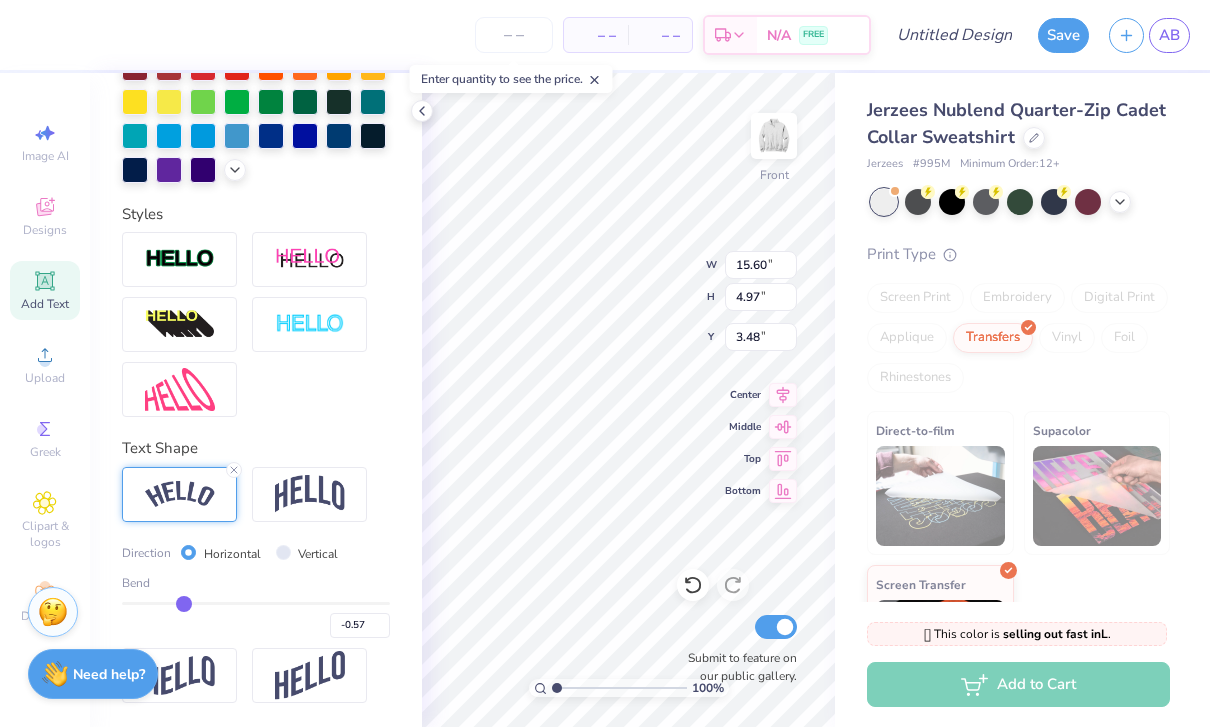 type on "-0.6" 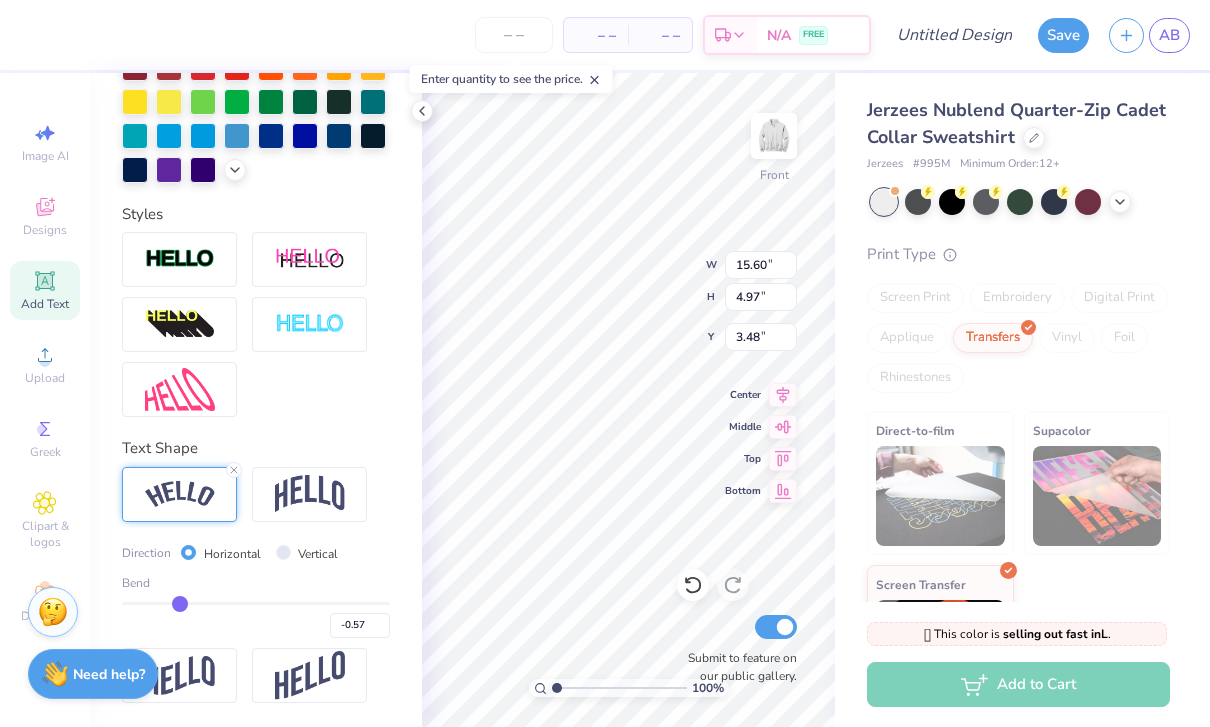type on "-0.60" 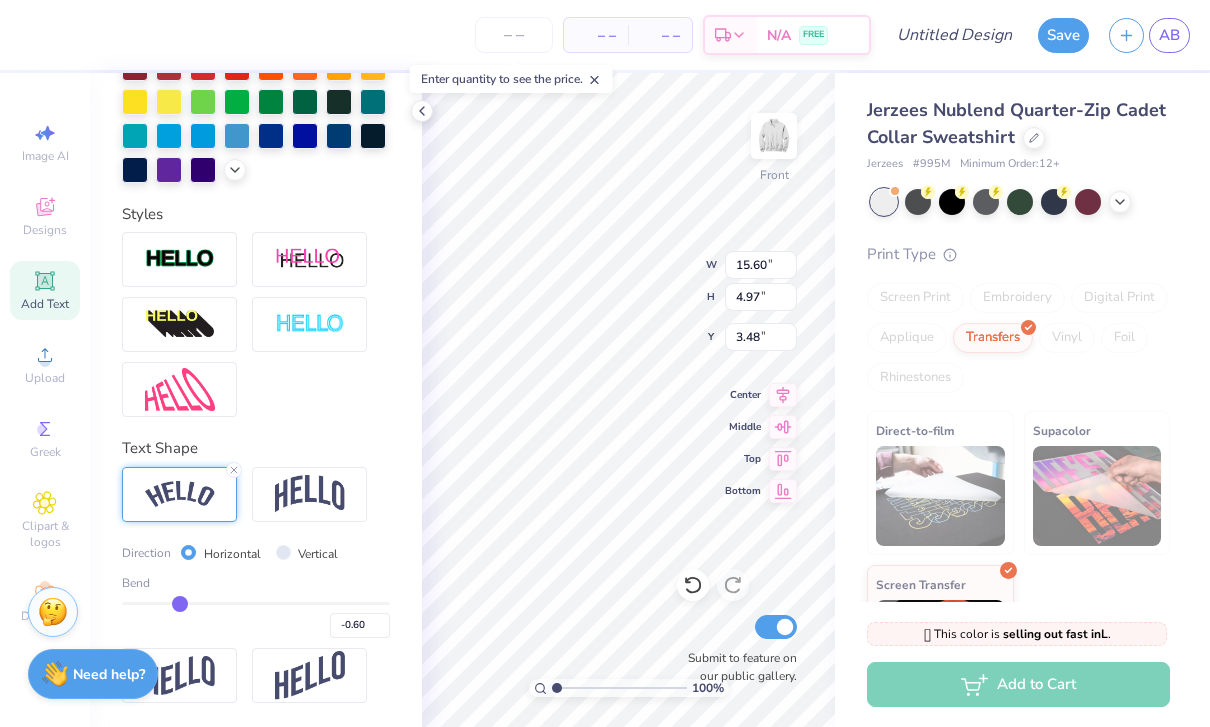 type on "-0.62" 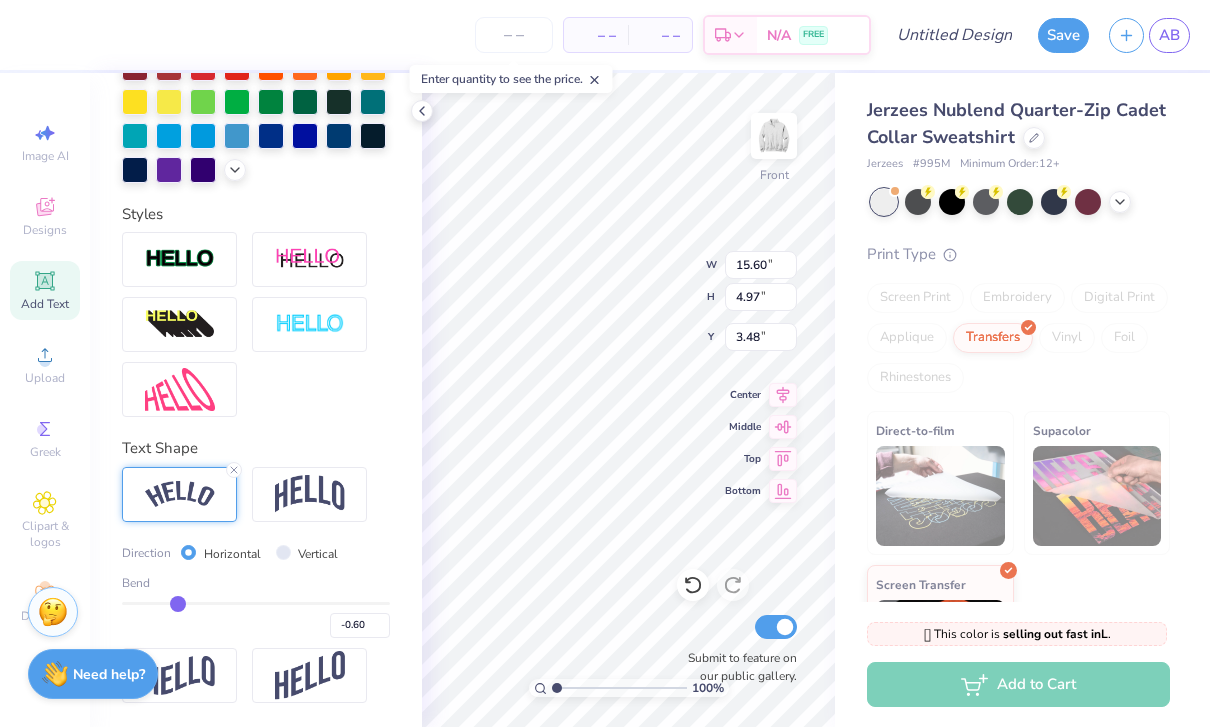 type on "-0.62" 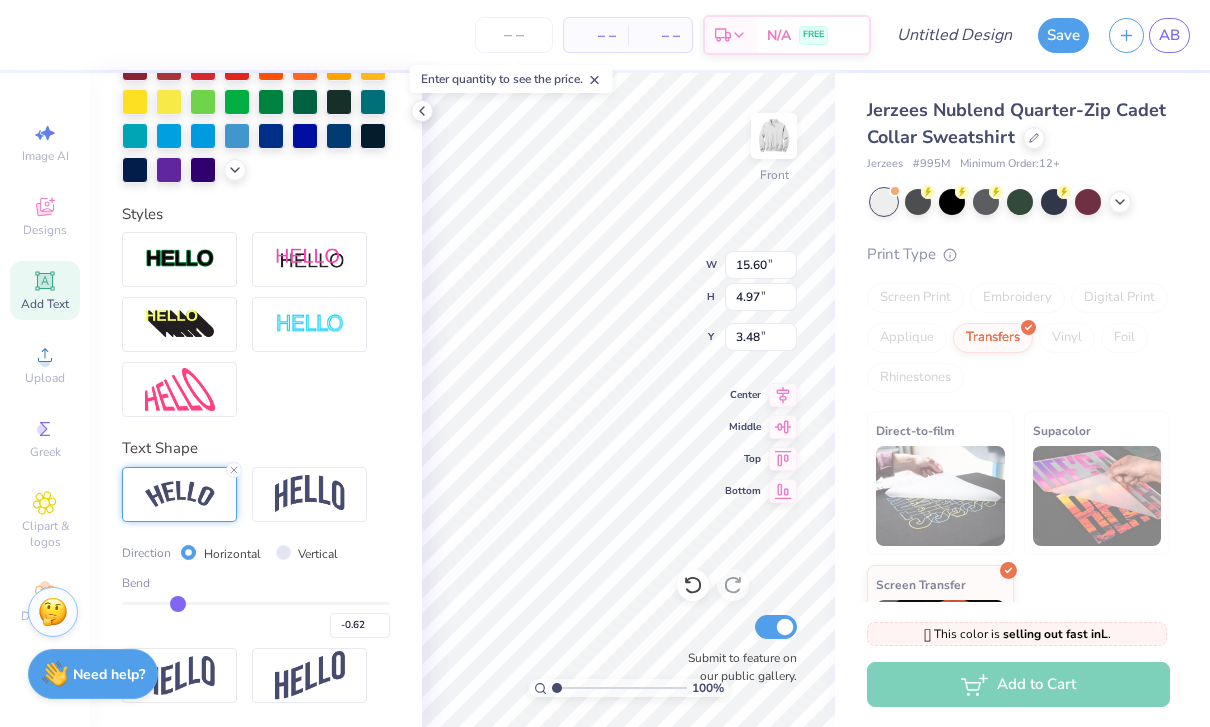 type on "-0.64" 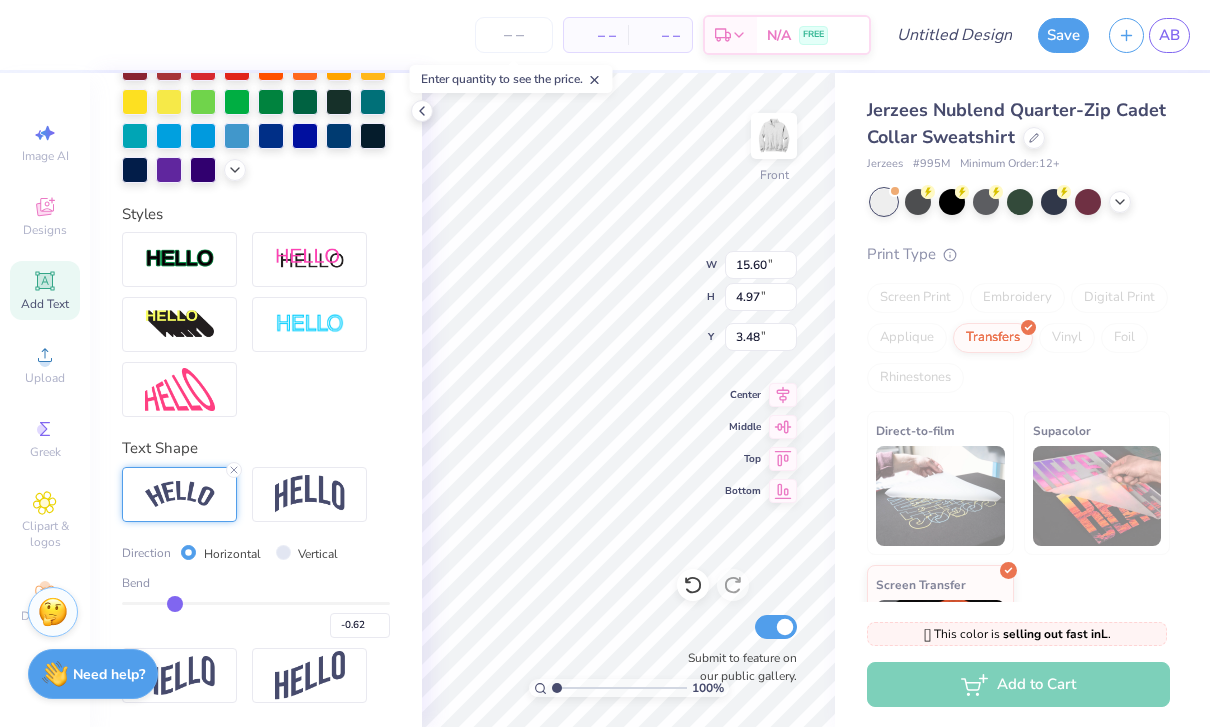 type on "-0.64" 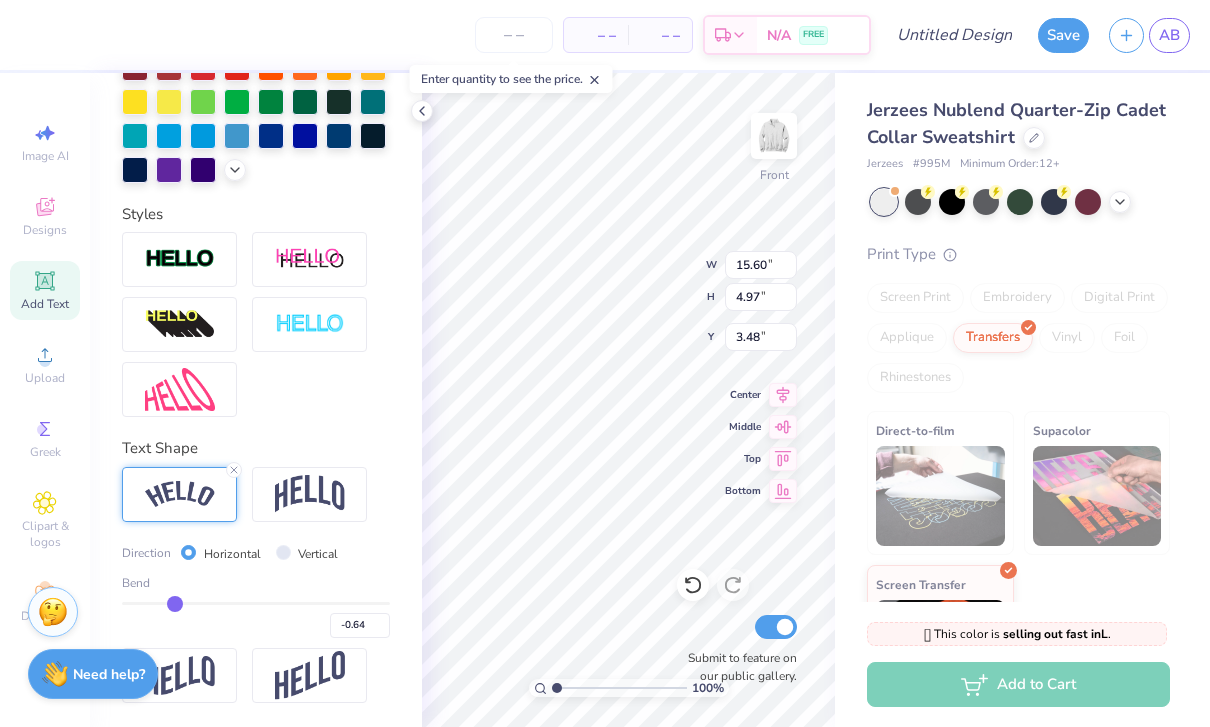 type on "-0.67" 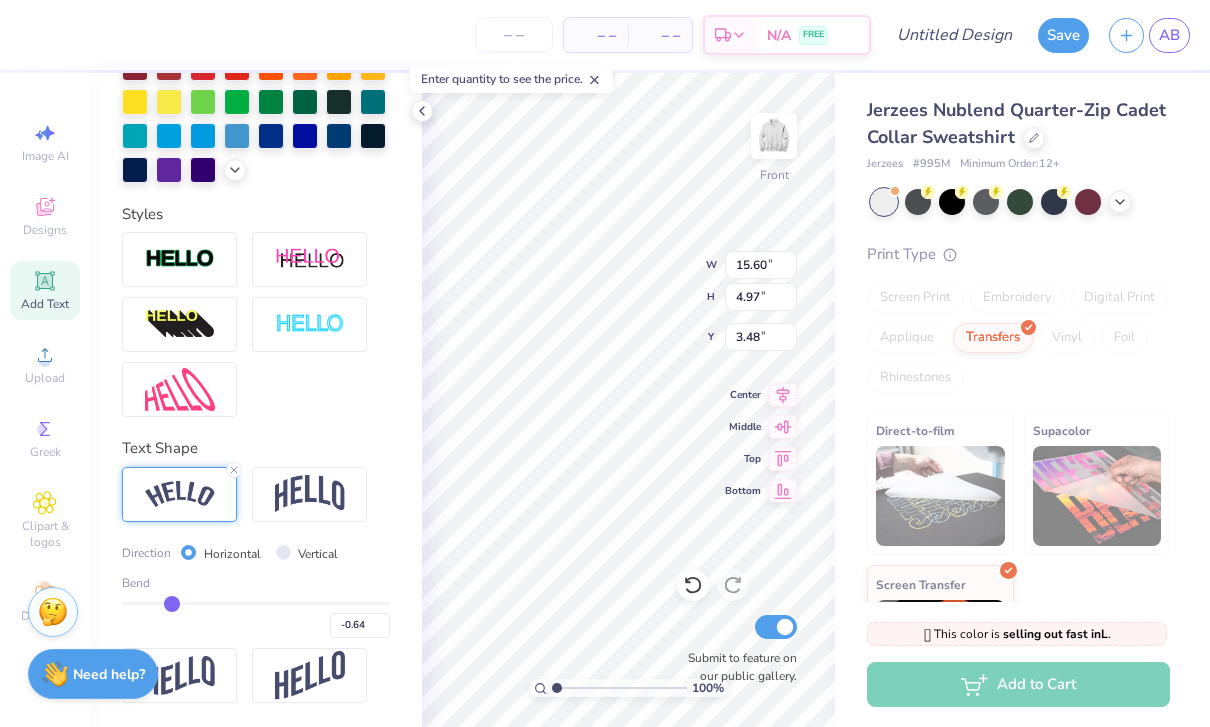 type on "-0.67" 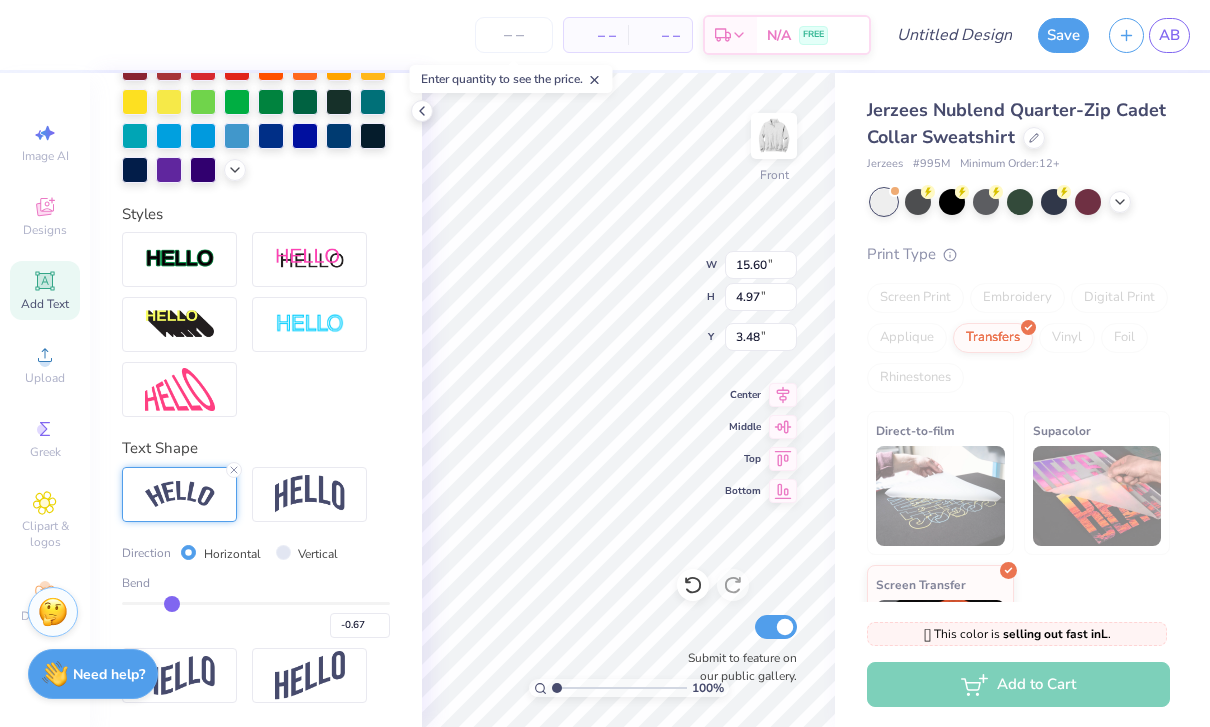 type on "-0.7" 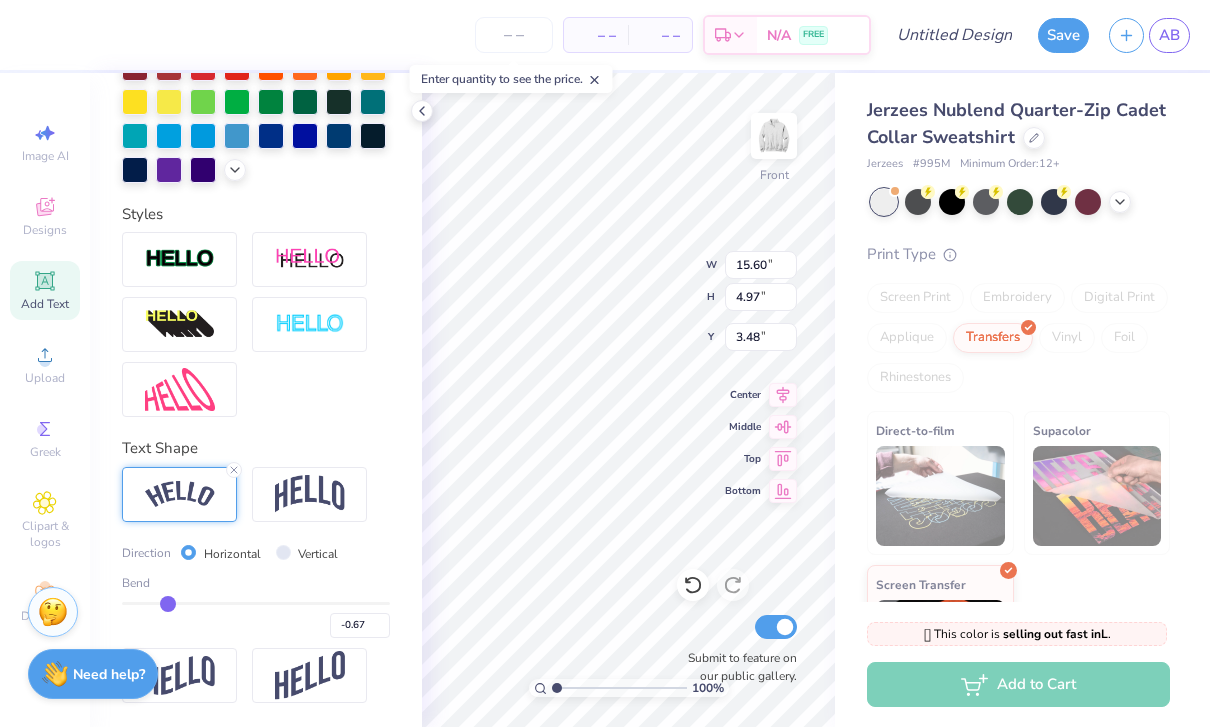 type on "-0.70" 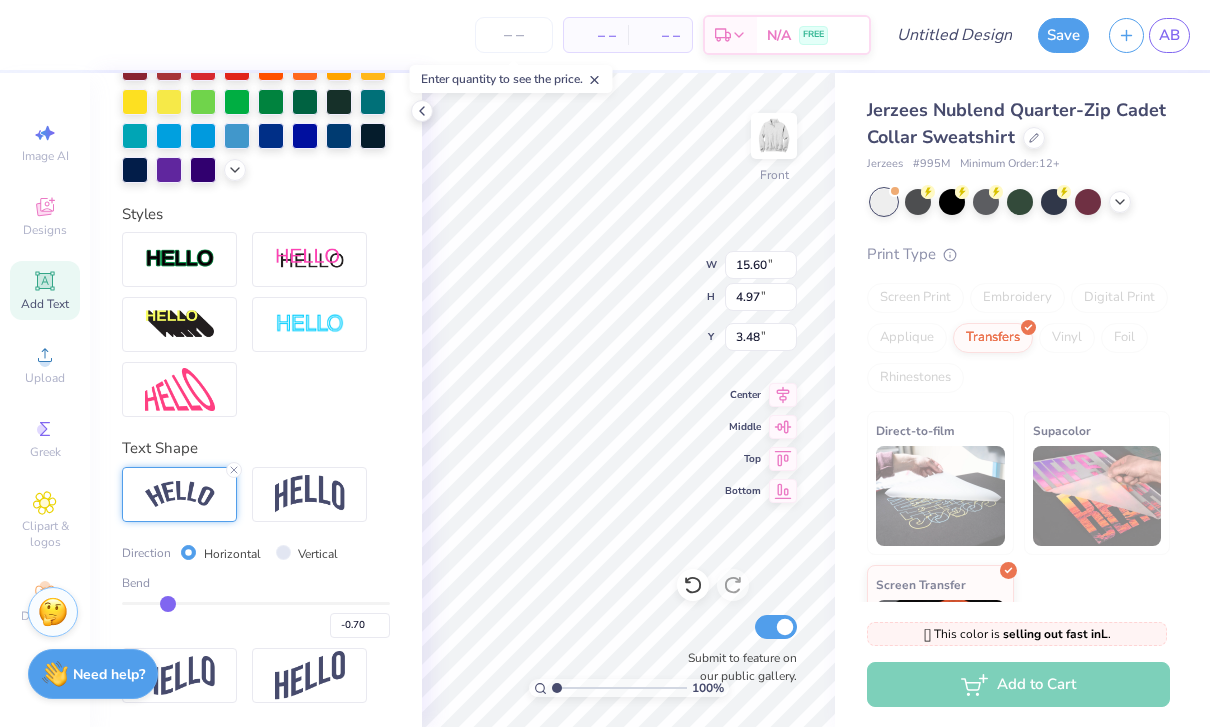 type on "-0.72" 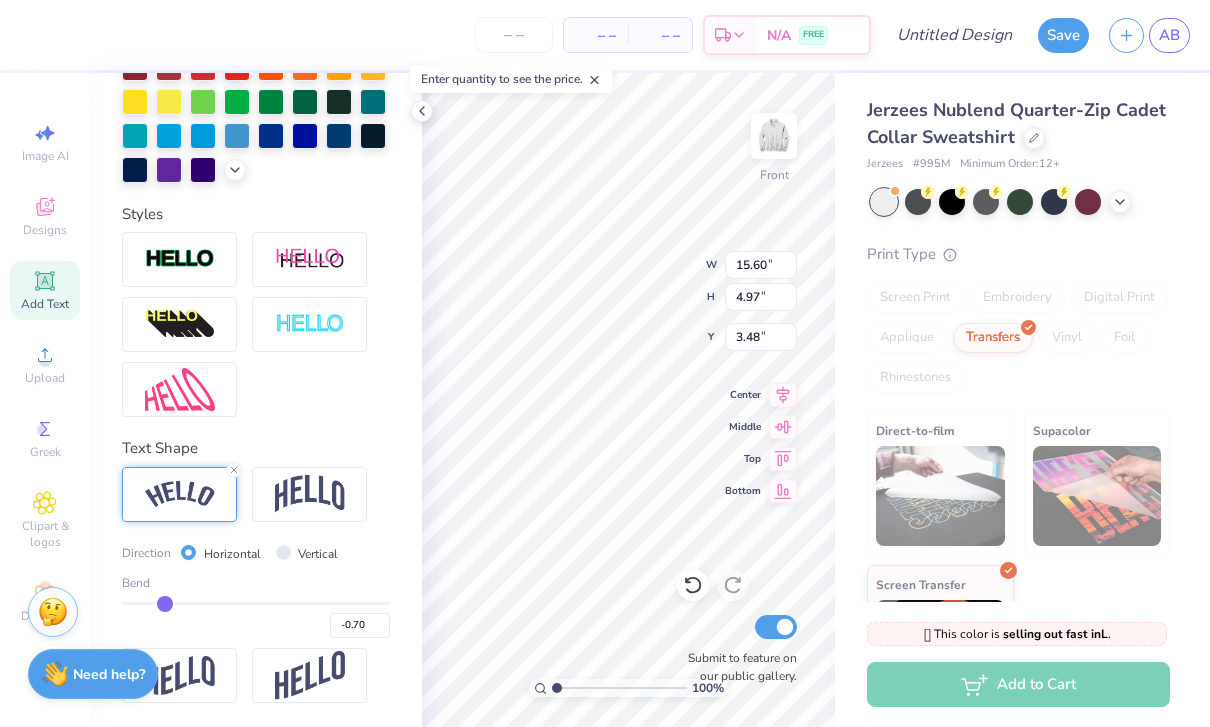 type on "-0.72" 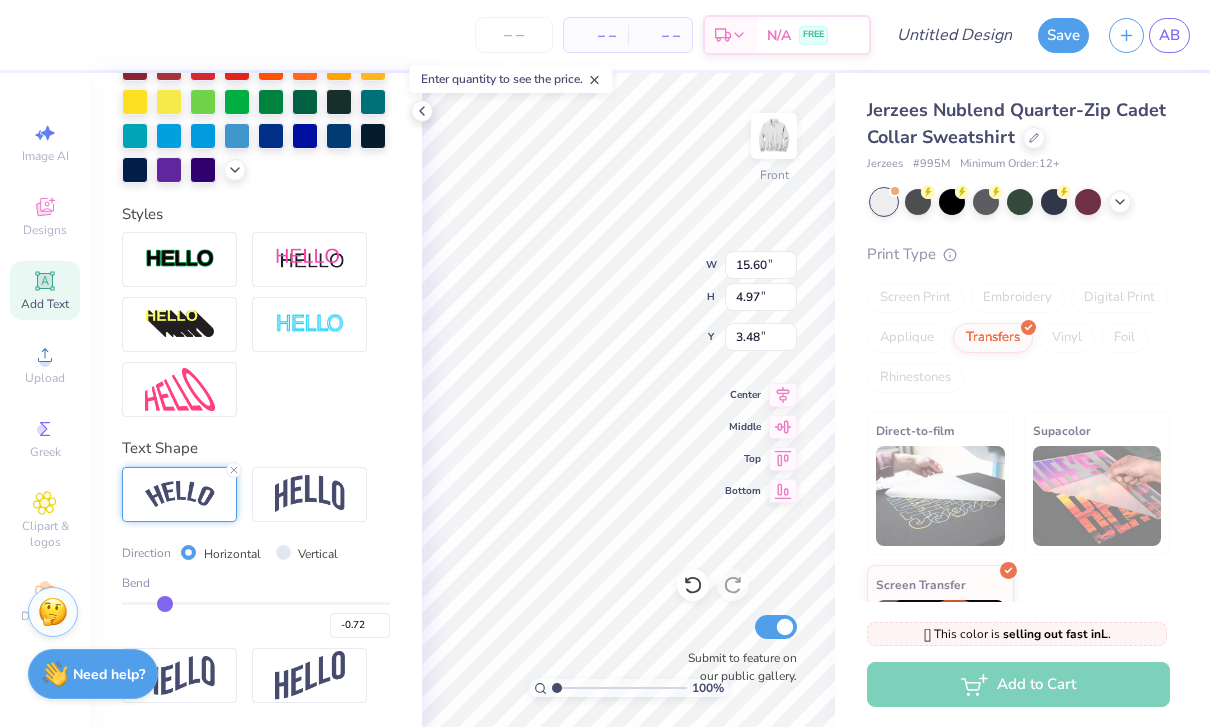 type on "-0.75" 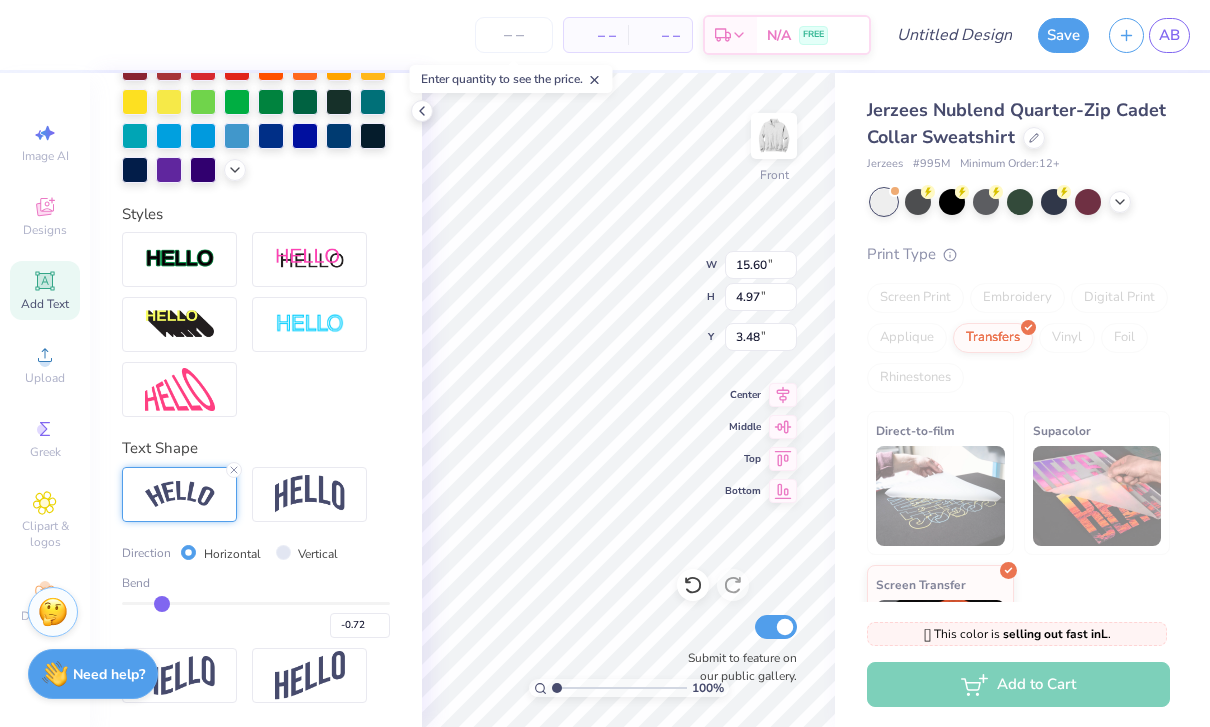 type on "-0.75" 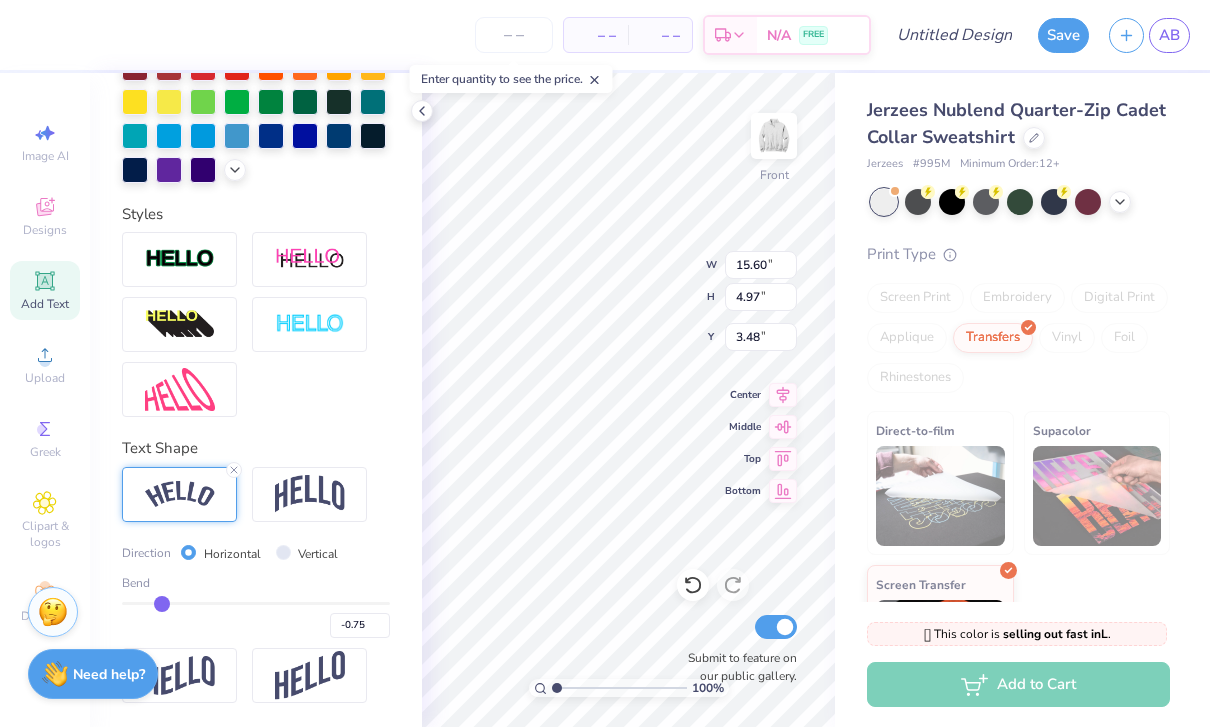 type on "-0.78" 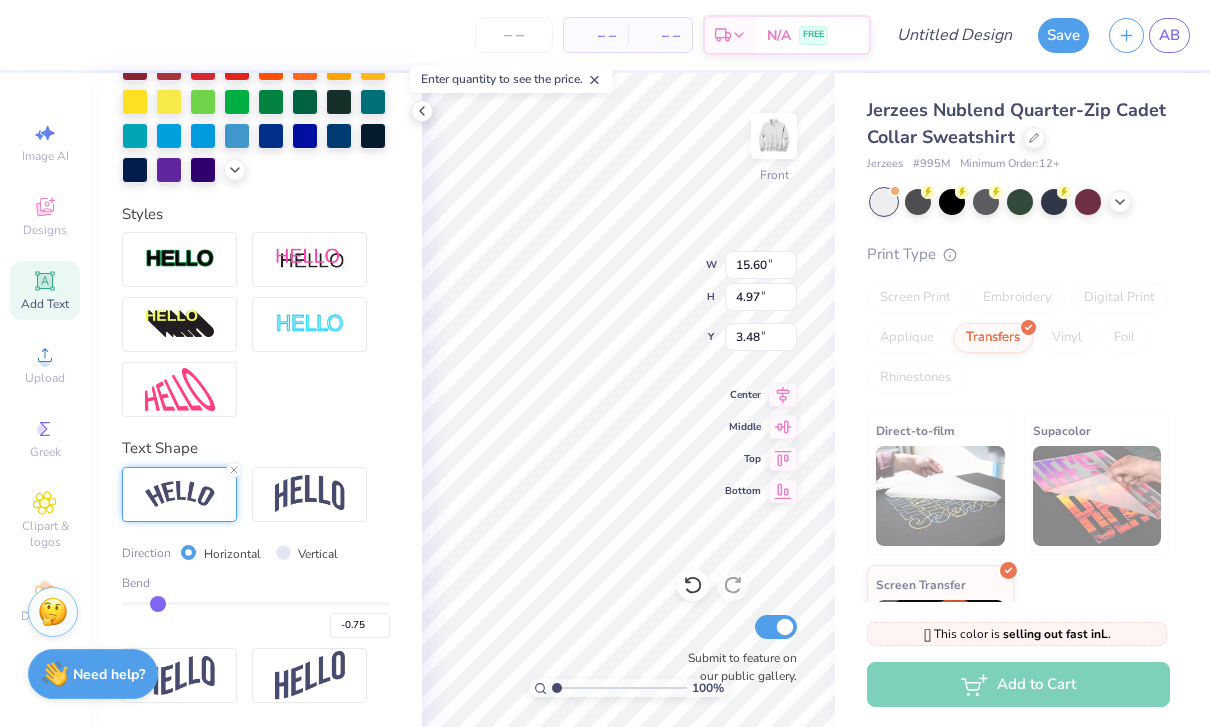 type on "-0.78" 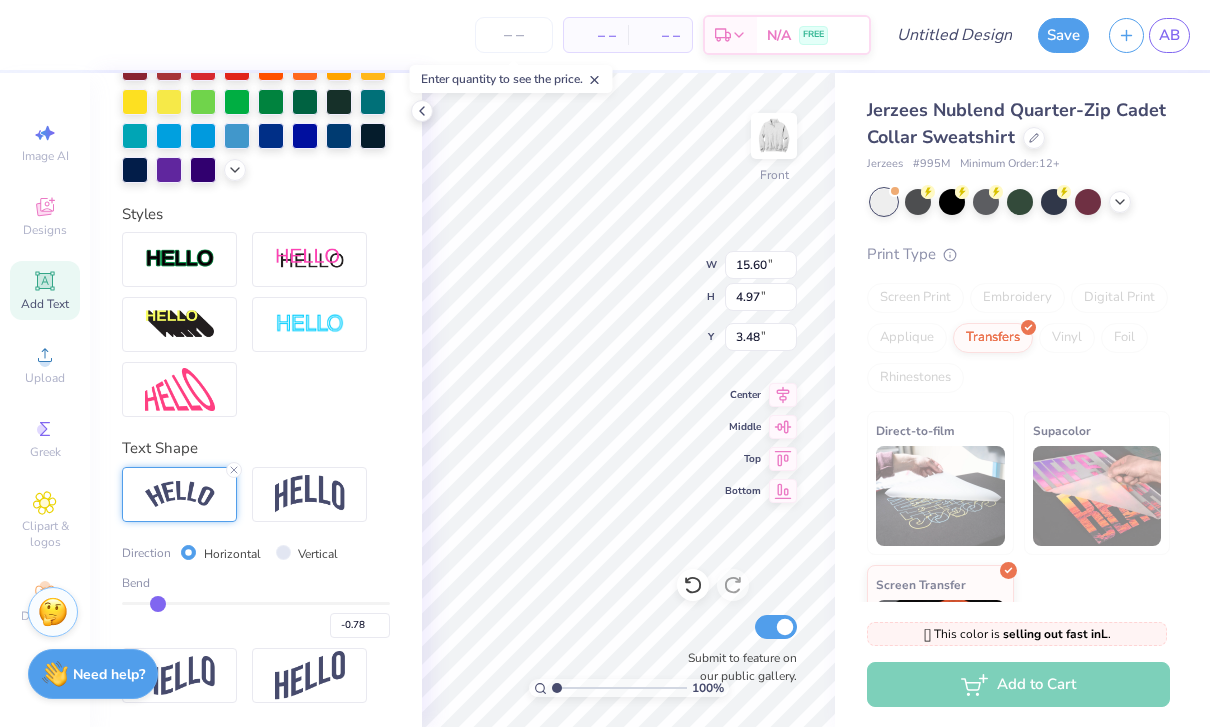 type on "-0.8" 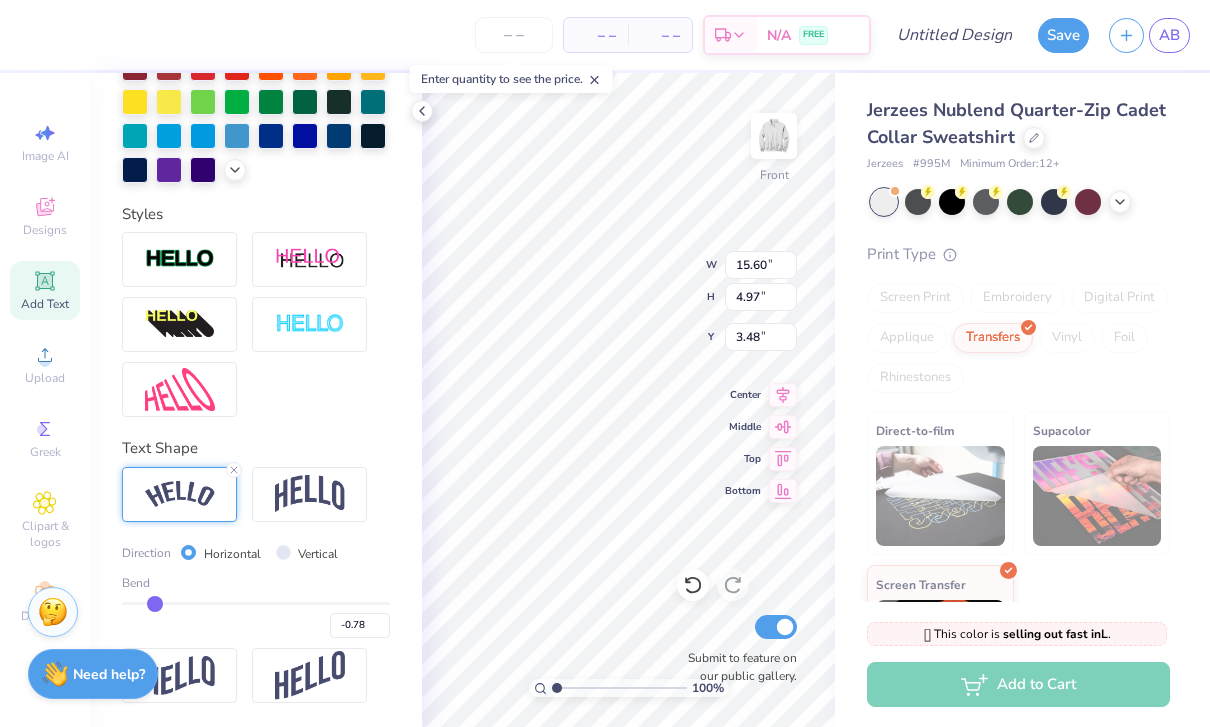 type on "-0.80" 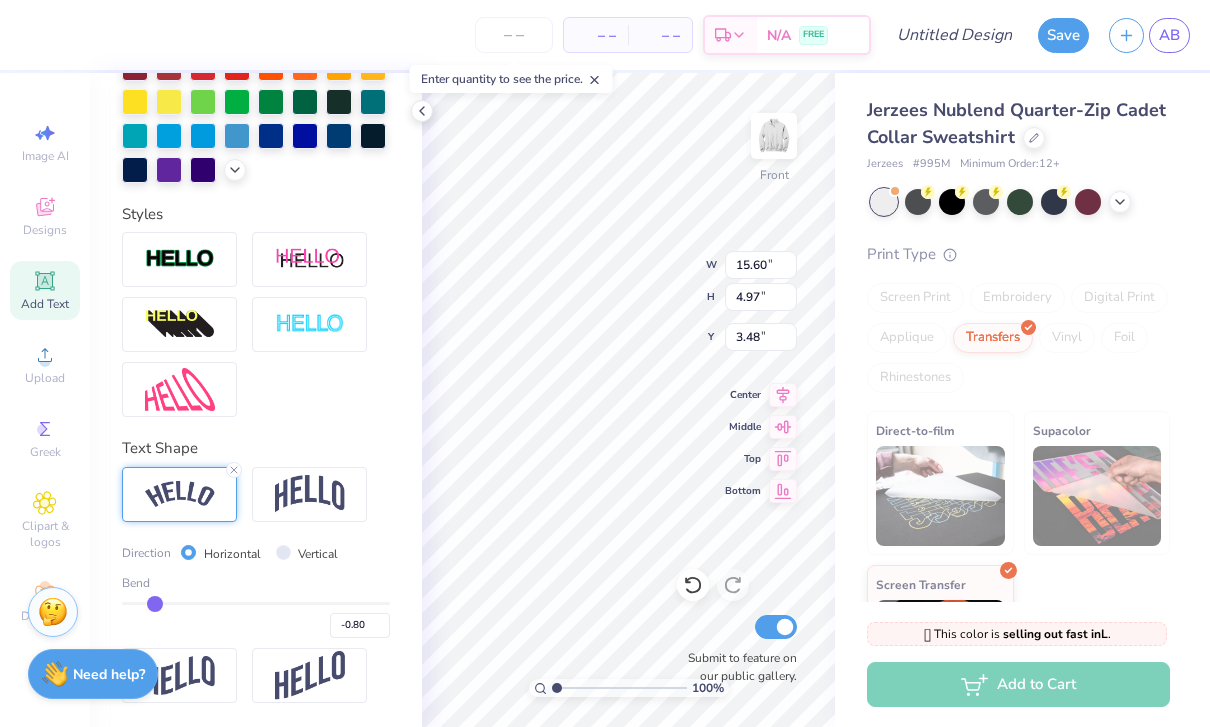 type on "-0.83" 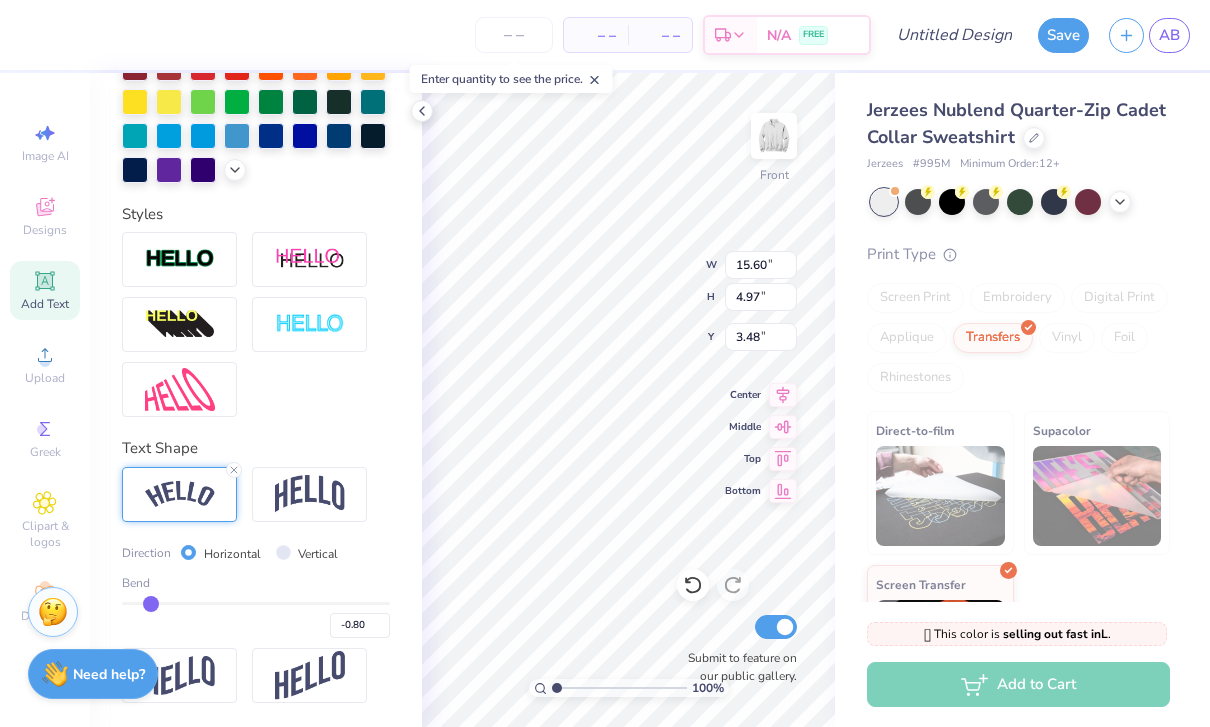 type on "-0.83" 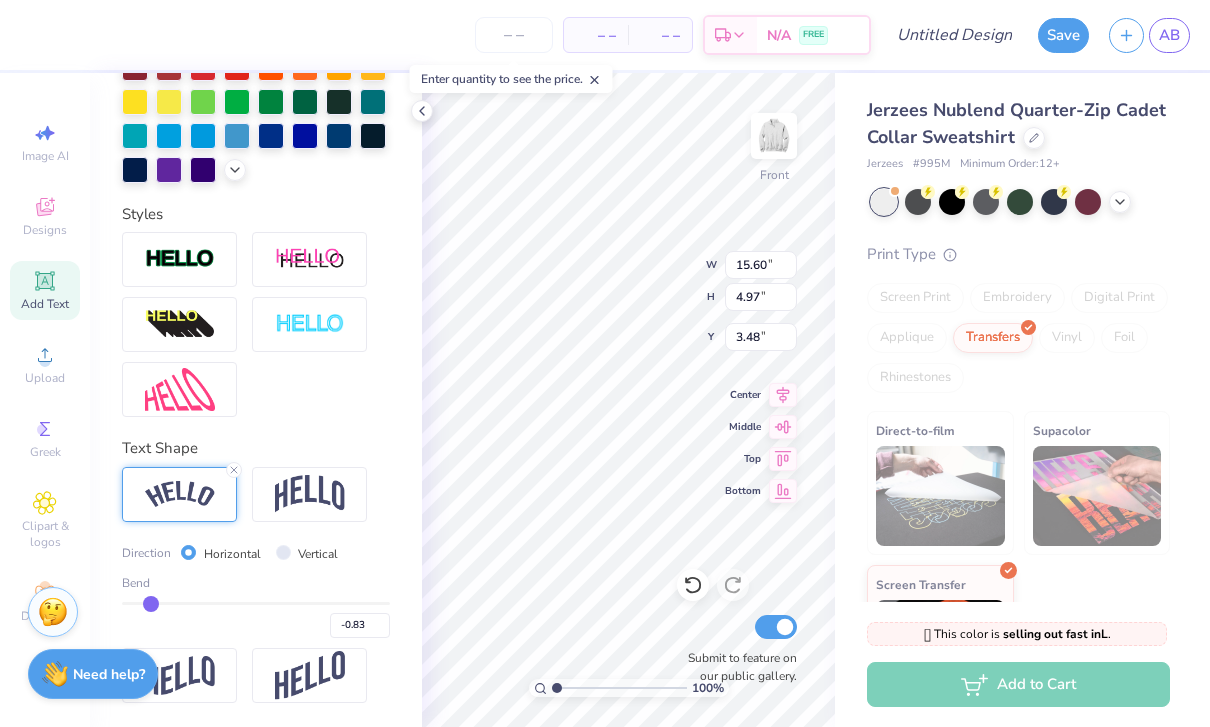 type on "-0.85" 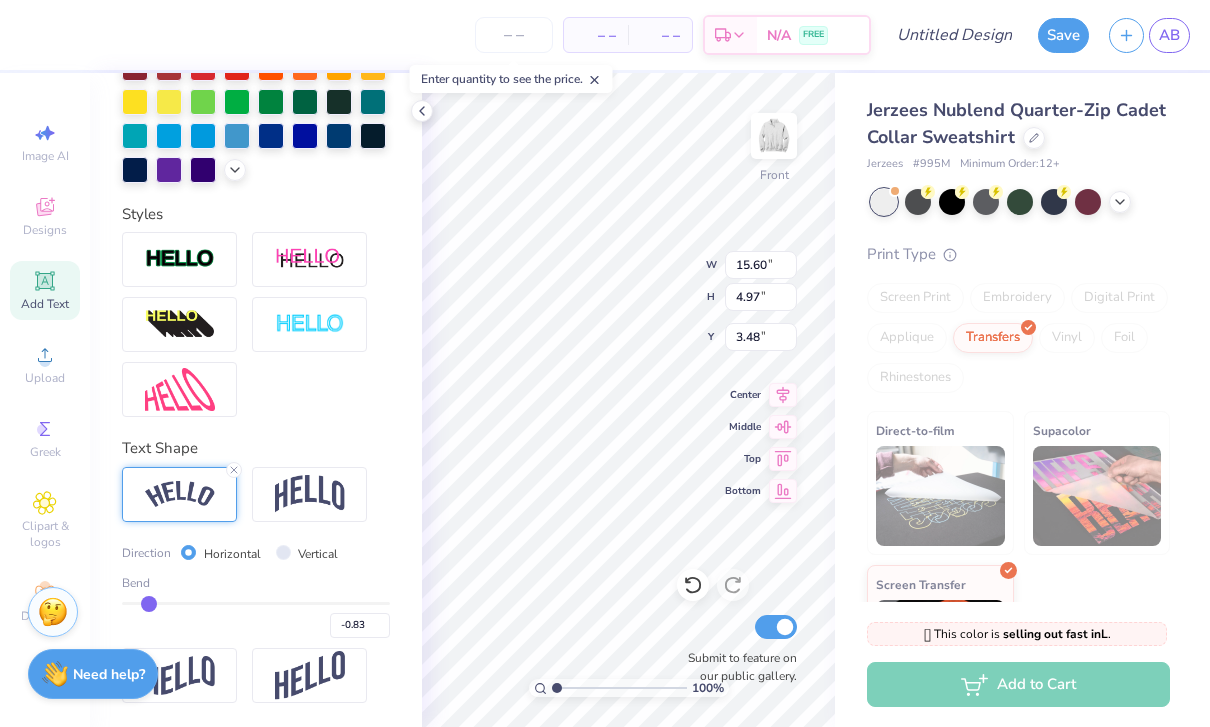 type on "-0.85" 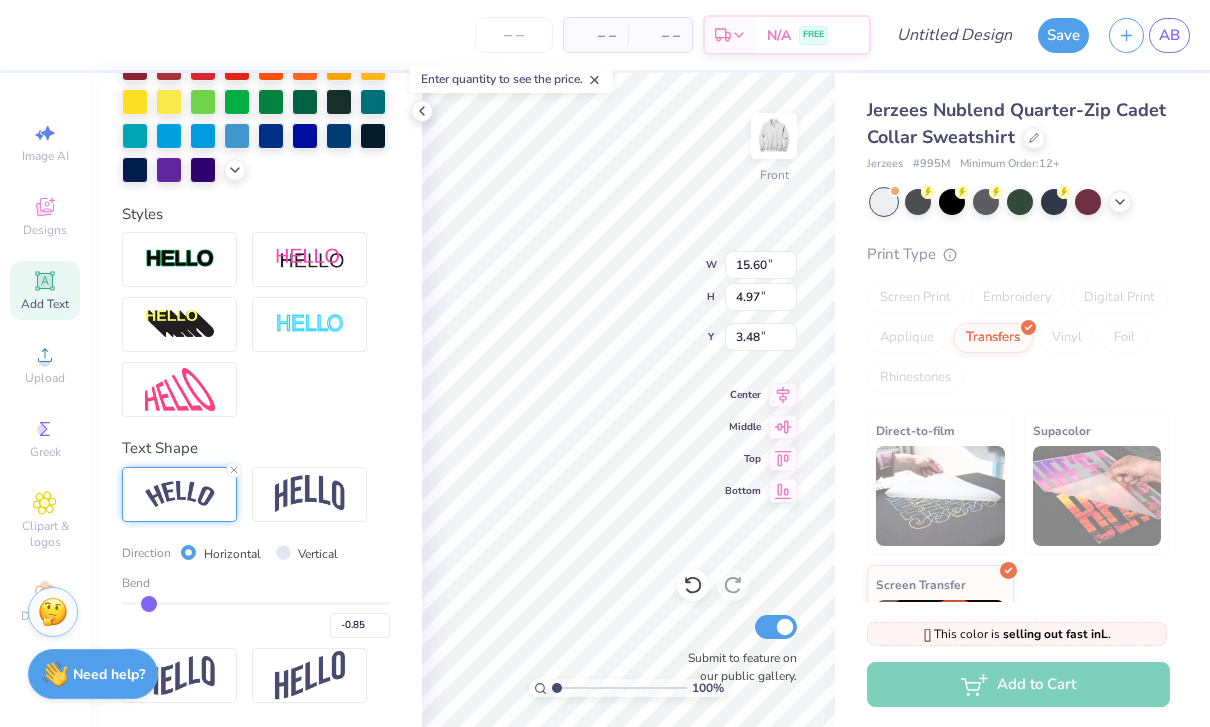 type on "-0.87" 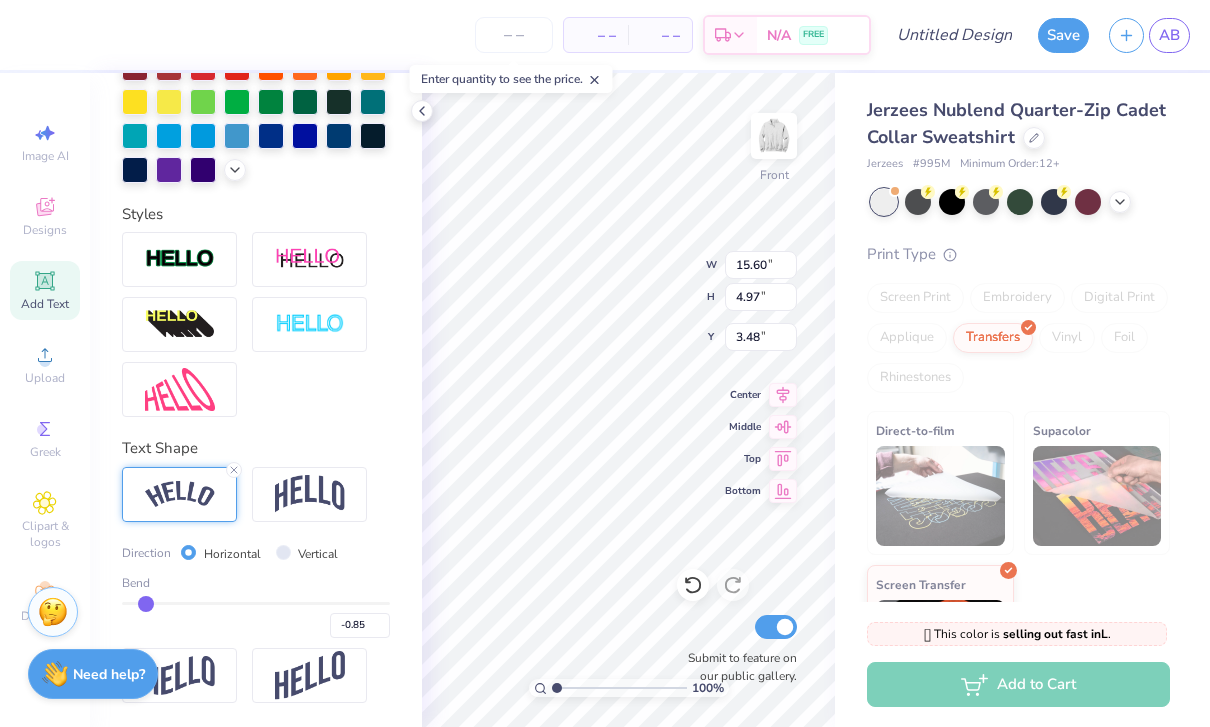 type on "-0.87" 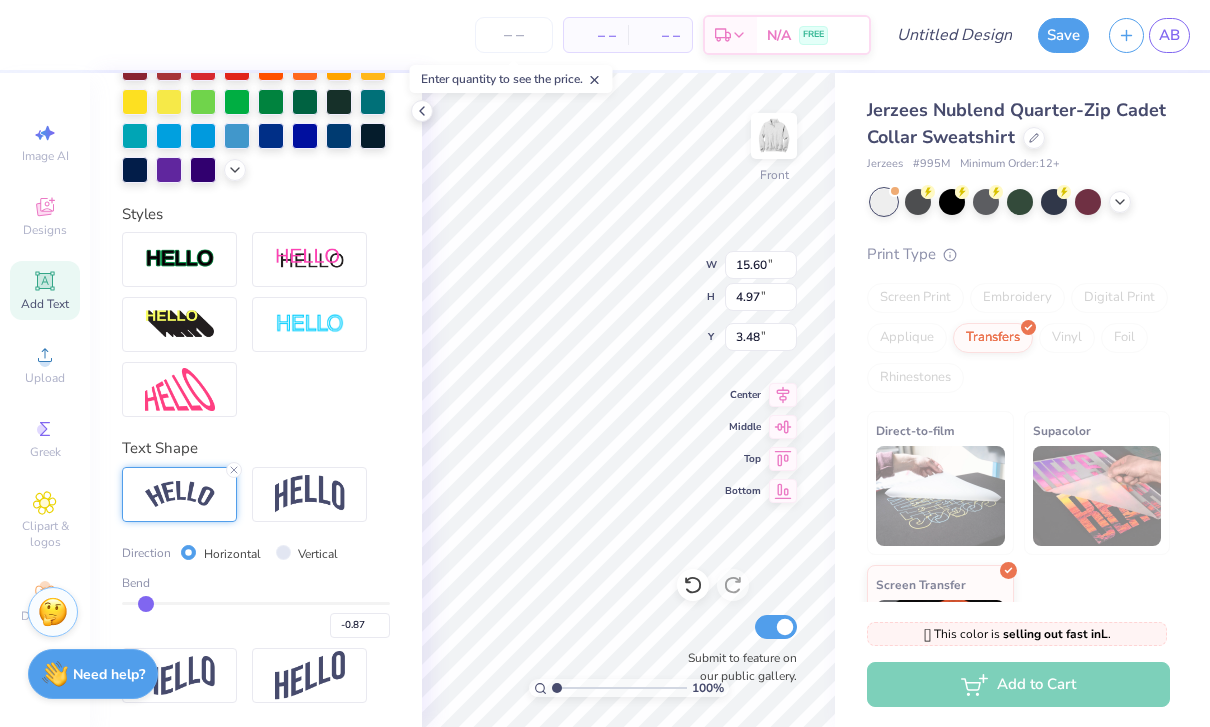 type on "-0.89" 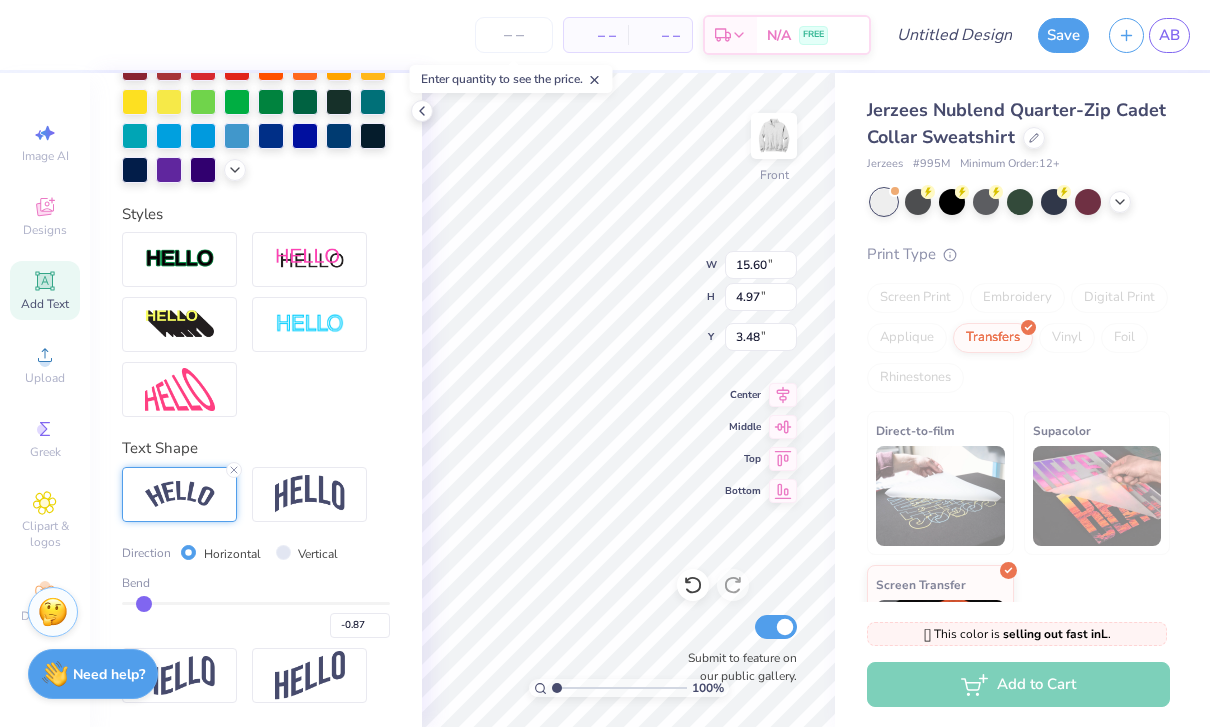 type on "-0.89" 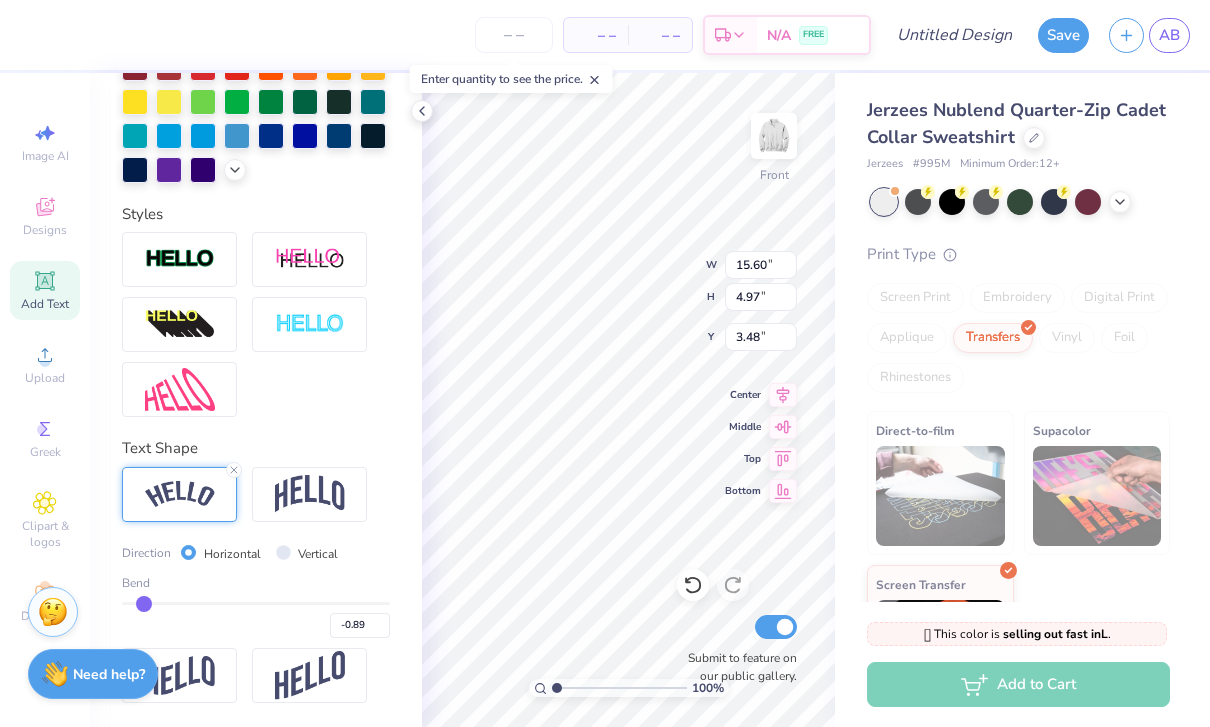 type on "-0.9" 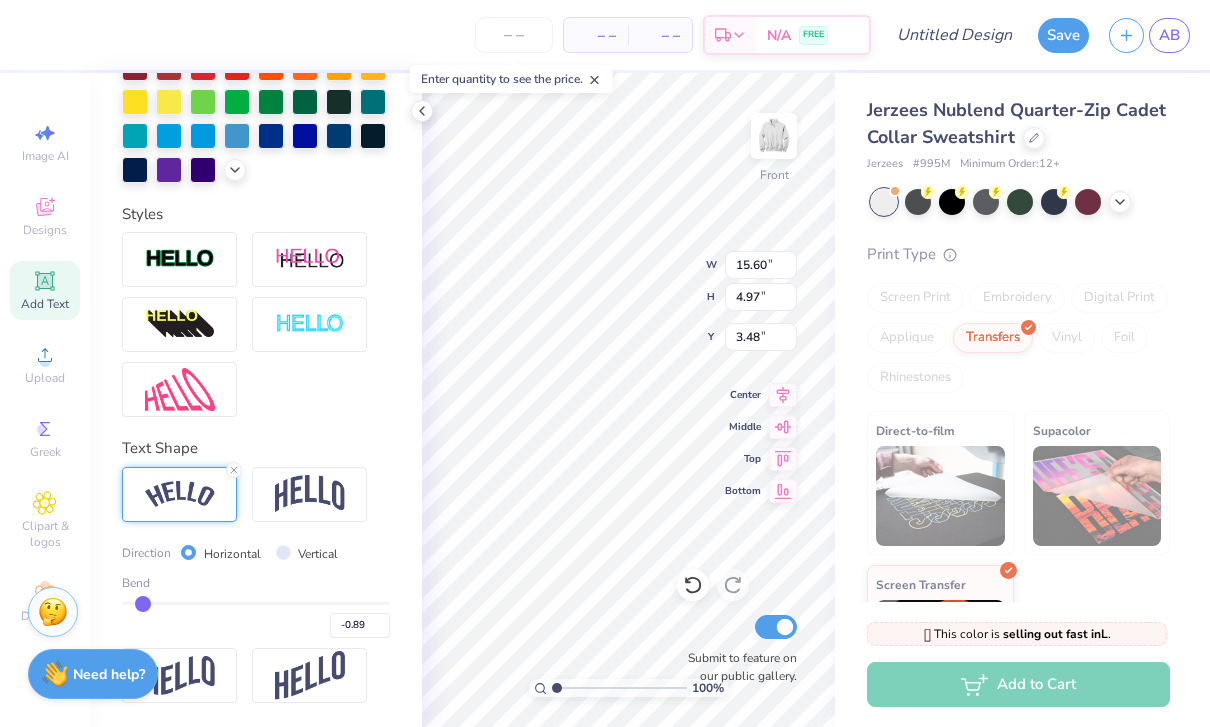 type on "-0.90" 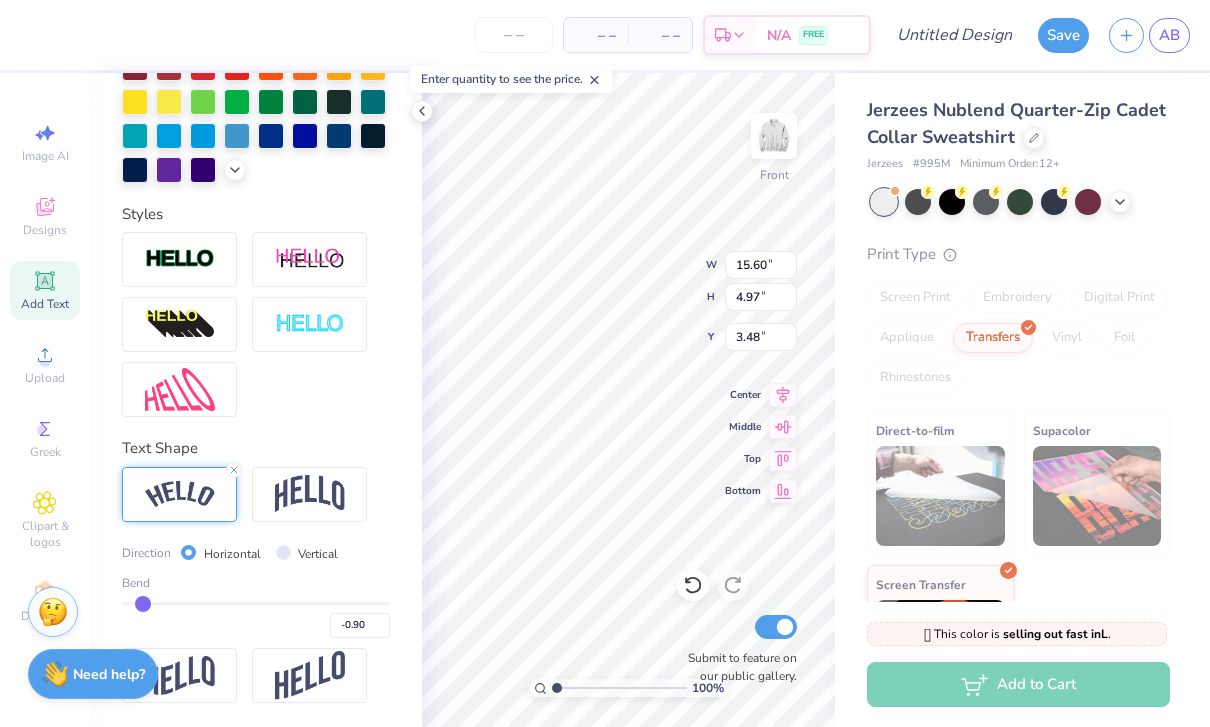 type on "-0.92" 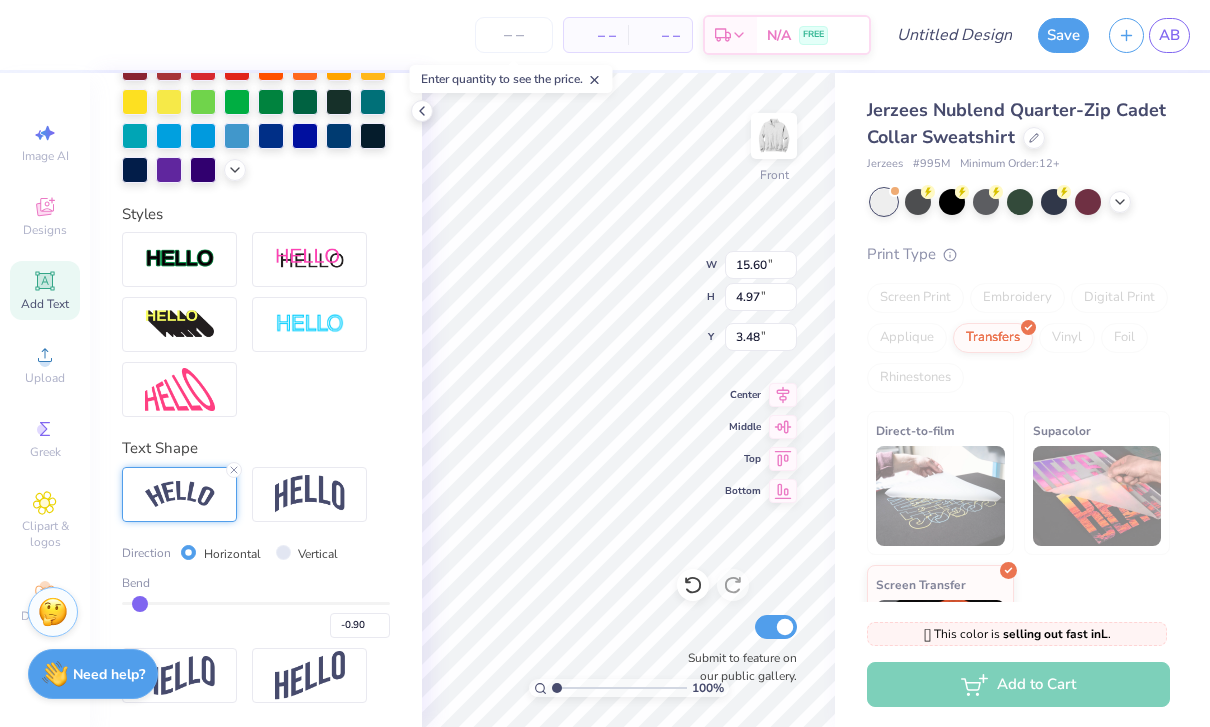 type on "-0.92" 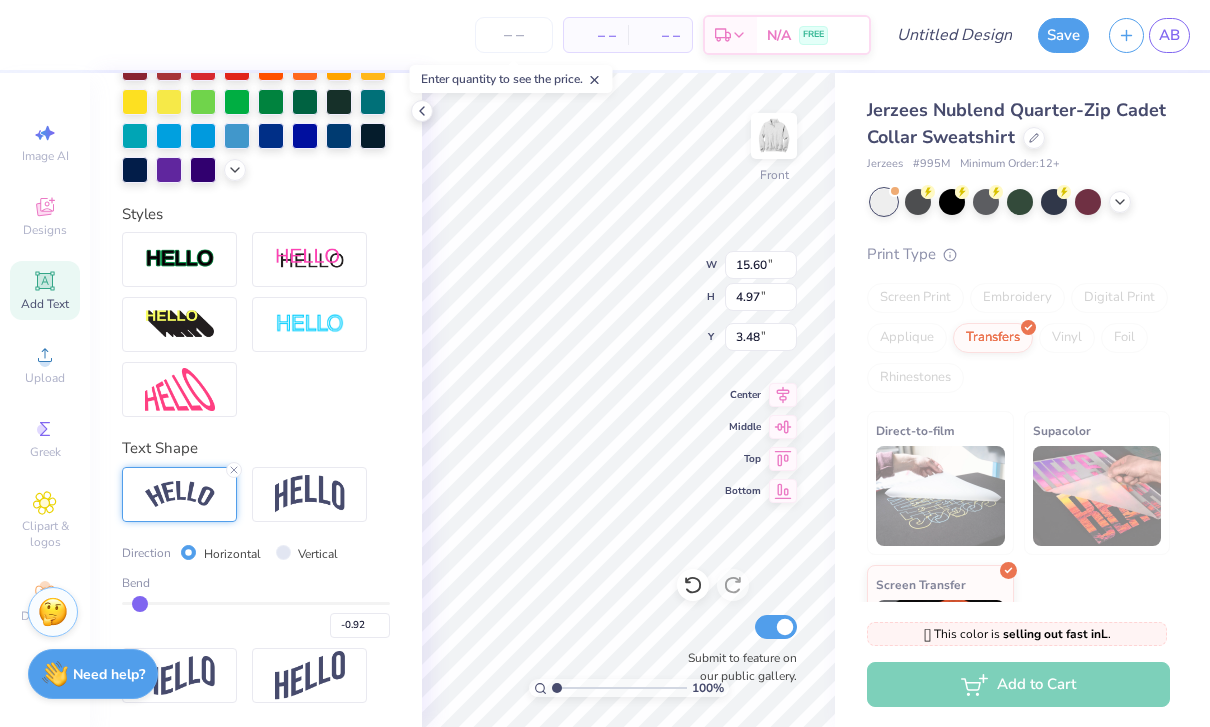 type on "-0.93" 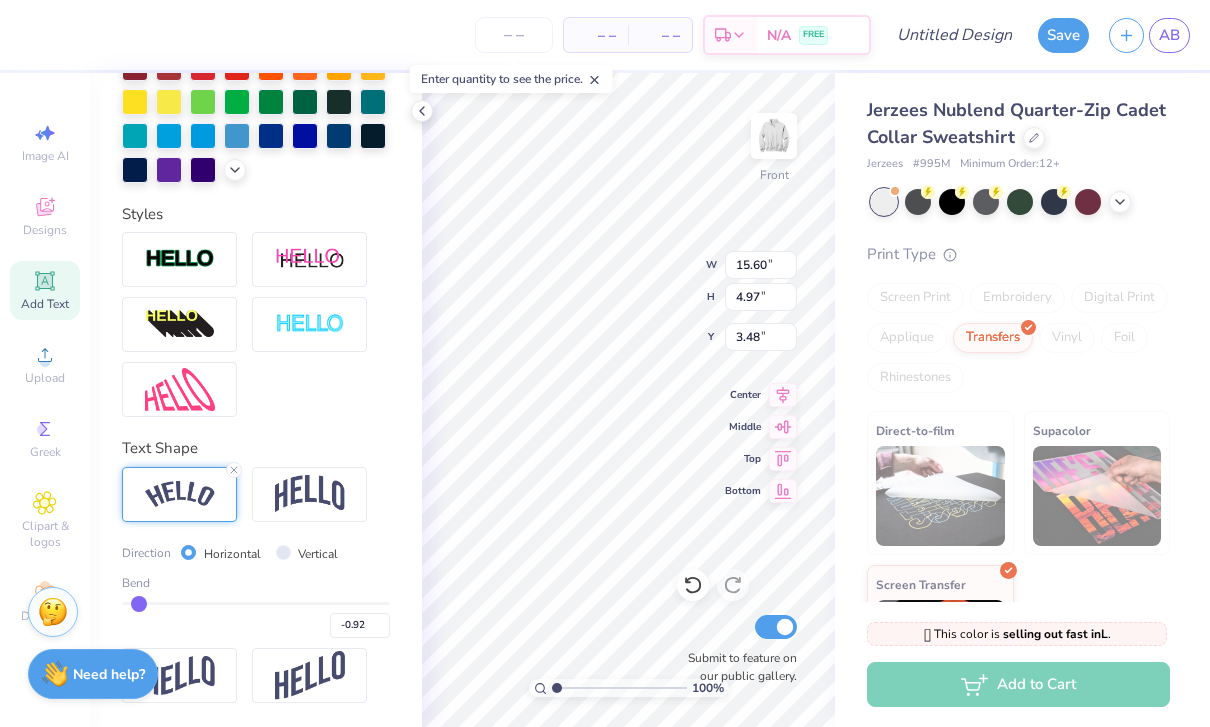 type on "-0.93" 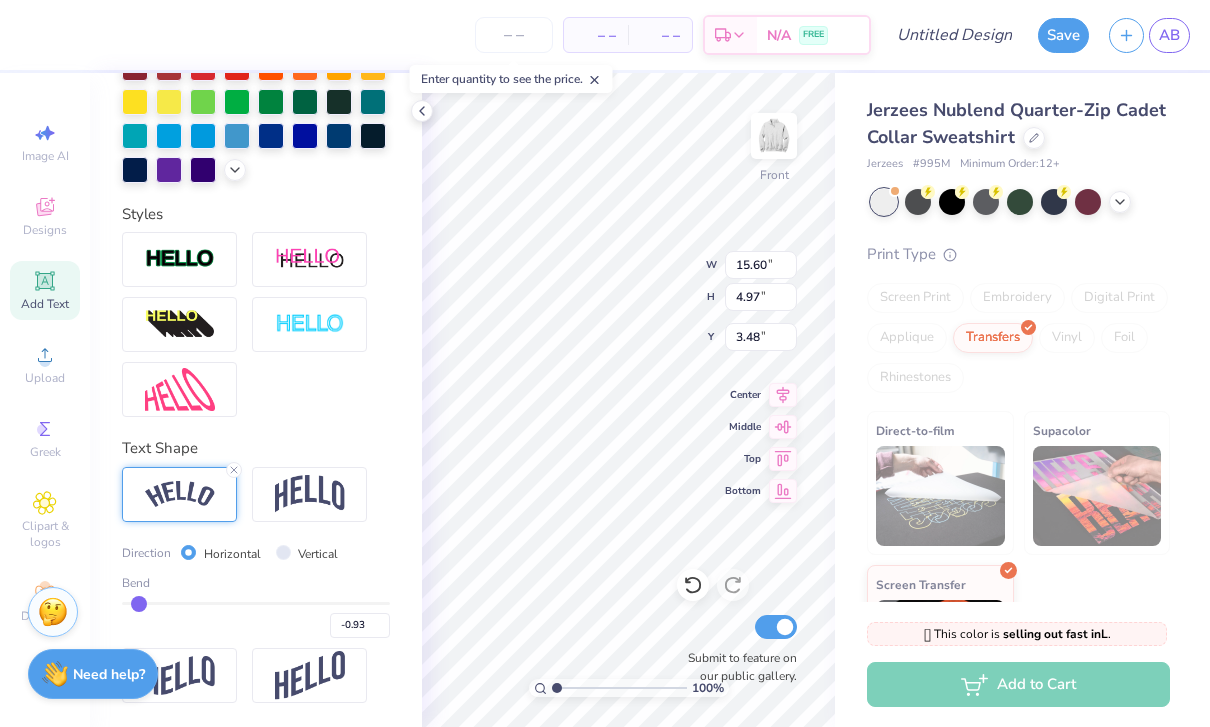 type on "-0.94" 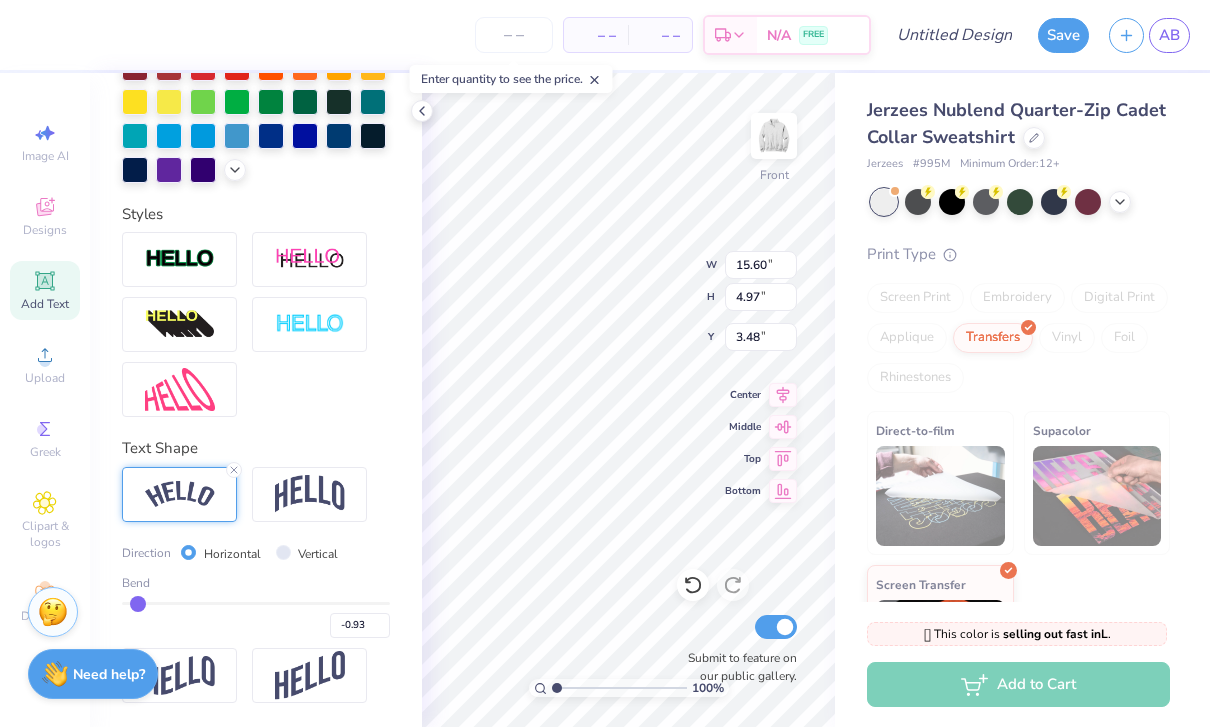 type on "-0.94" 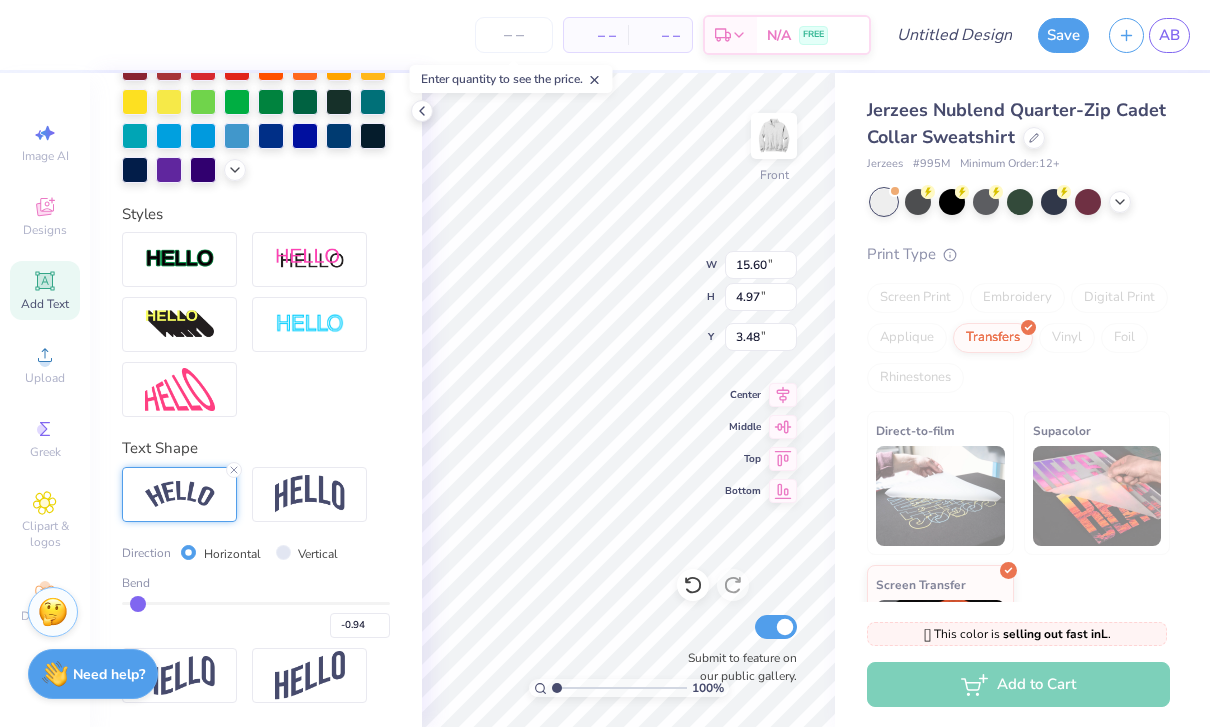 type on "-0.95" 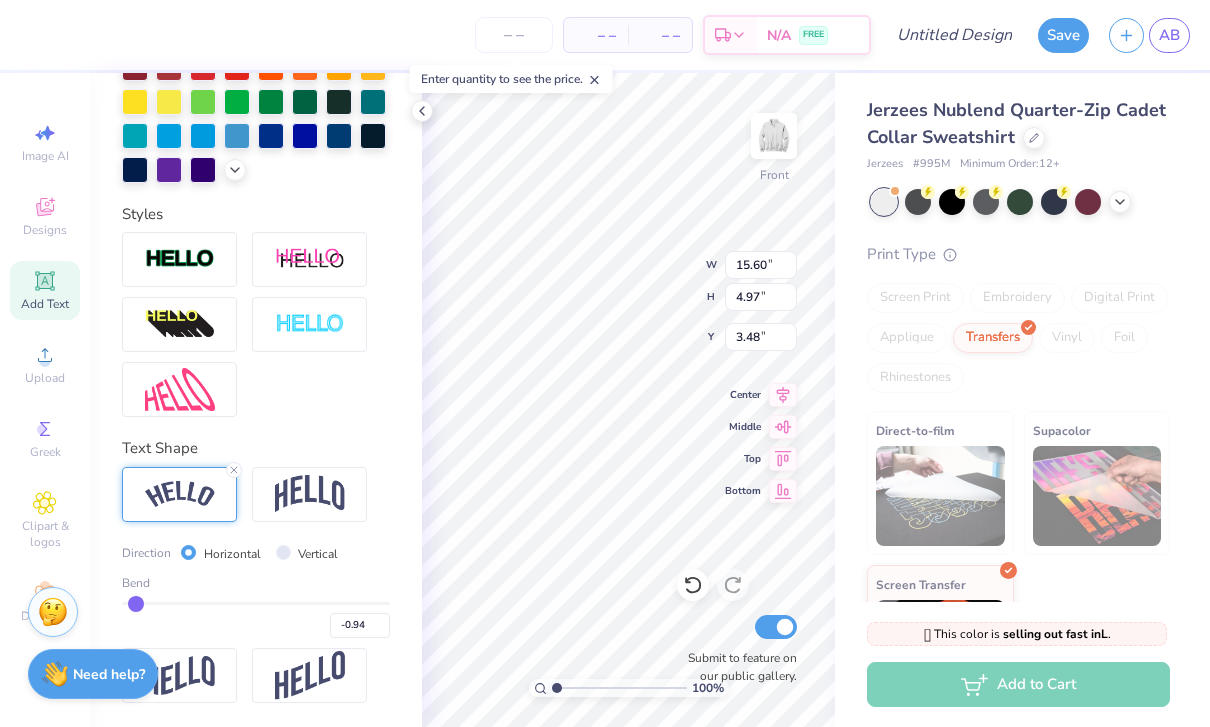 type on "-0.95" 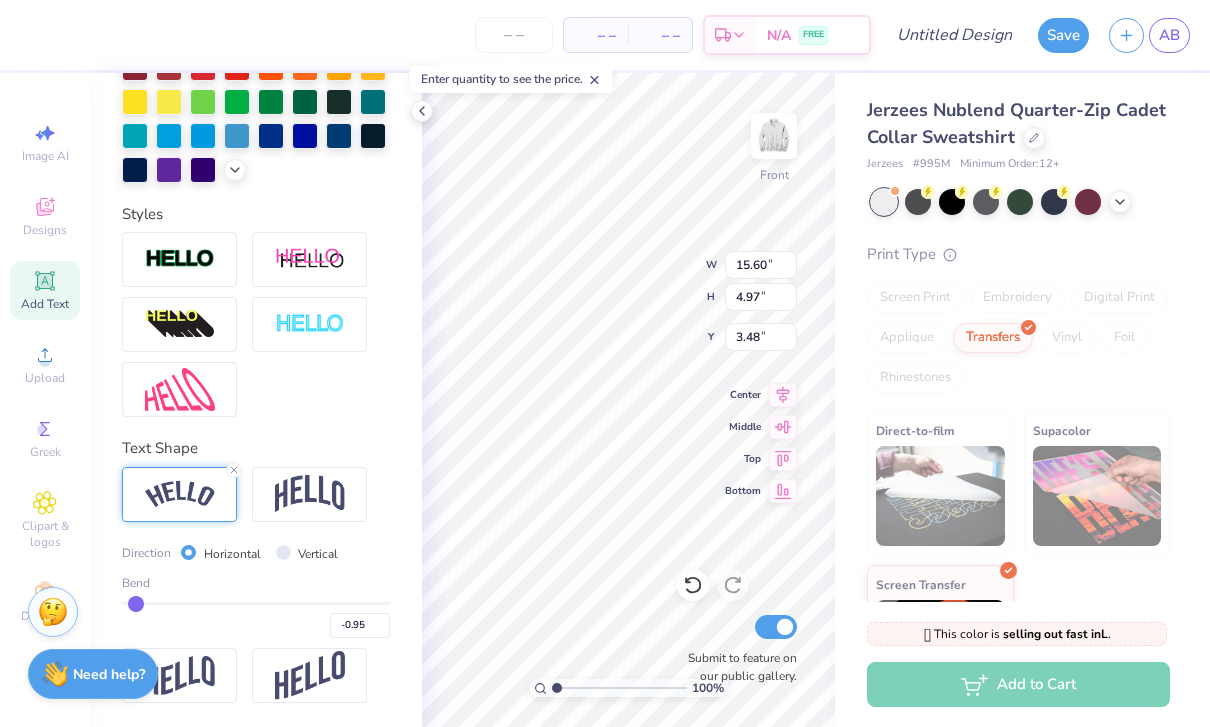 type on "-0.96" 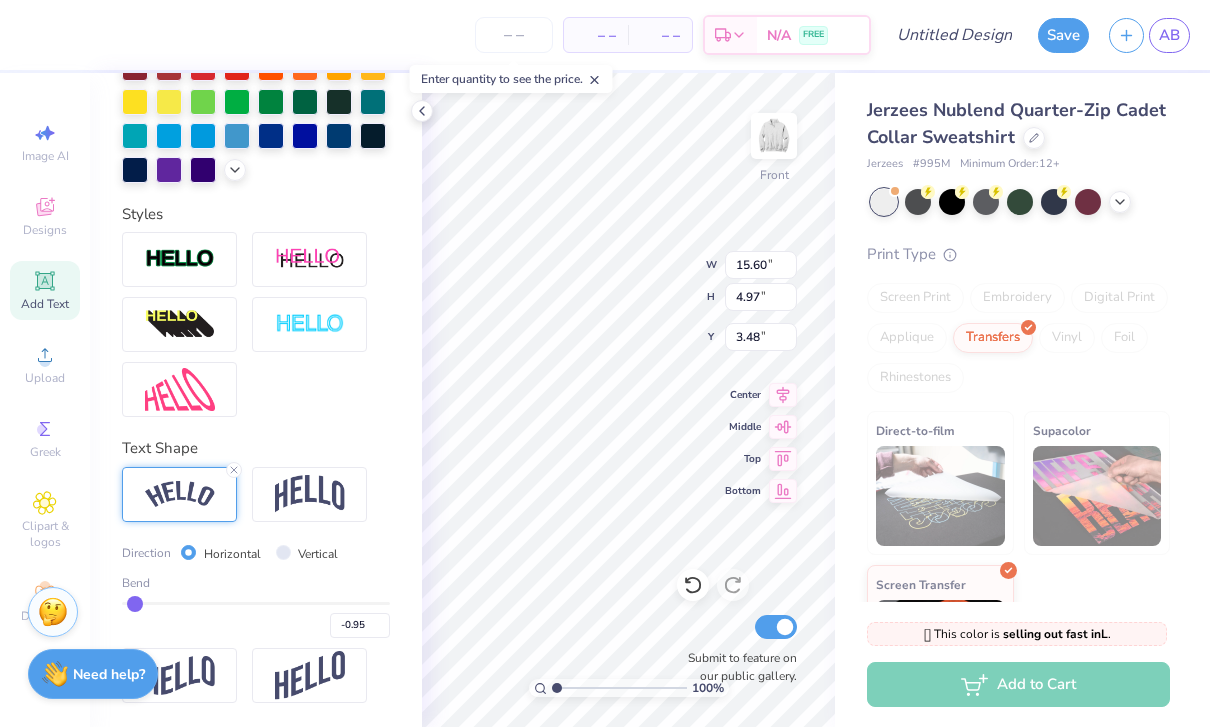 type on "-0.96" 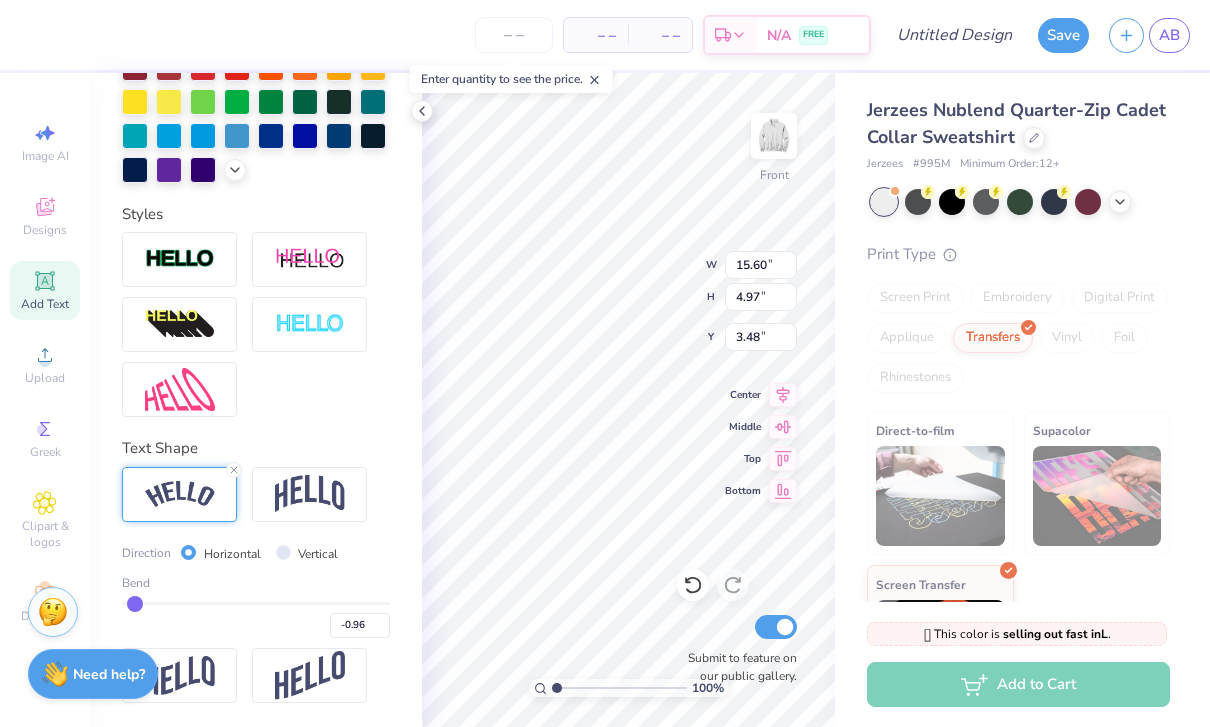 type on "-0.94" 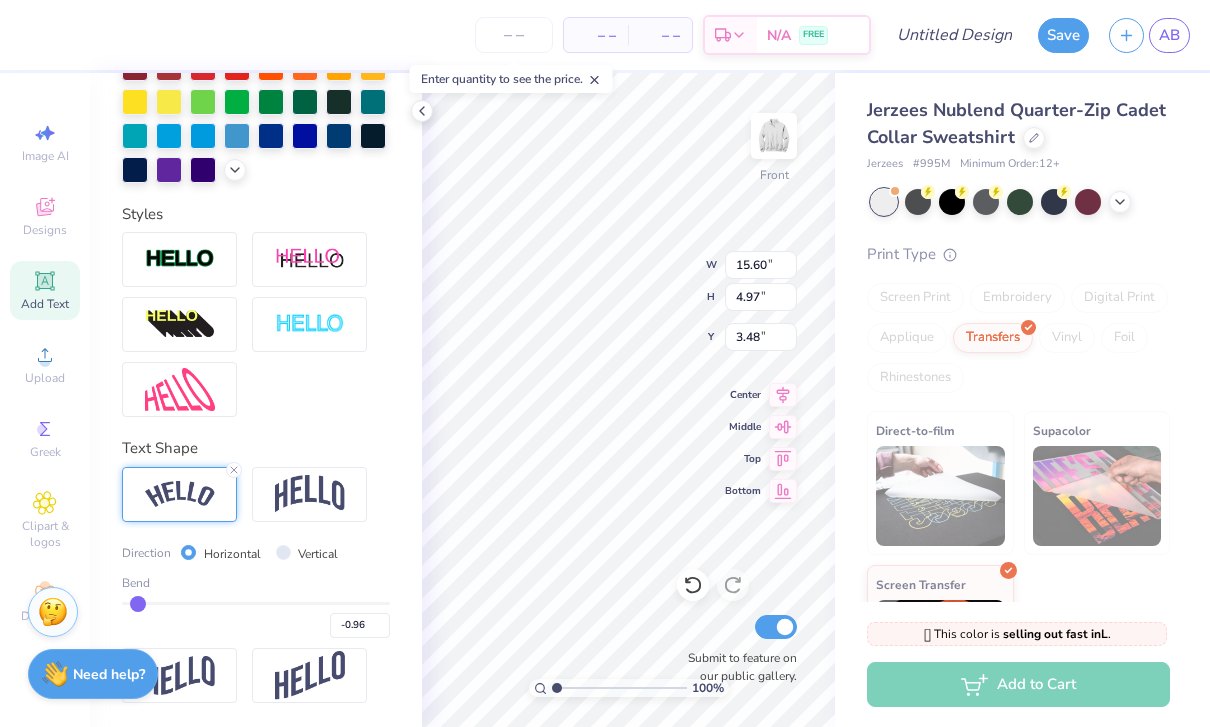 type on "-0.94" 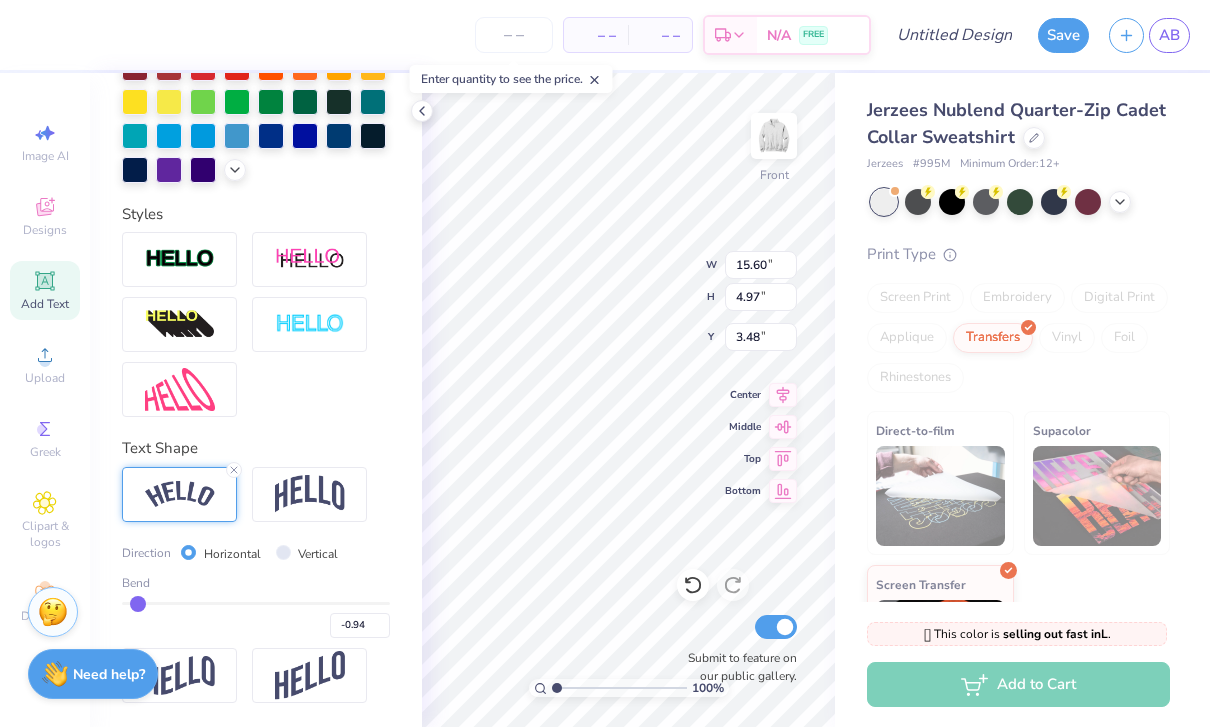 type on "-0.92" 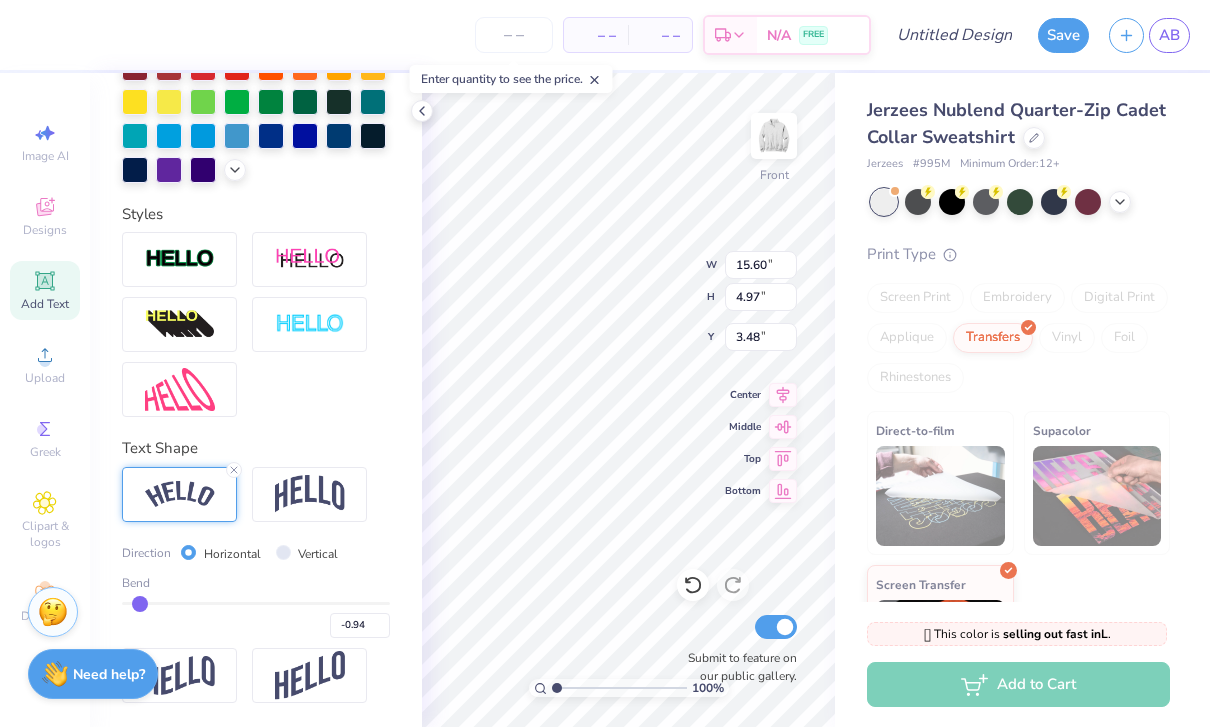 type on "-0.92" 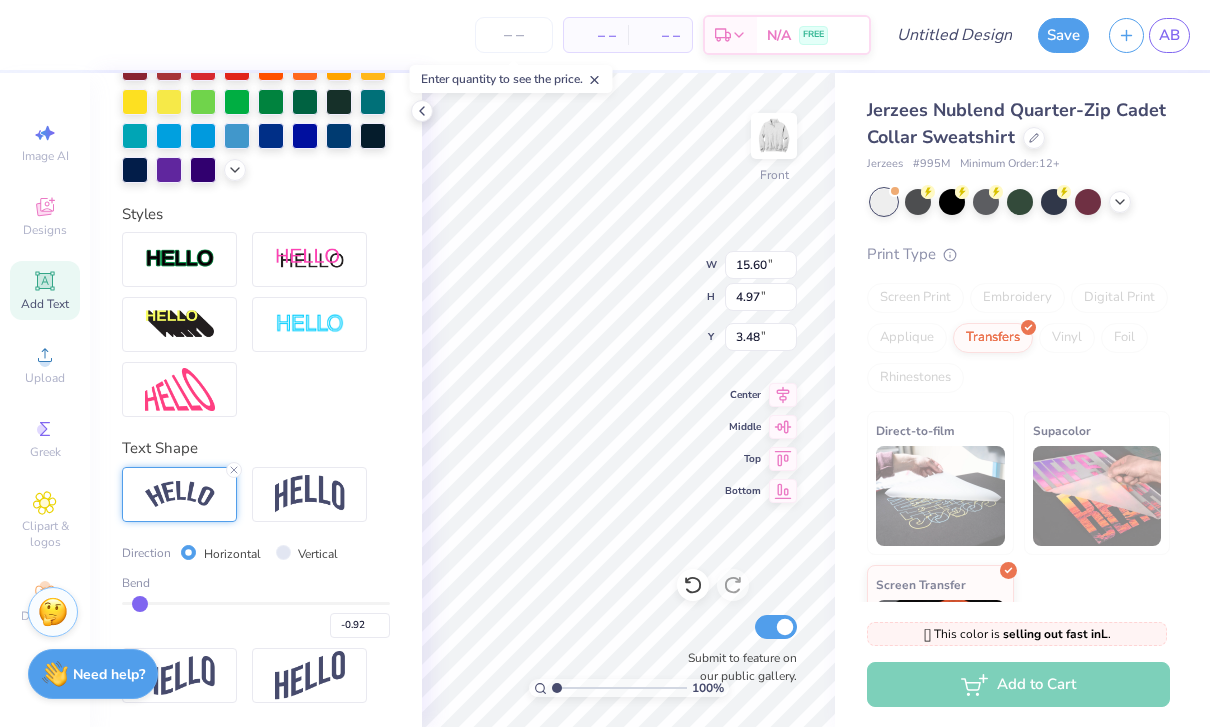 type on "-0.89" 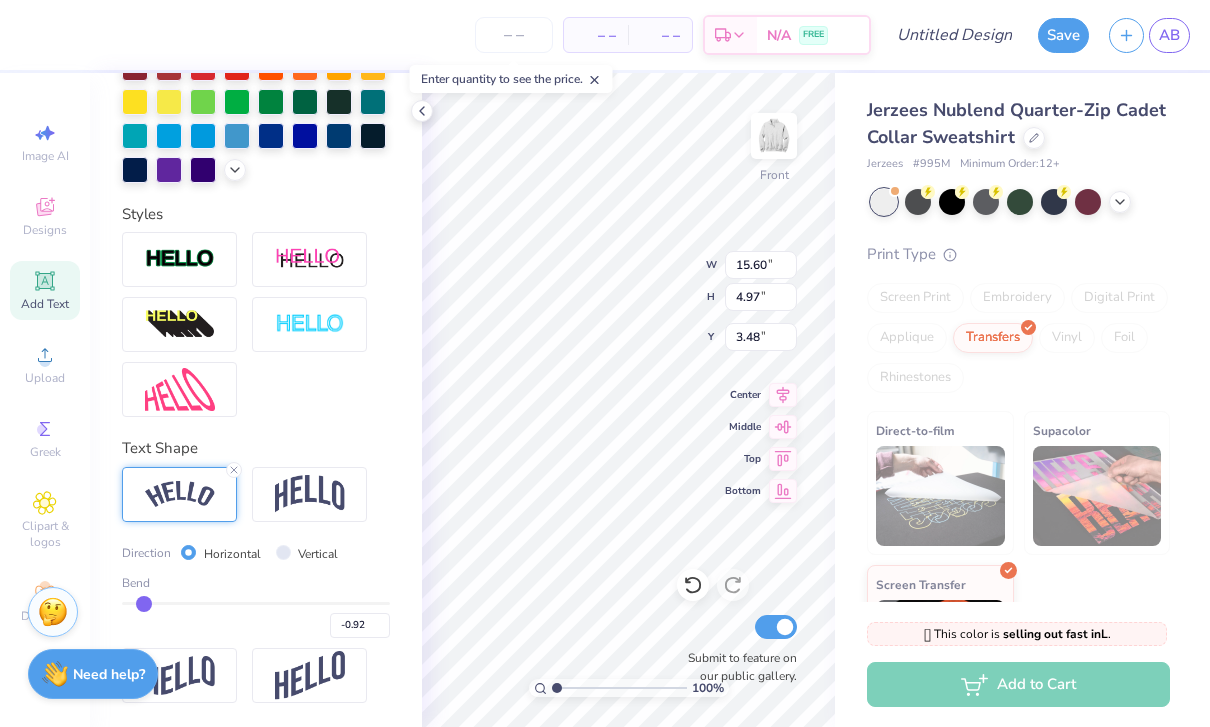 type on "-0.89" 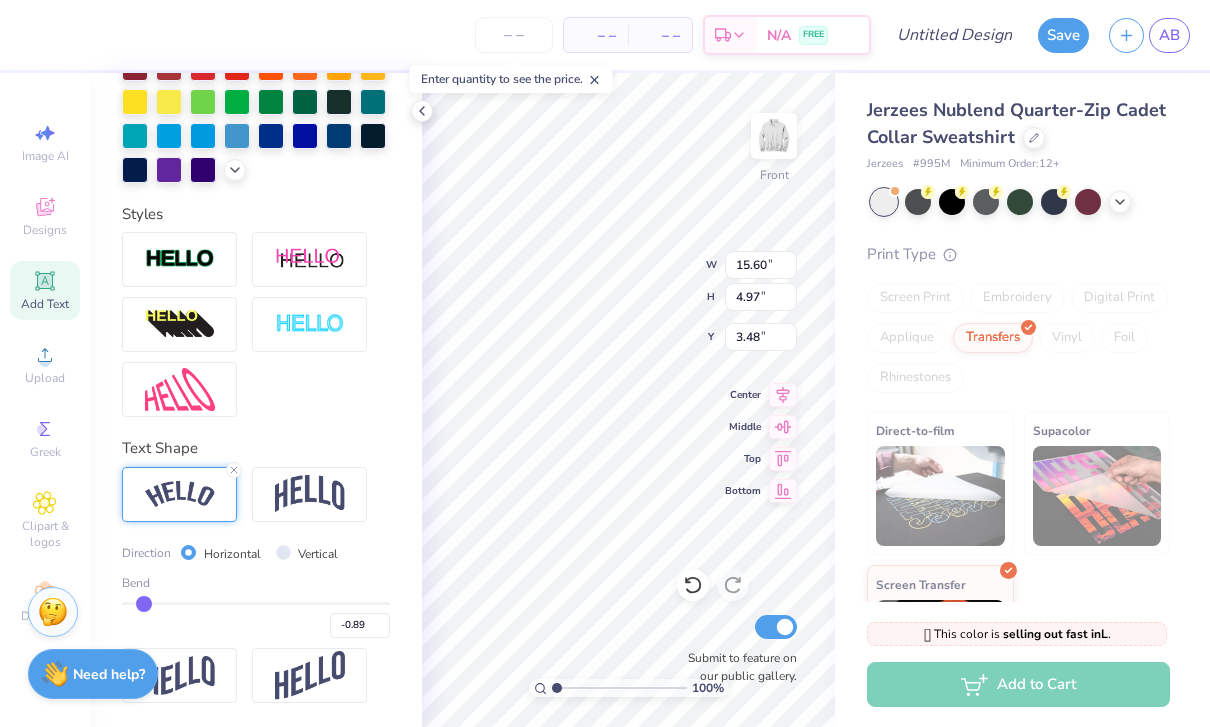 type on "-0.84" 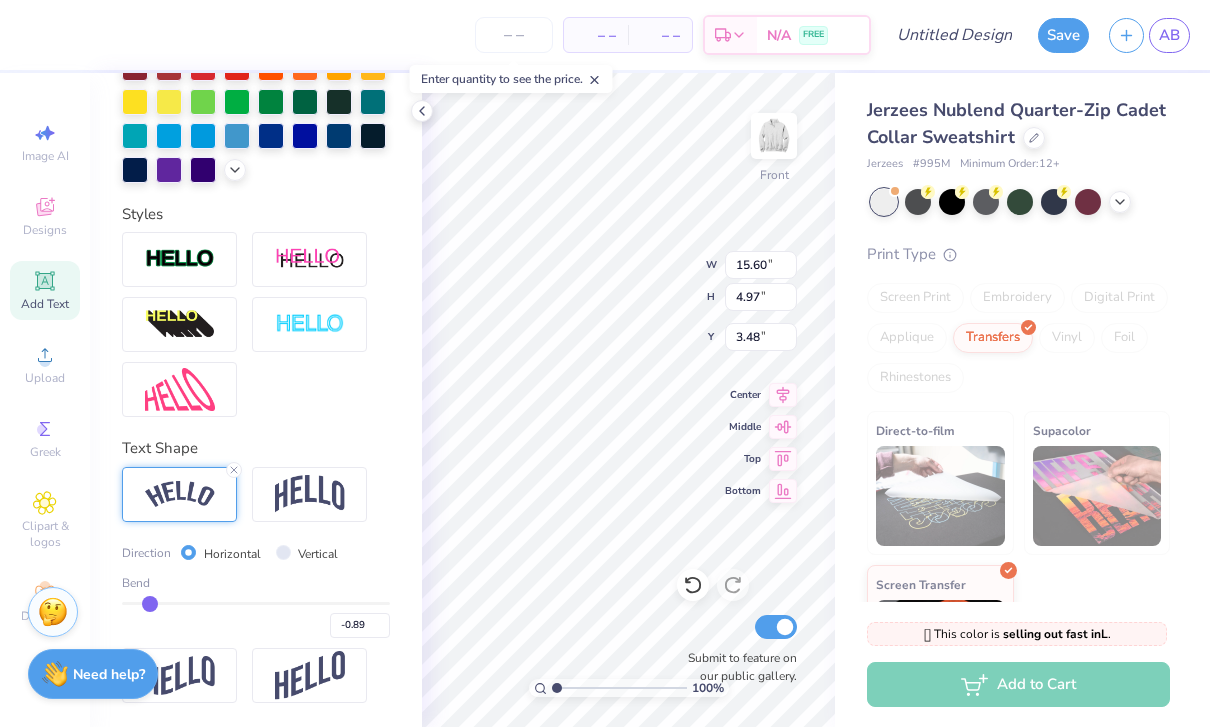 type on "-0.84" 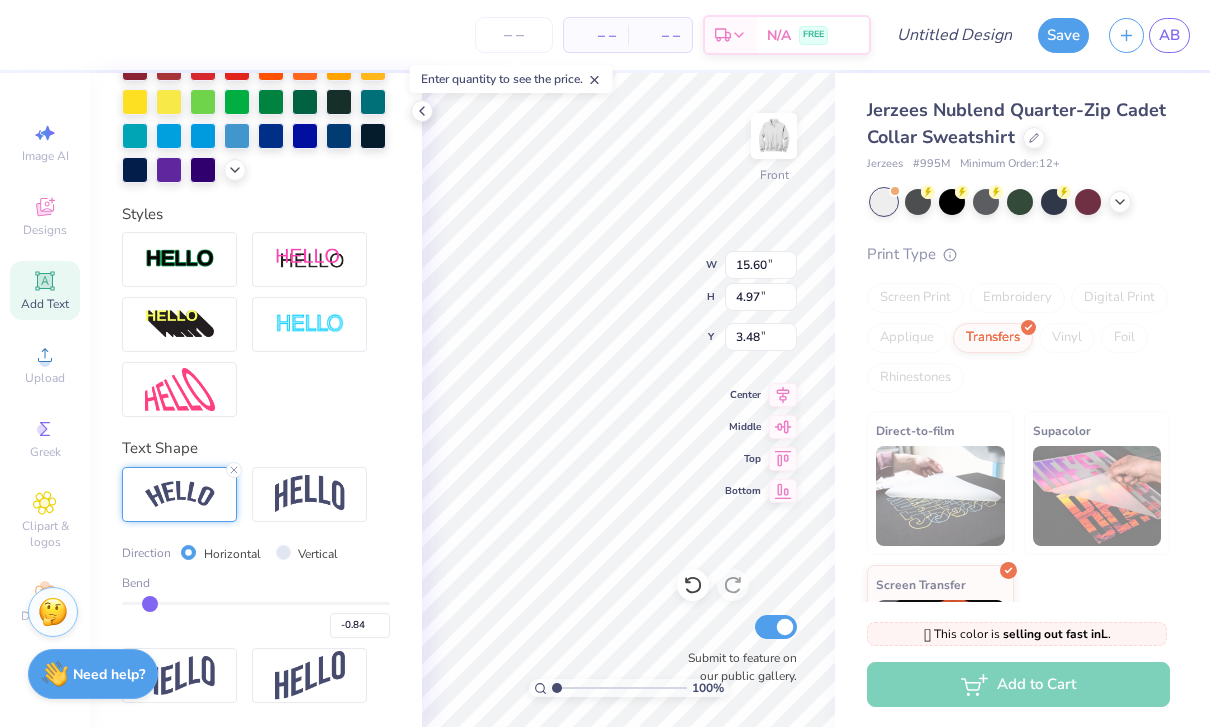 type on "-0.77" 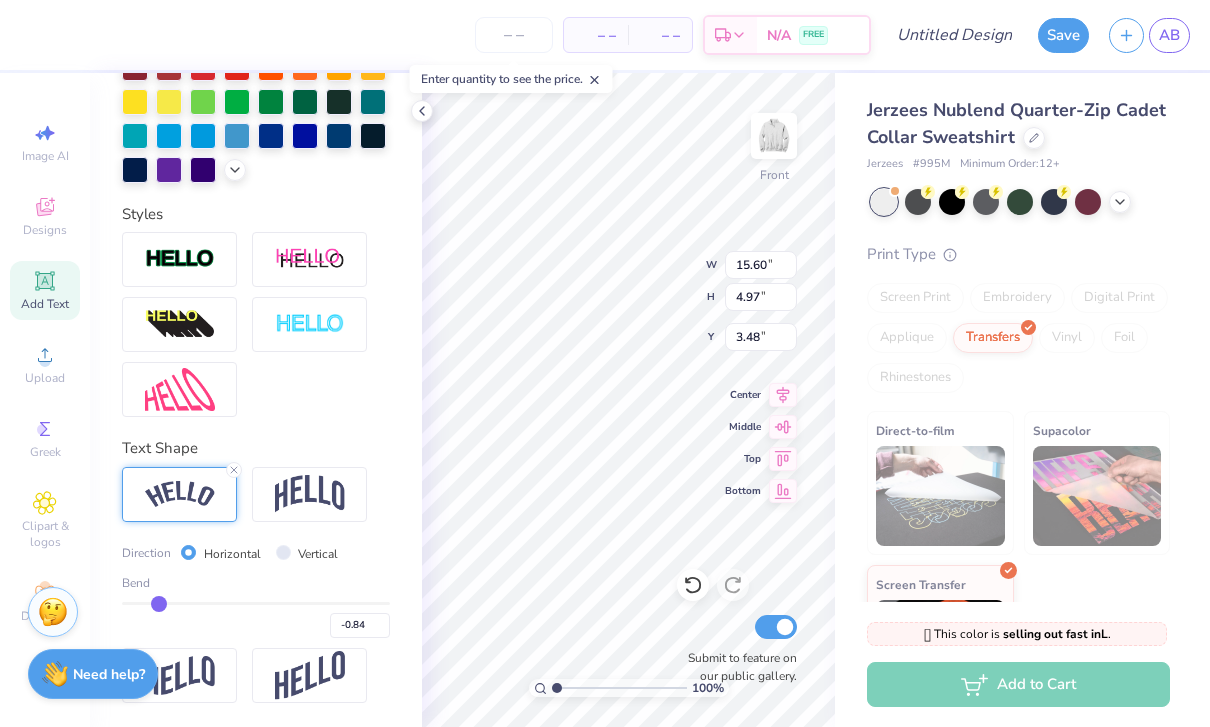 type on "-0.77" 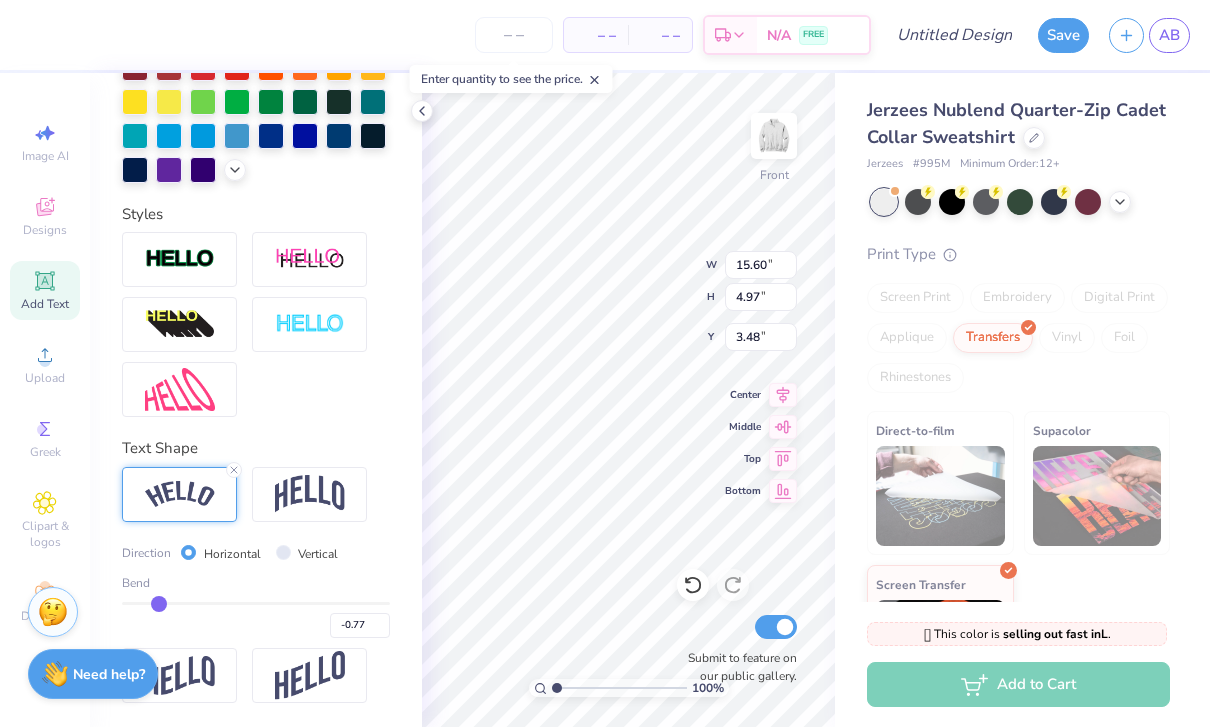 type on "-0.68" 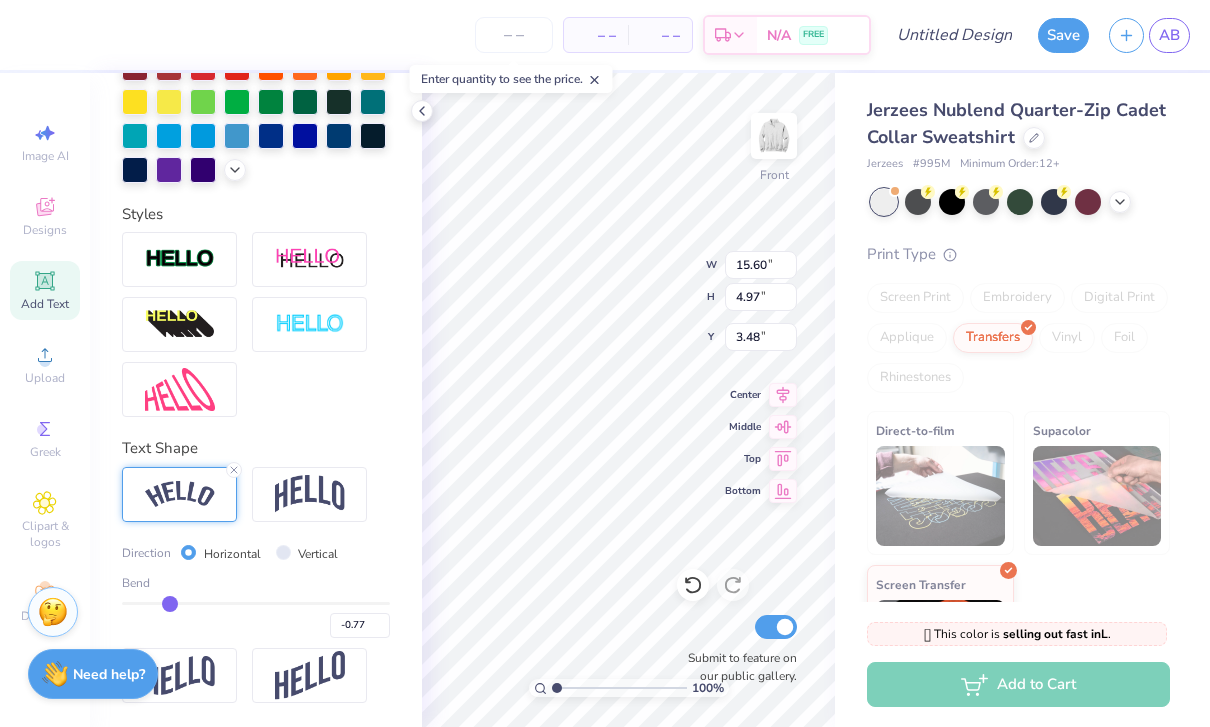 type on "-0.68" 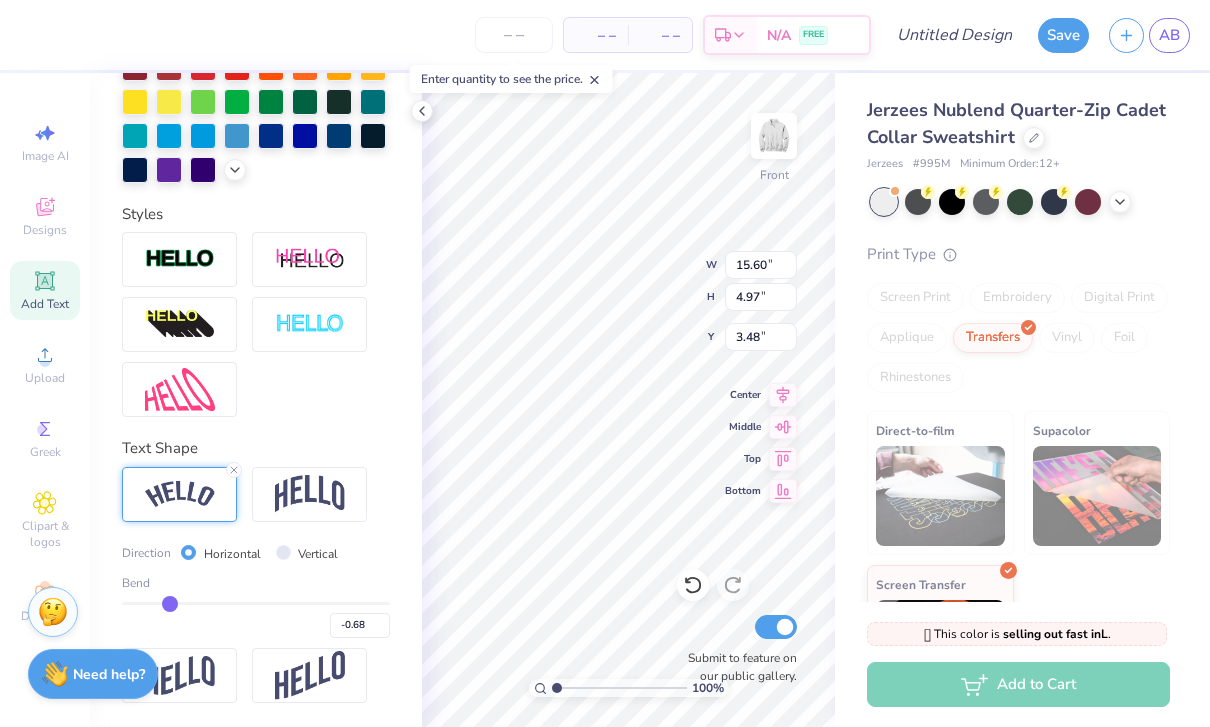 type on "-0.57" 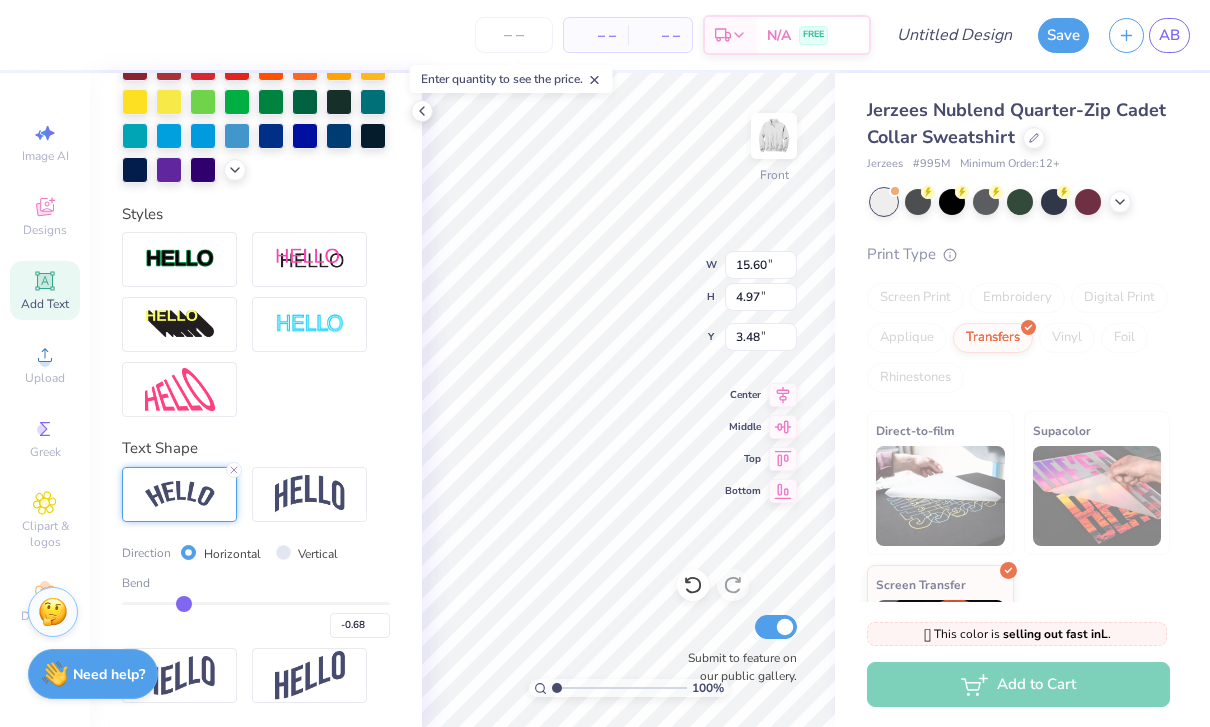 type on "-0.57" 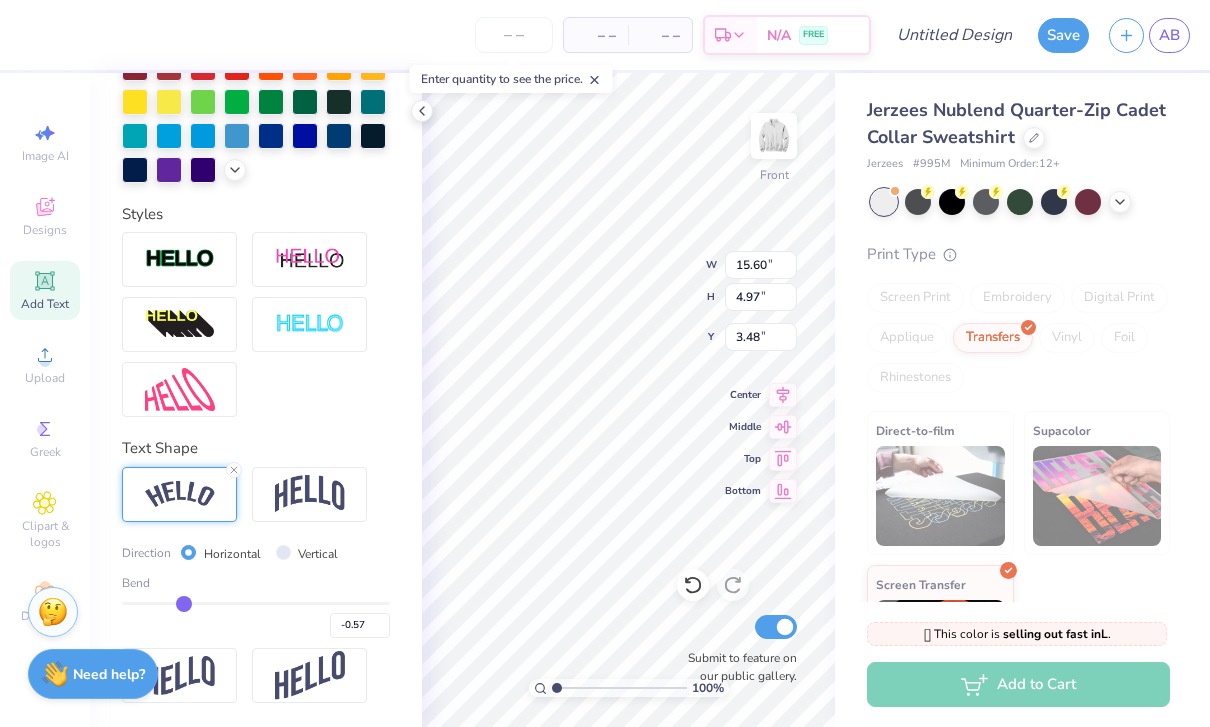type on "-0.47" 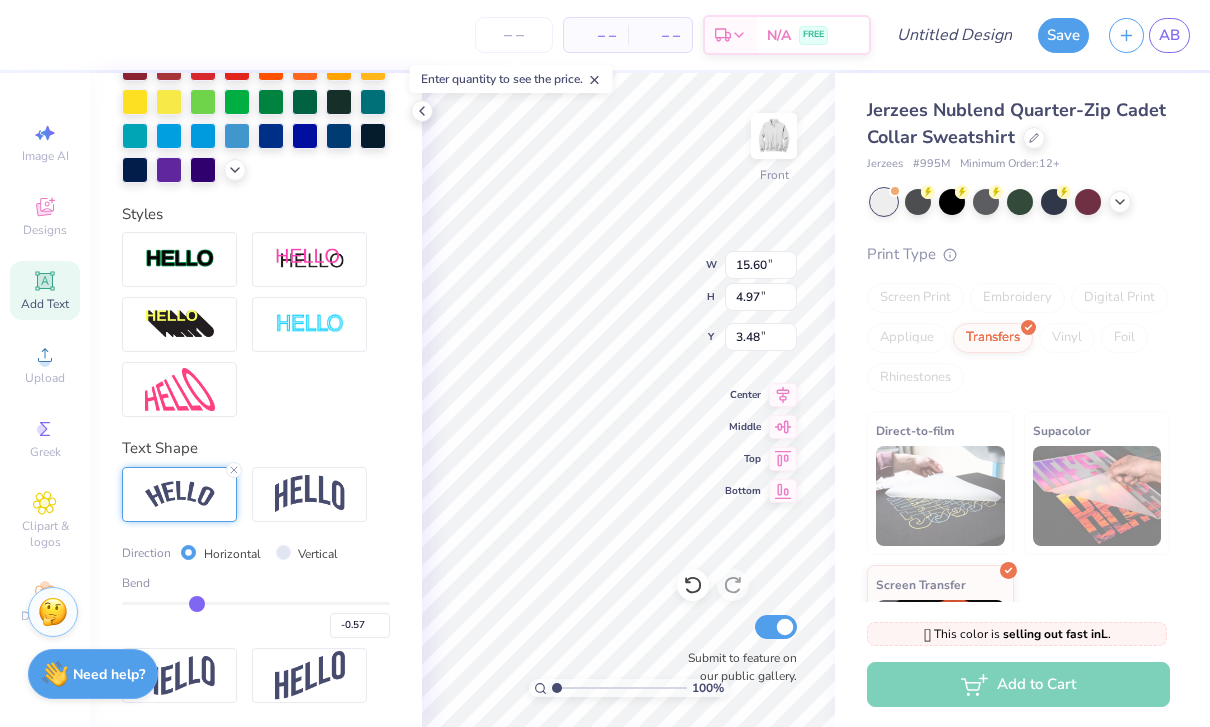 type on "-0.47" 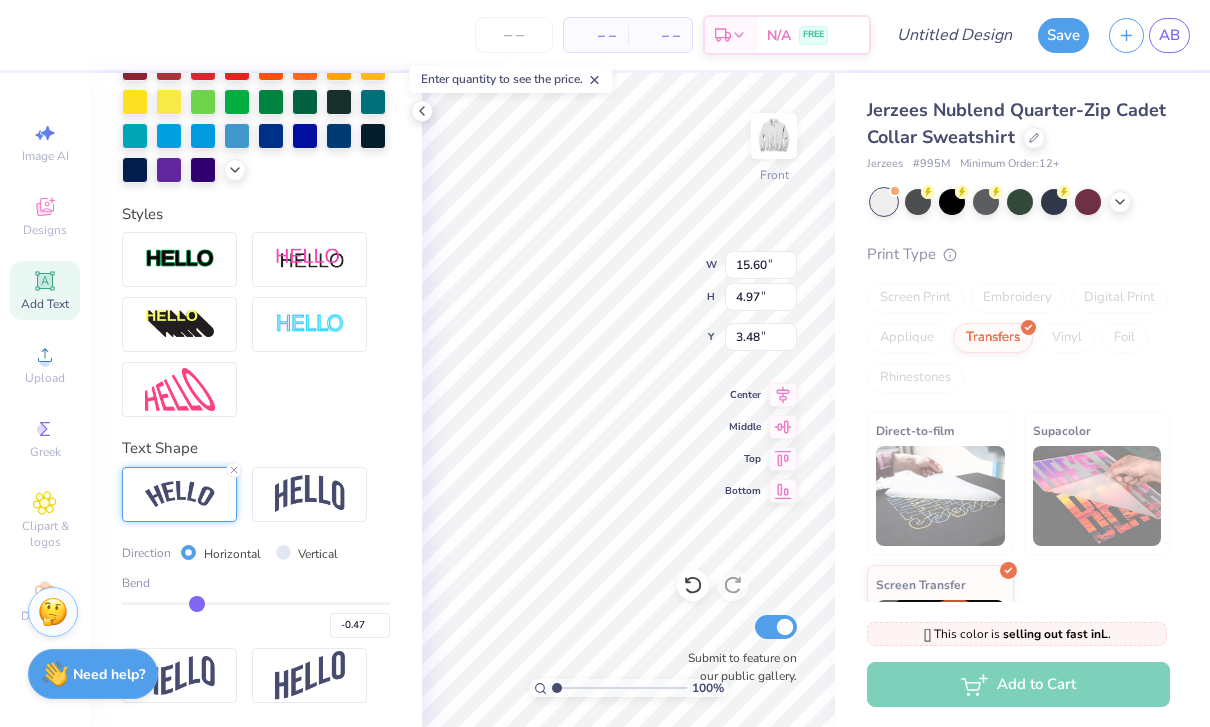 type on "-0.37" 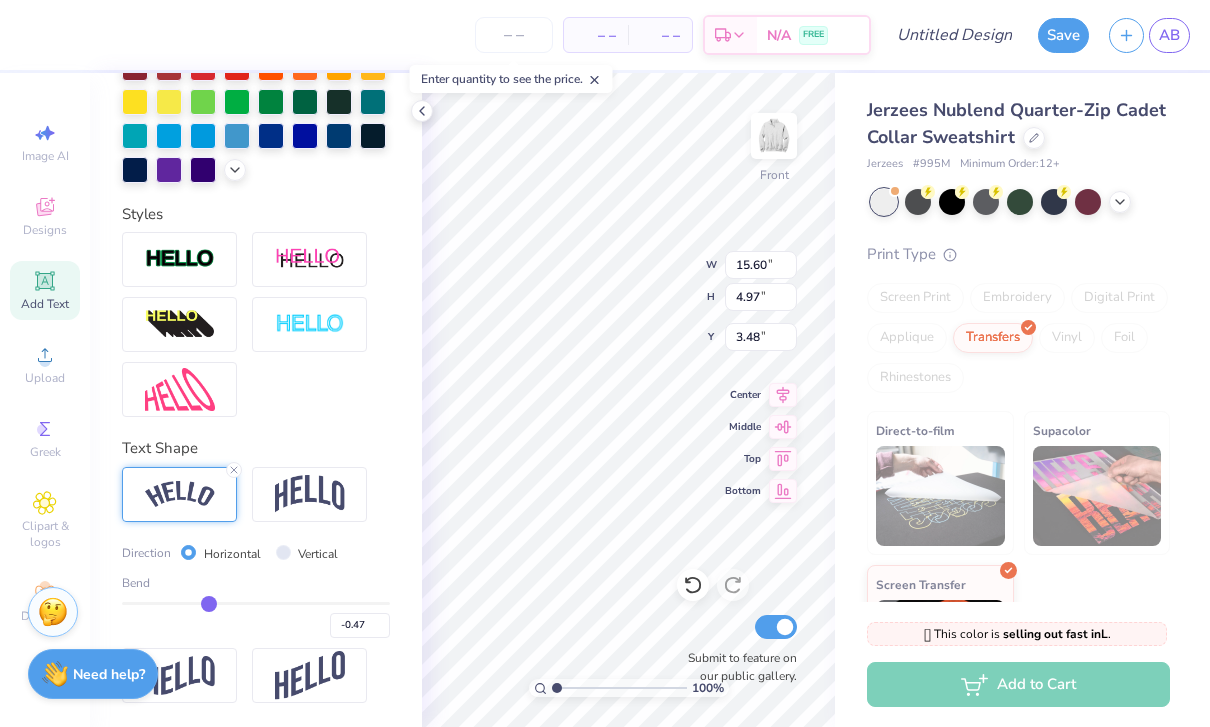 type on "-0.37" 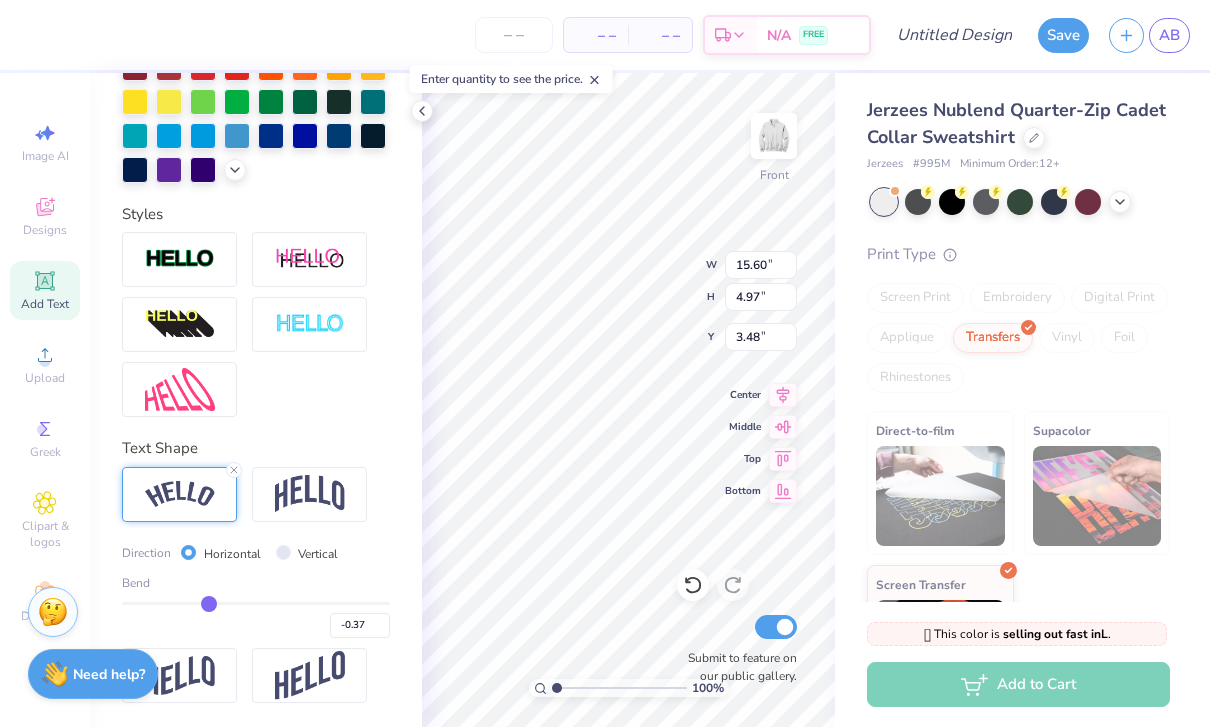 type on "-0.29" 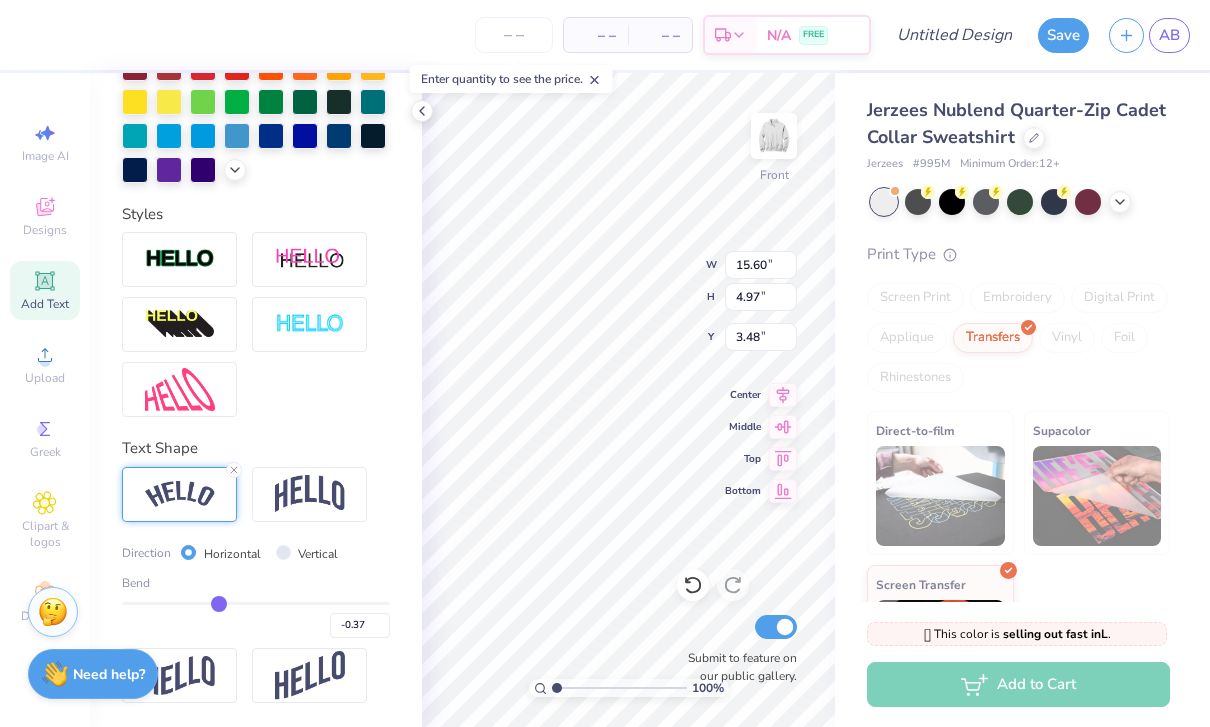 type on "-0.29" 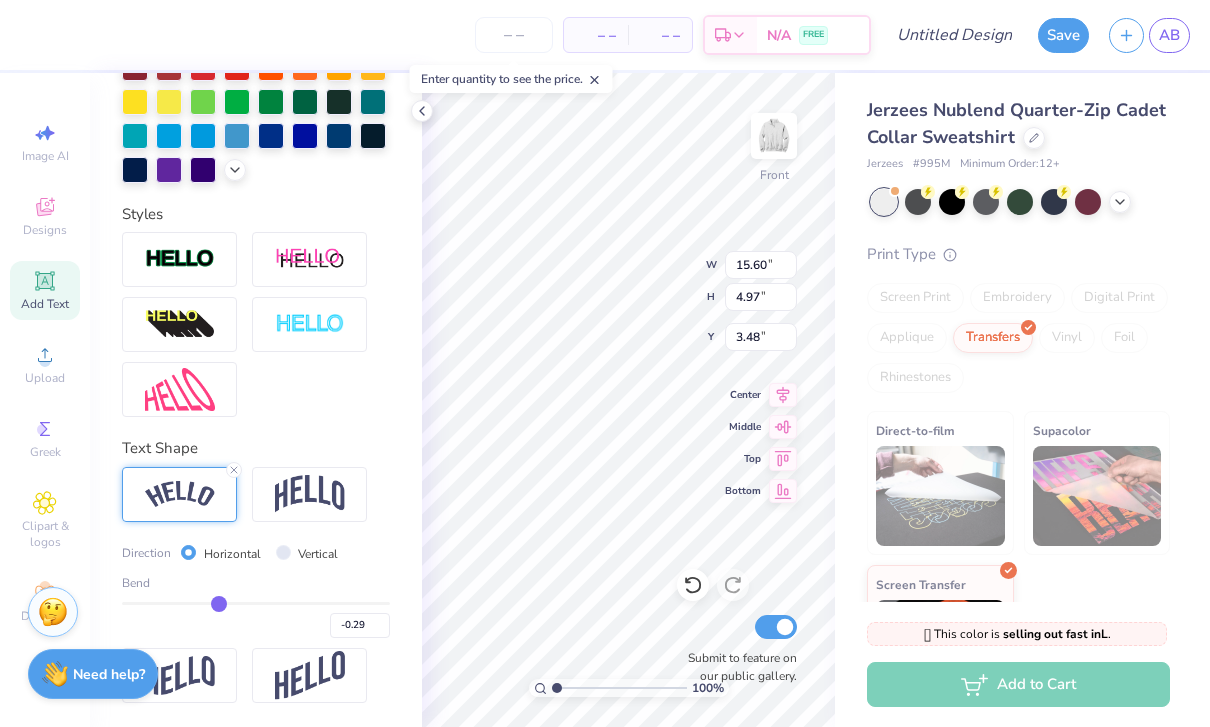 type on "-0.19" 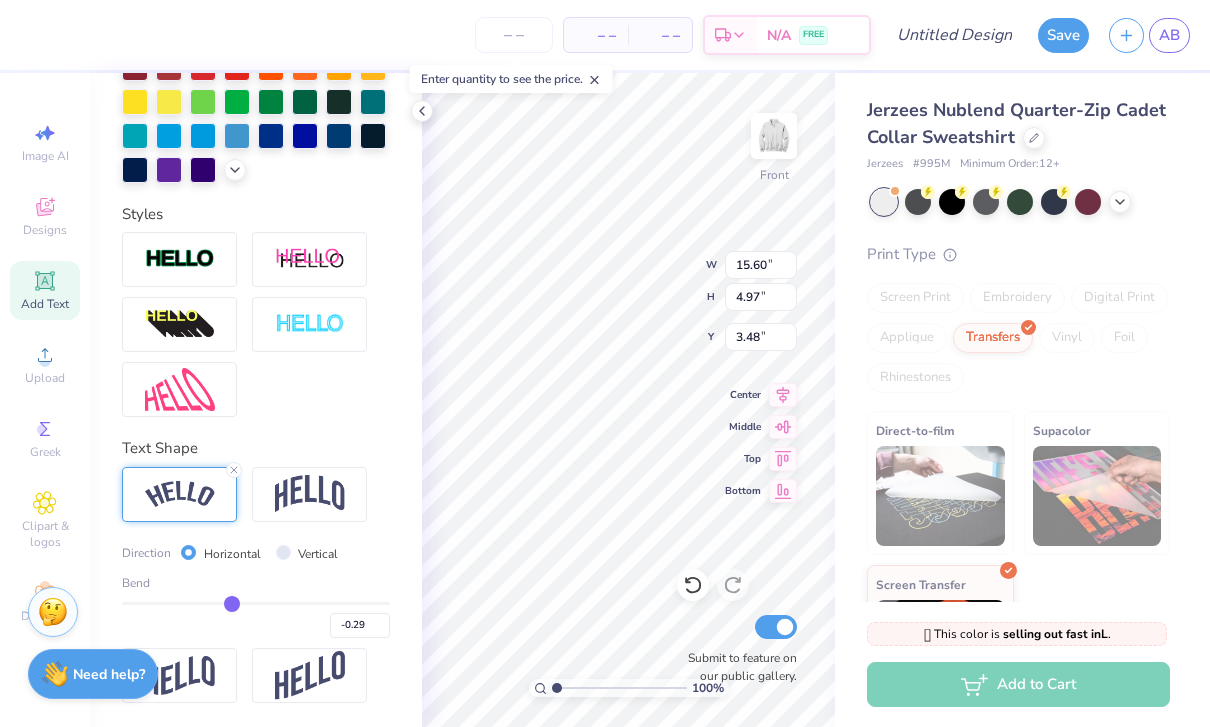type on "-0.19" 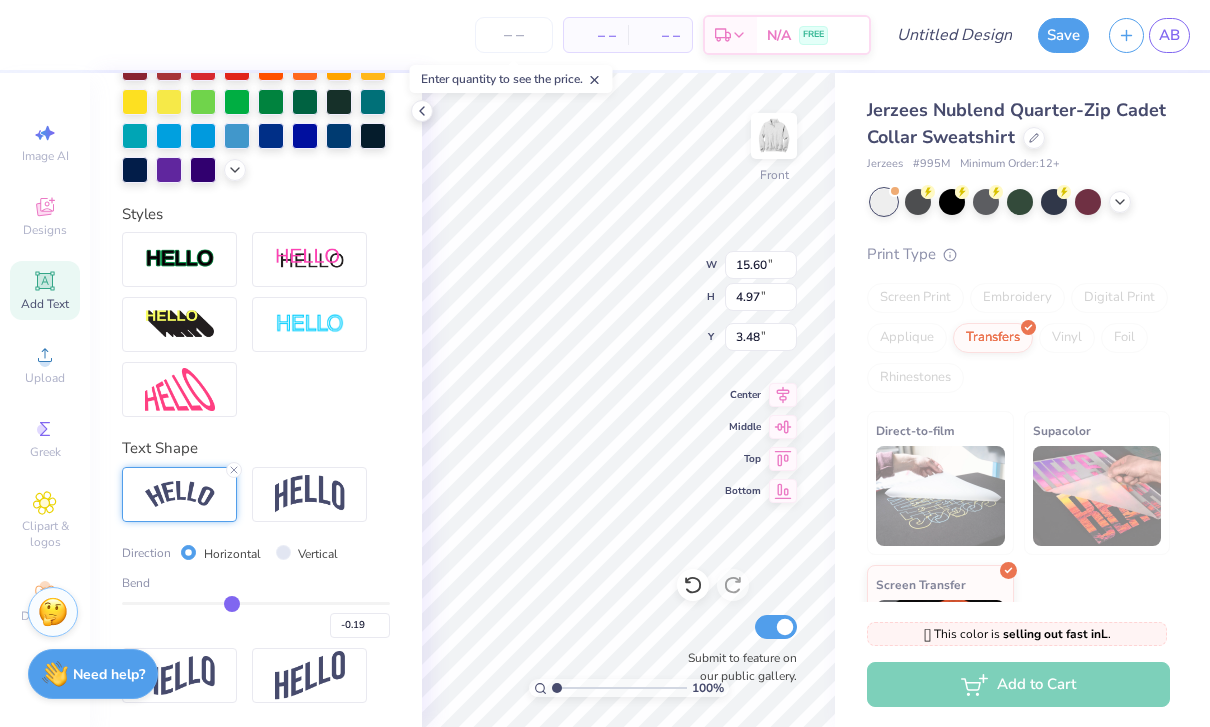 type on "-0.11" 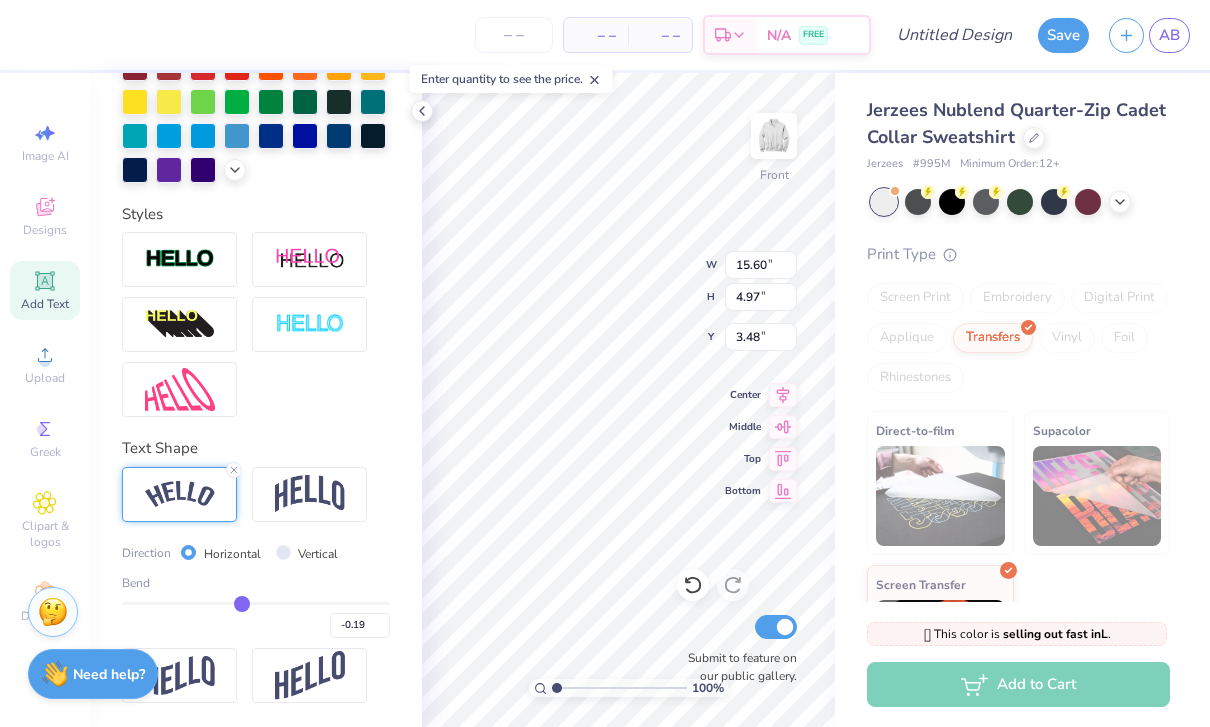 type on "-0.11" 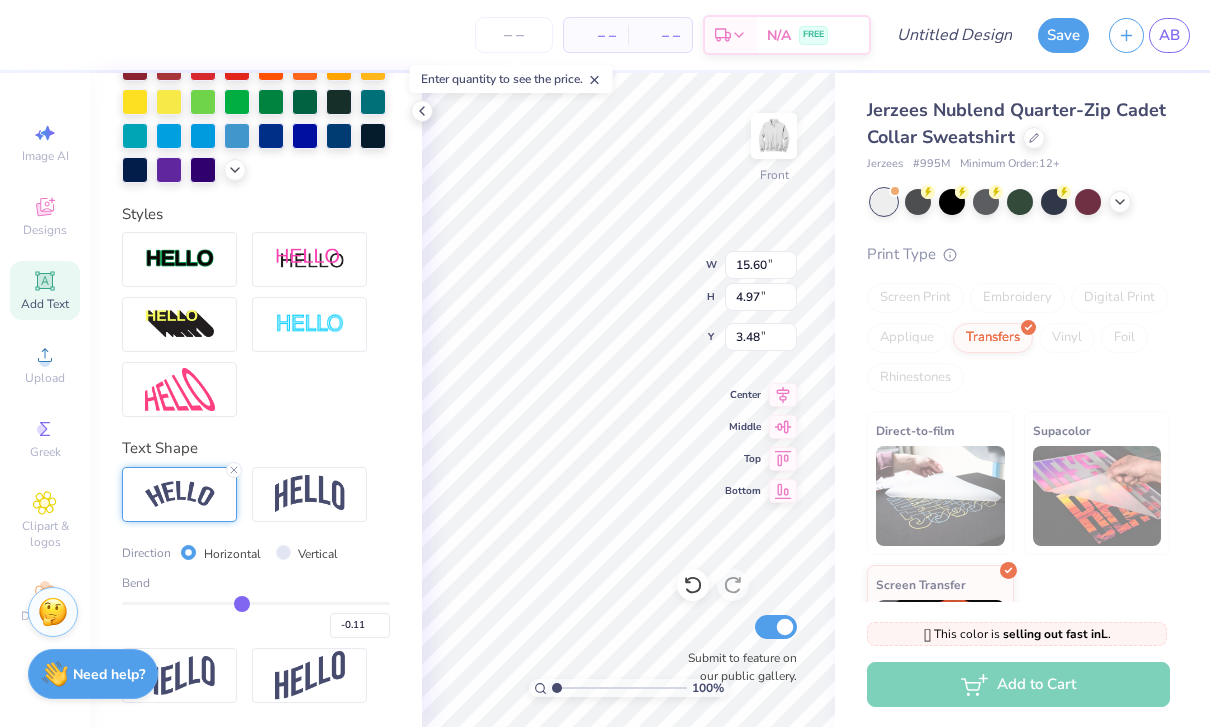 type on "-0.02" 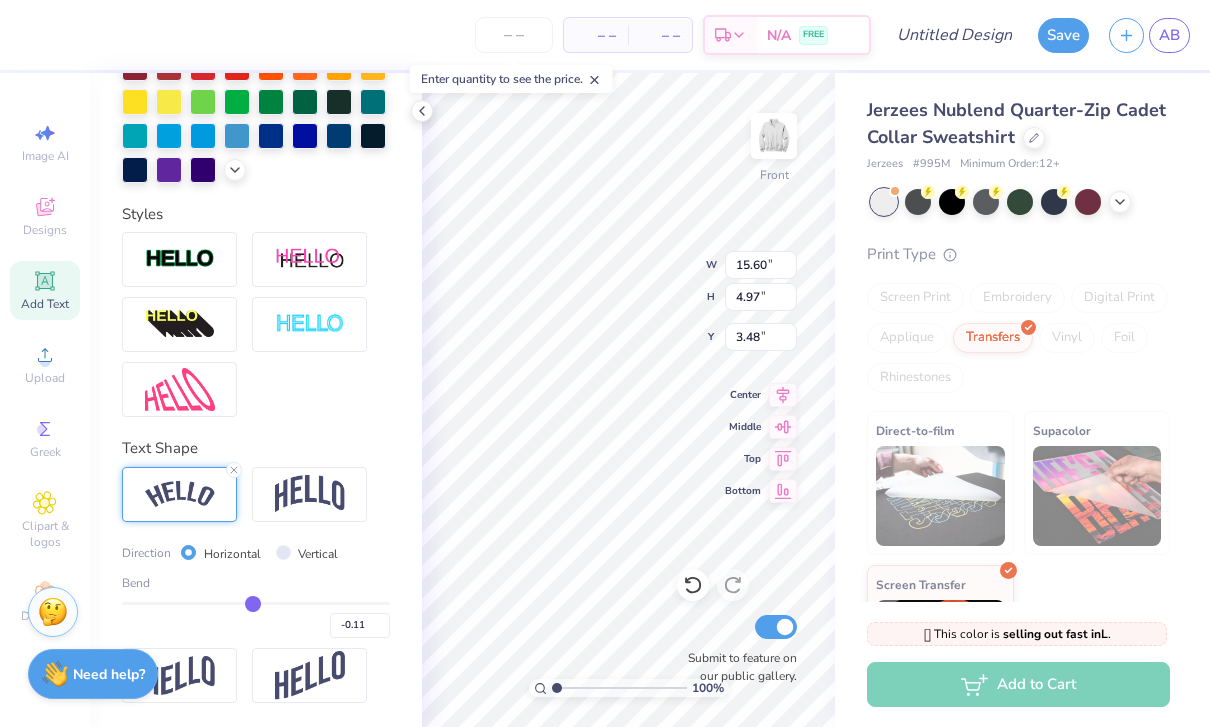 type on "-0.02" 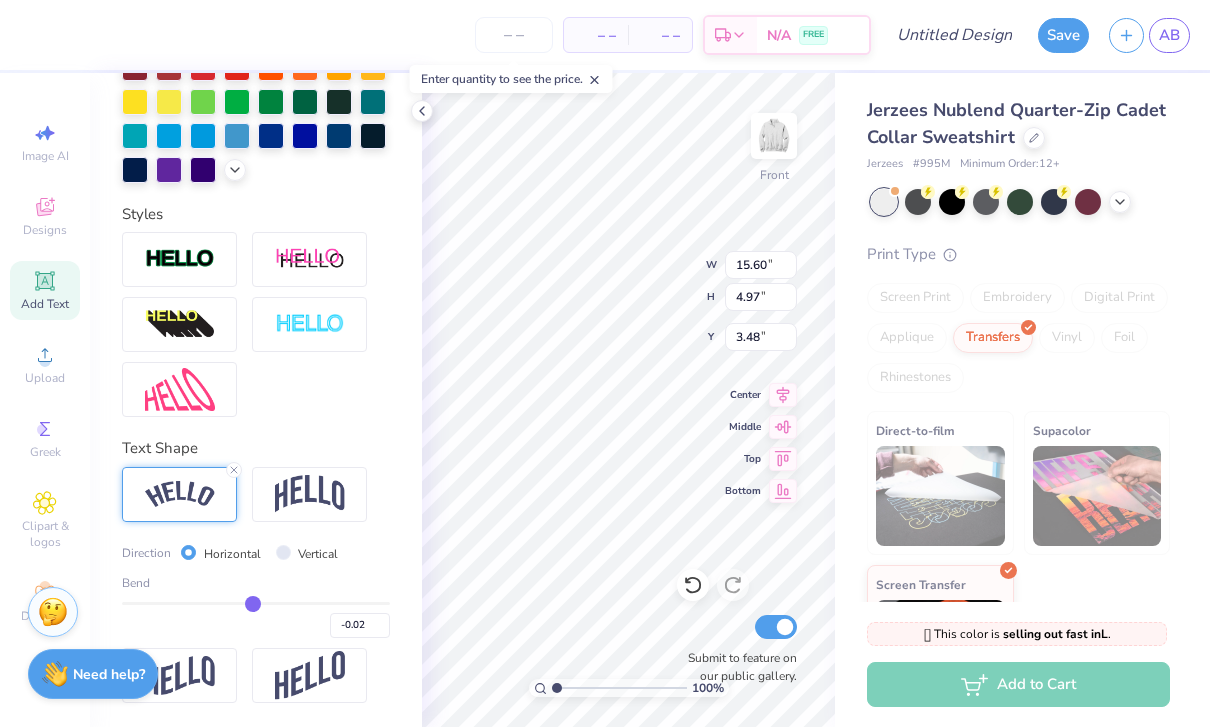 type on "0.08" 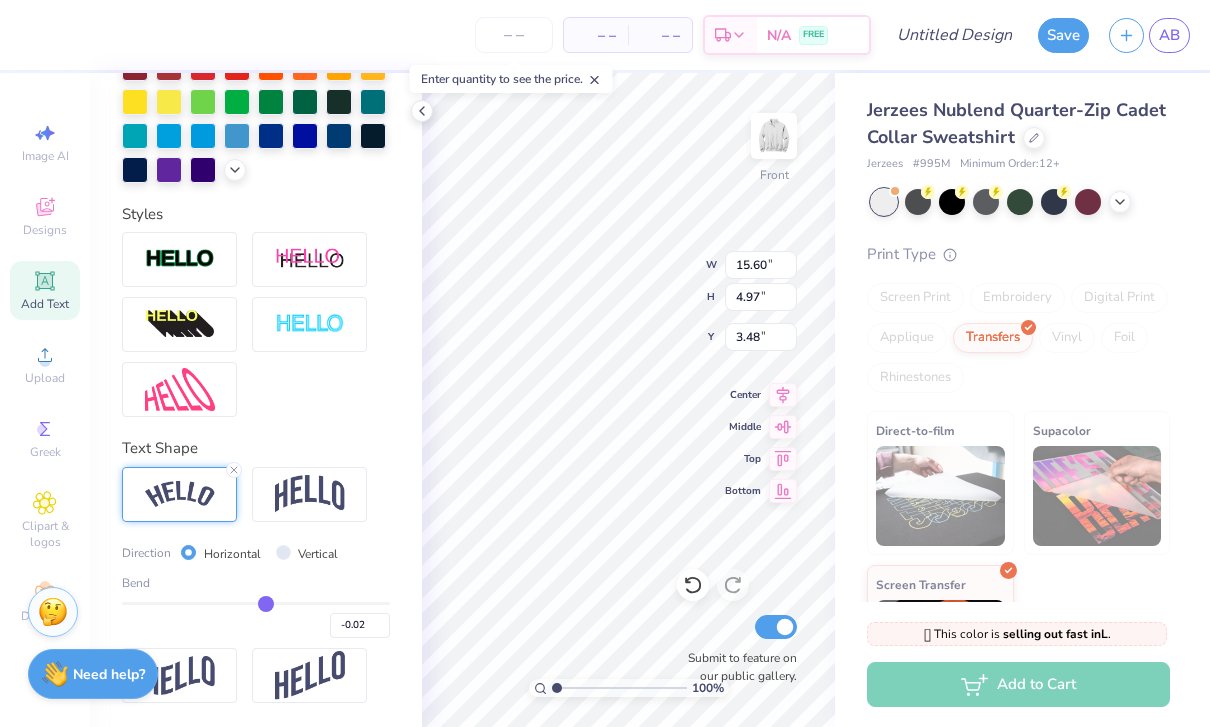 type on "0.08" 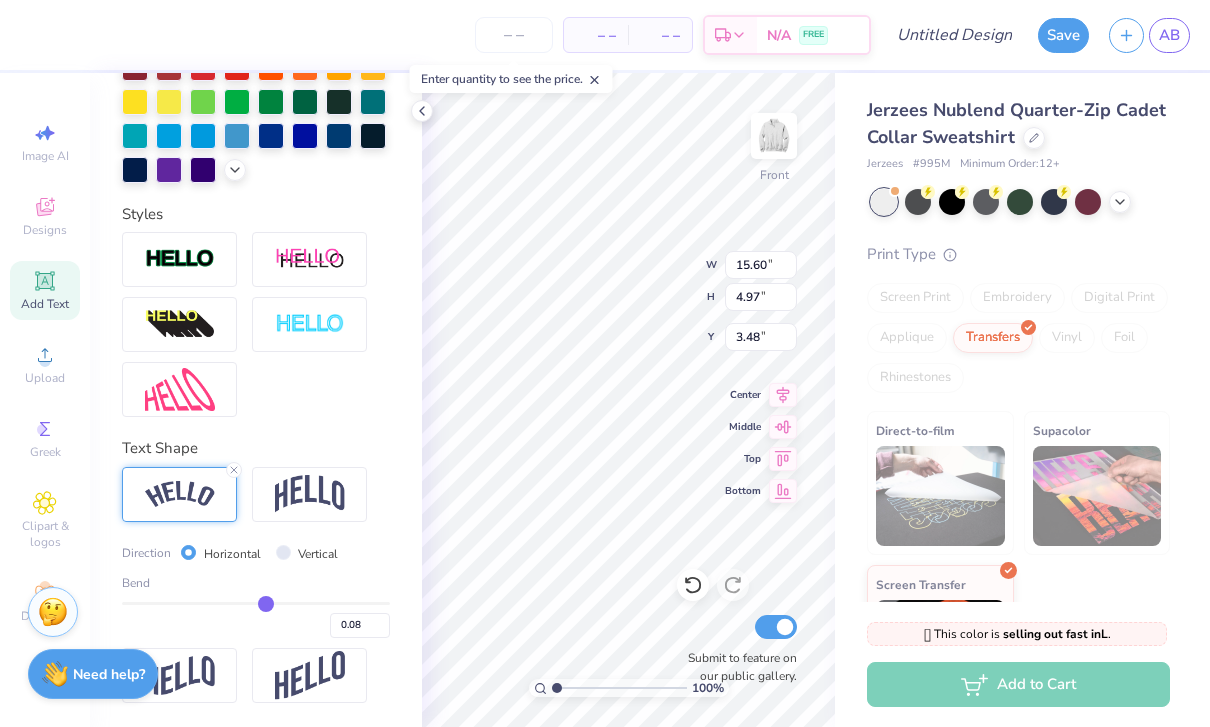 type on "0.16" 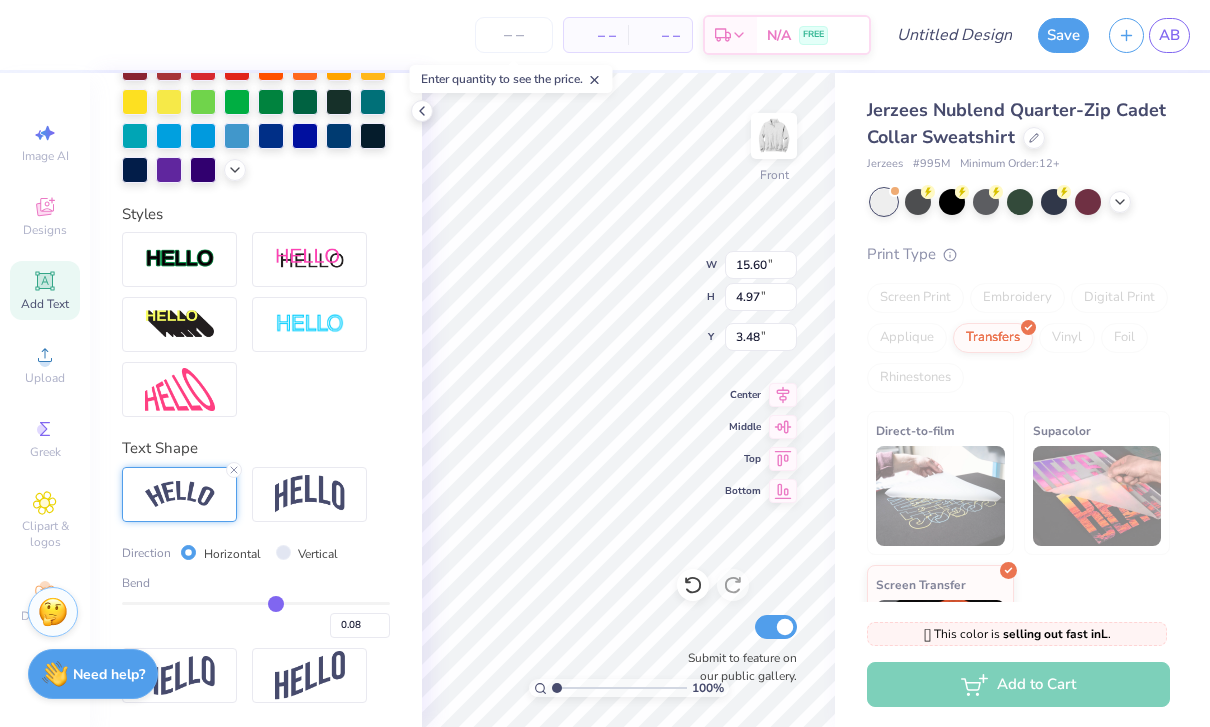 type on "0.16" 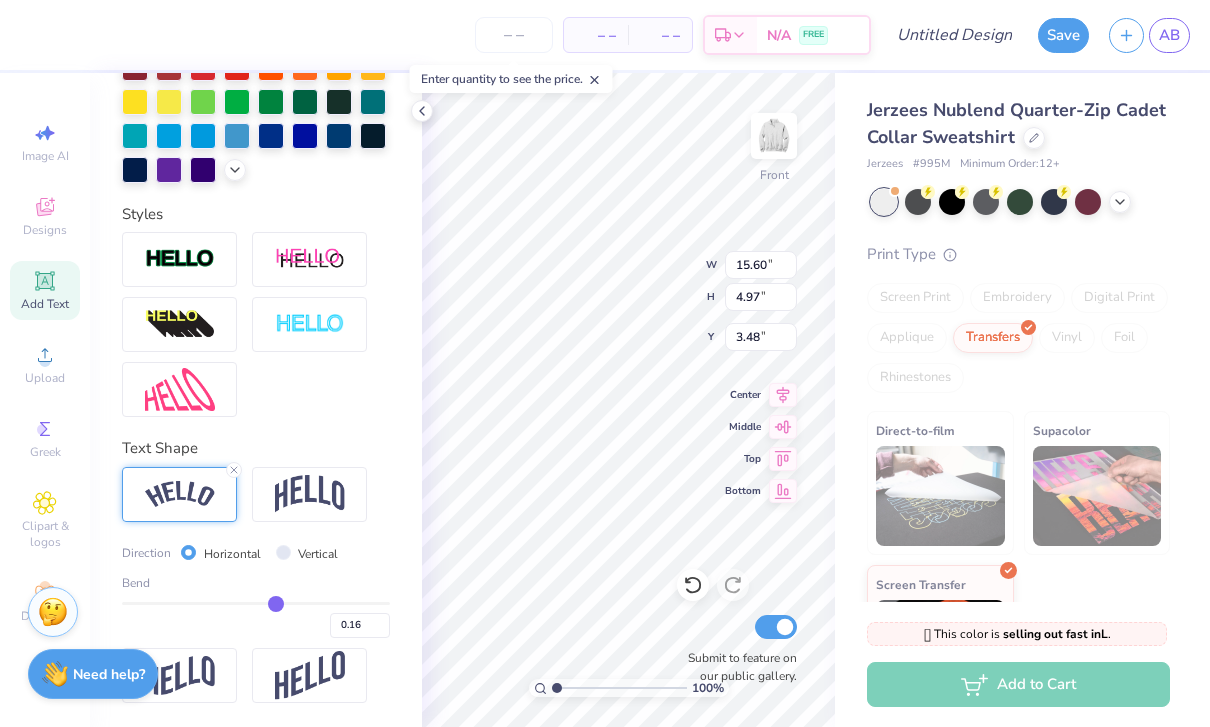 type on "0.22" 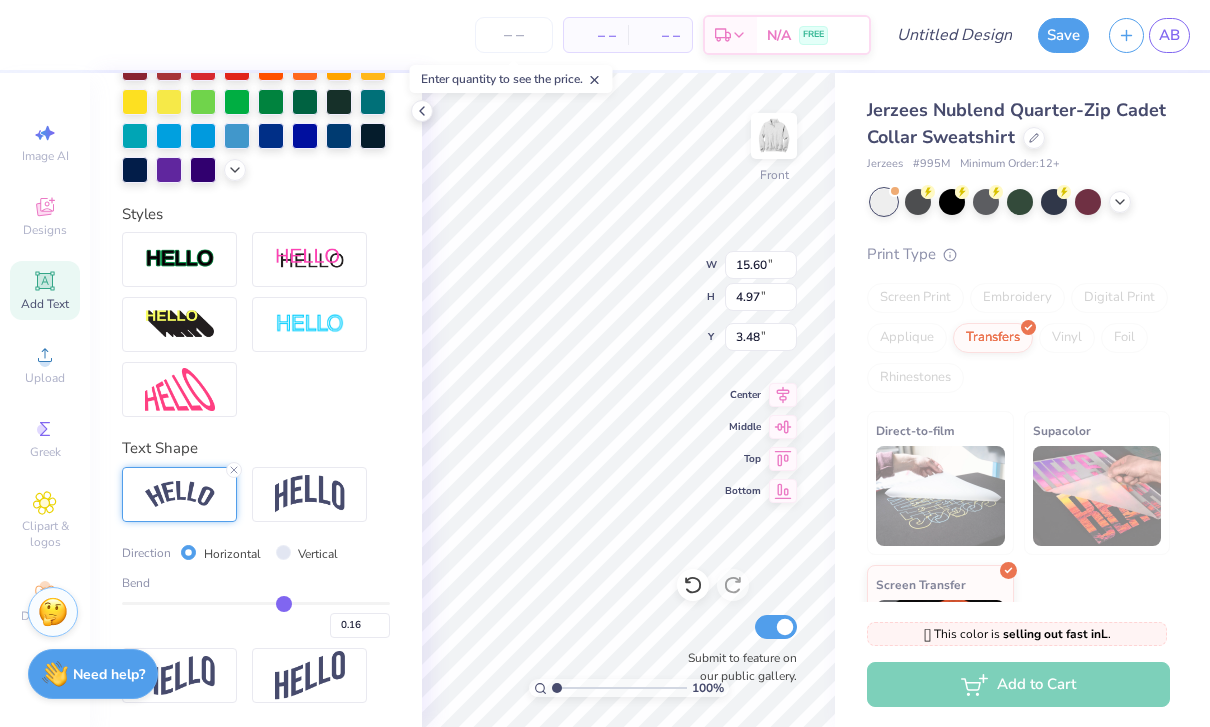 type on "0.22" 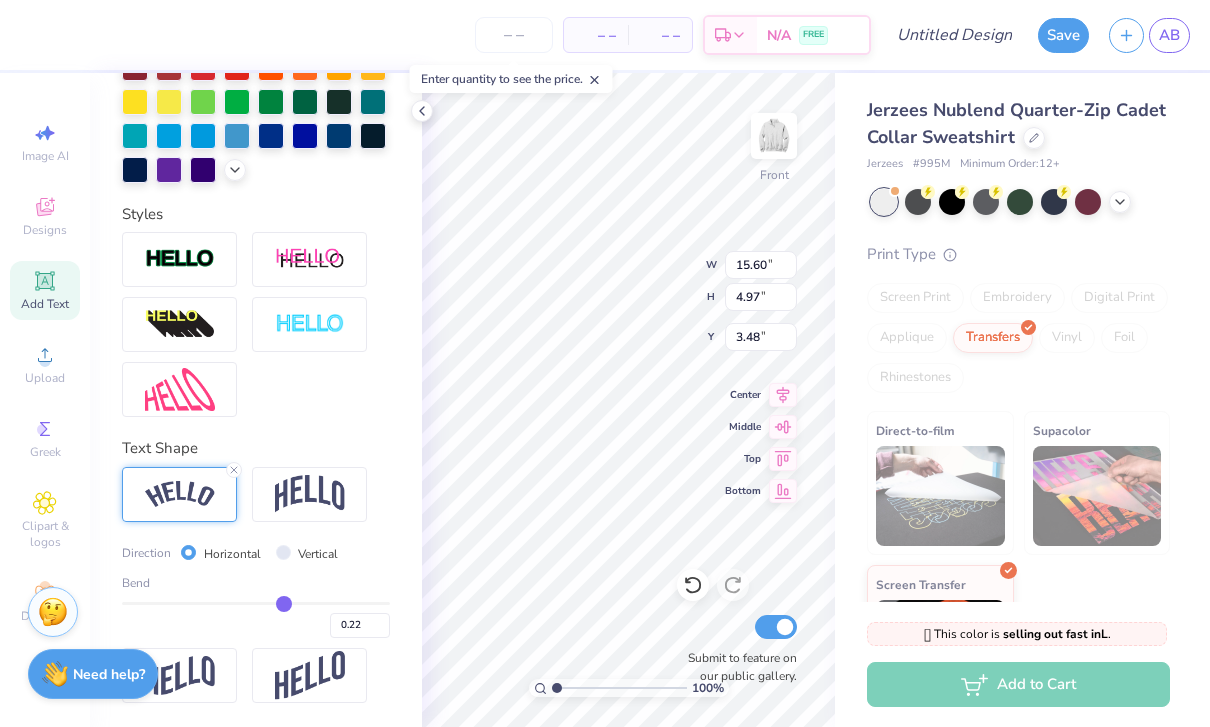 type on "0.29" 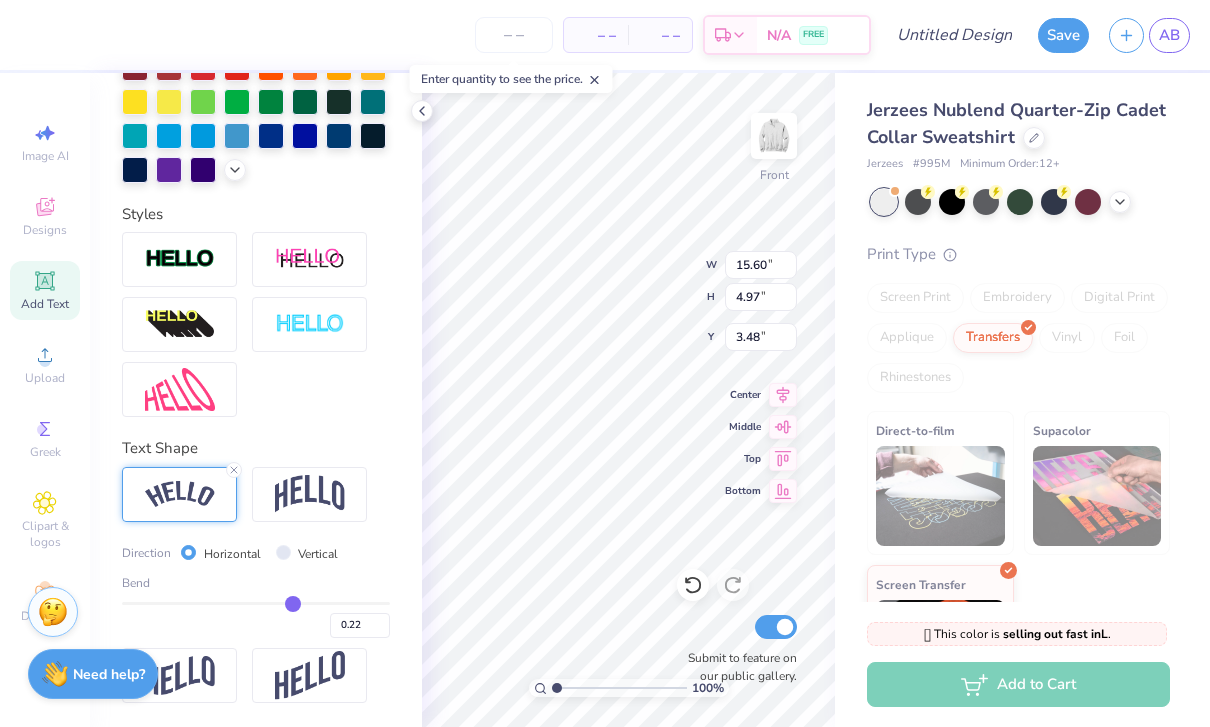 type on "0.29" 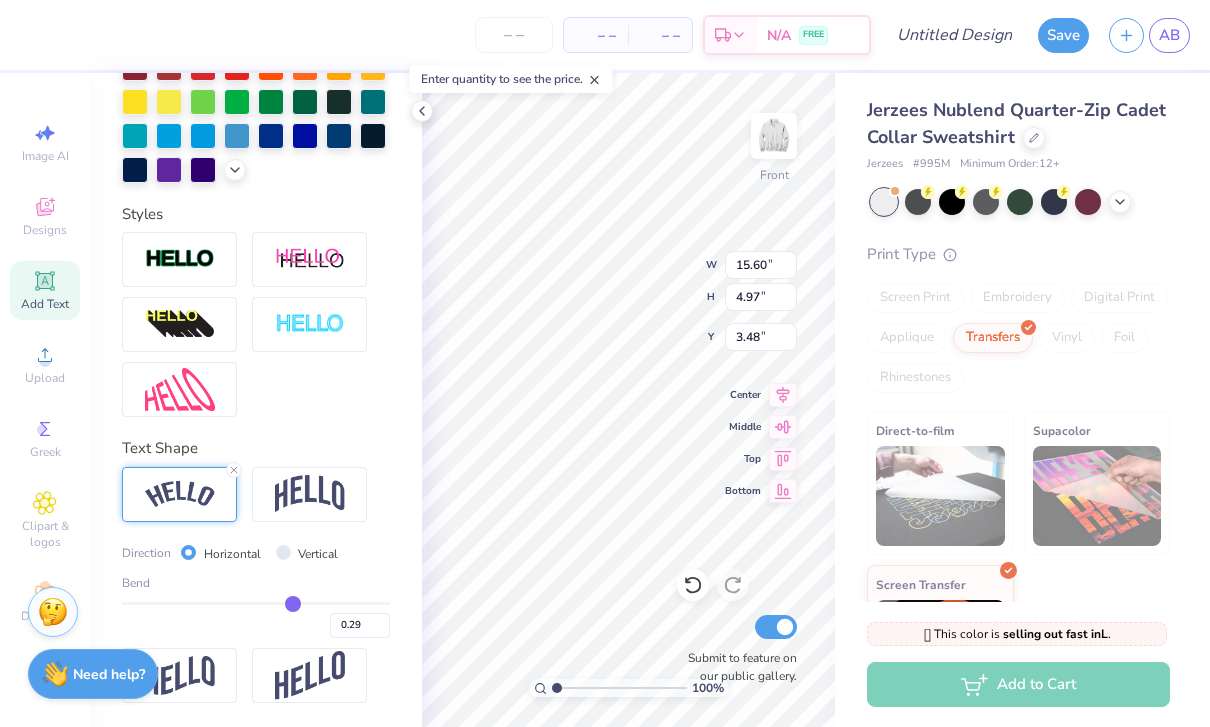 type on "0.33" 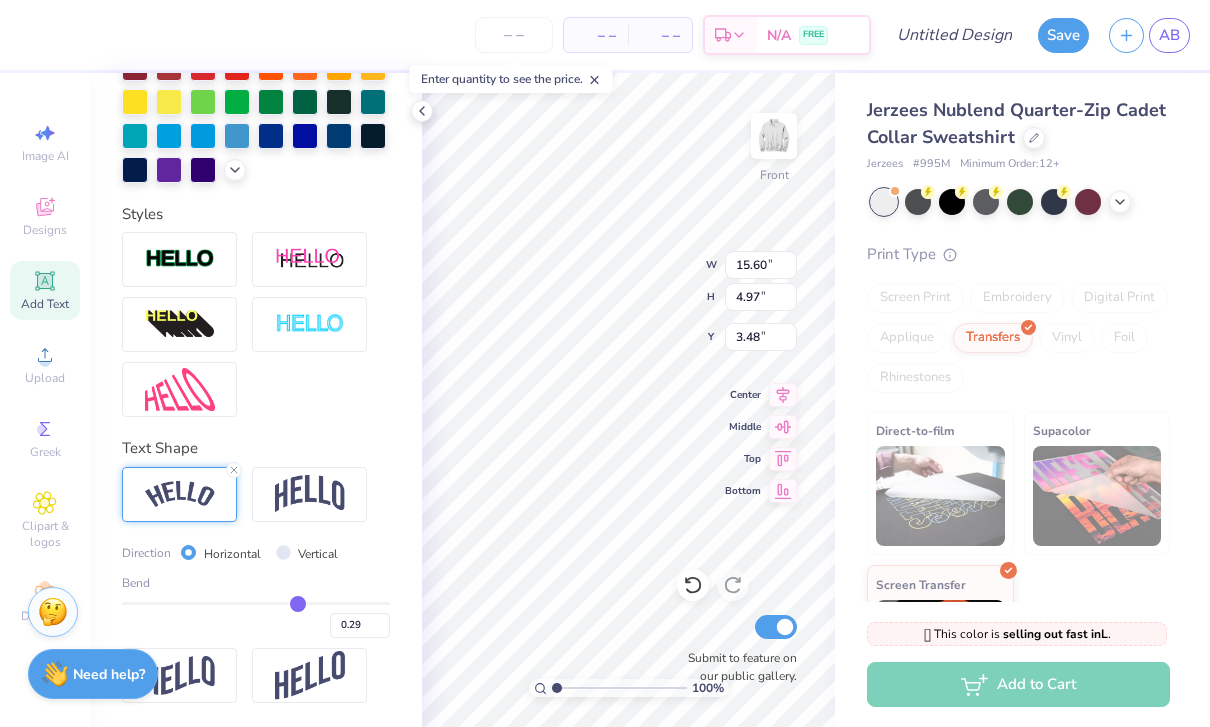 type on "0.33" 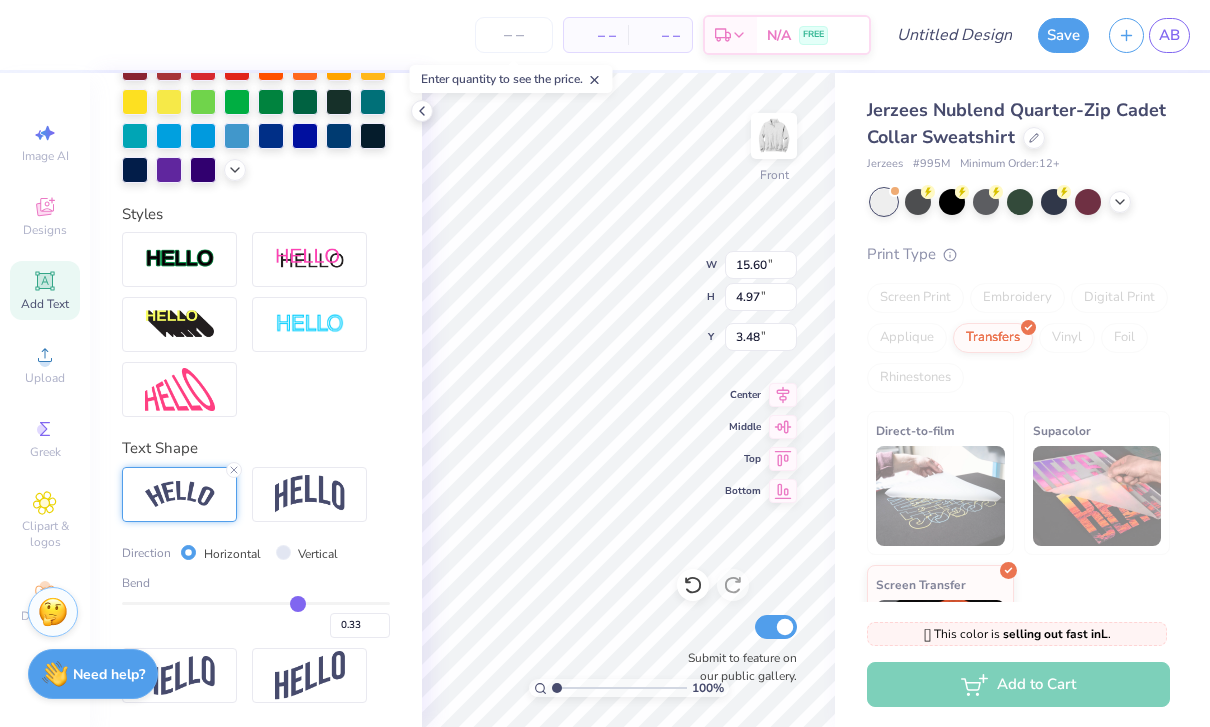 type on "0.37" 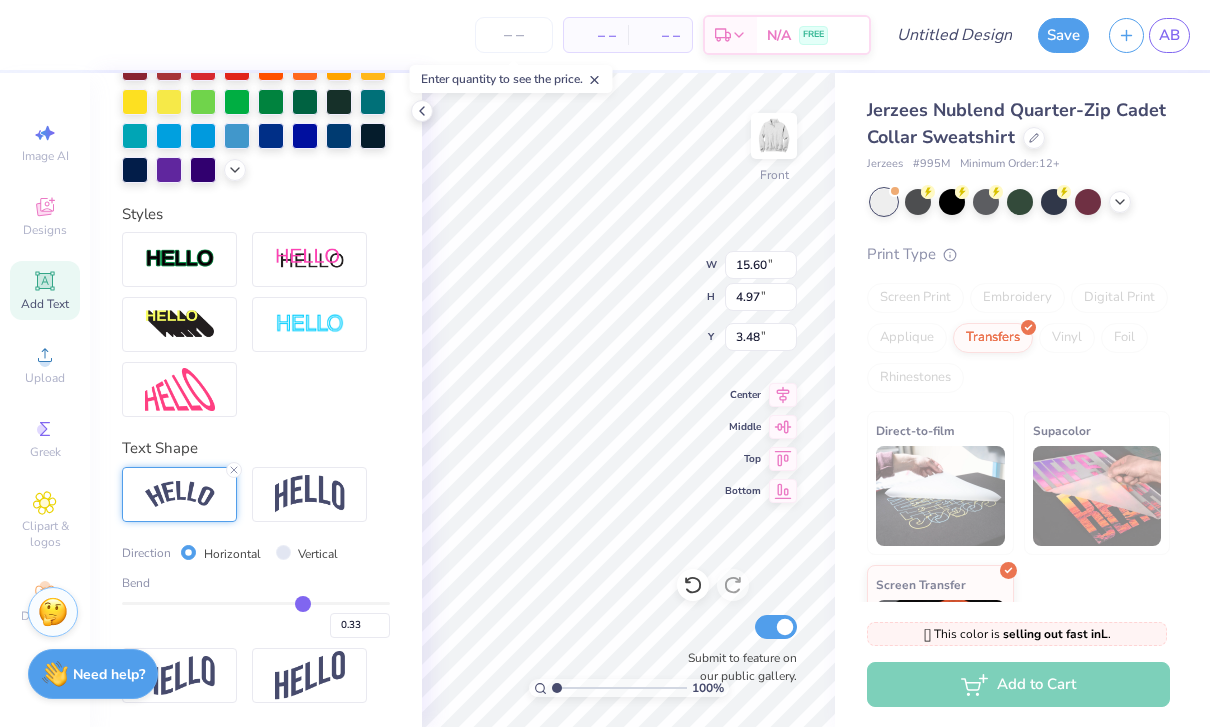 type on "0.37" 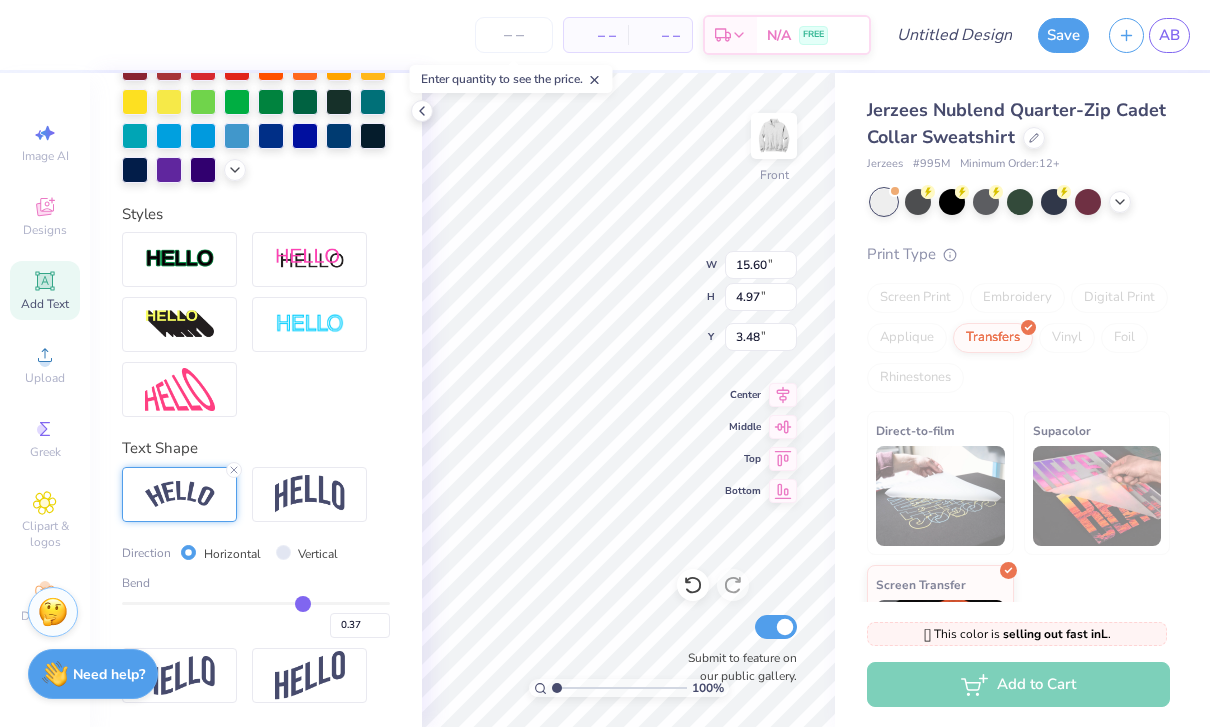 type on "0.41" 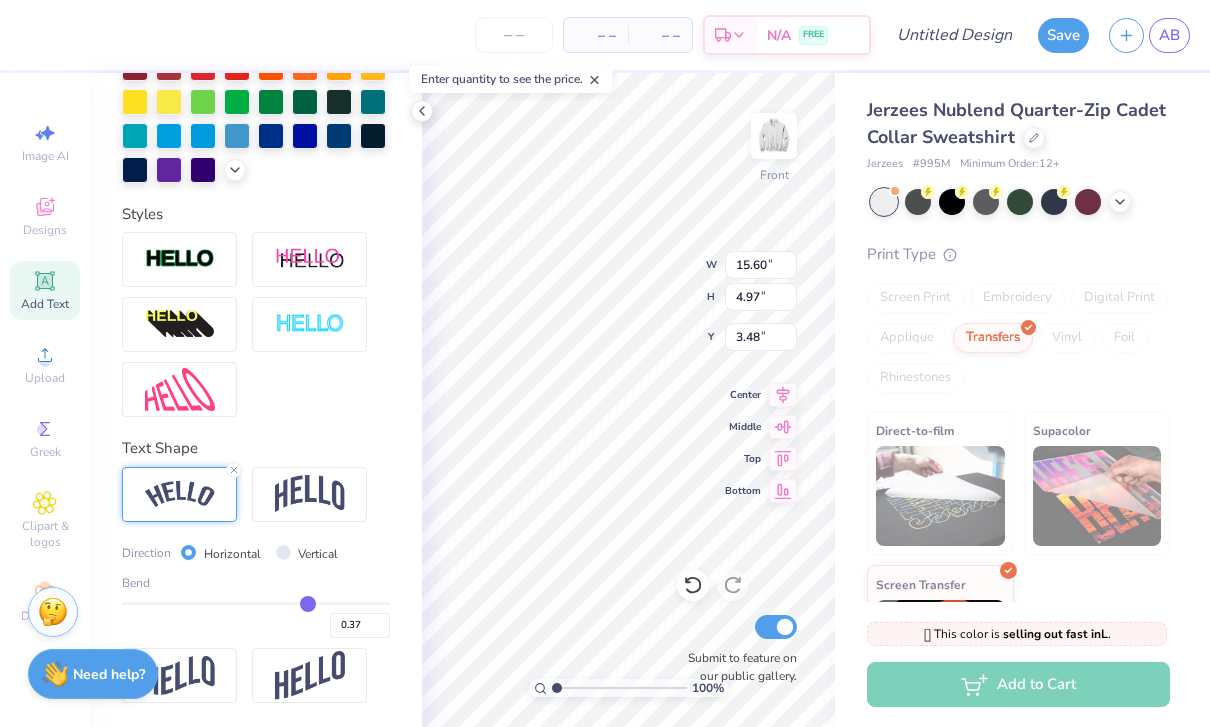 type on "0.41" 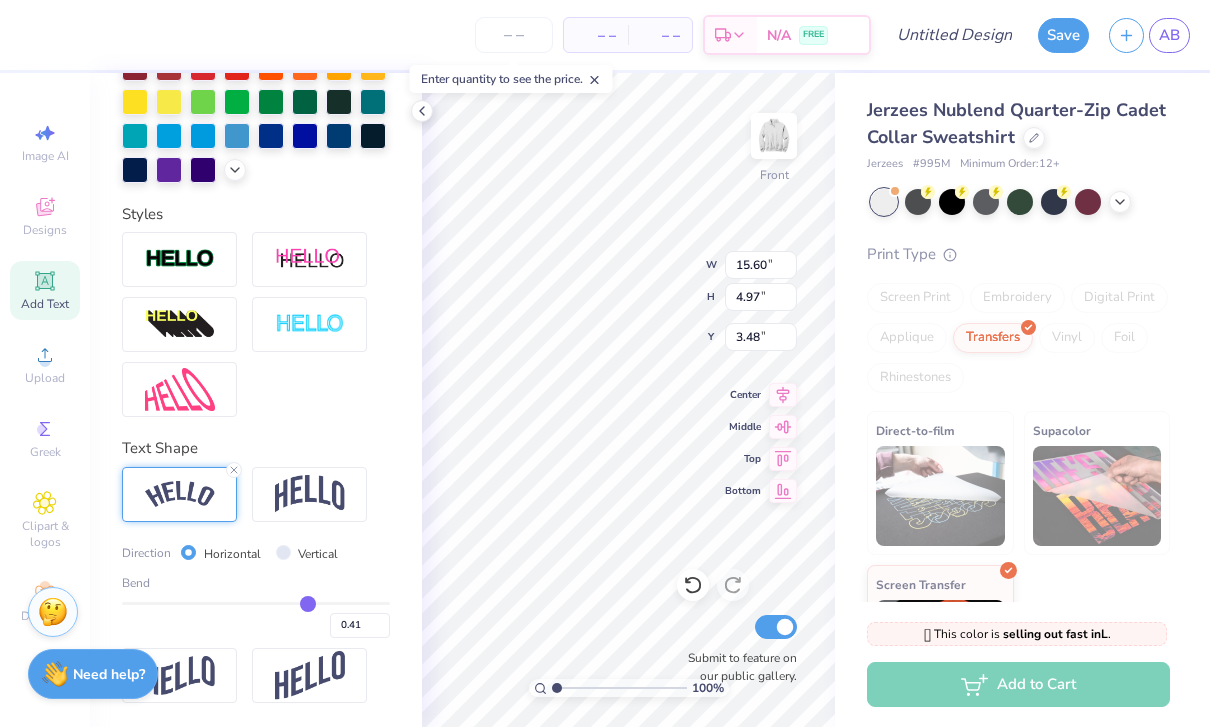 type on "0.46" 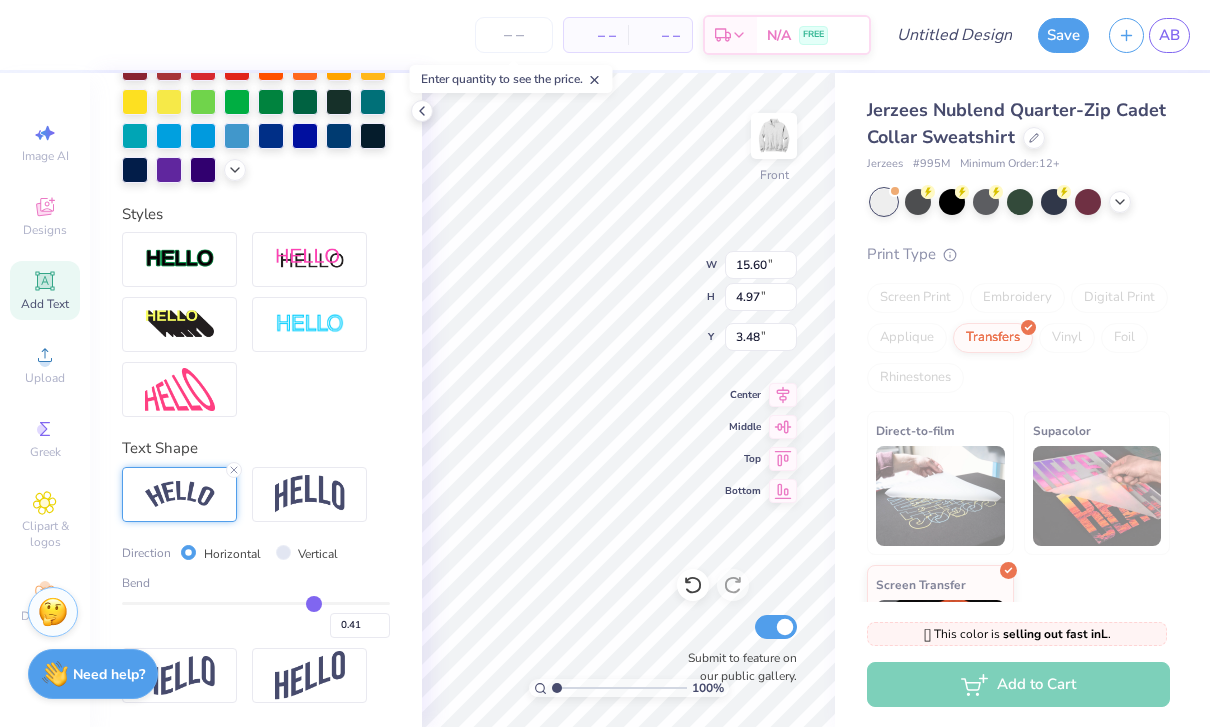 type on "0.46" 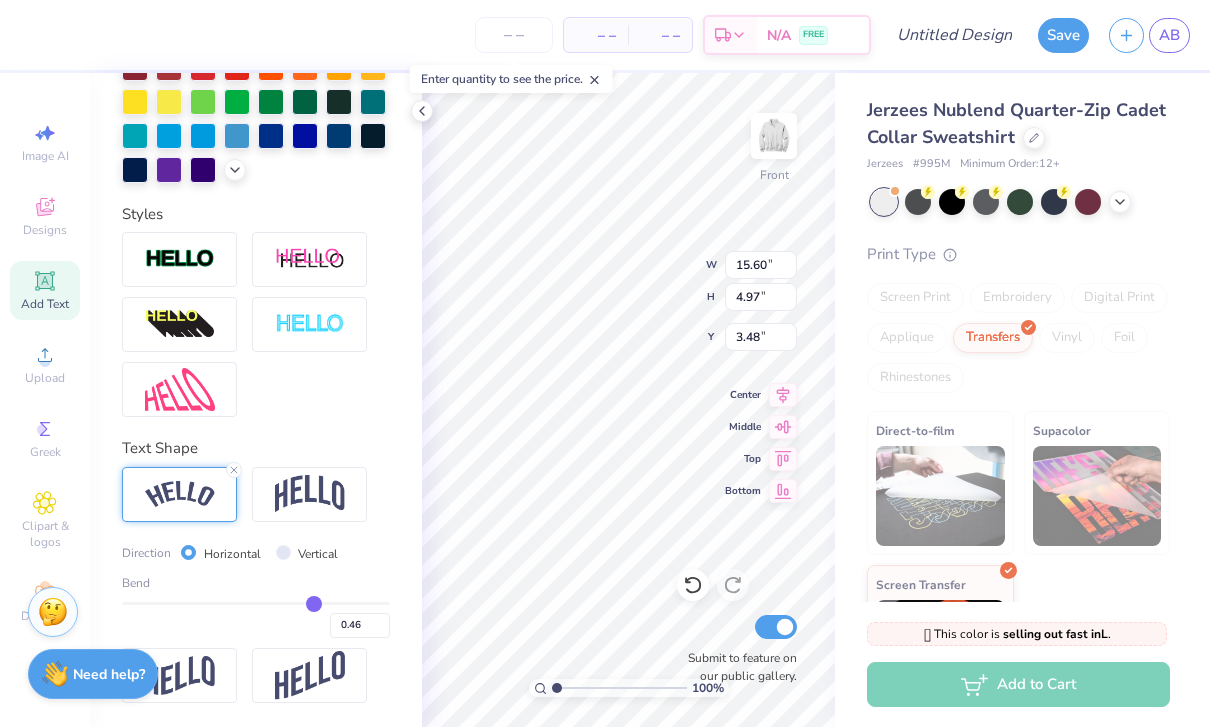 type on "0.51" 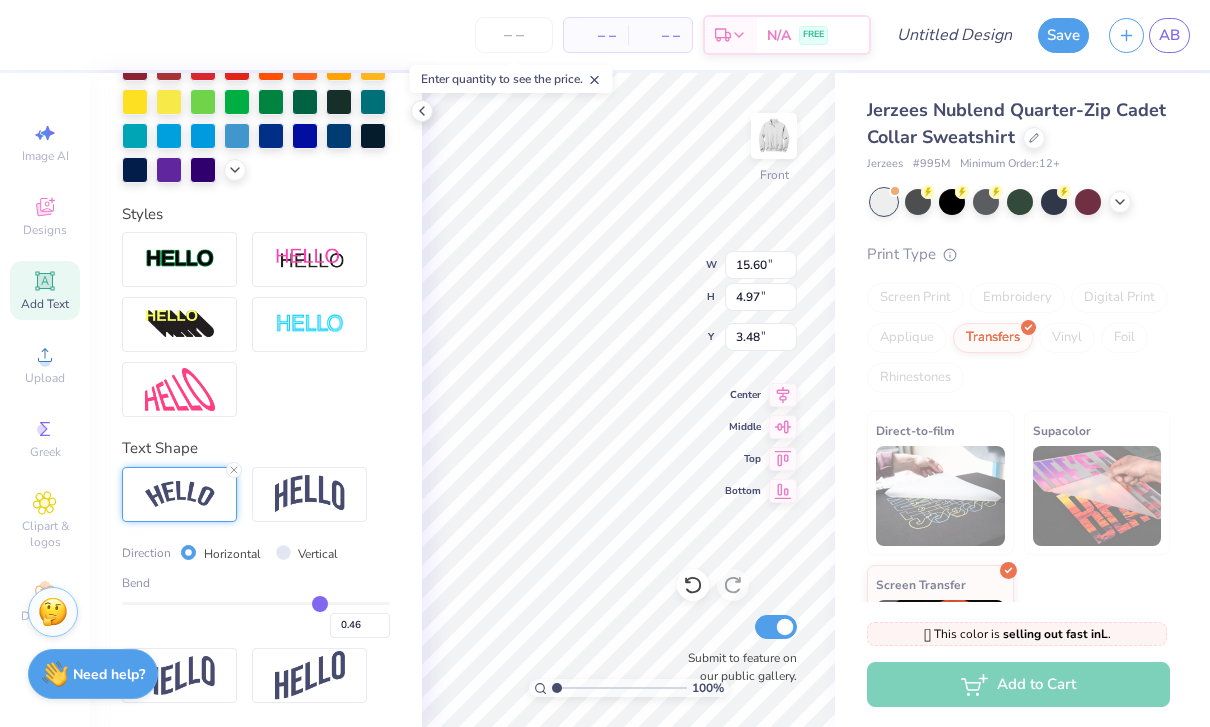 type on "0.51" 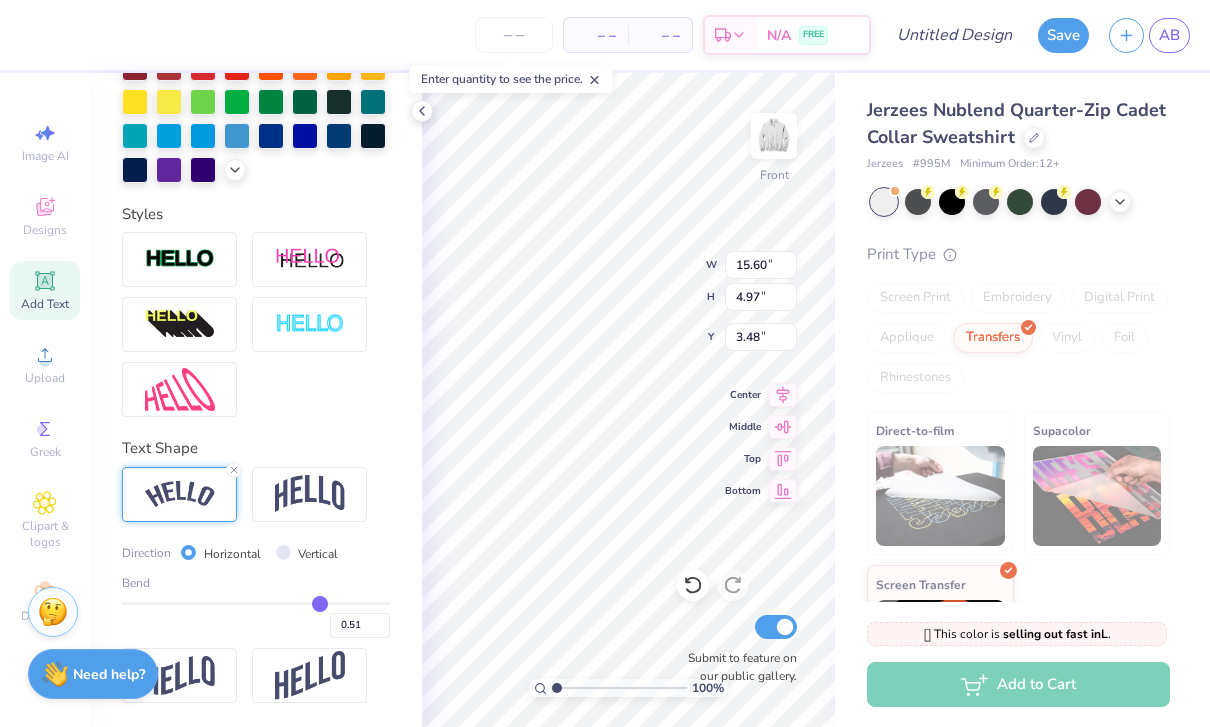 type on "0.55" 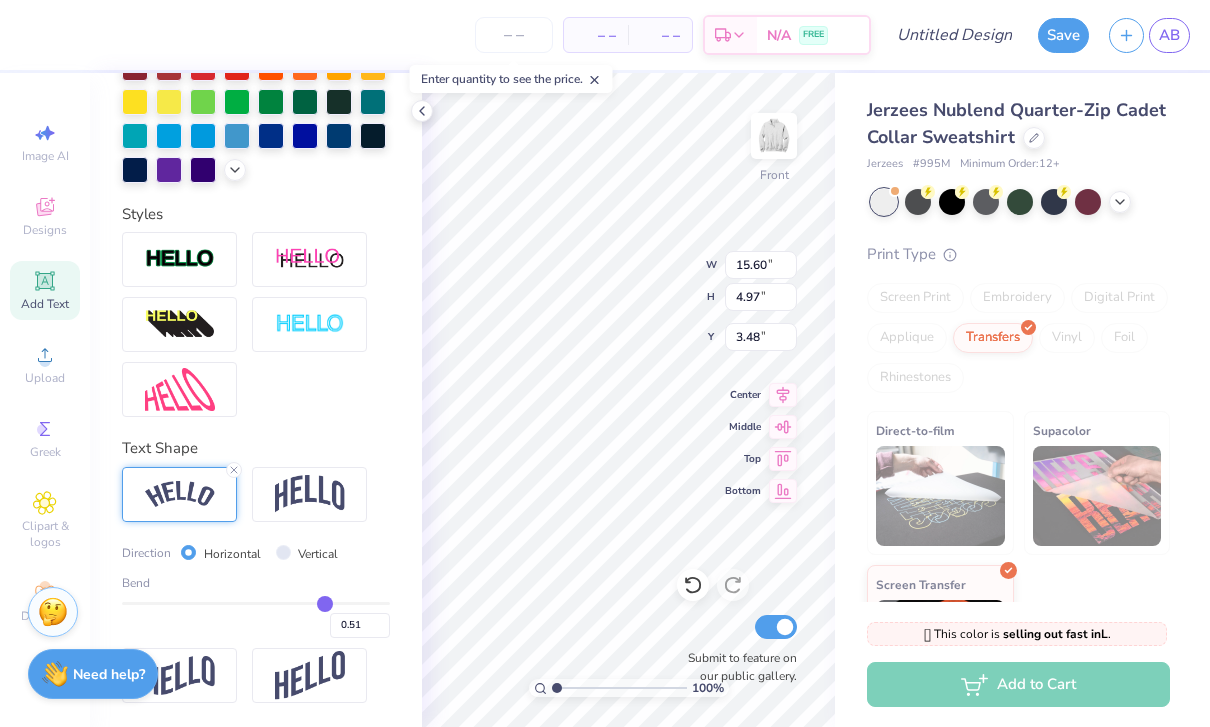 type on "0.55" 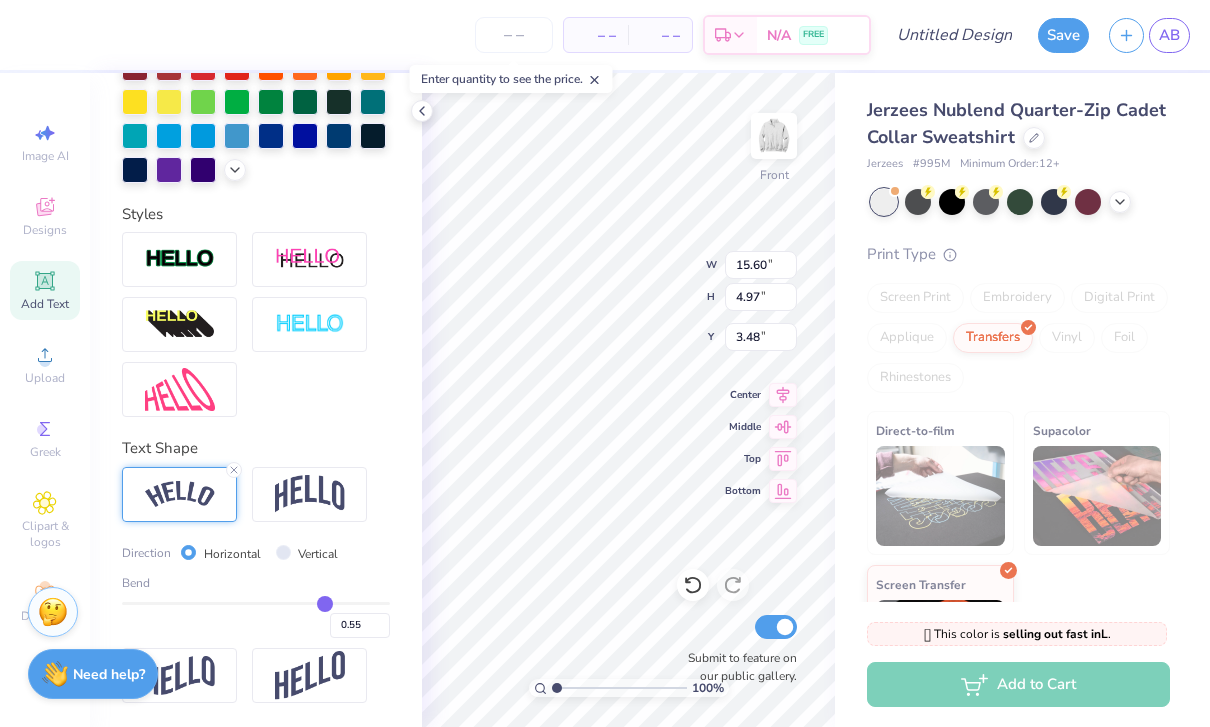 type on "0.59" 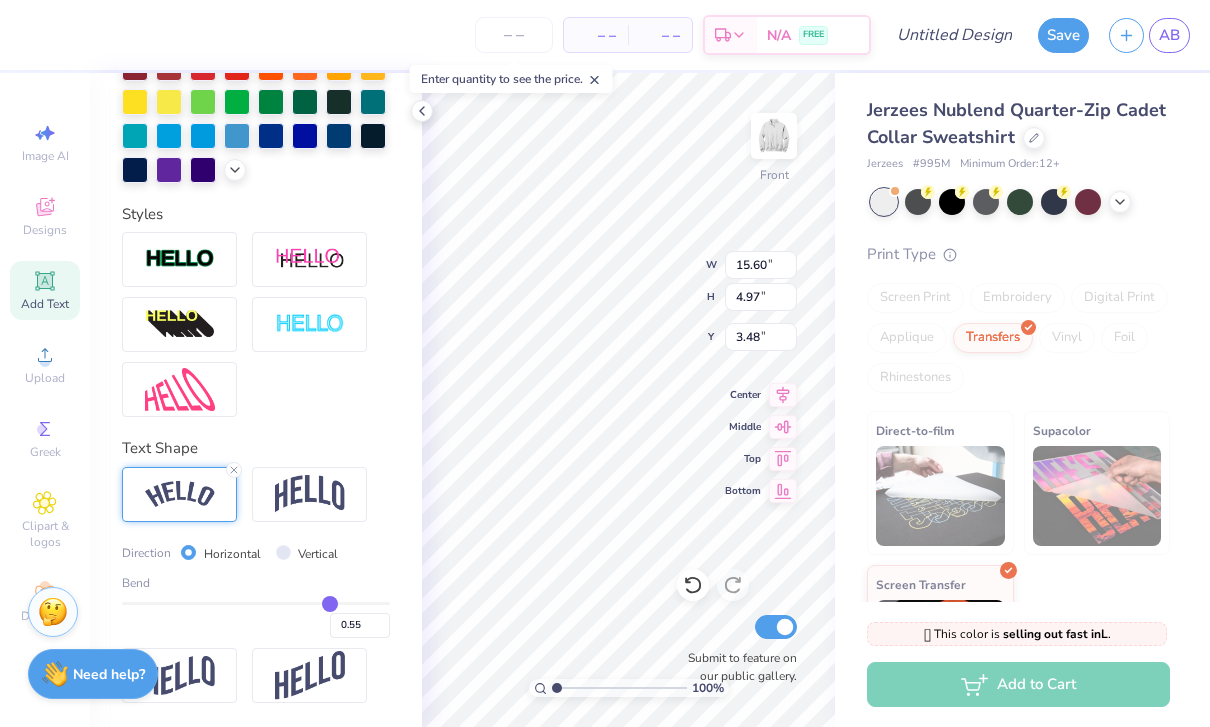 type on "0.59" 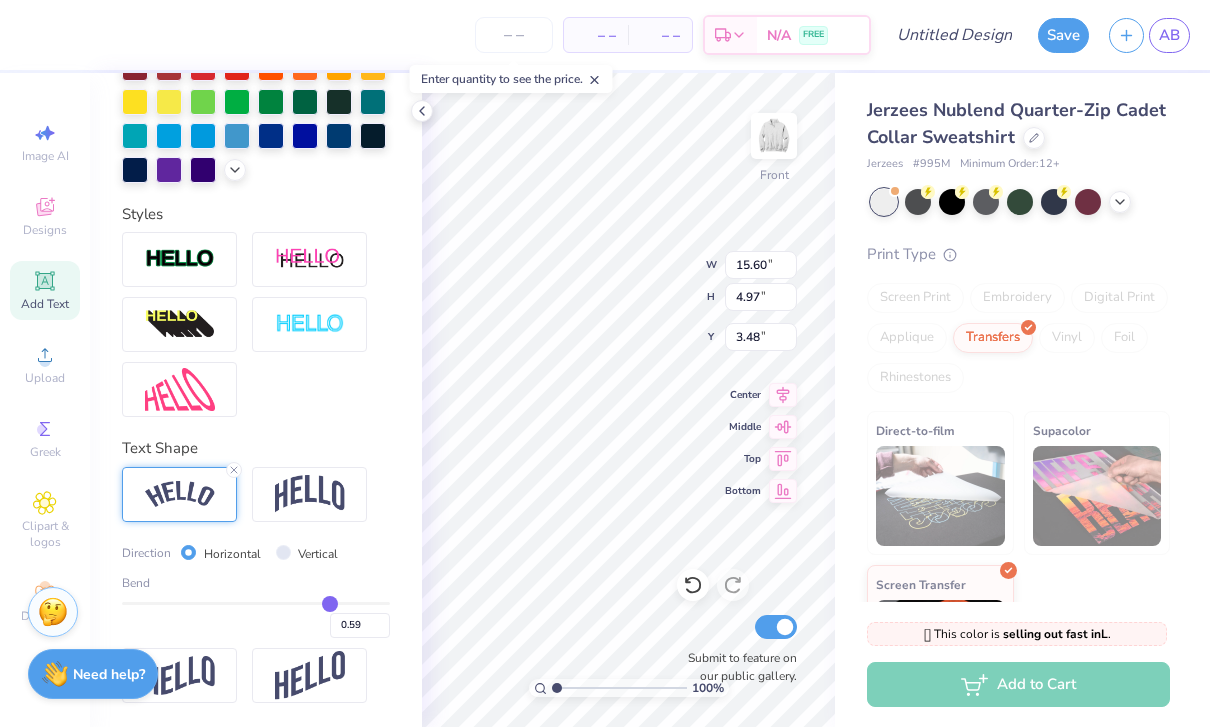 type on "0.63" 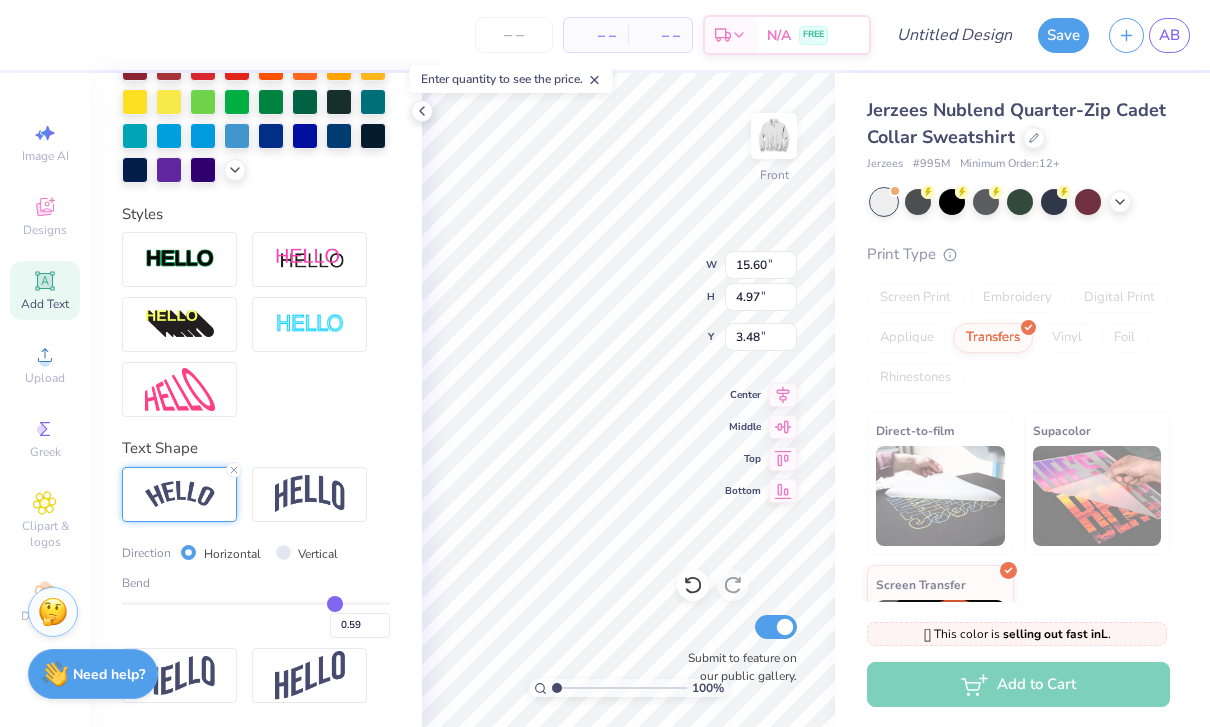 type on "0.63" 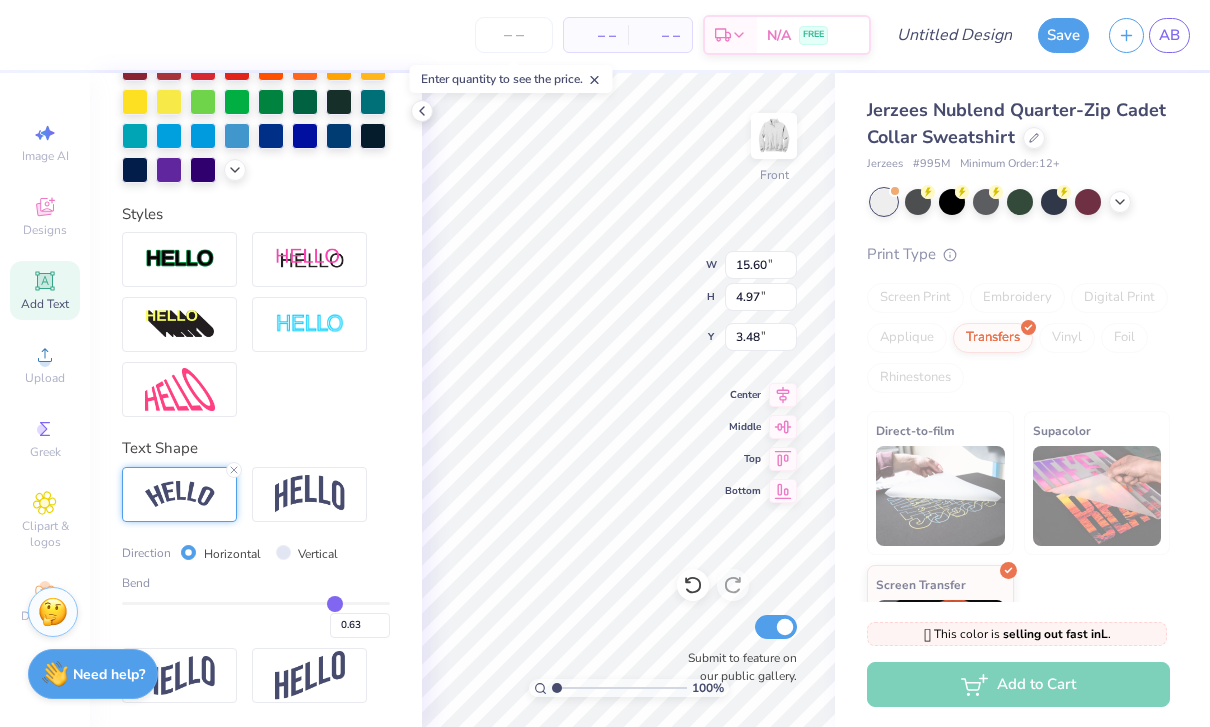 type on "0.67" 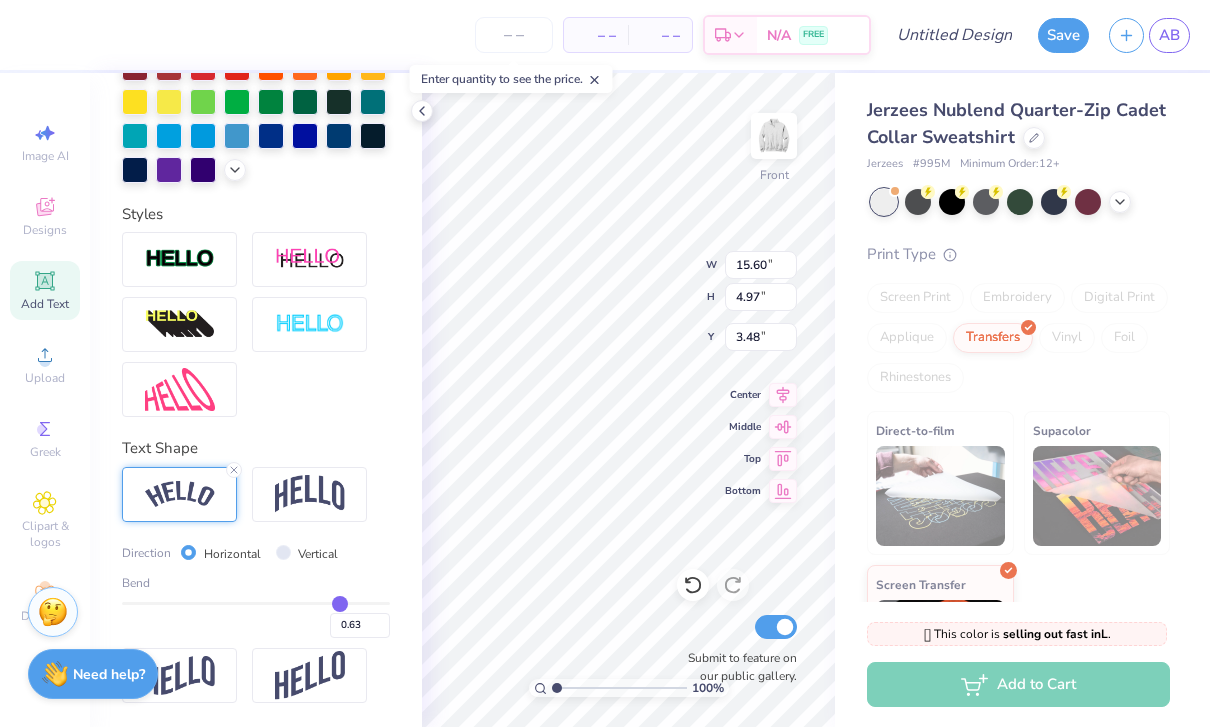 type on "0.67" 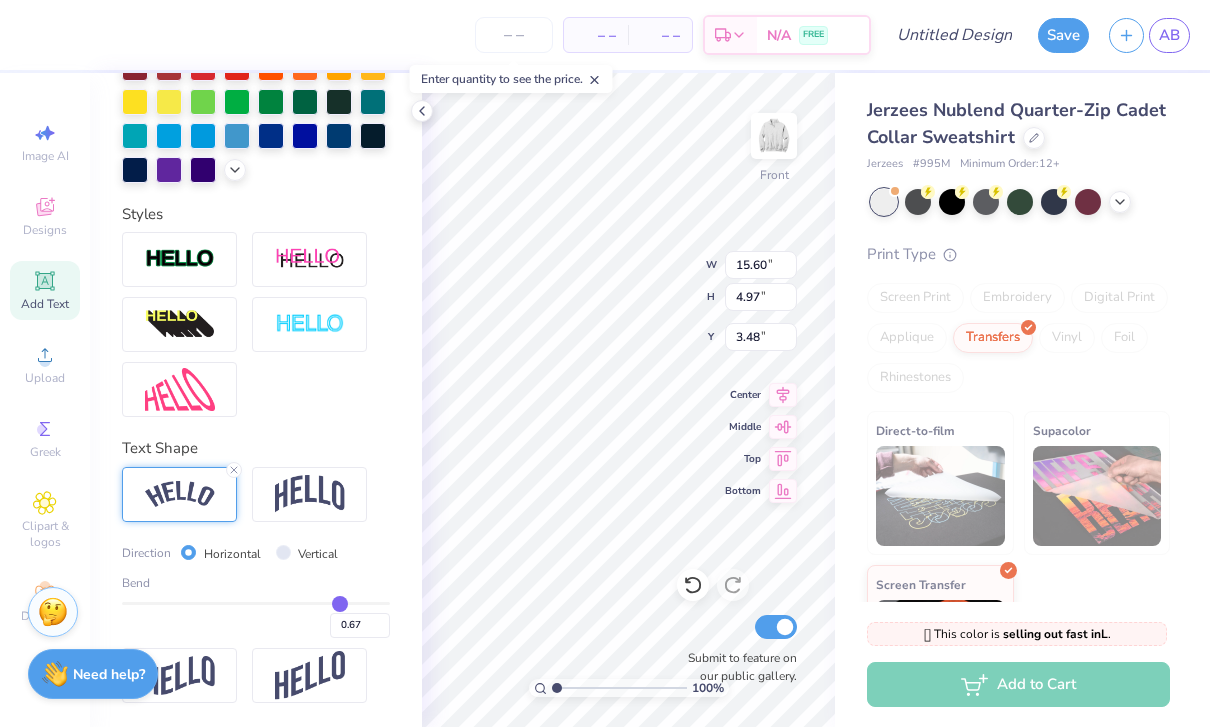 type on "0.71" 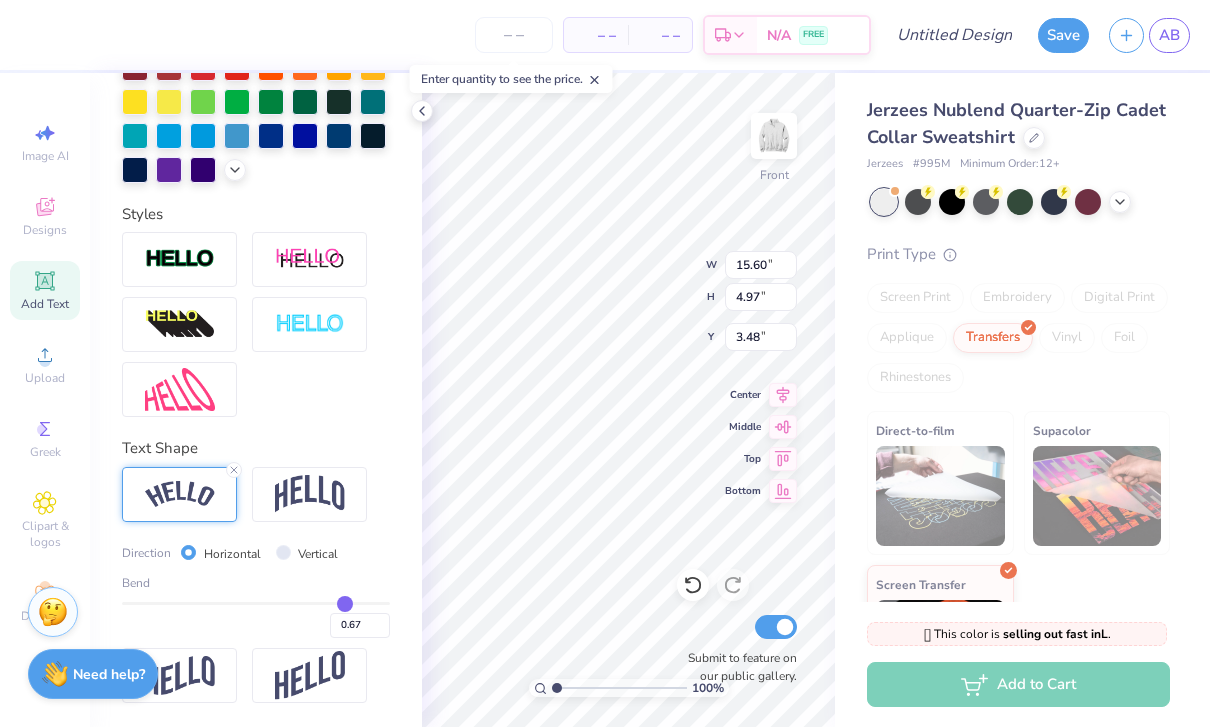 type on "0.71" 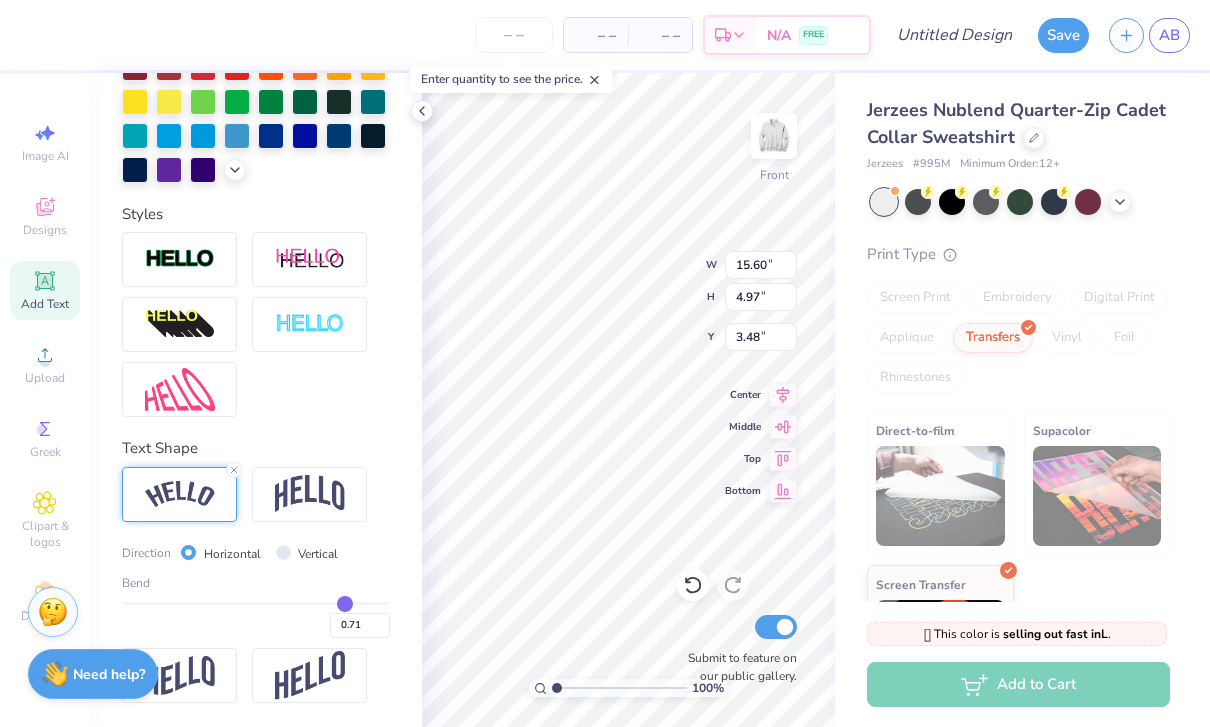 type on "0.74" 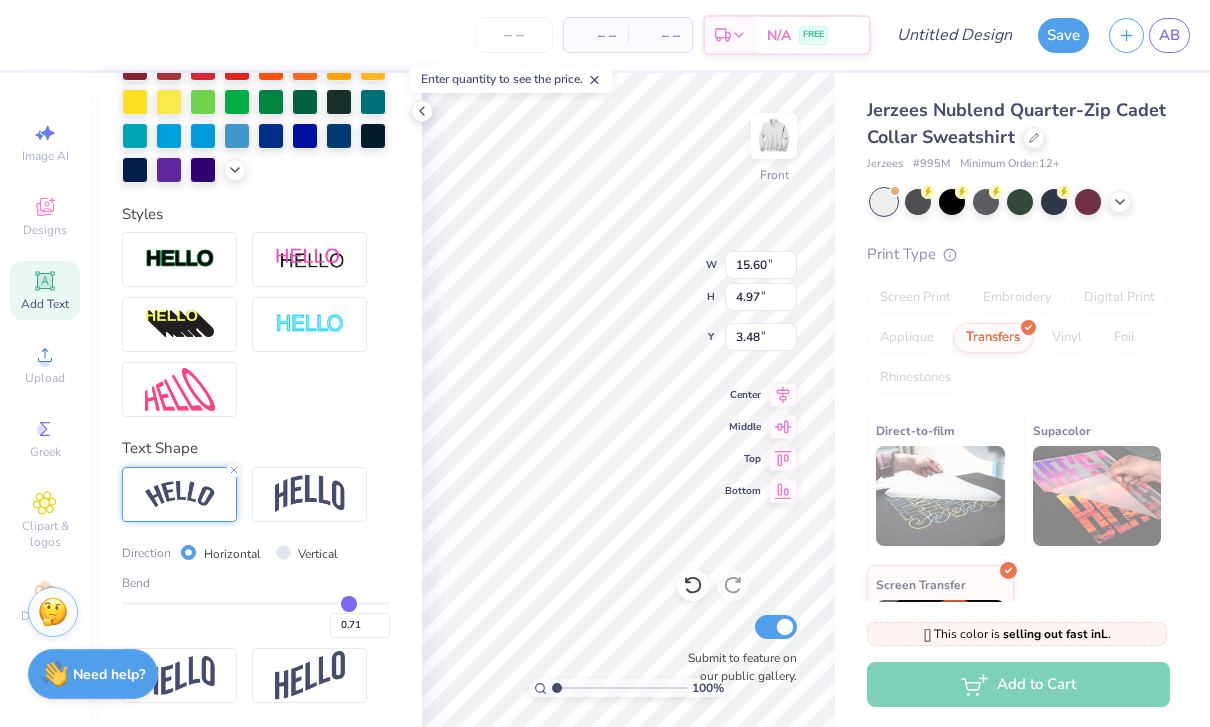 type on "0.74" 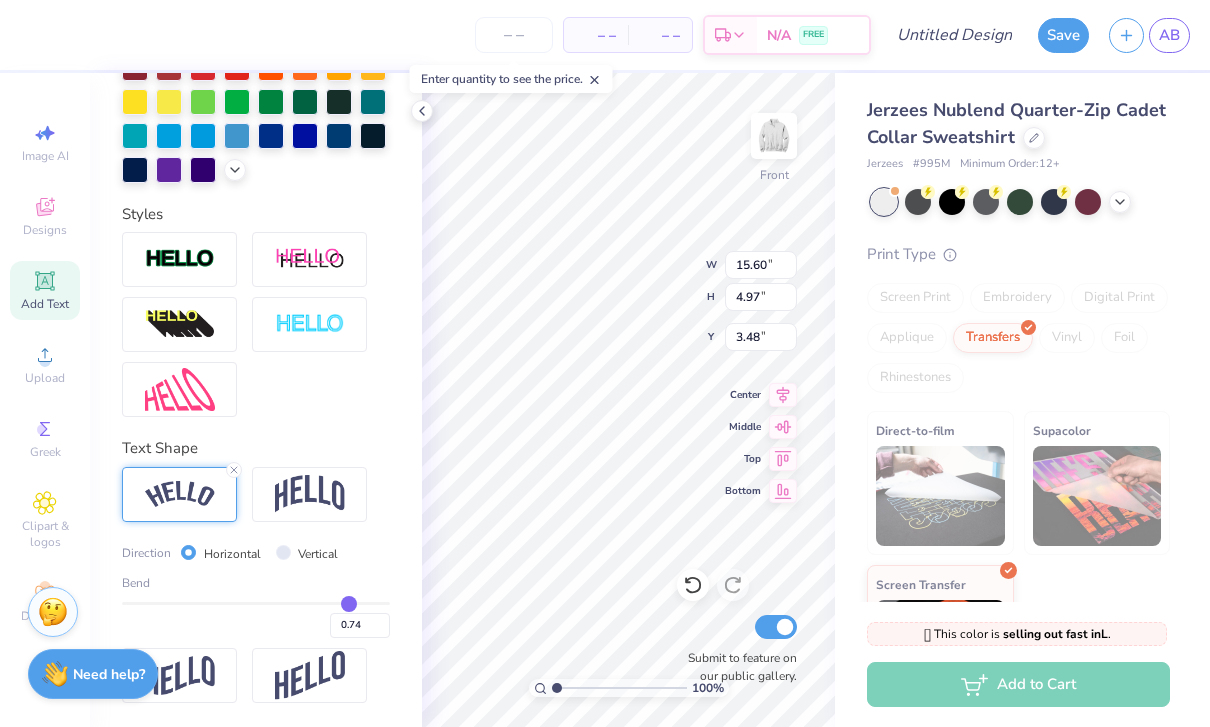 type on "0.78" 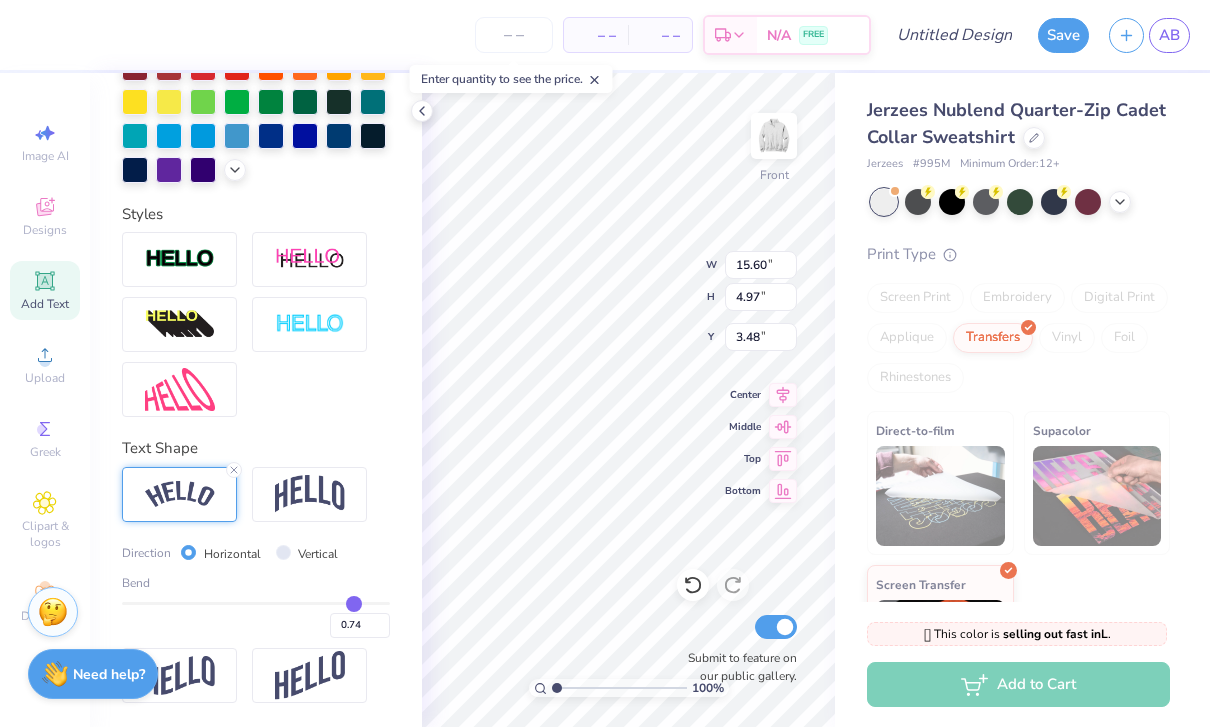 type on "0.78" 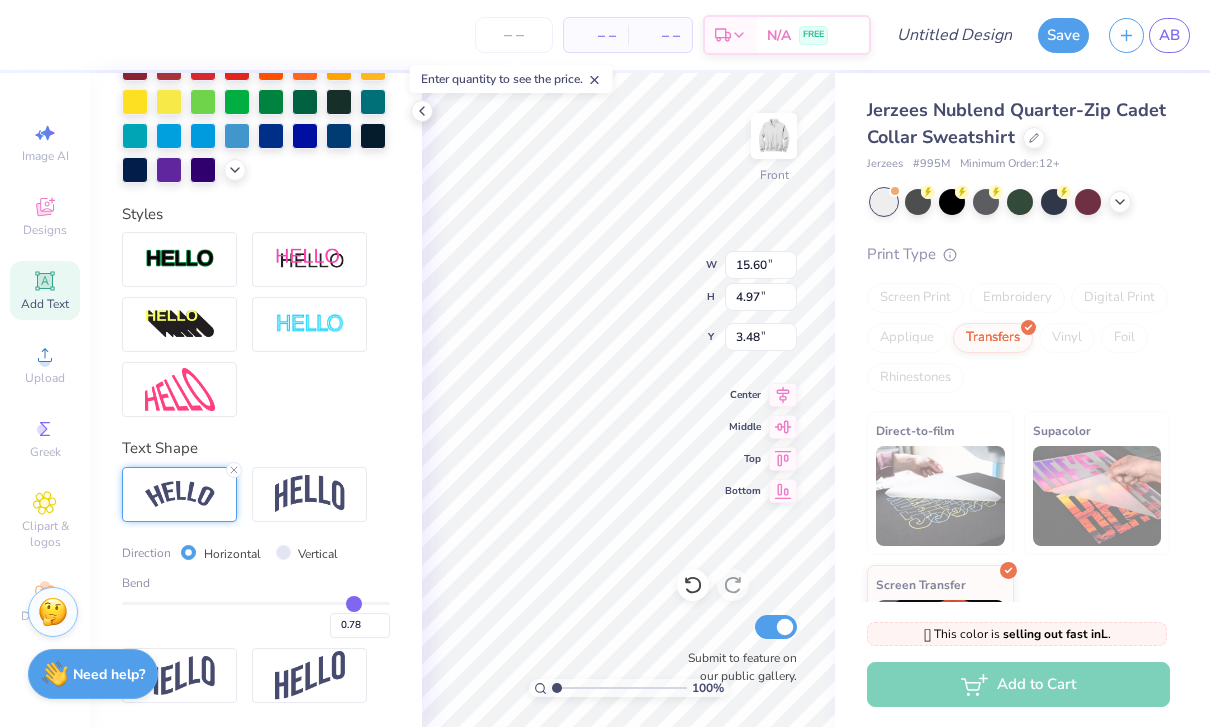 type on "0.81" 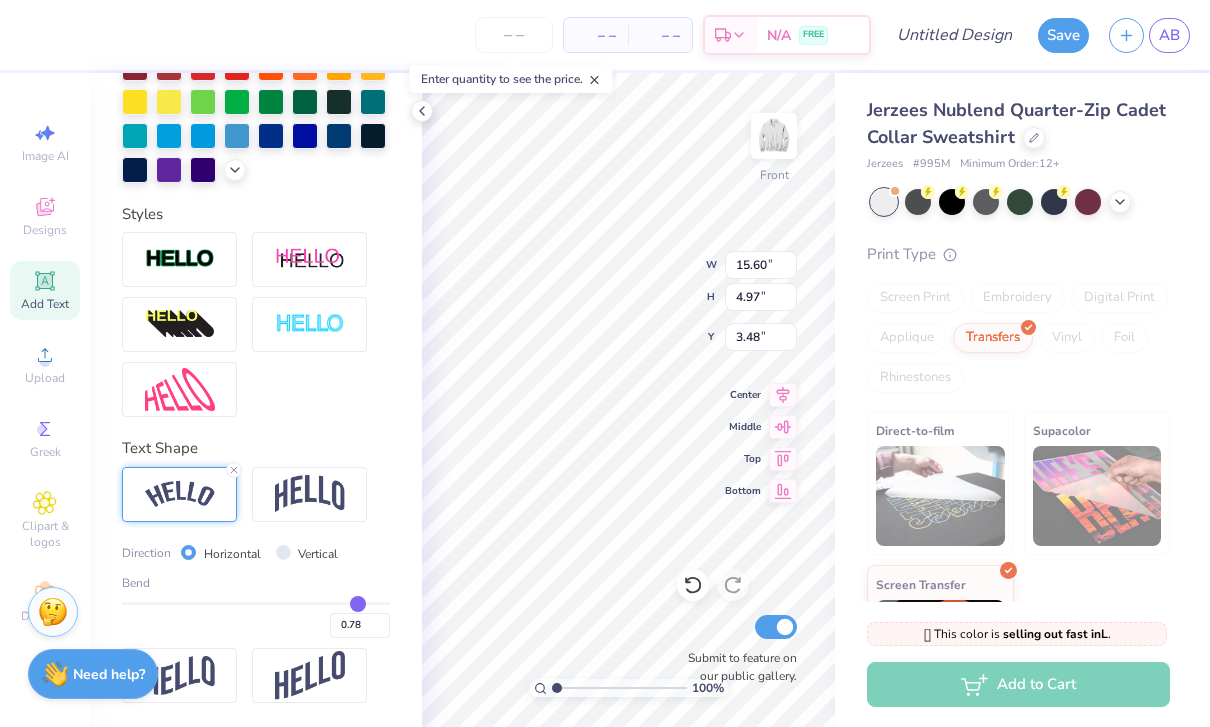type on "0.81" 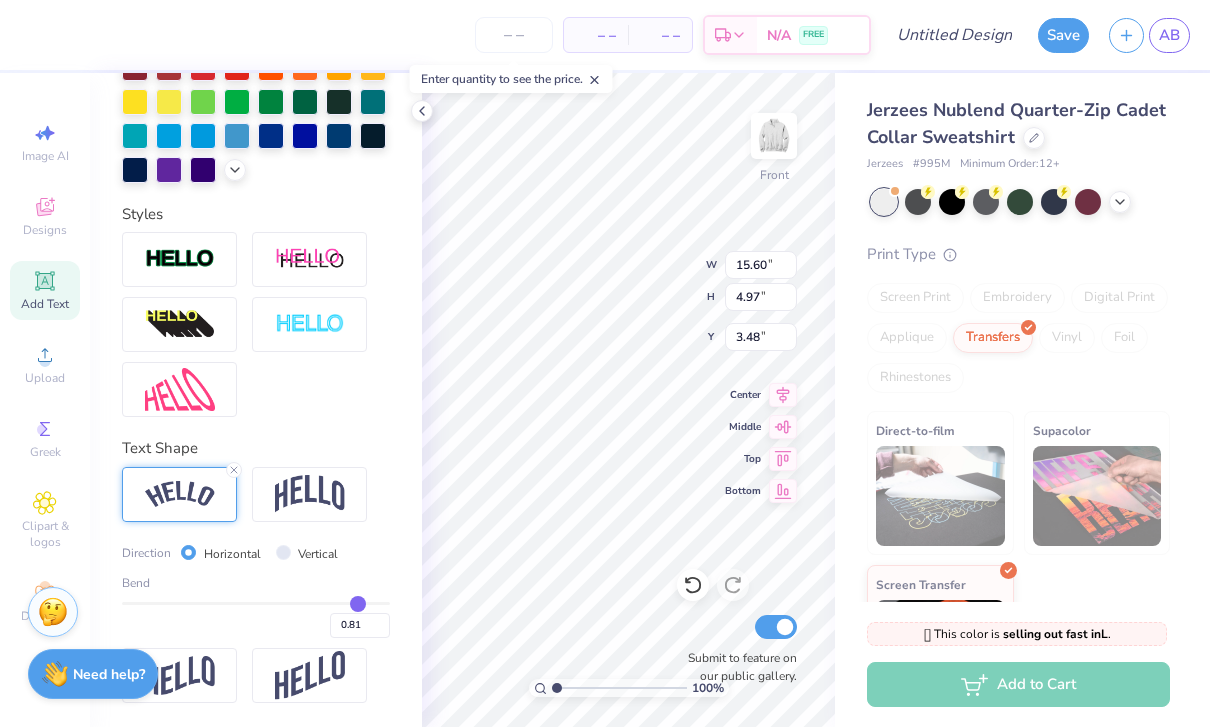 type on "0.84" 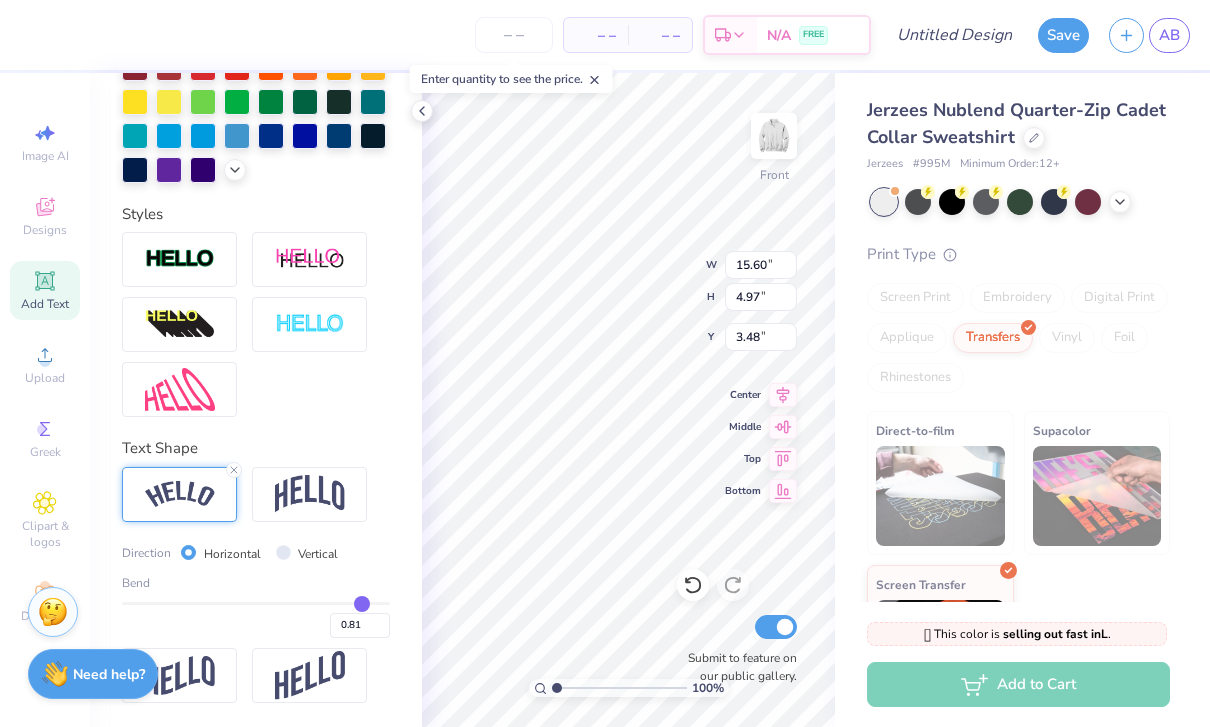 type on "0.84" 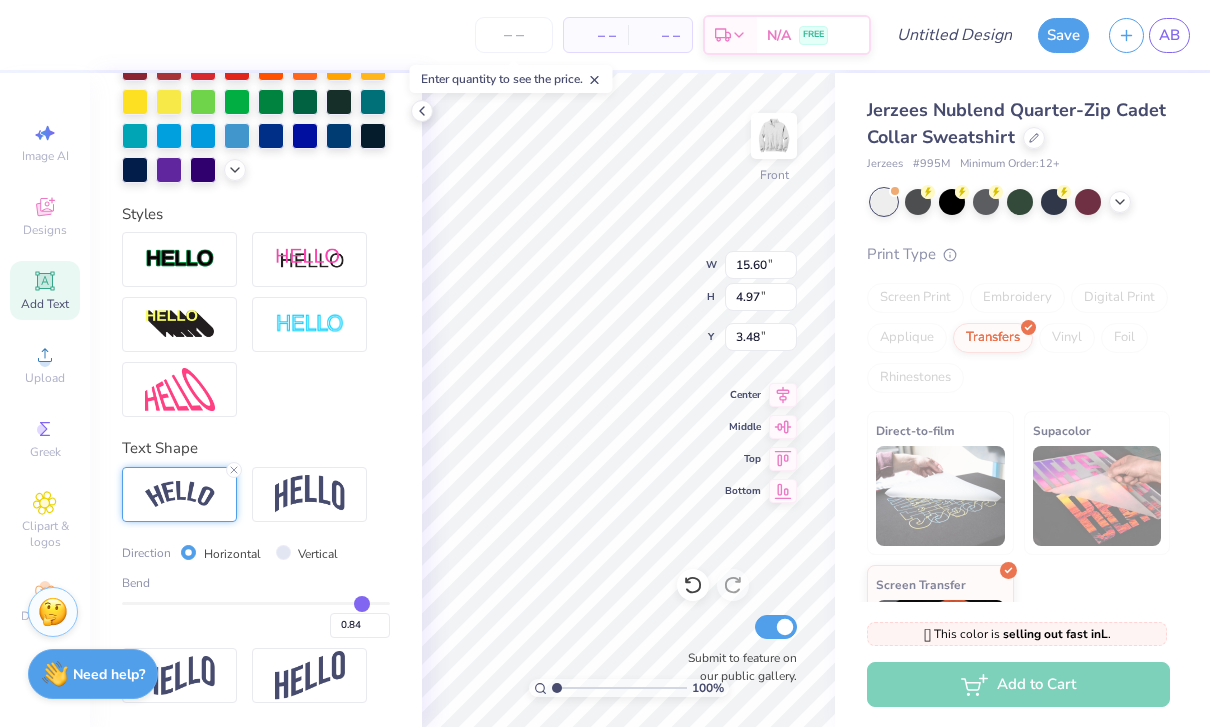 type on "0.87" 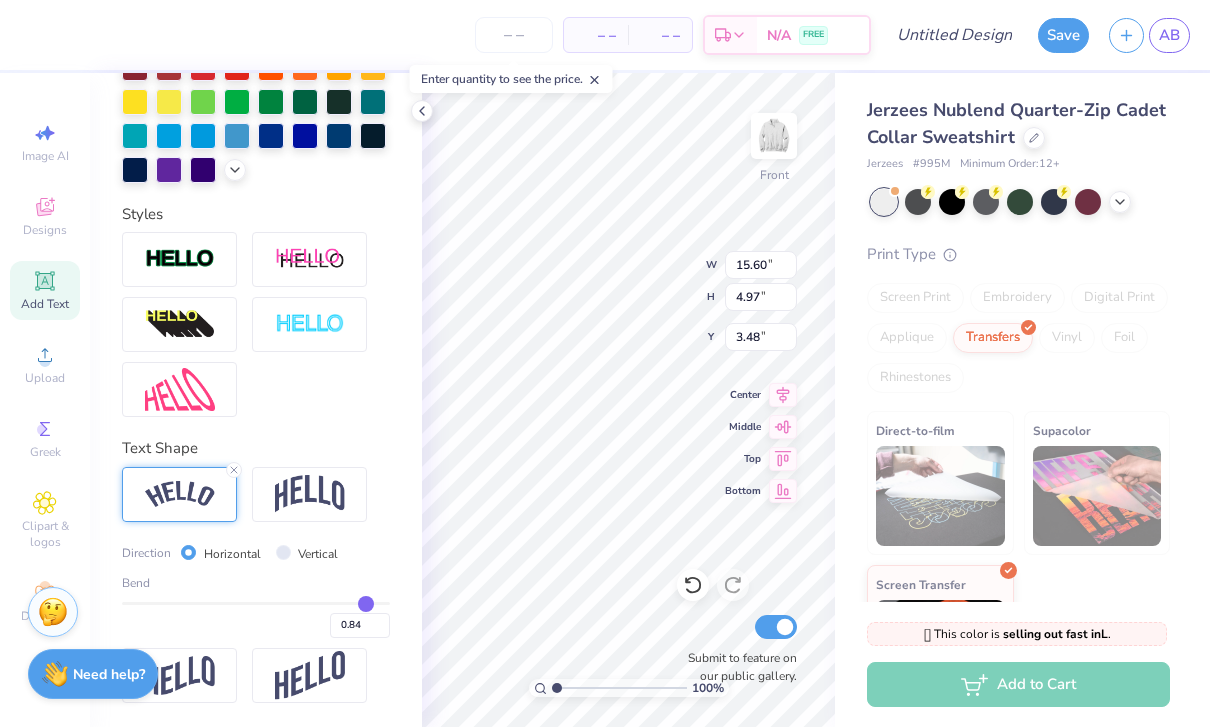type on "0.87" 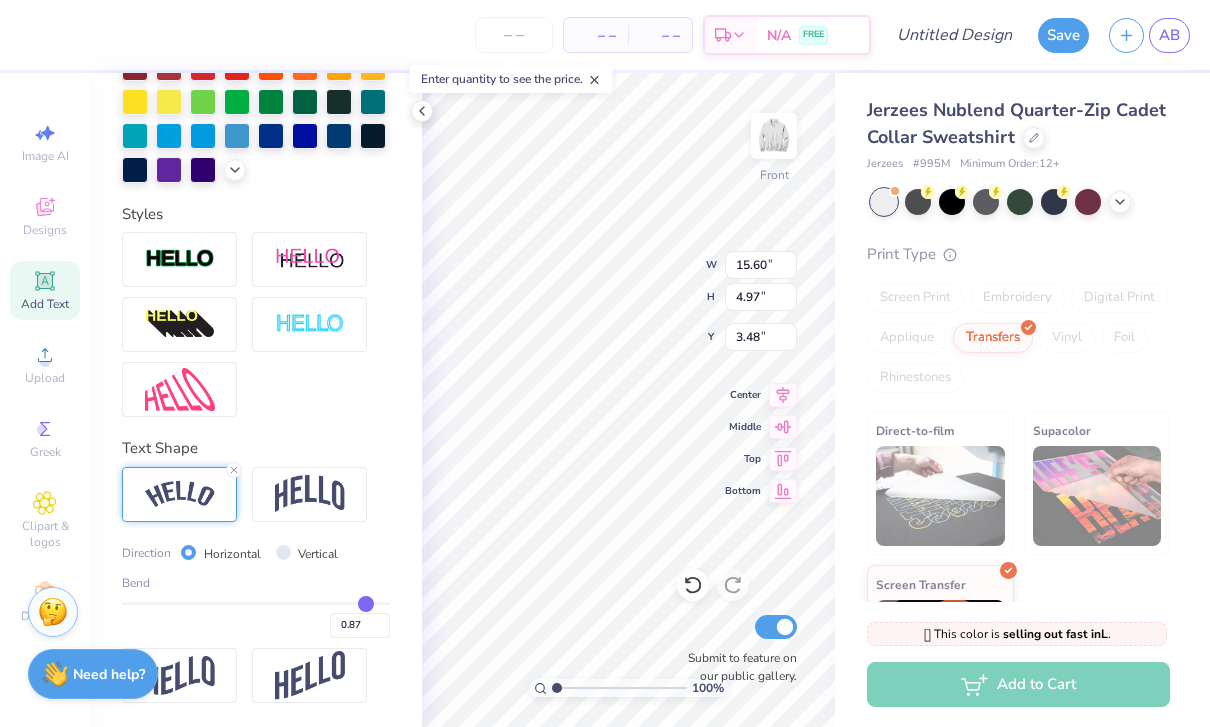 type on "0.89" 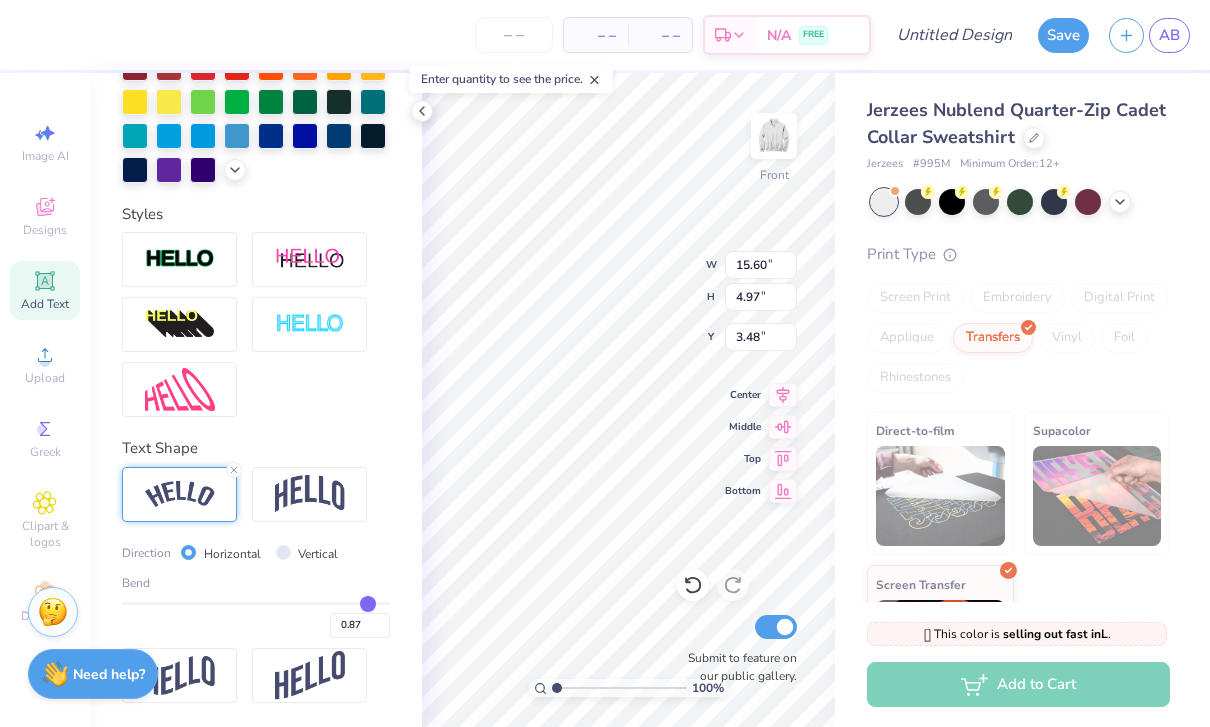type on "0.89" 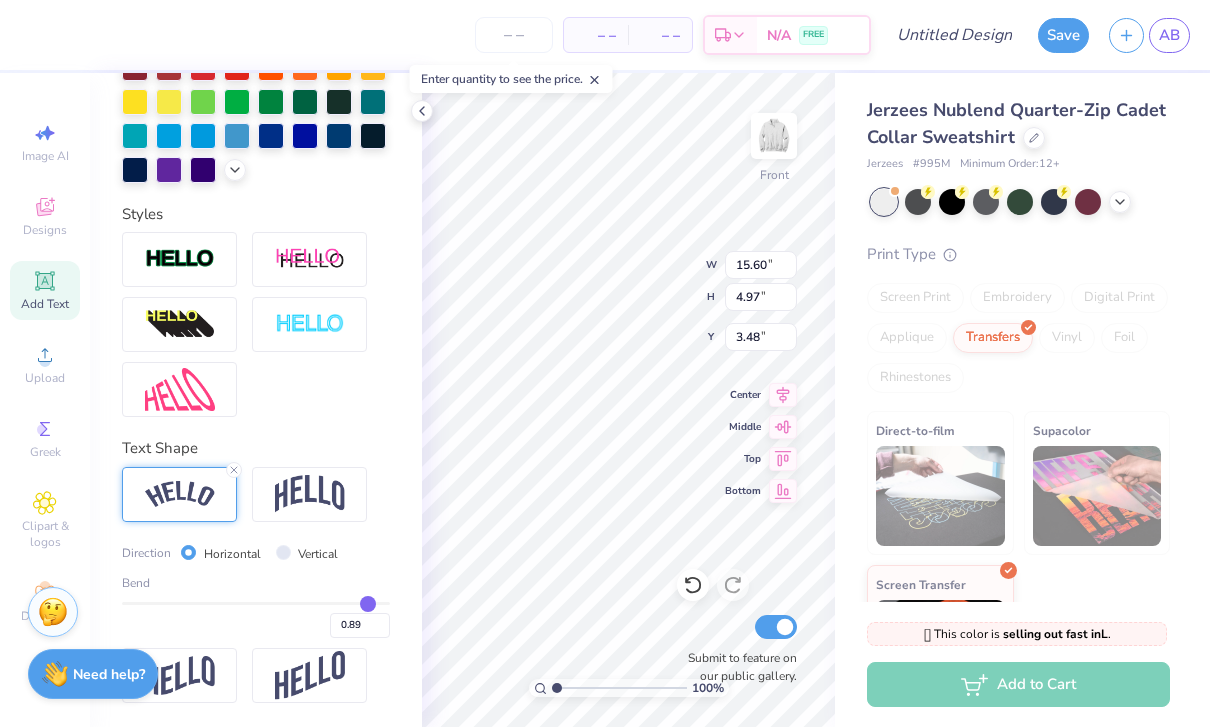 type on "0.9" 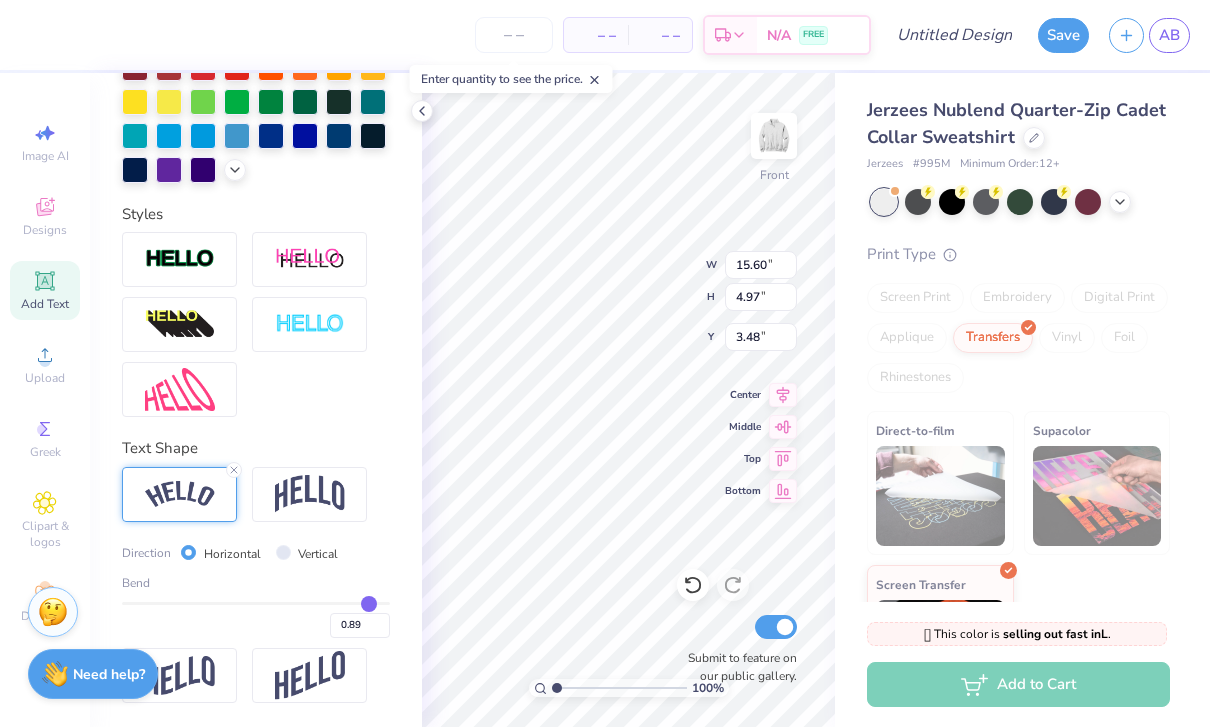 type on "0.90" 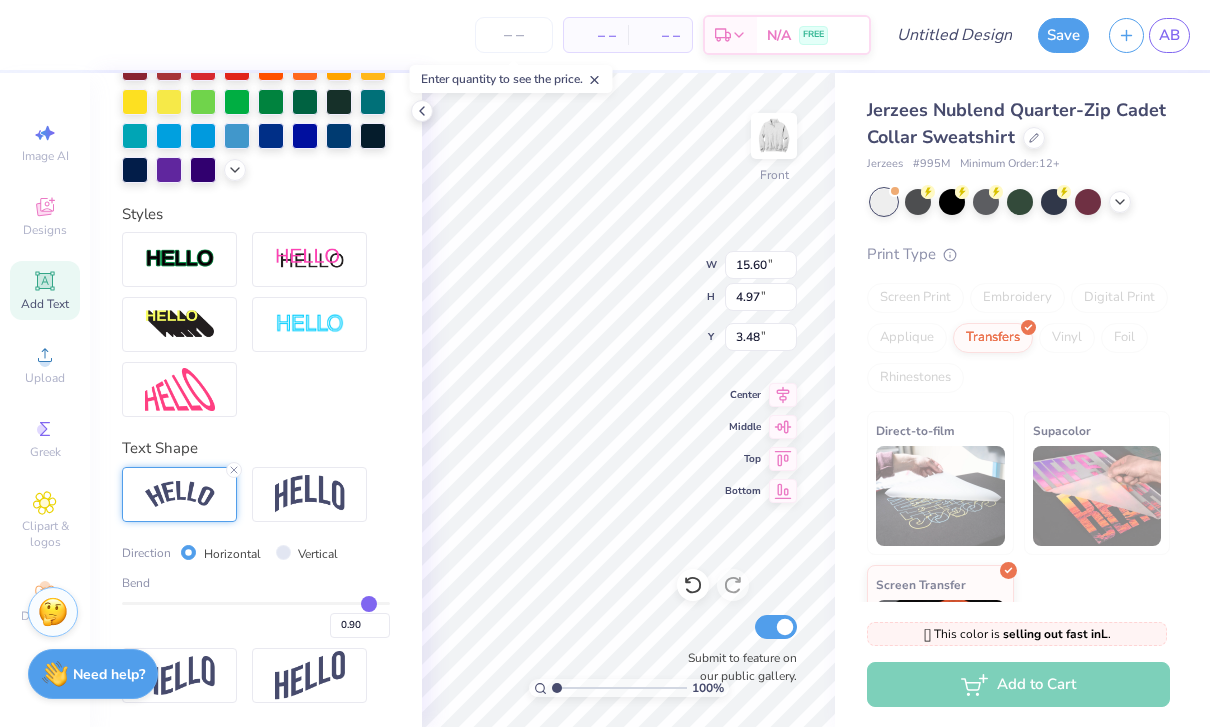 type on "0.89" 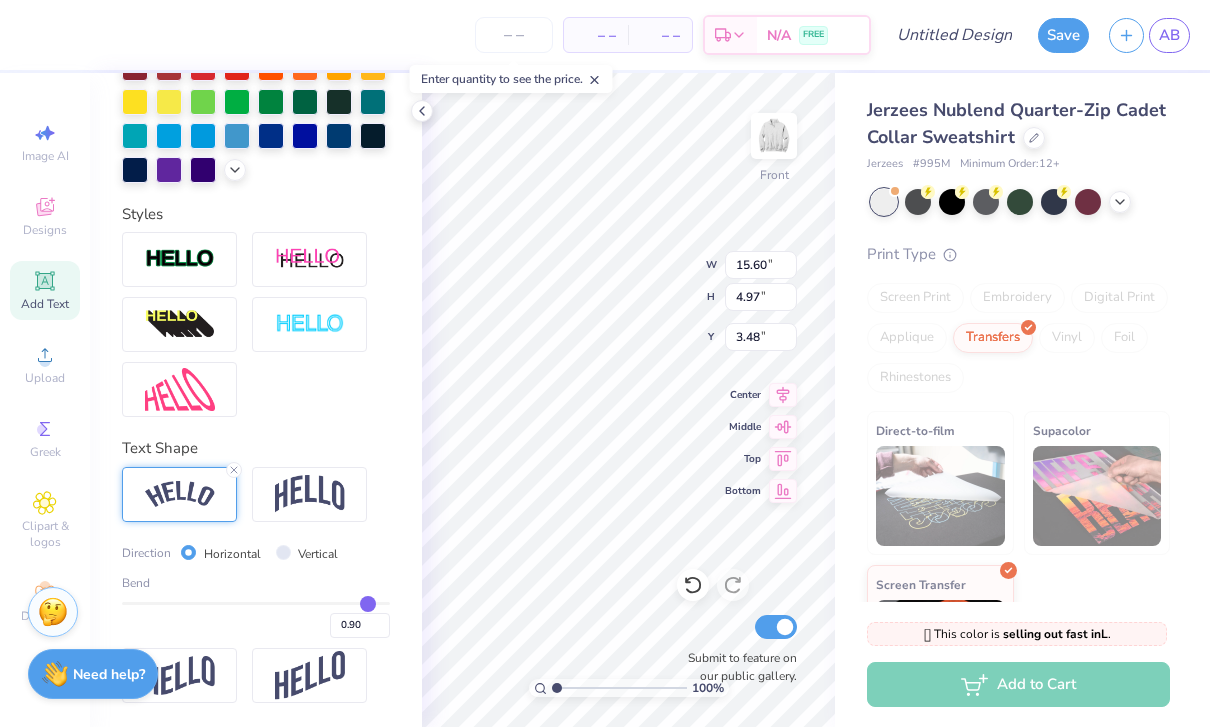 type on "0.89" 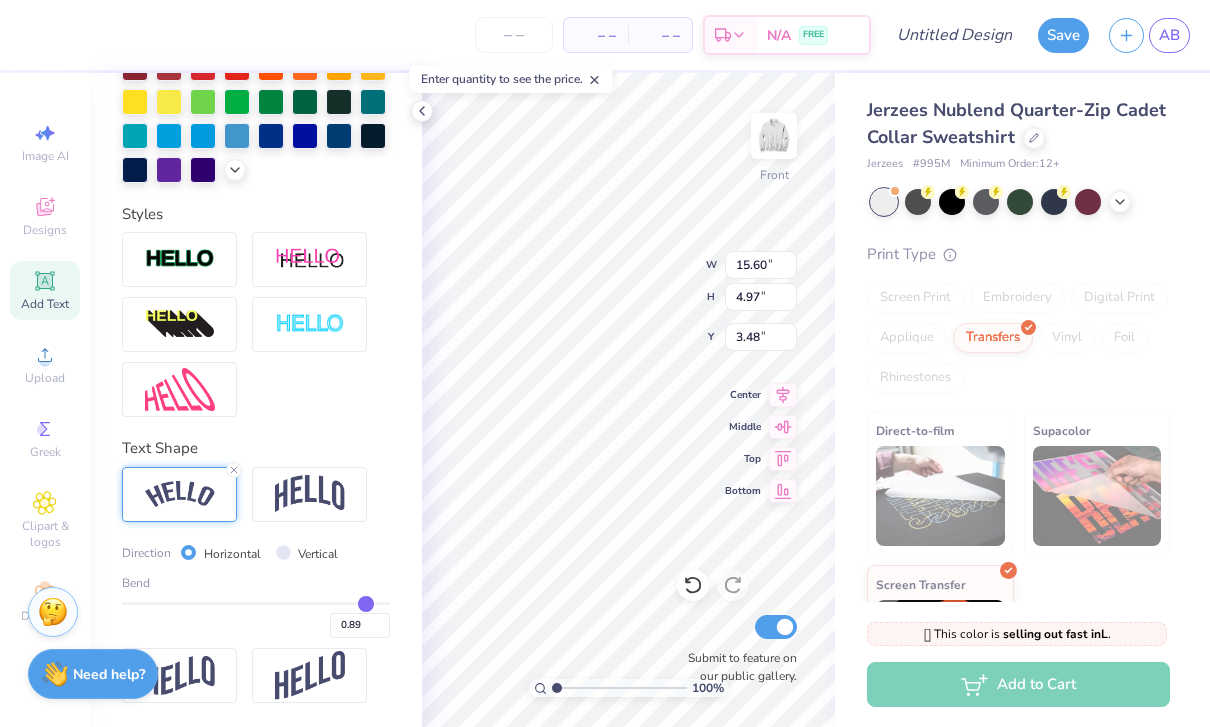 type on "0.87" 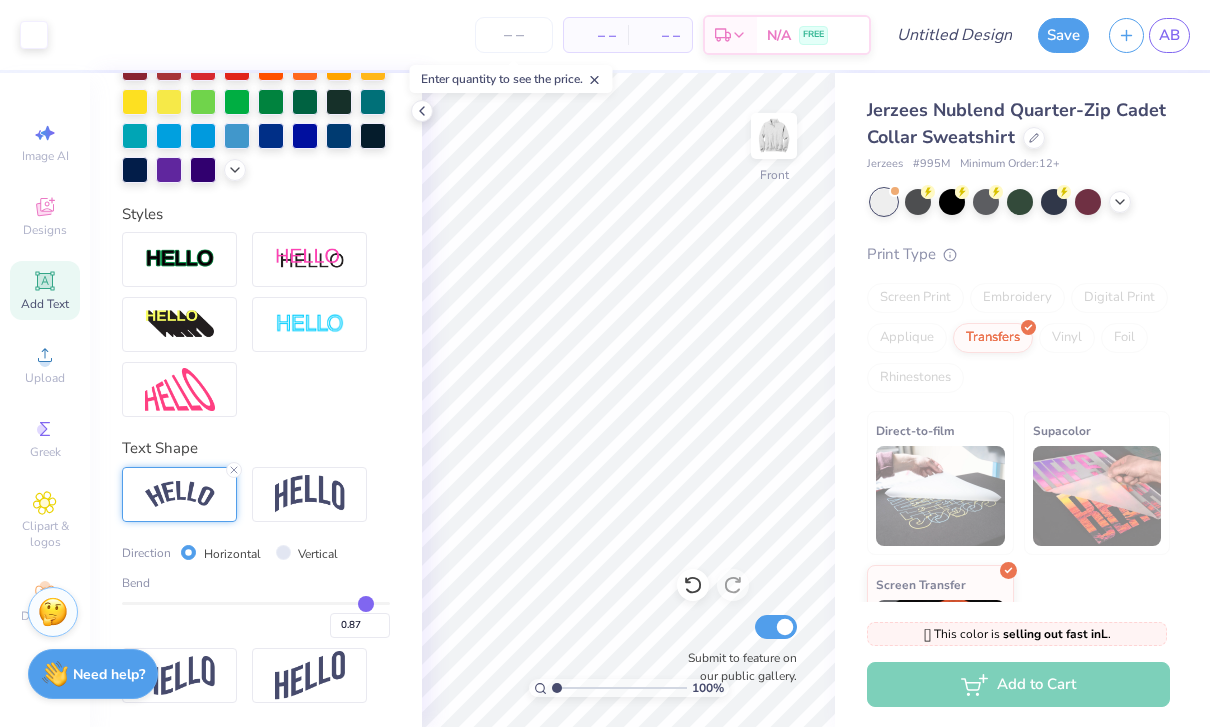 type on "0.84" 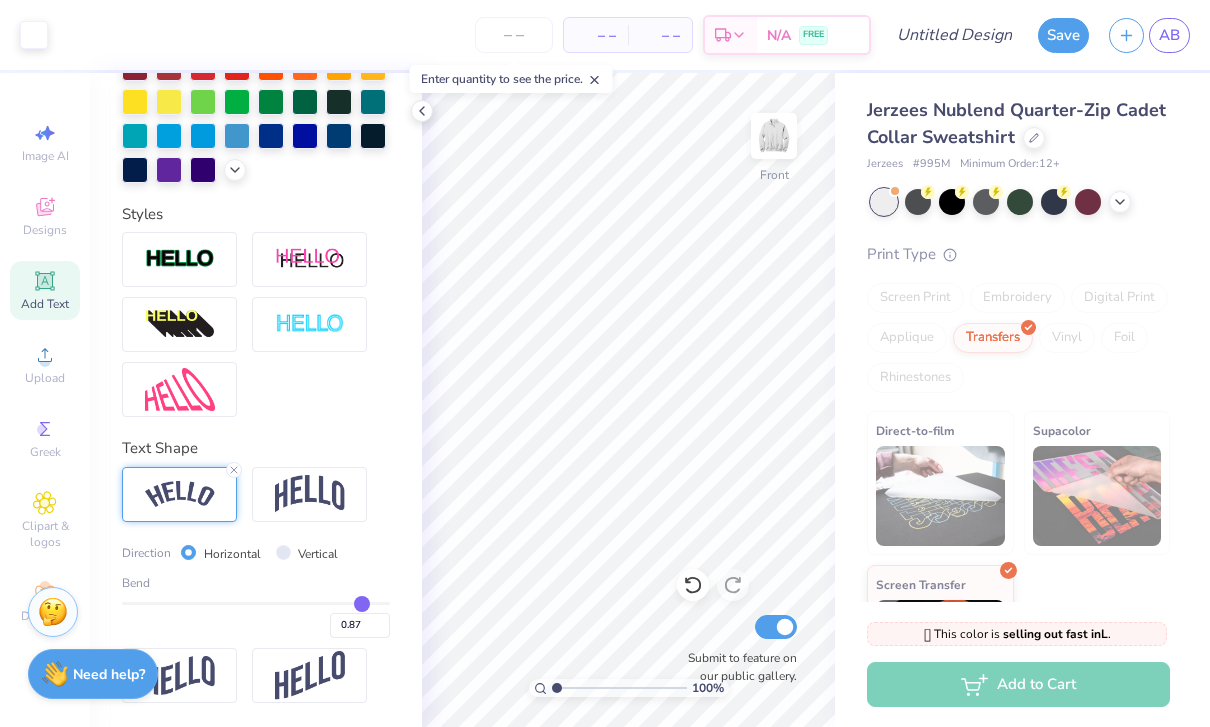 type on "0.84" 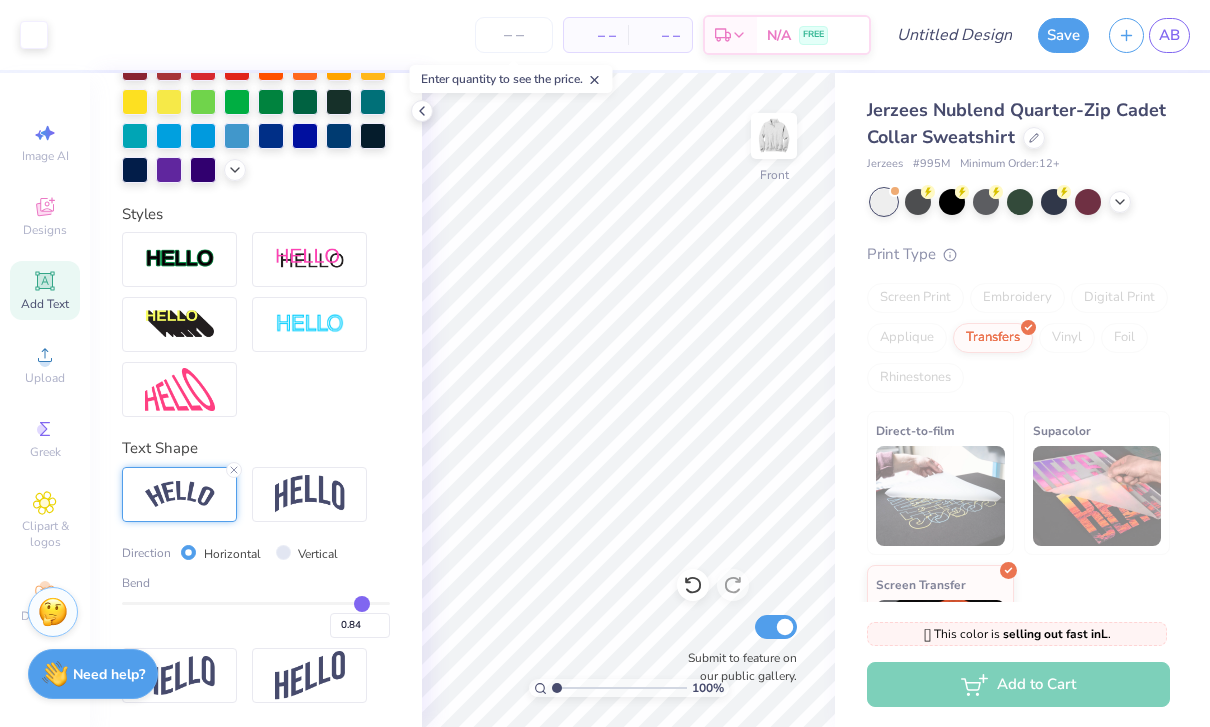 type on "0.81" 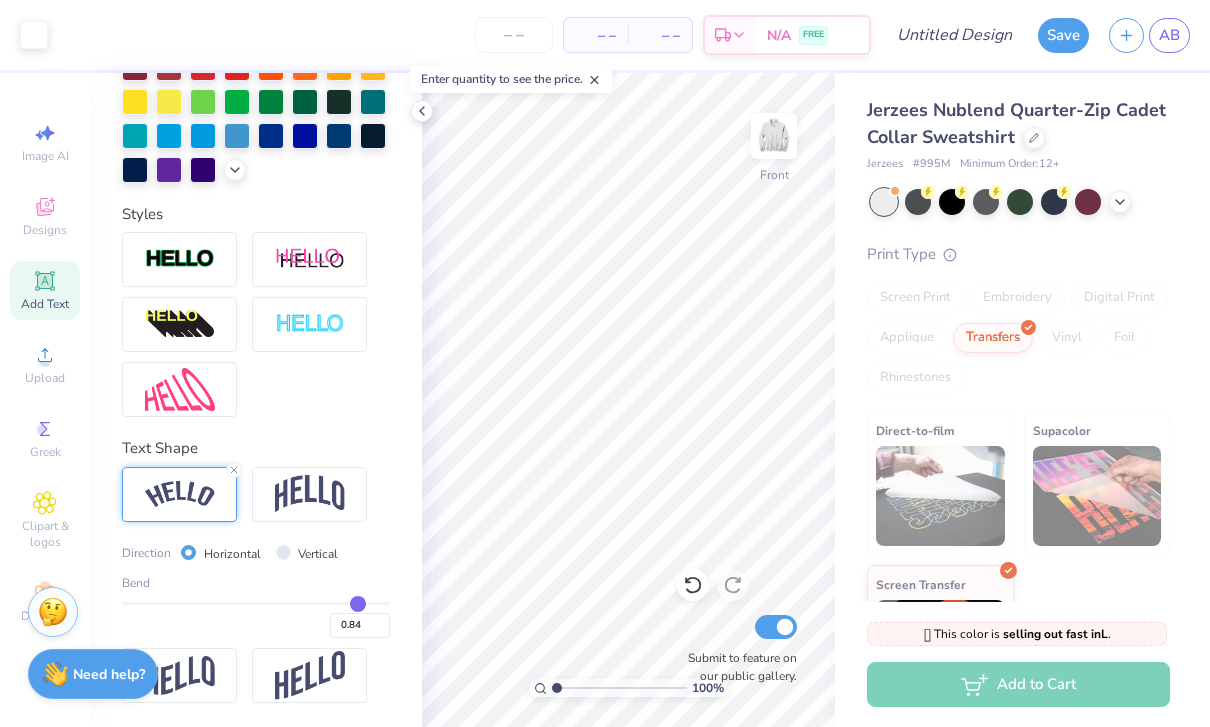 type on "0.81" 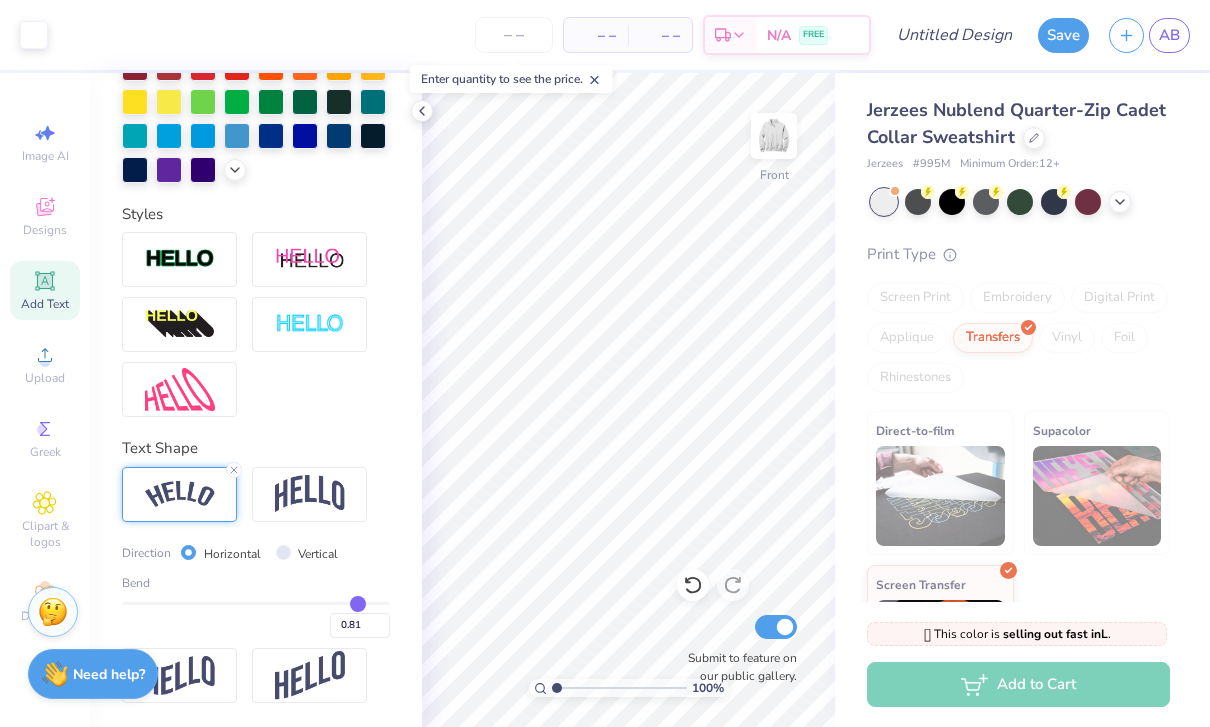 type on "0.78" 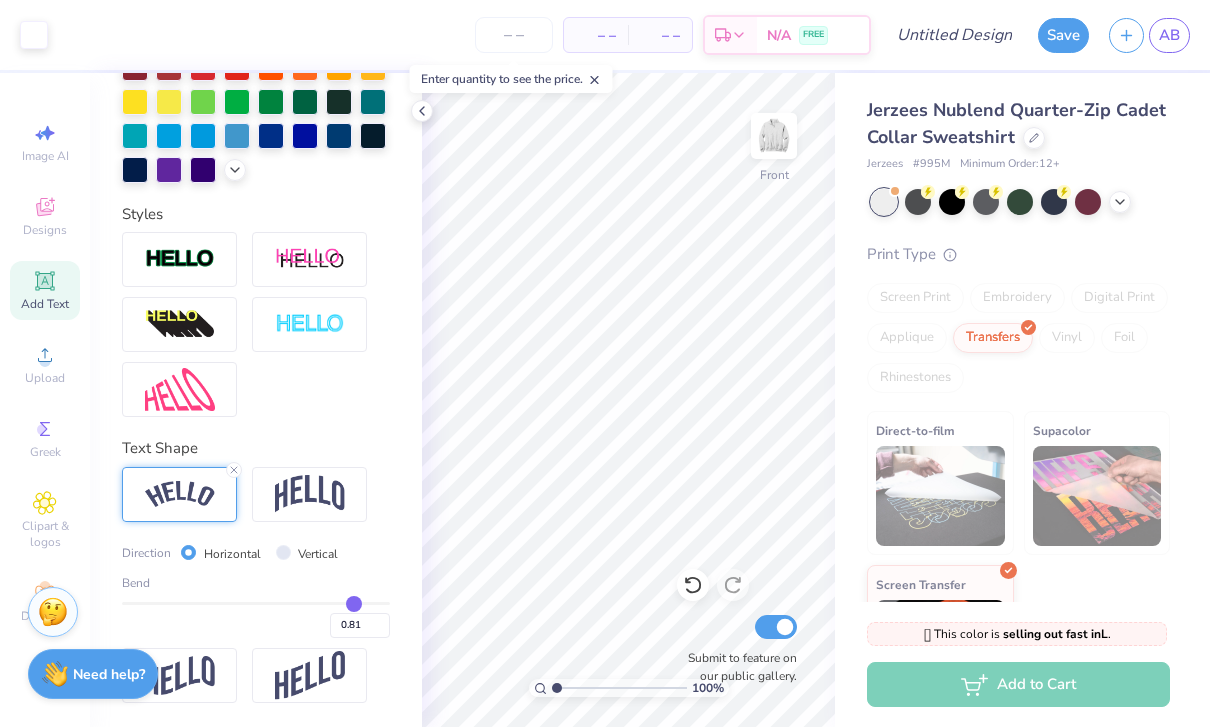 type on "0.78" 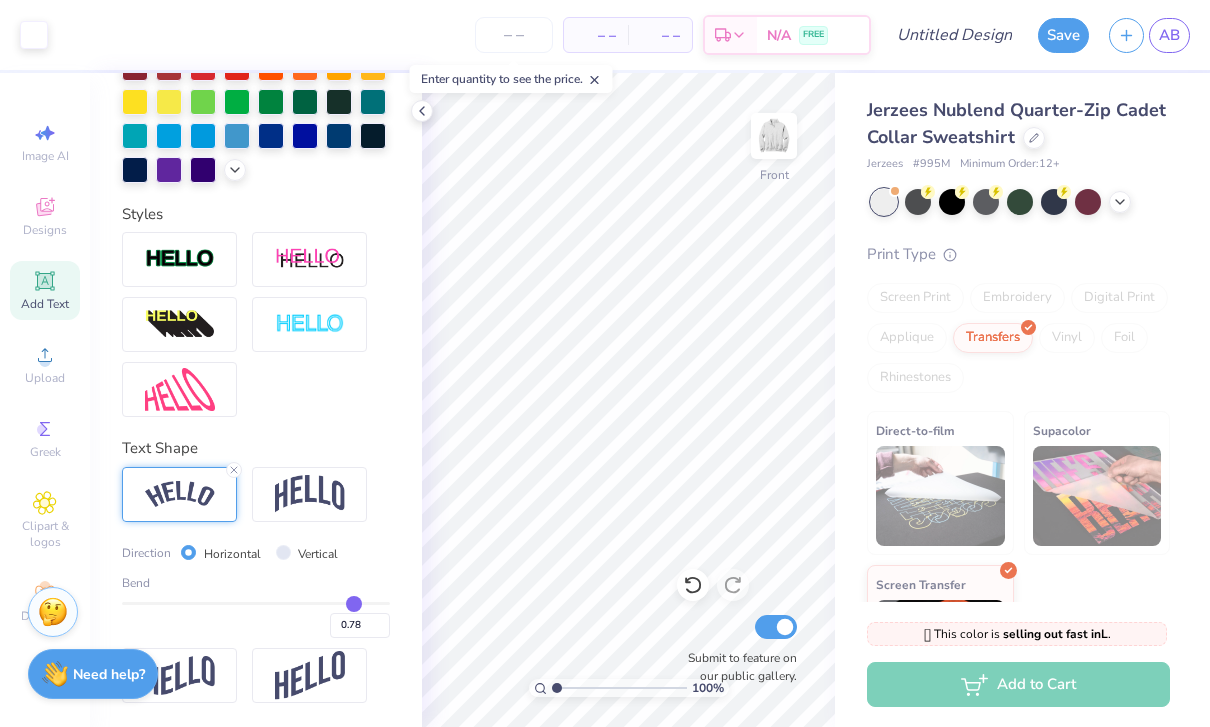 type on "0.74" 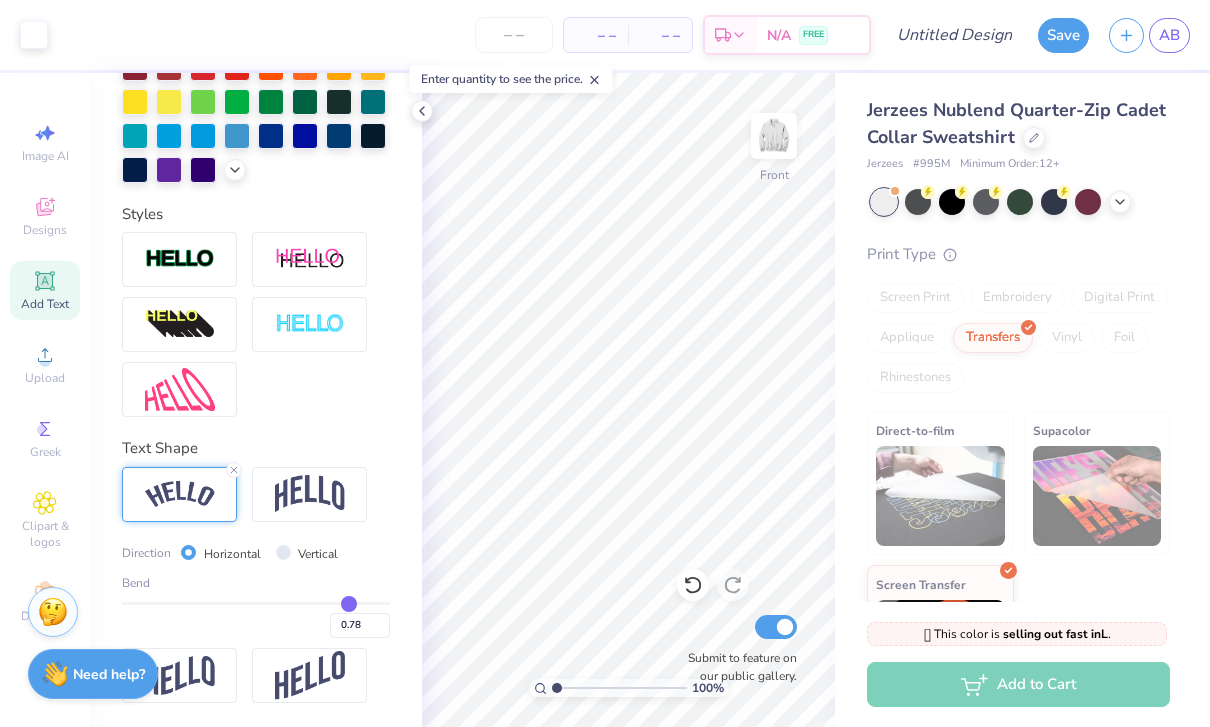 type on "0.74" 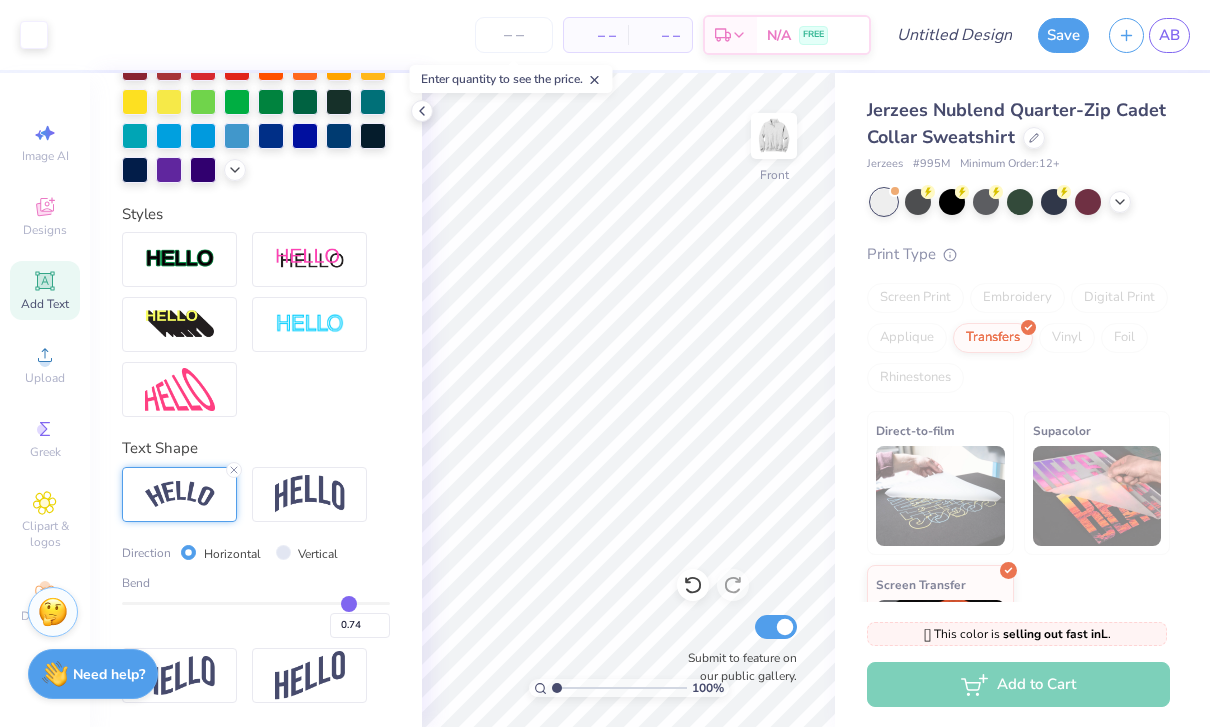 type on "0.7" 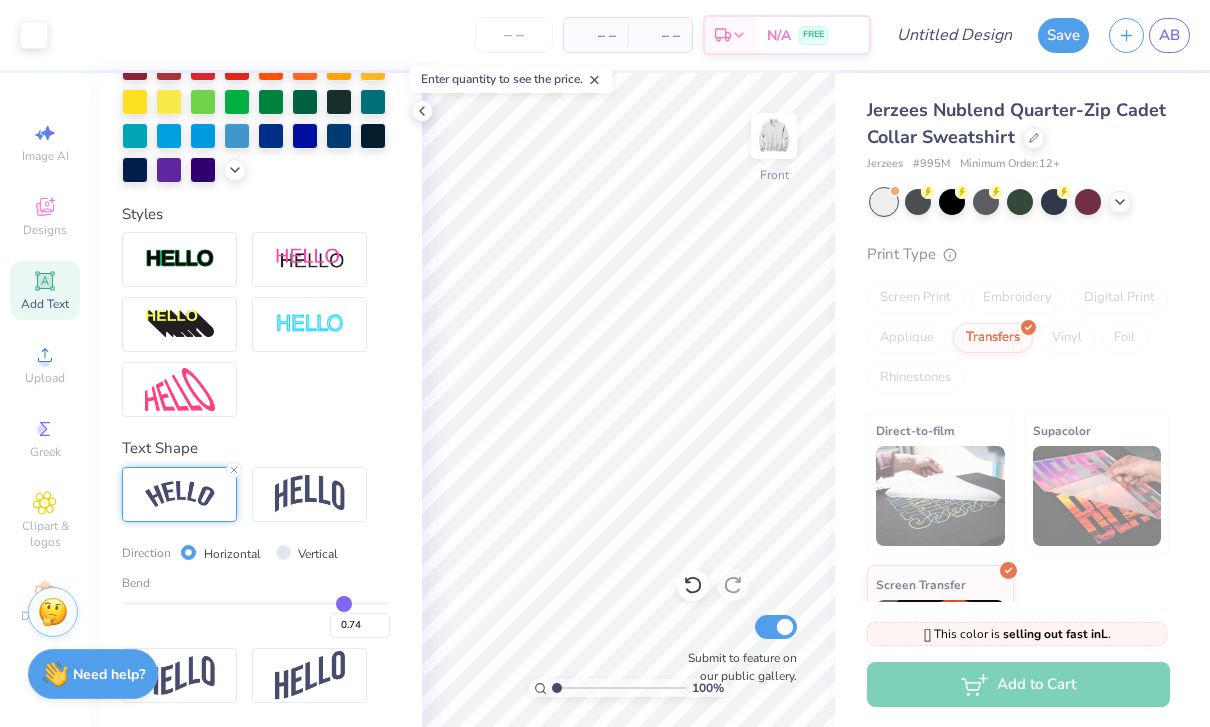 type on "0.70" 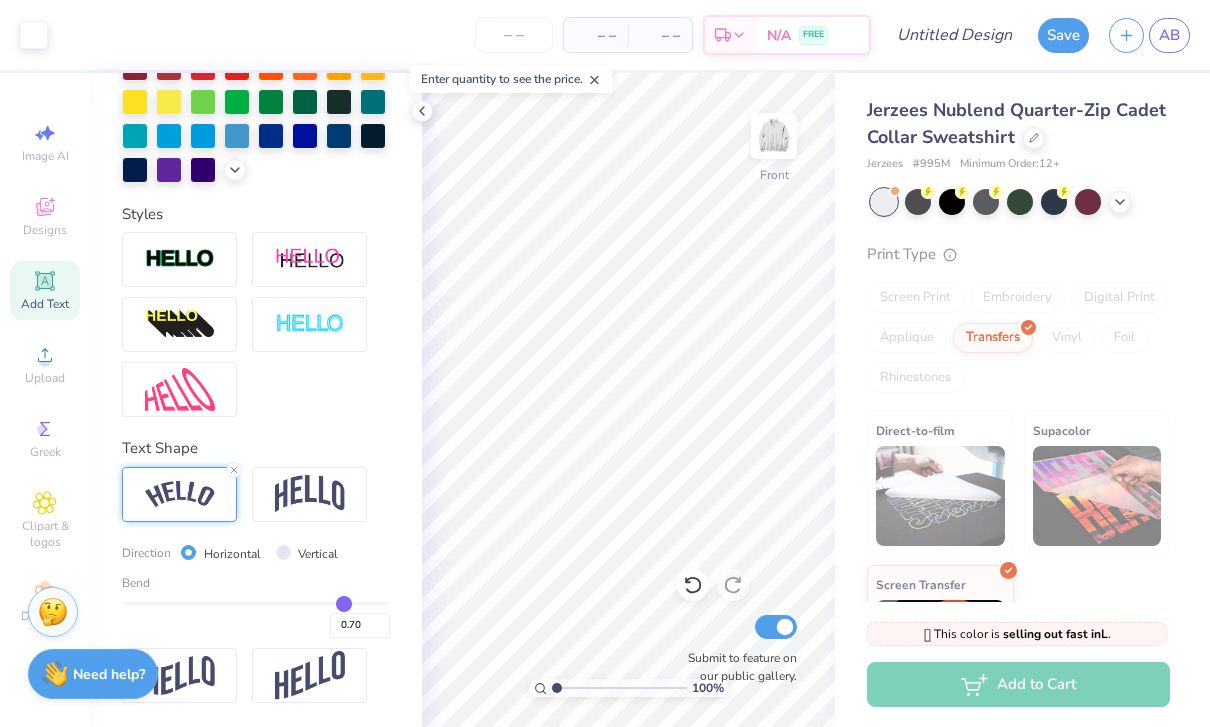 type on "0.67" 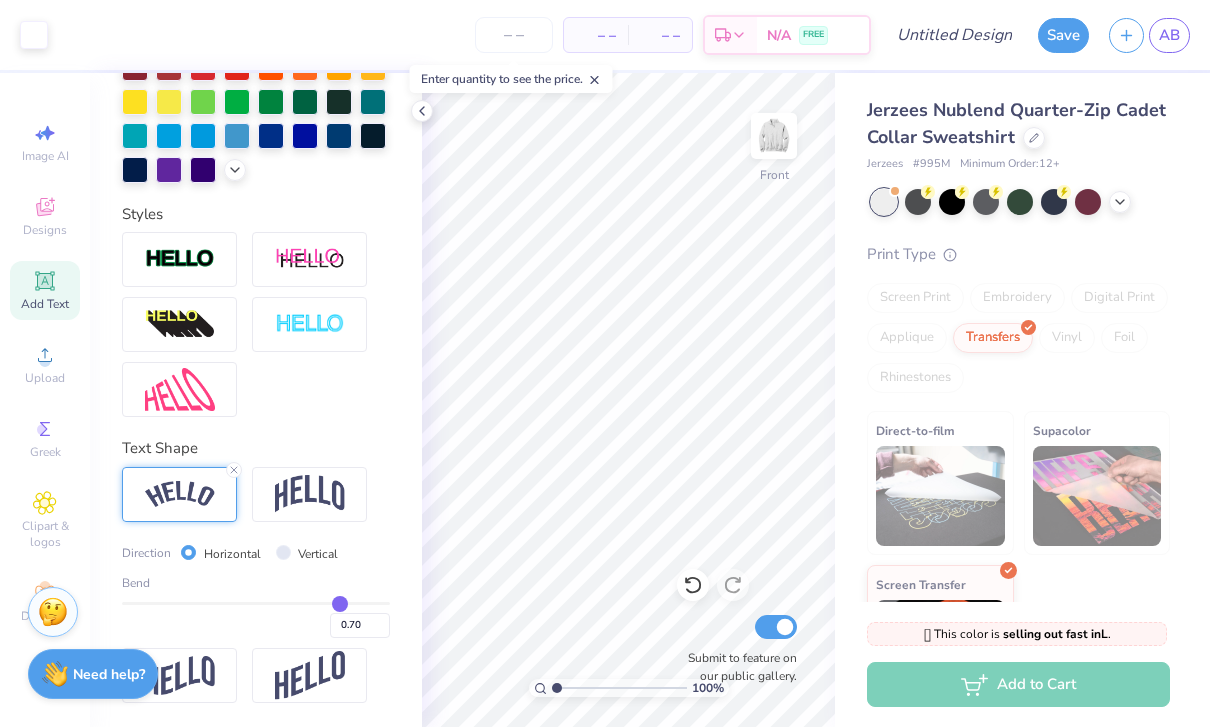 type on "0.67" 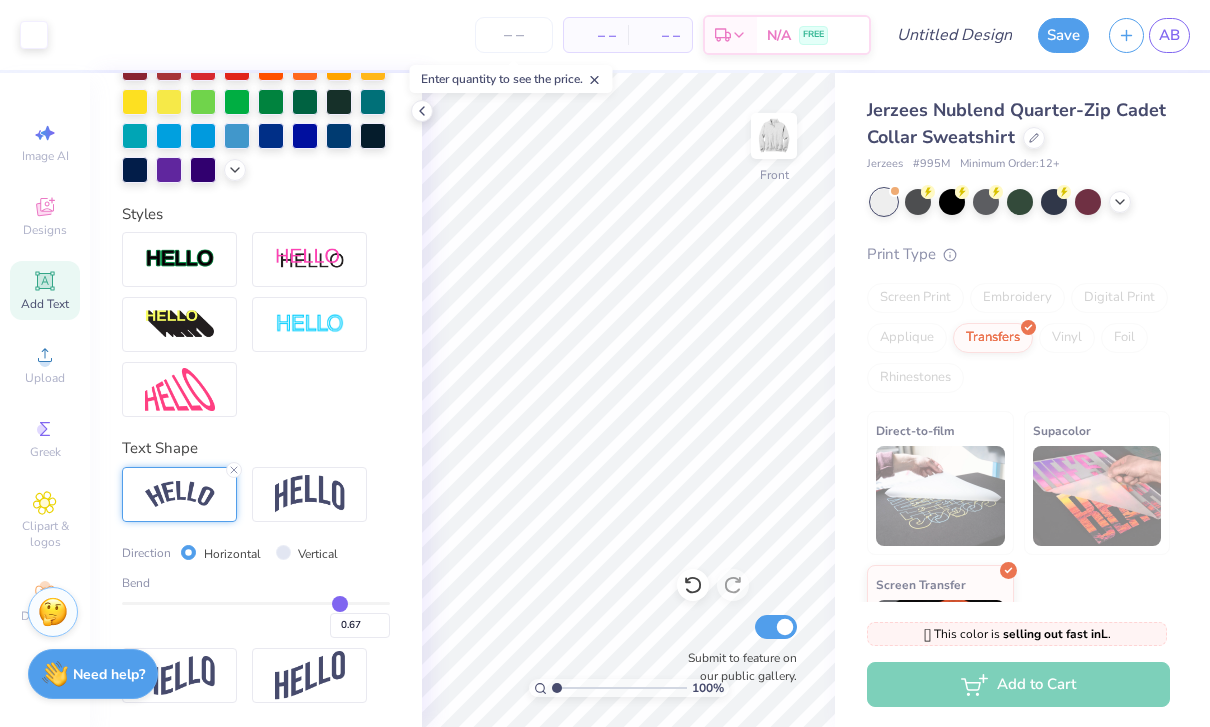 type 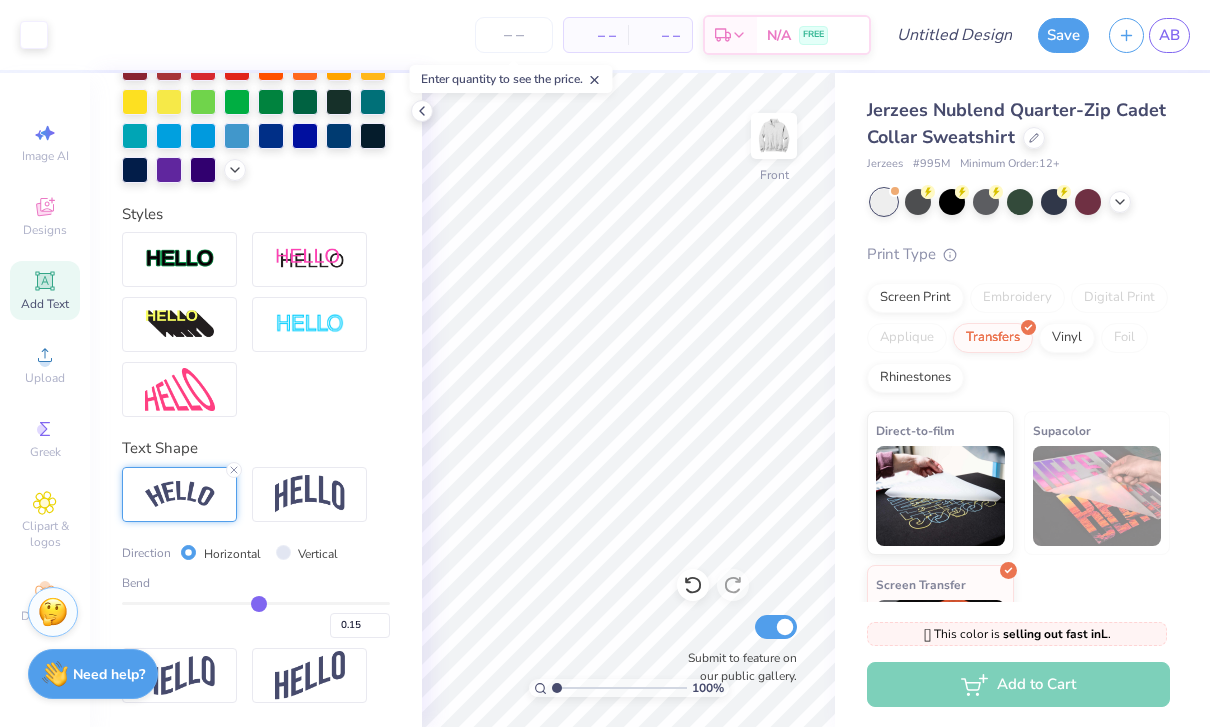 click at bounding box center [256, 603] 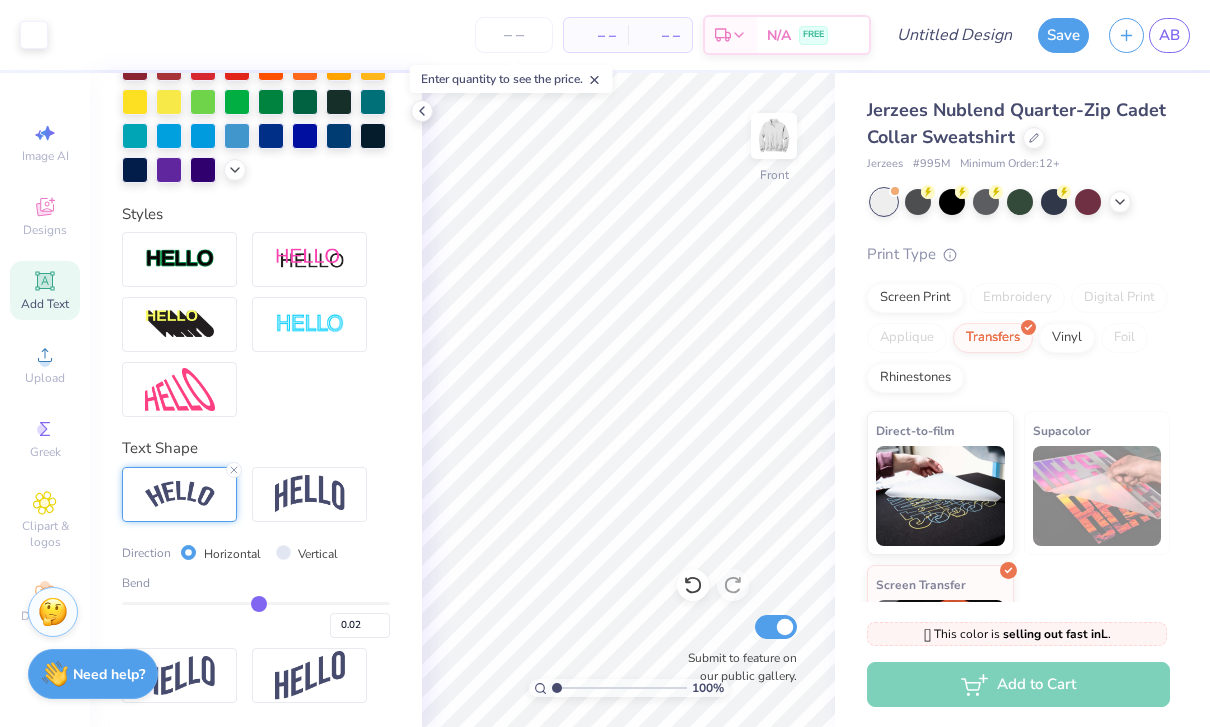 click at bounding box center (256, 603) 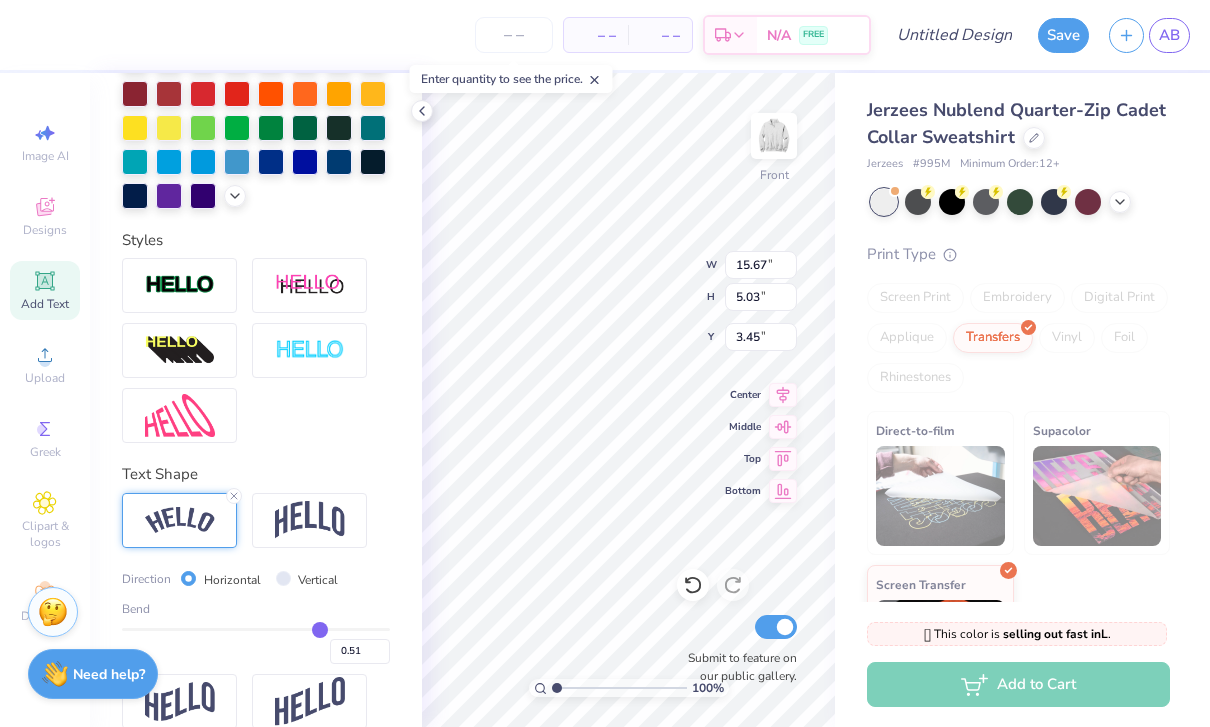 scroll, scrollTop: 523, scrollLeft: 0, axis: vertical 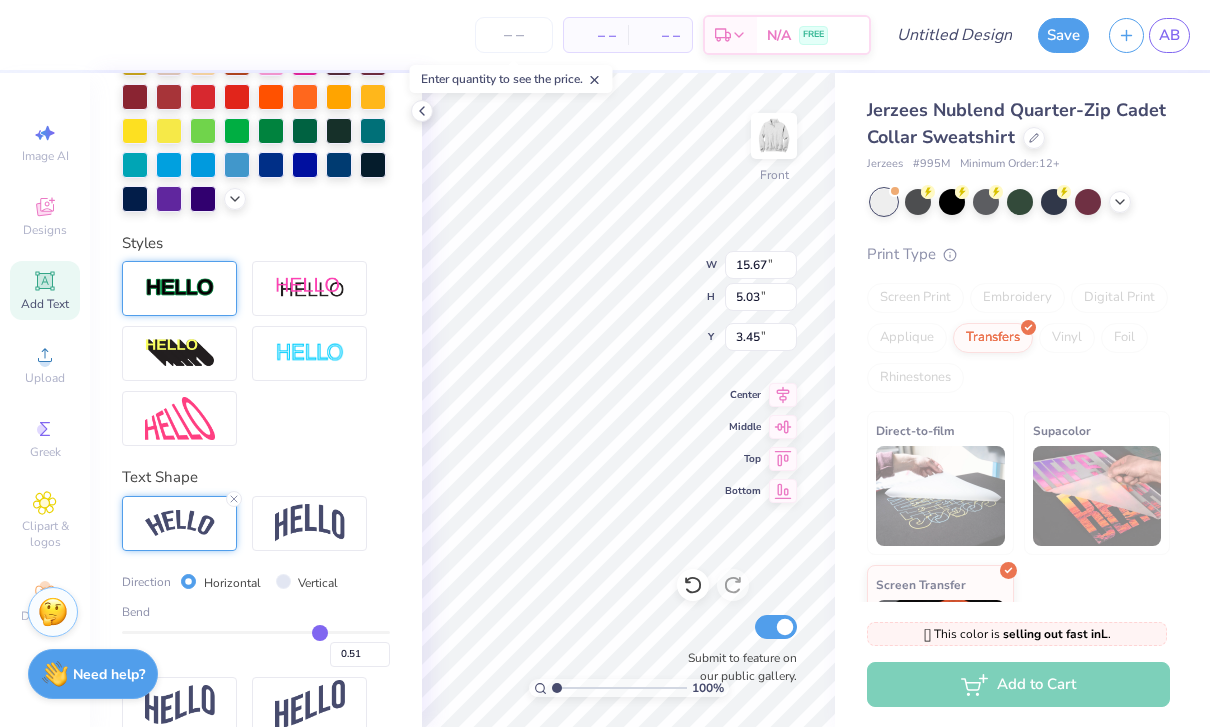 click at bounding box center (180, 288) 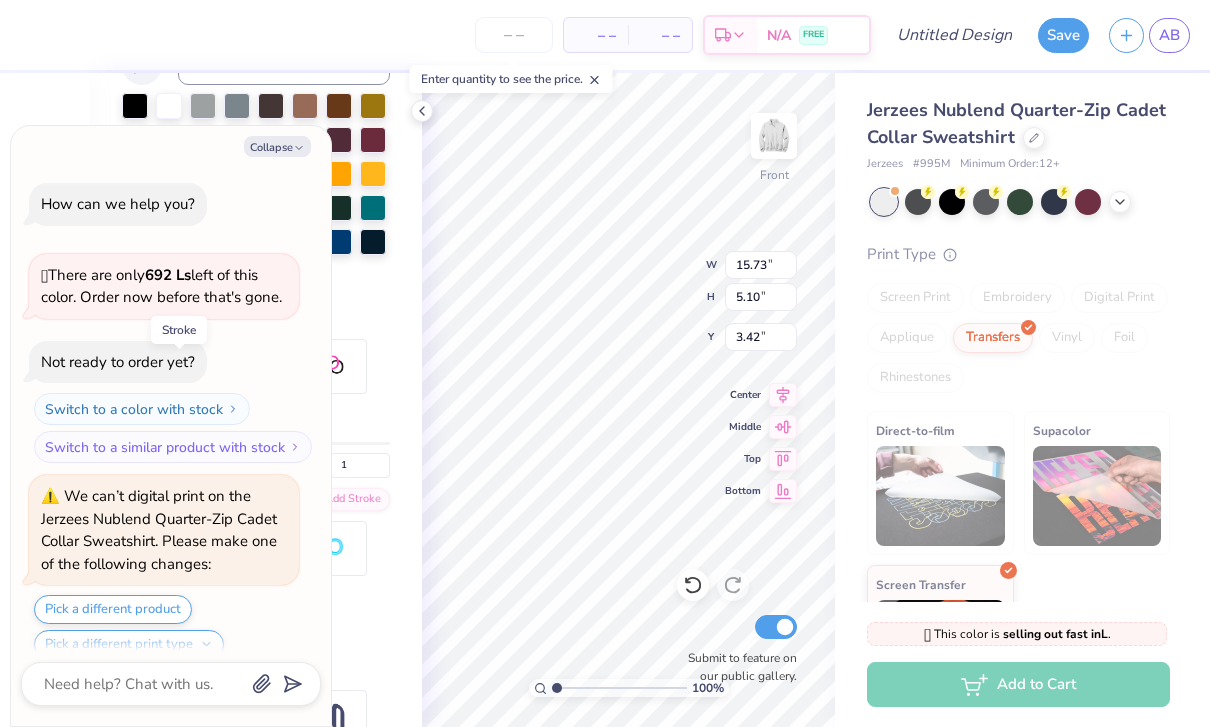 scroll, scrollTop: 2948, scrollLeft: 0, axis: vertical 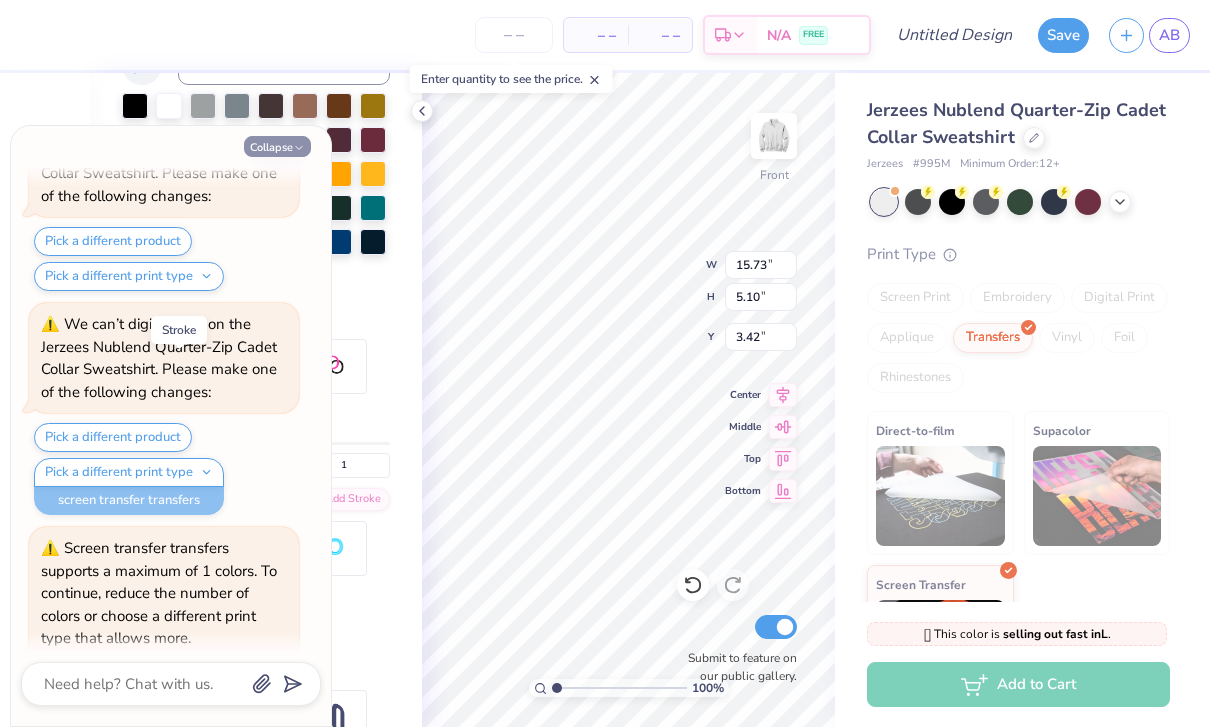 click on "Collapse" at bounding box center [277, 146] 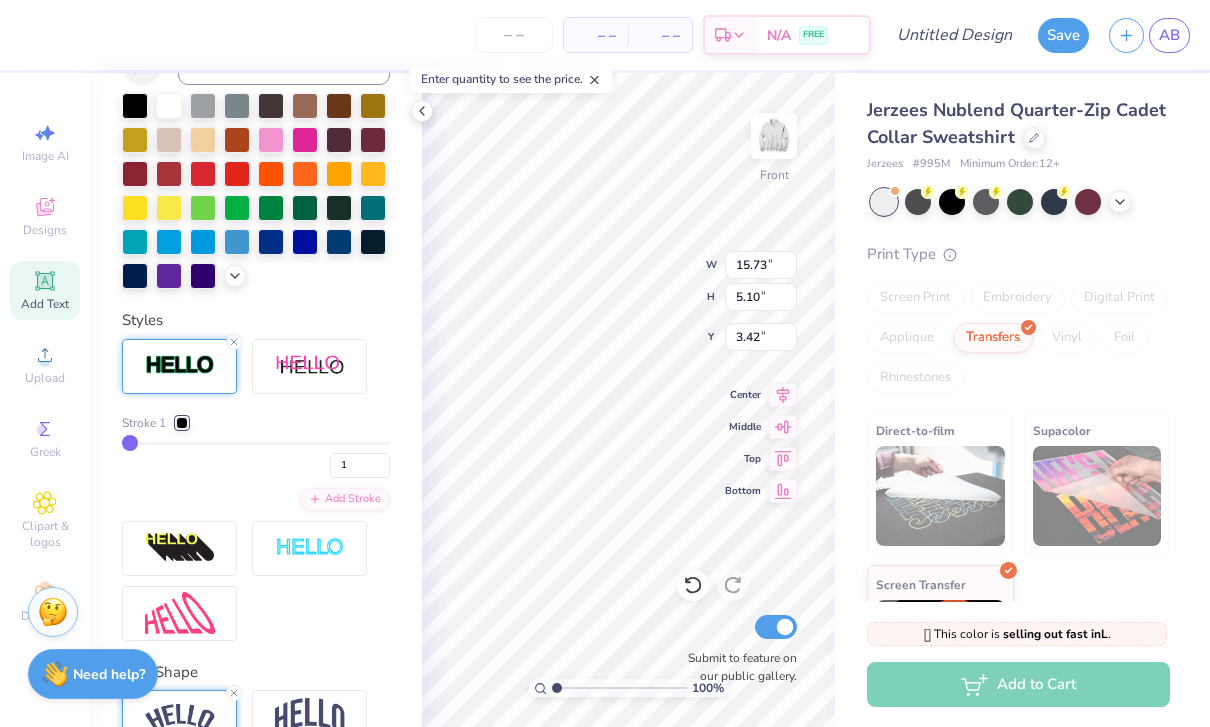 click at bounding box center (182, 423) 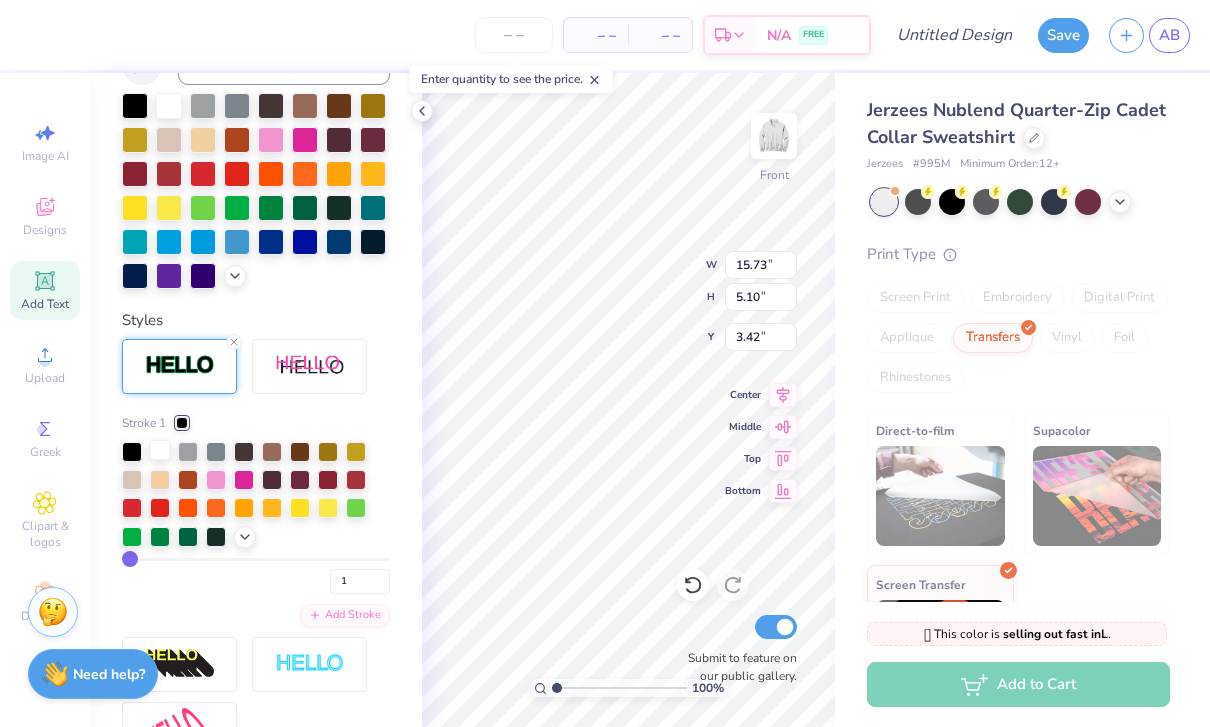 click at bounding box center (160, 450) 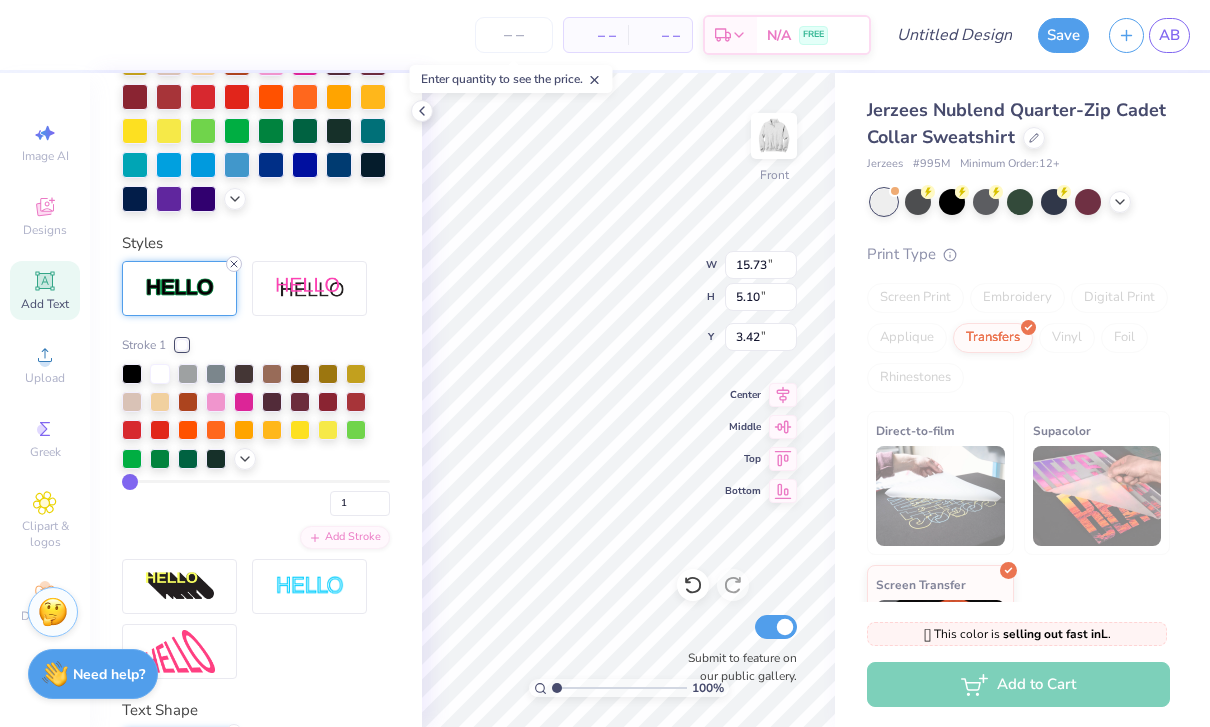 click 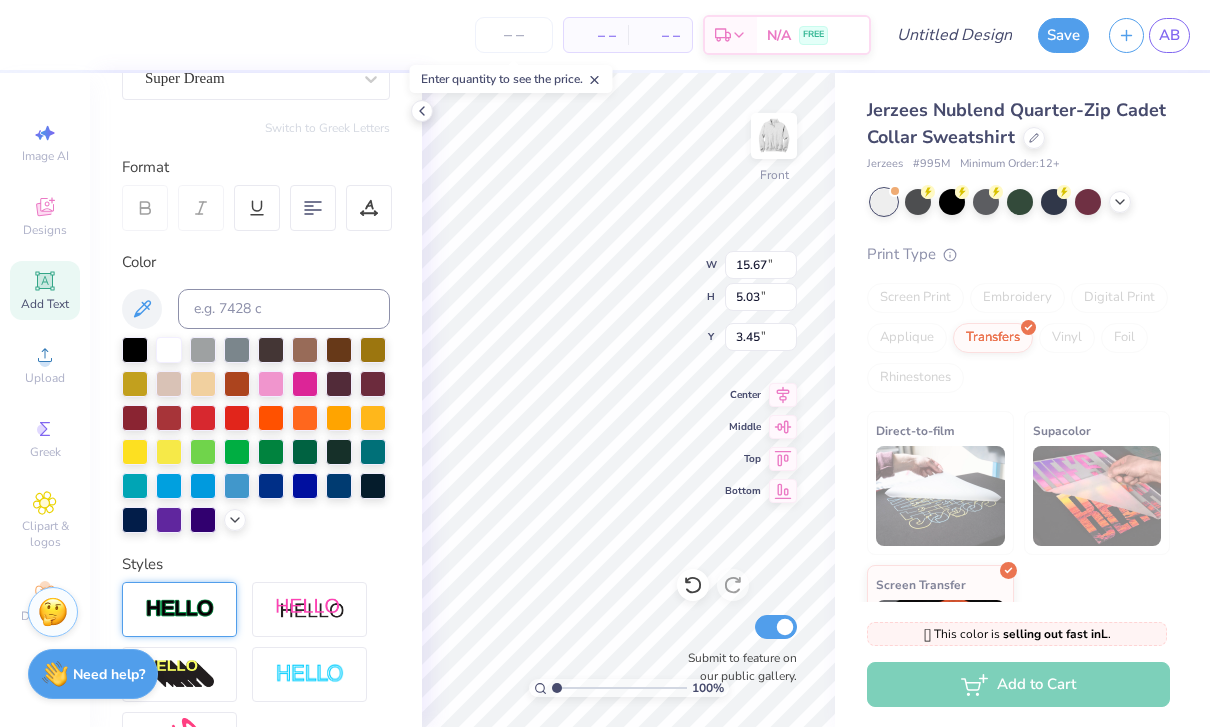 scroll, scrollTop: 245, scrollLeft: 0, axis: vertical 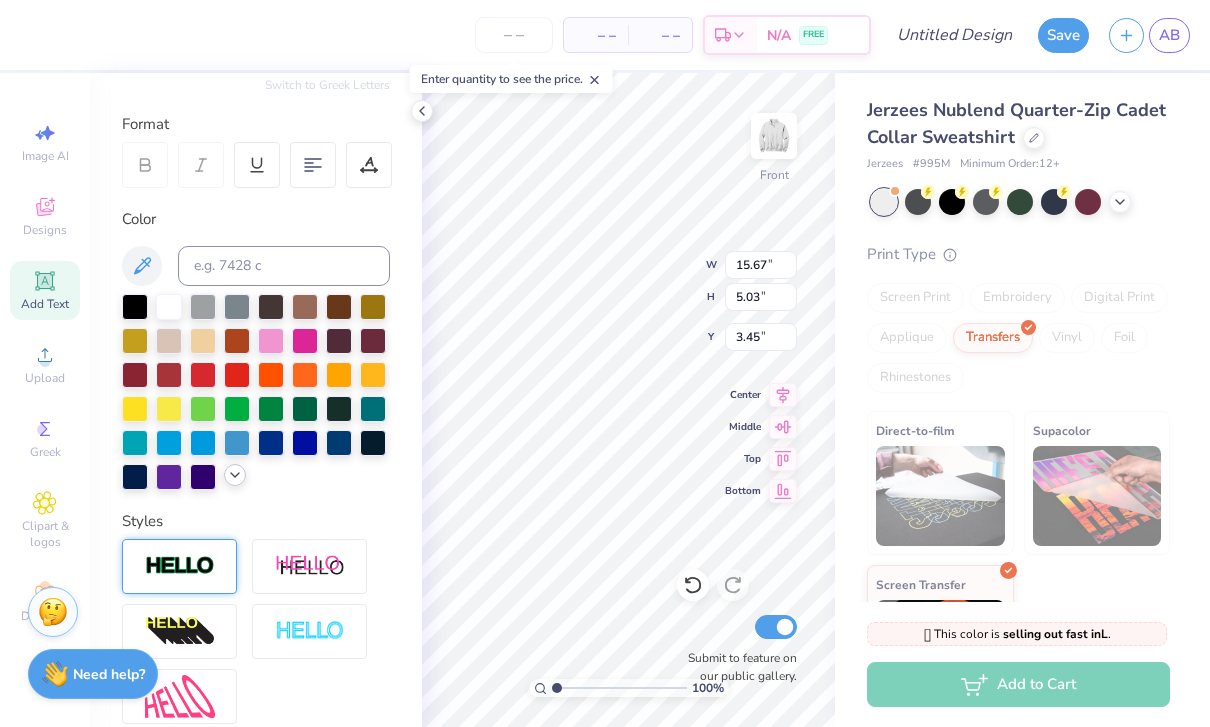 click 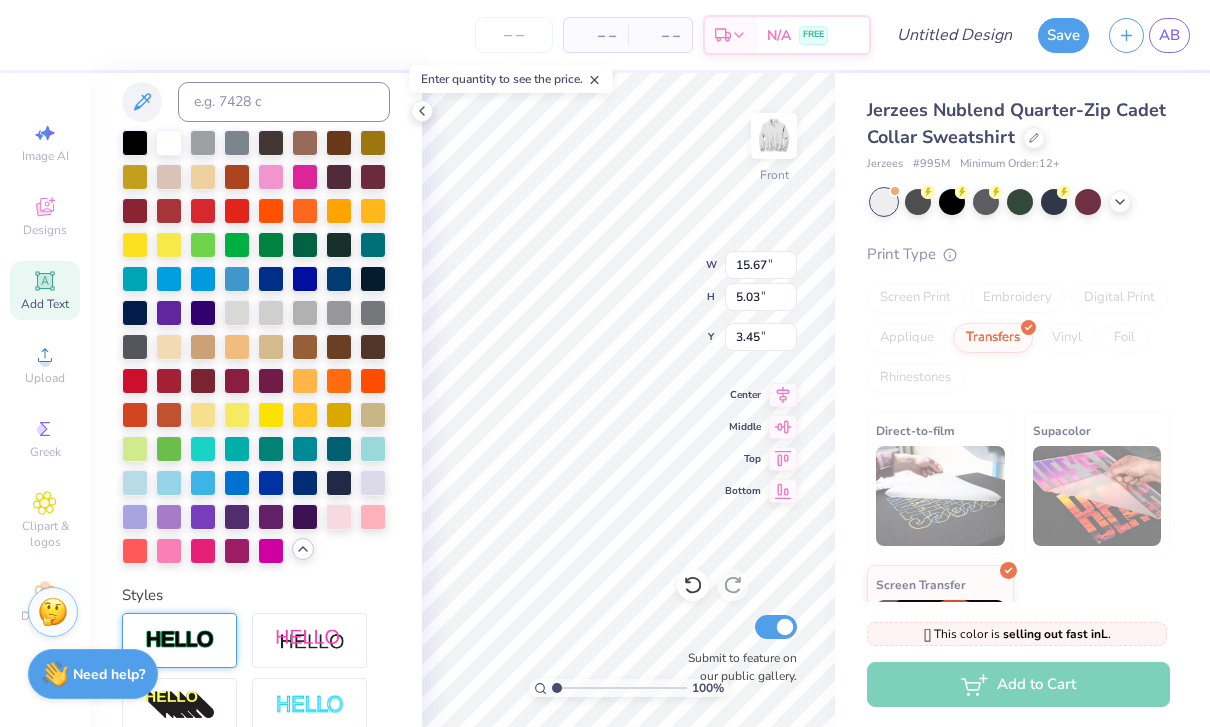 scroll, scrollTop: 411, scrollLeft: 0, axis: vertical 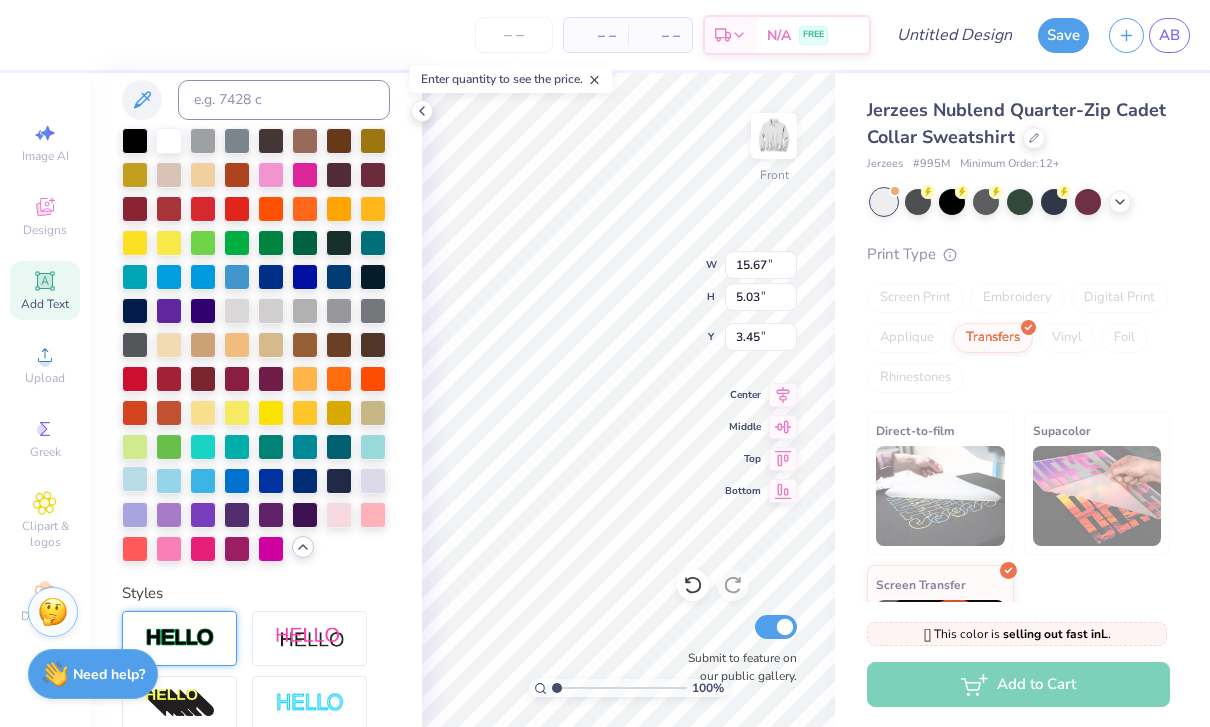 click at bounding box center [135, 479] 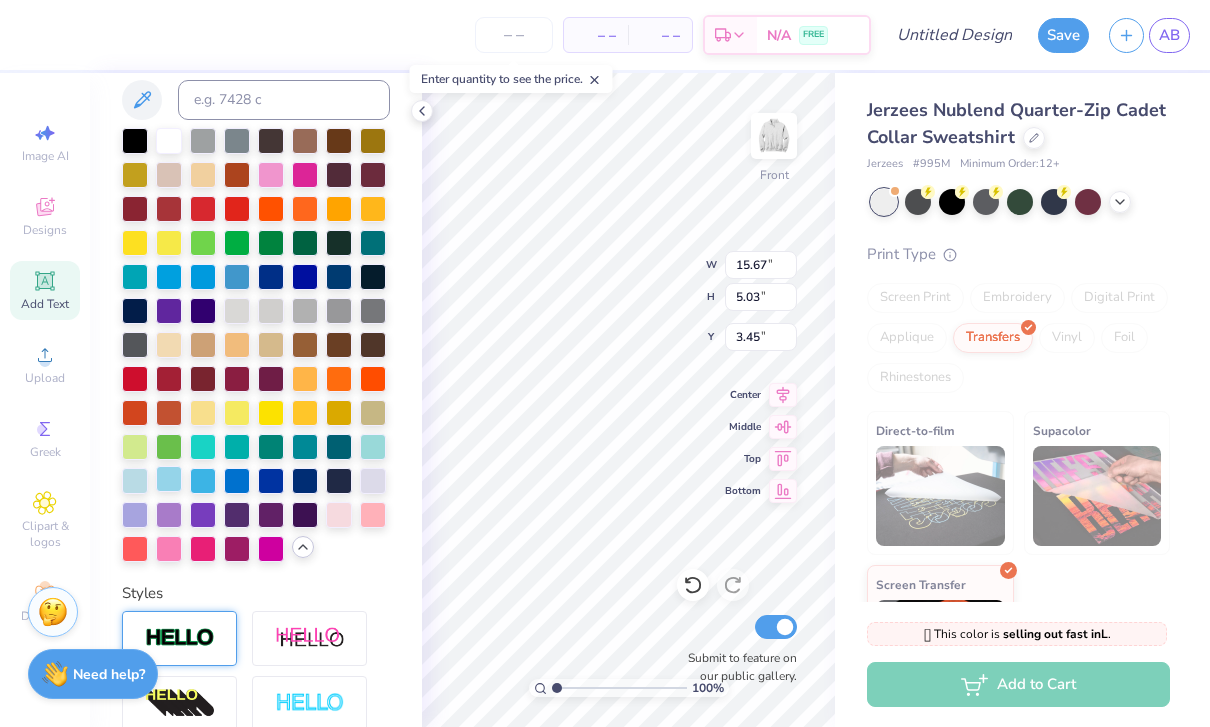 click at bounding box center [169, 479] 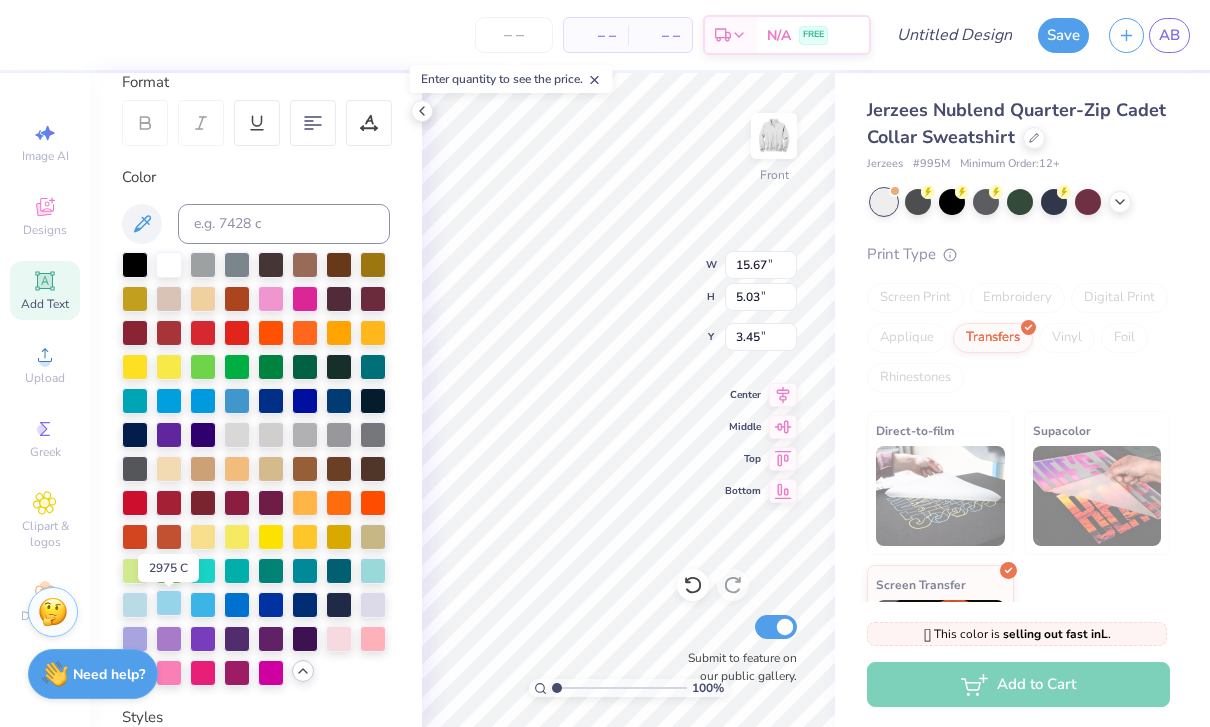 scroll, scrollTop: 285, scrollLeft: 0, axis: vertical 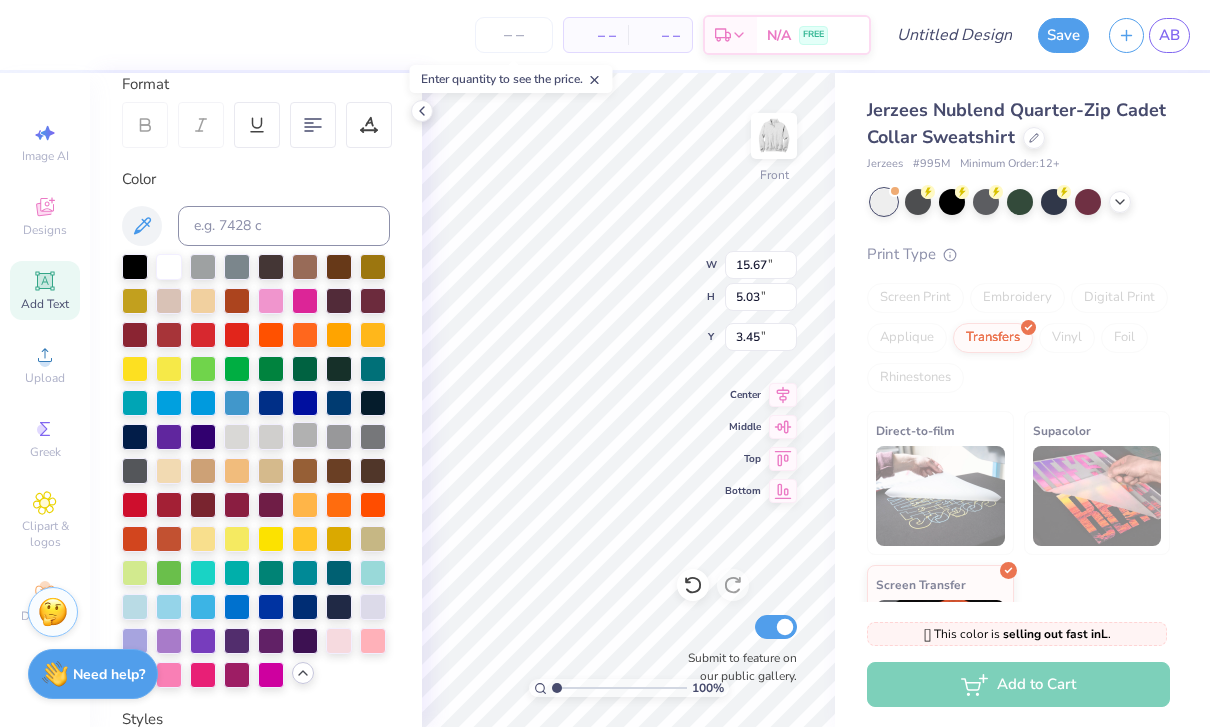 click at bounding box center (305, 435) 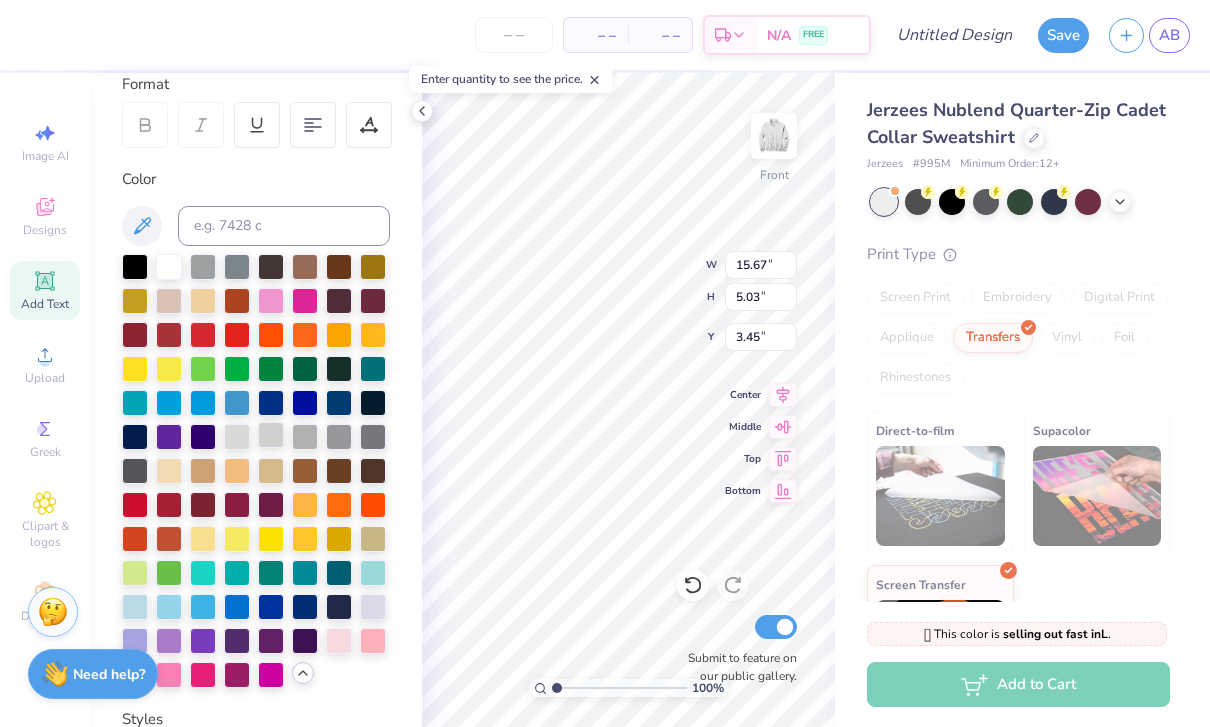 click at bounding box center (271, 435) 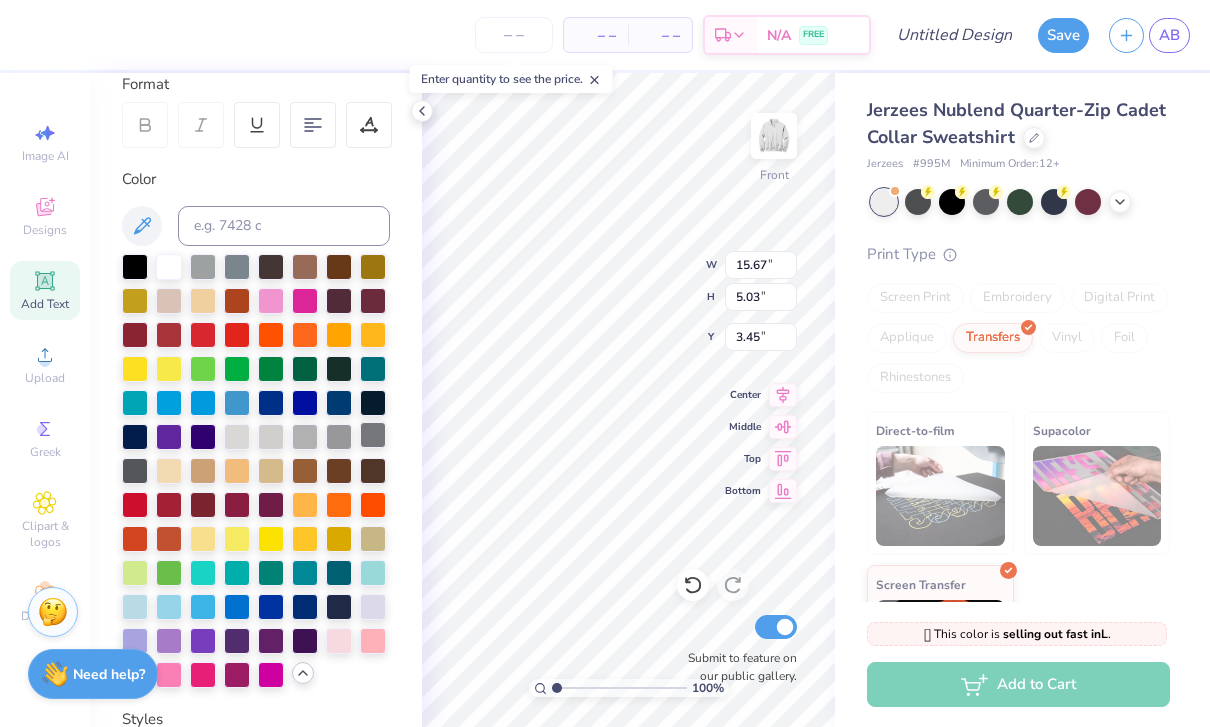 click at bounding box center [373, 435] 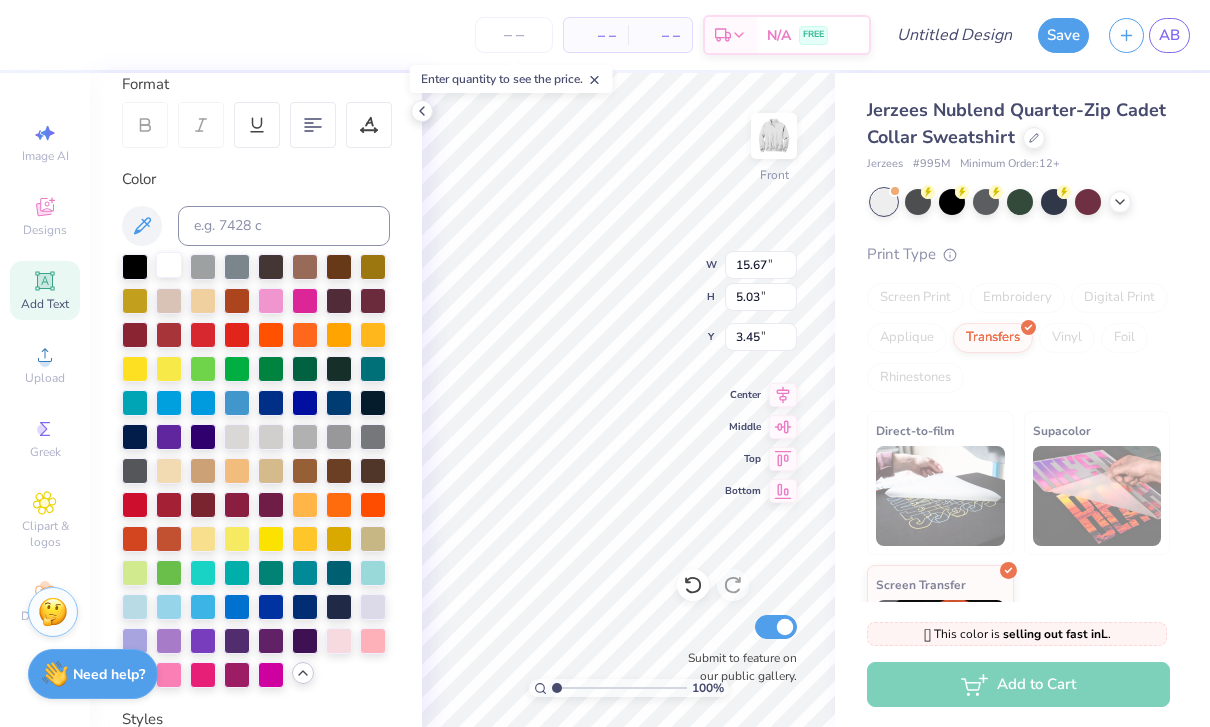 click at bounding box center [169, 265] 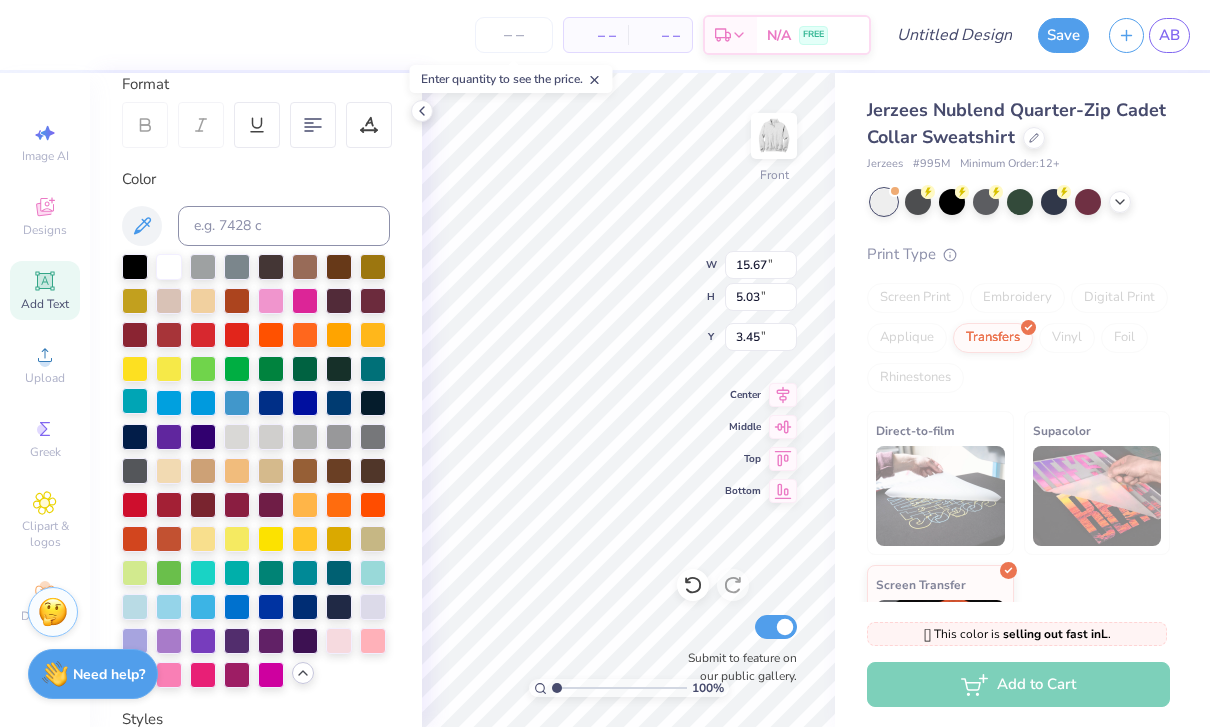 click at bounding box center (135, 401) 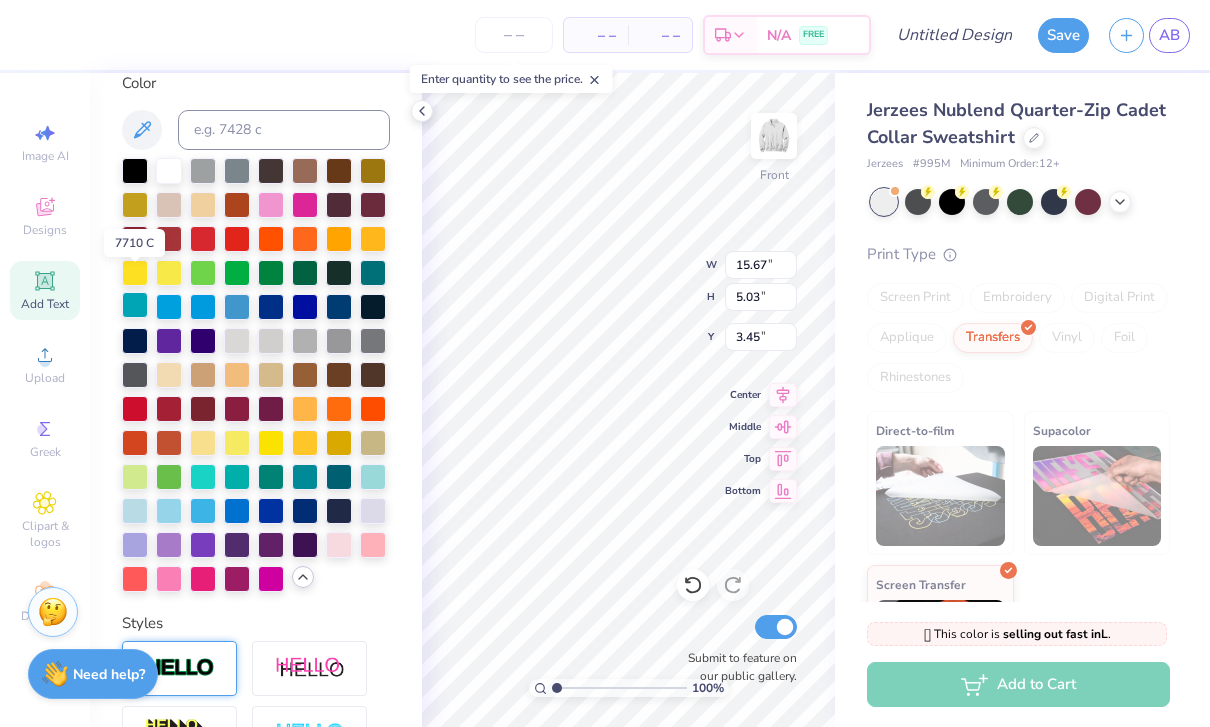 scroll, scrollTop: 422, scrollLeft: 0, axis: vertical 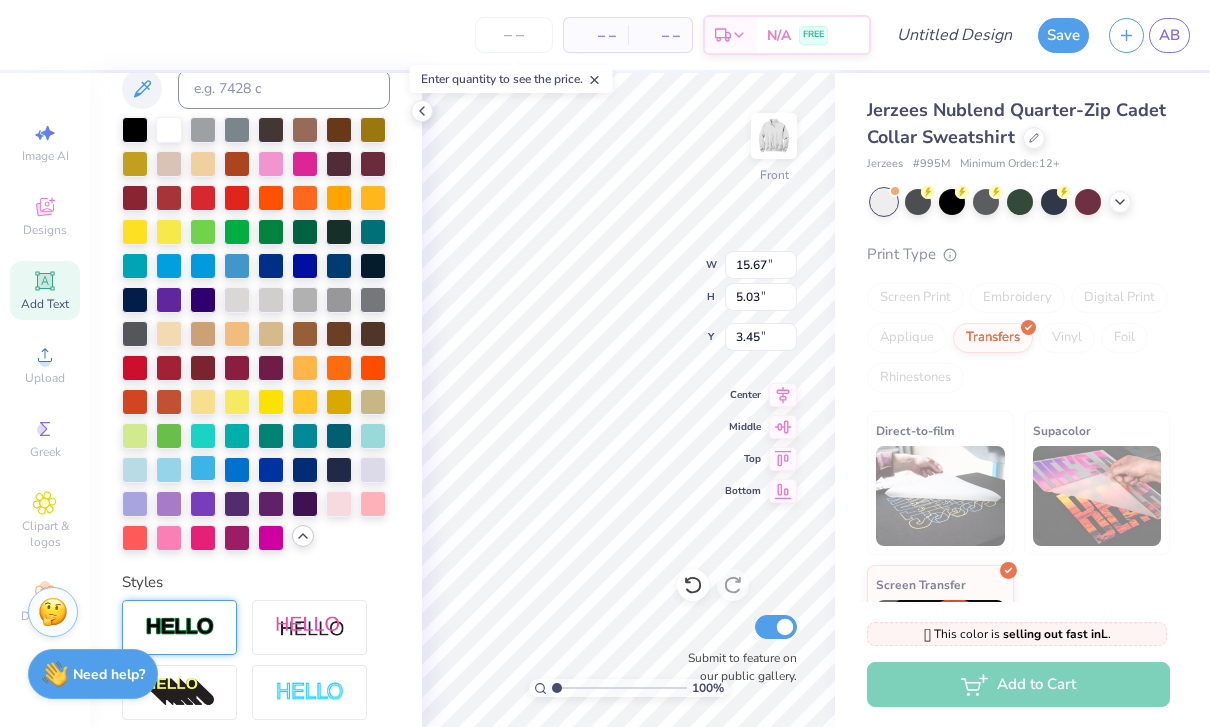 click at bounding box center (203, 468) 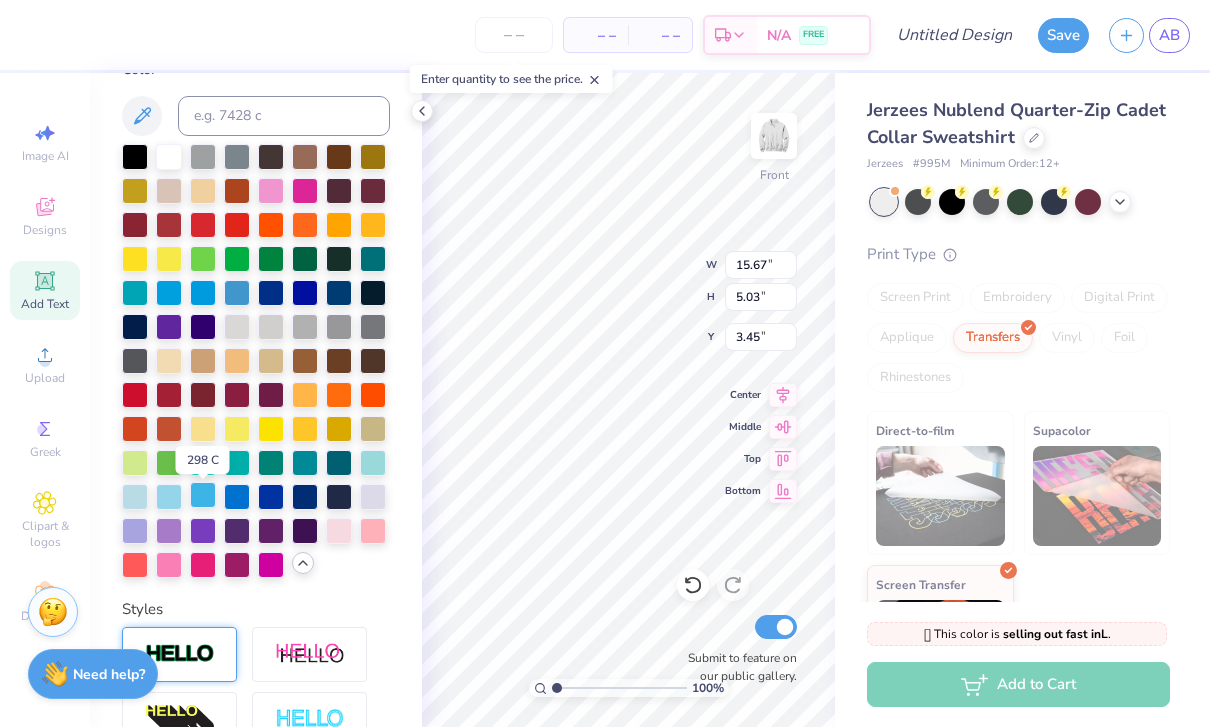 scroll, scrollTop: 394, scrollLeft: 0, axis: vertical 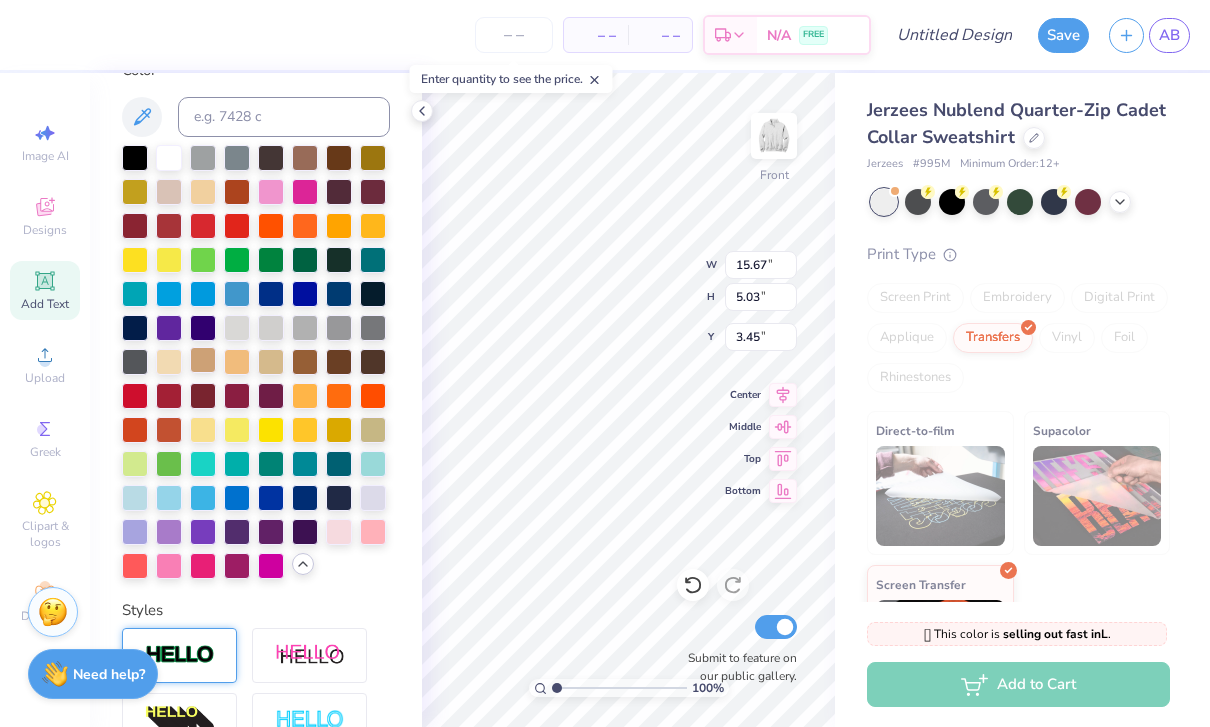 click at bounding box center [203, 360] 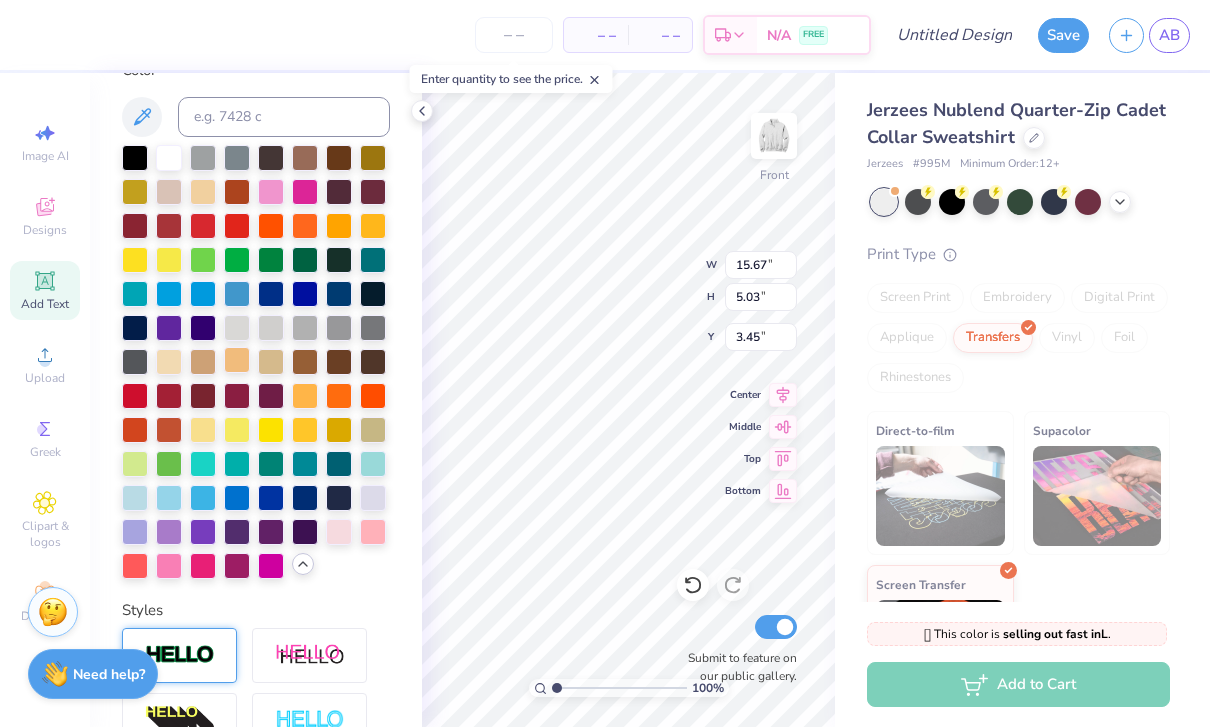 click at bounding box center [237, 360] 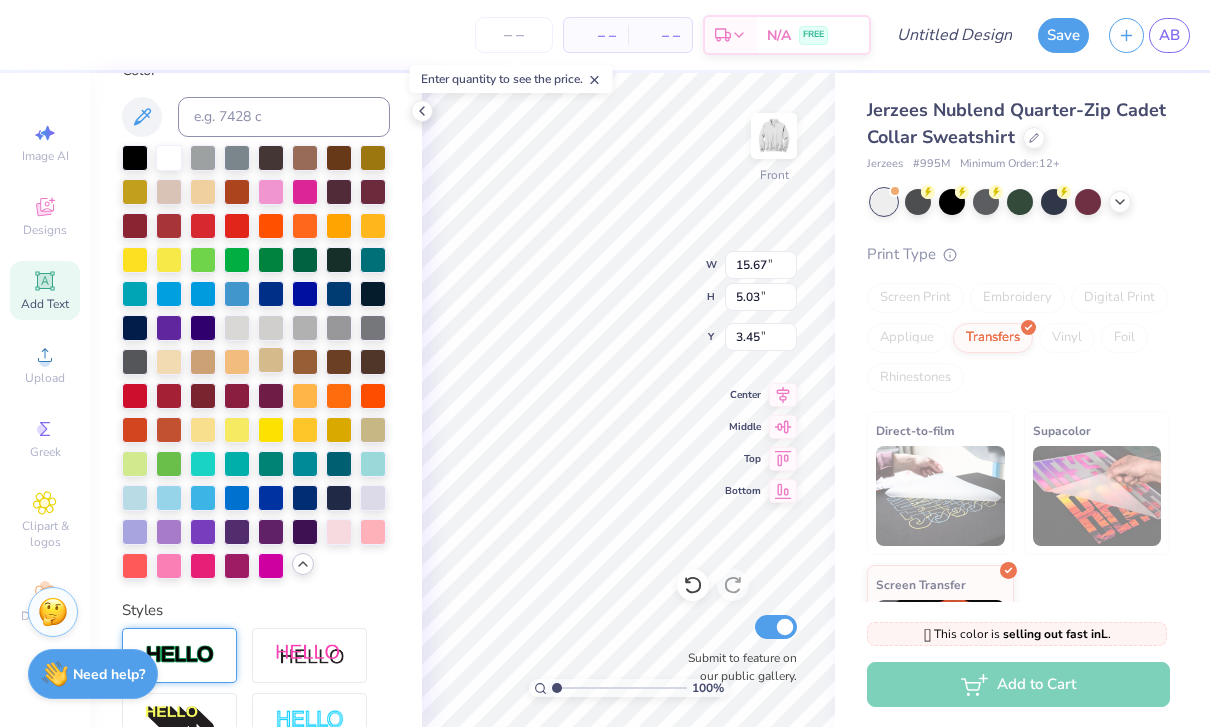 click at bounding box center (271, 360) 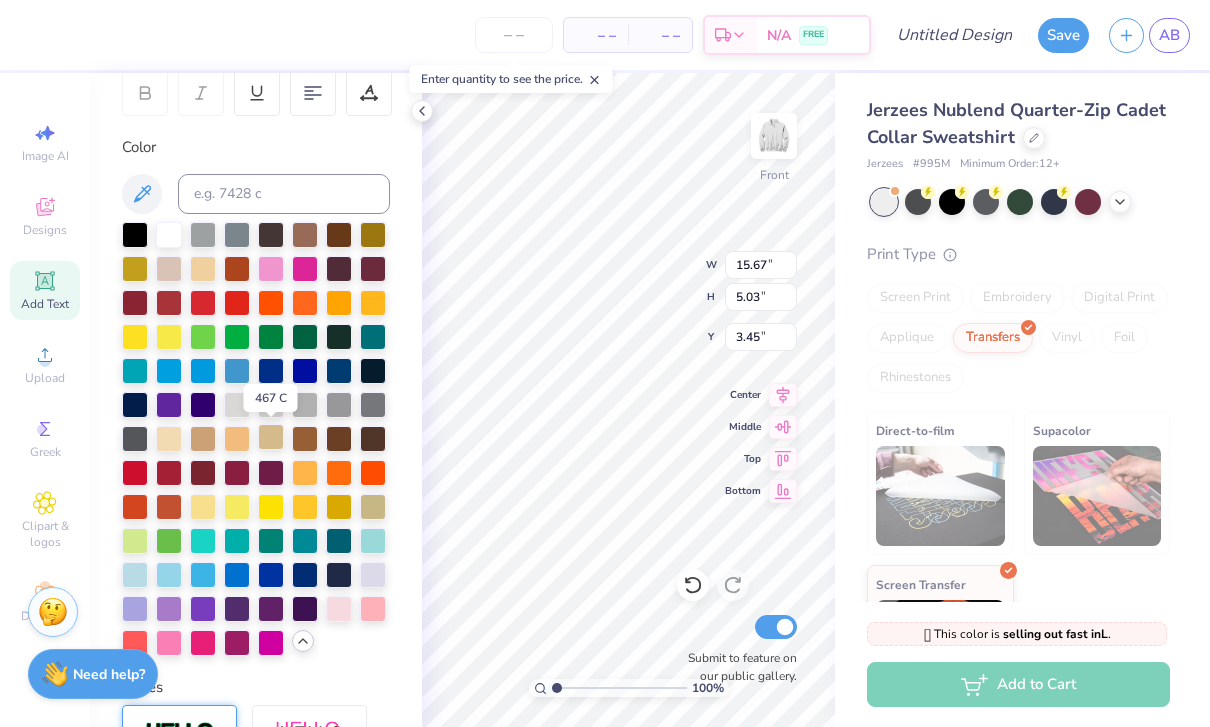 scroll, scrollTop: 310, scrollLeft: 0, axis: vertical 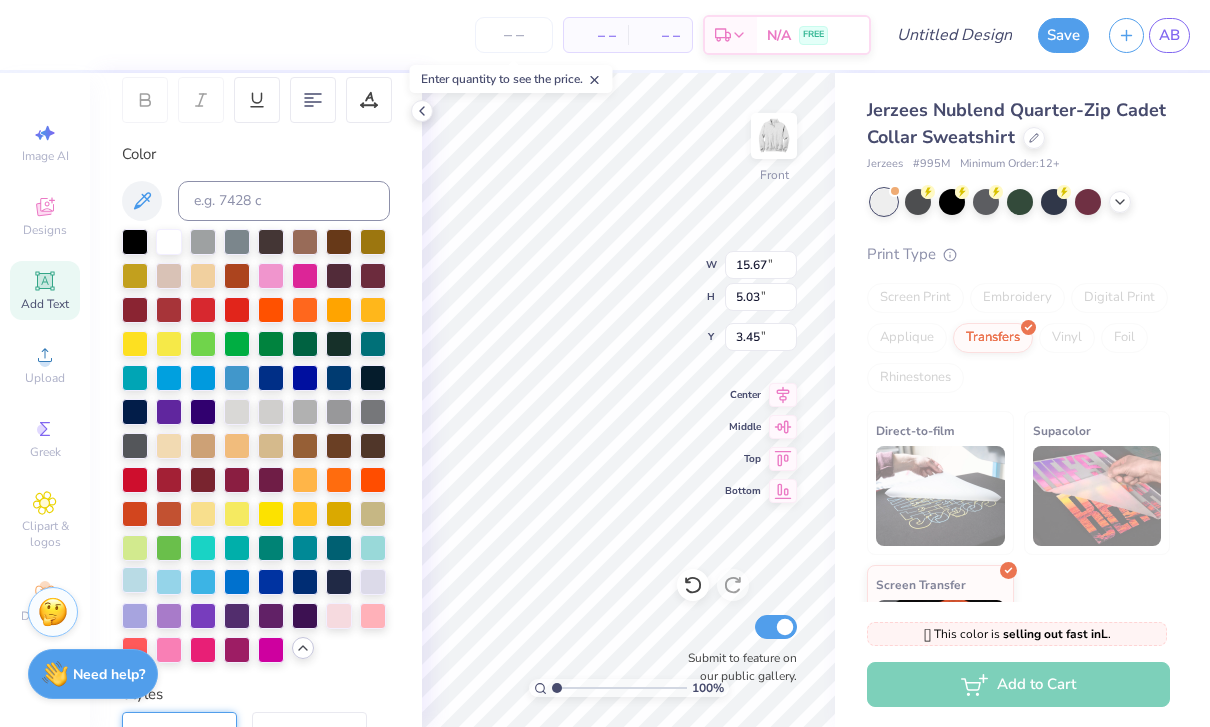 click at bounding box center (135, 580) 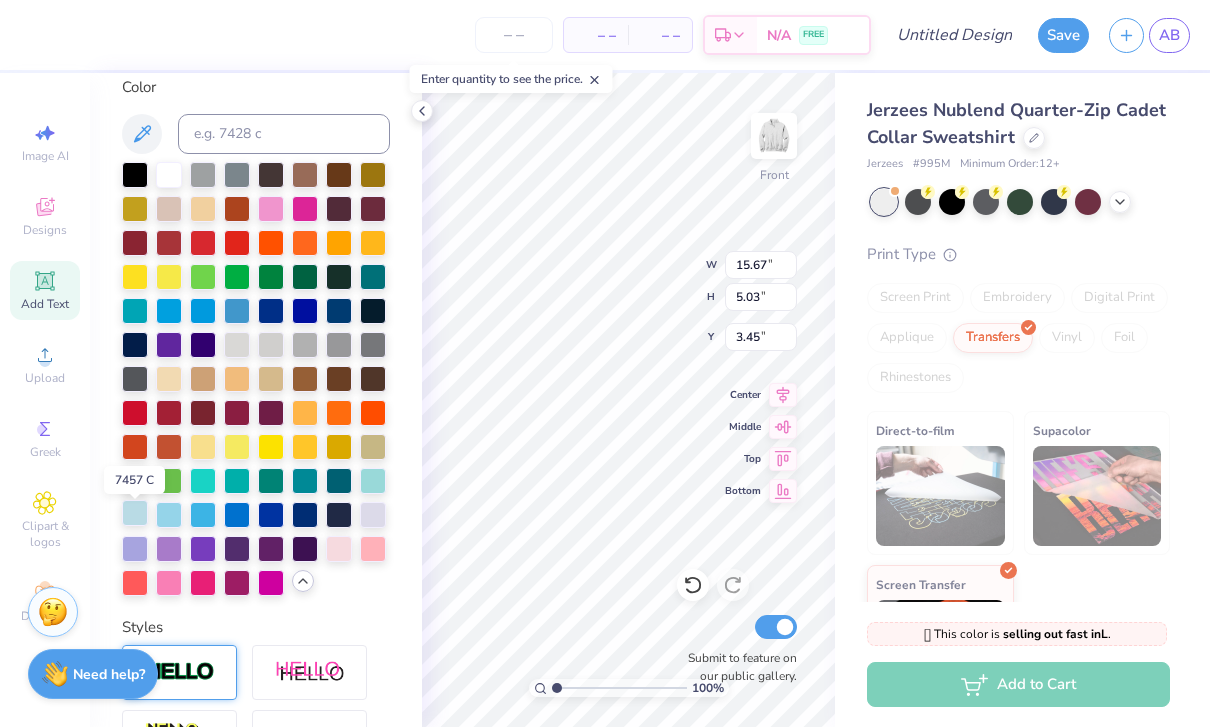 scroll, scrollTop: 373, scrollLeft: 0, axis: vertical 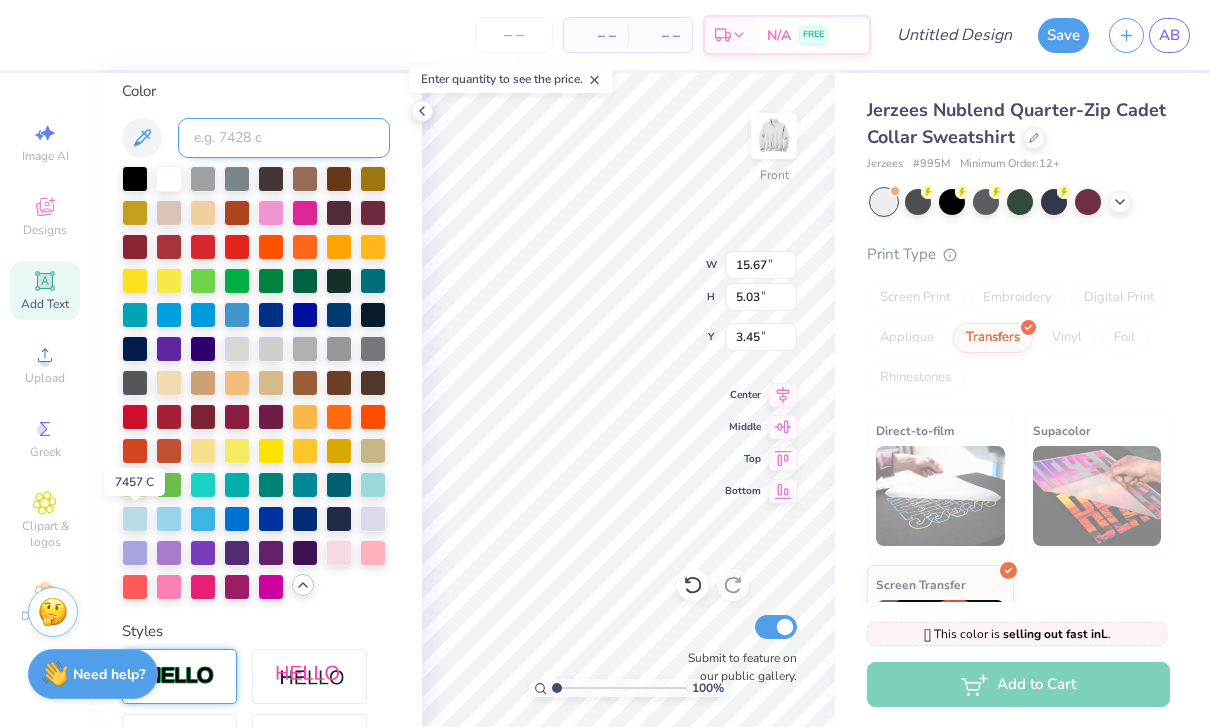 click at bounding box center (284, 138) 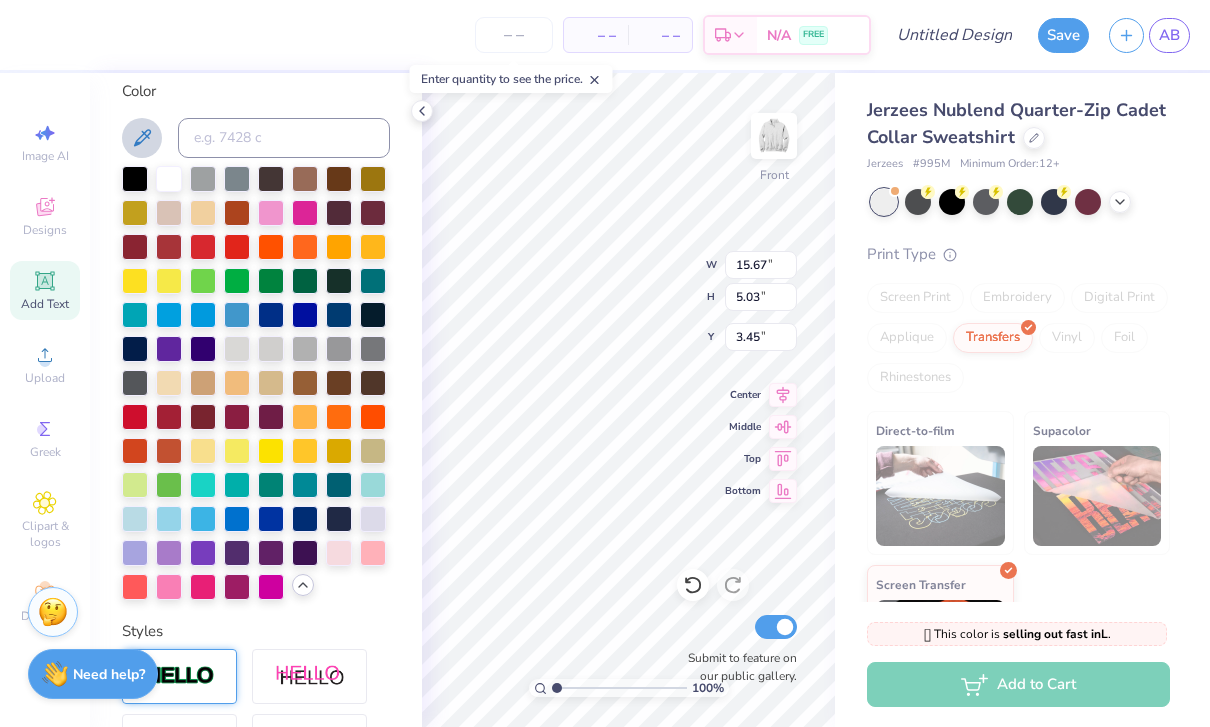 click 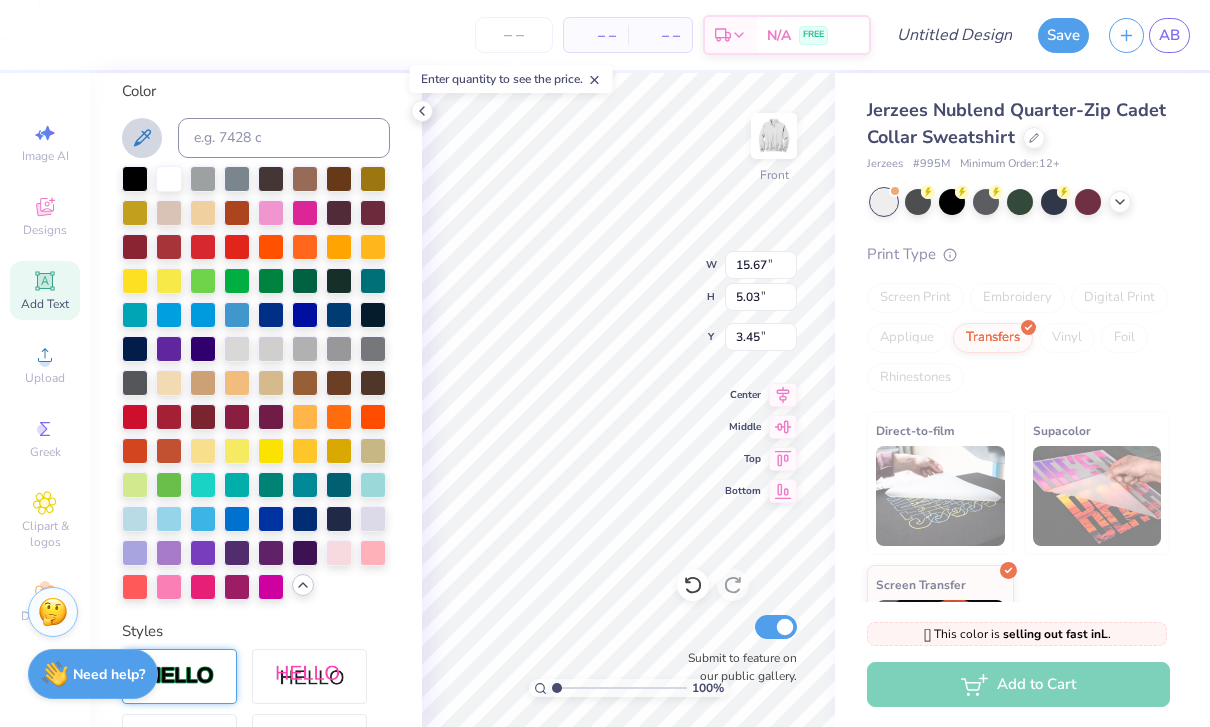 click 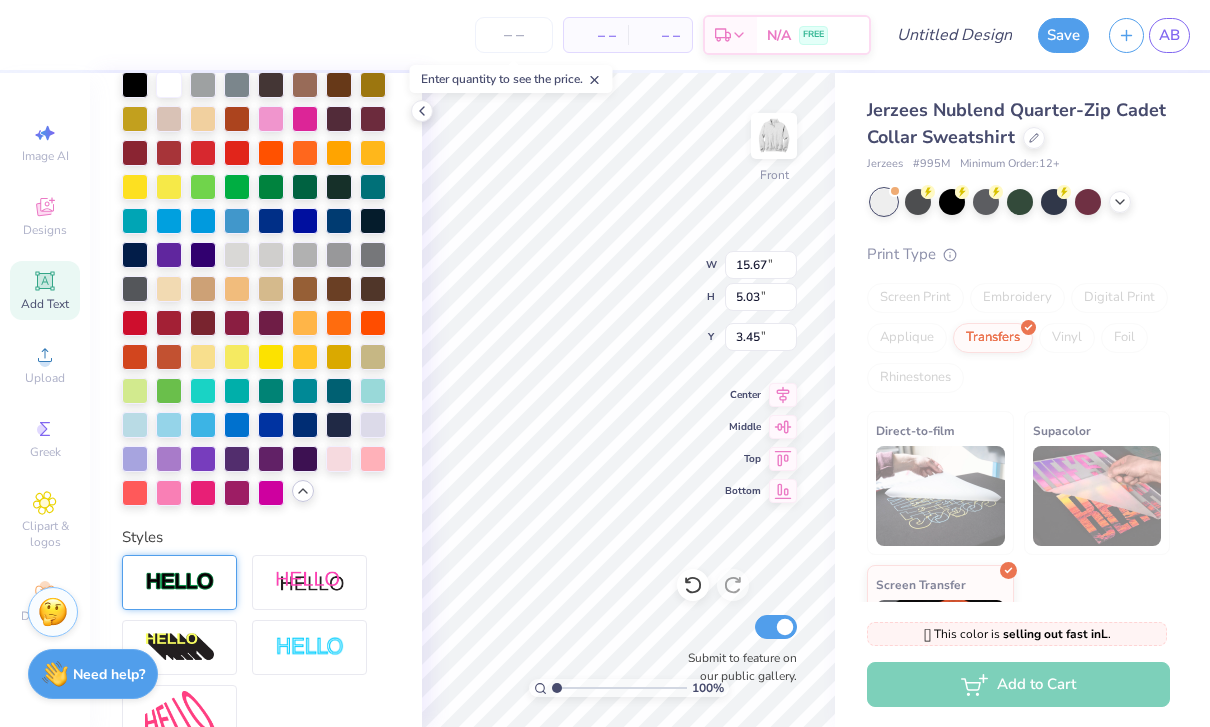 scroll, scrollTop: 459, scrollLeft: 0, axis: vertical 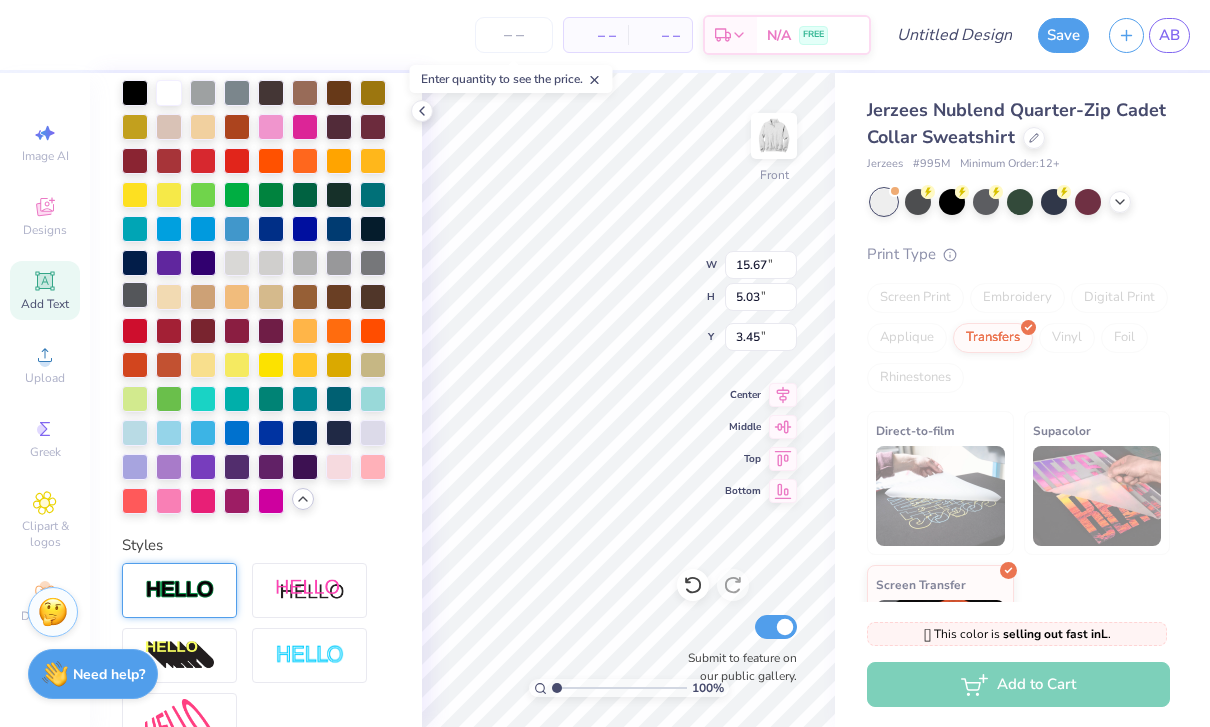 click at bounding box center [135, 295] 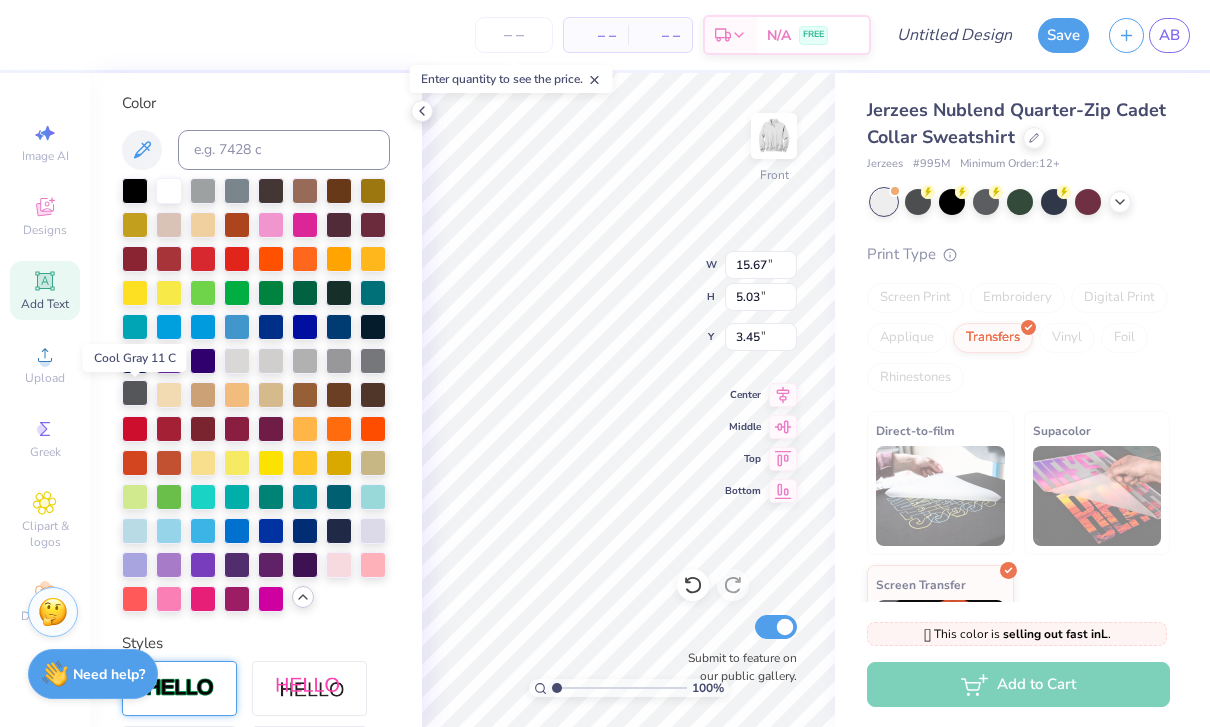 scroll, scrollTop: 357, scrollLeft: 0, axis: vertical 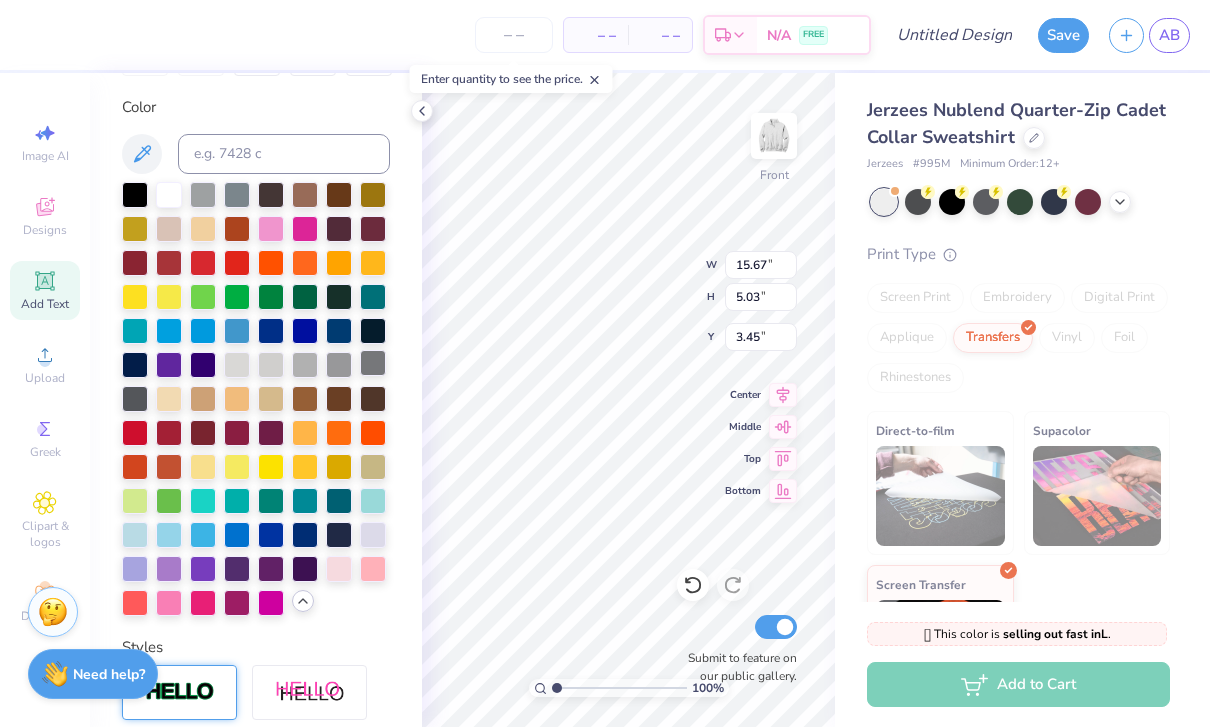 click at bounding box center (373, 363) 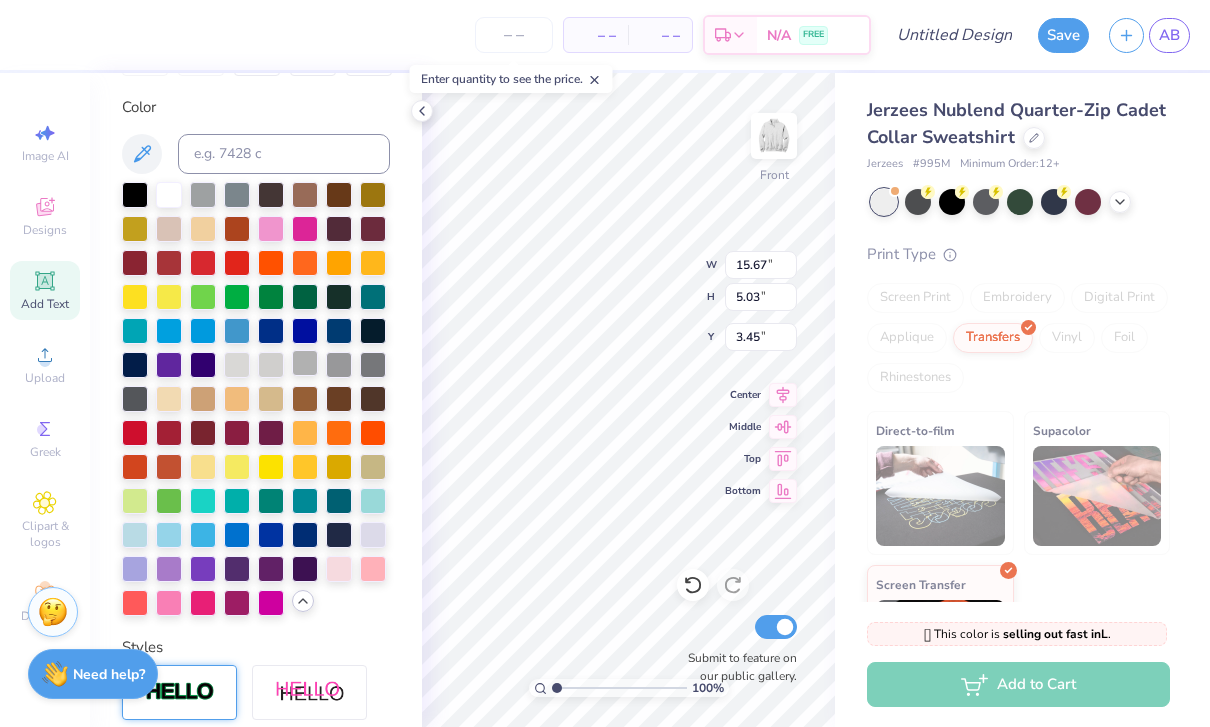 click at bounding box center [305, 363] 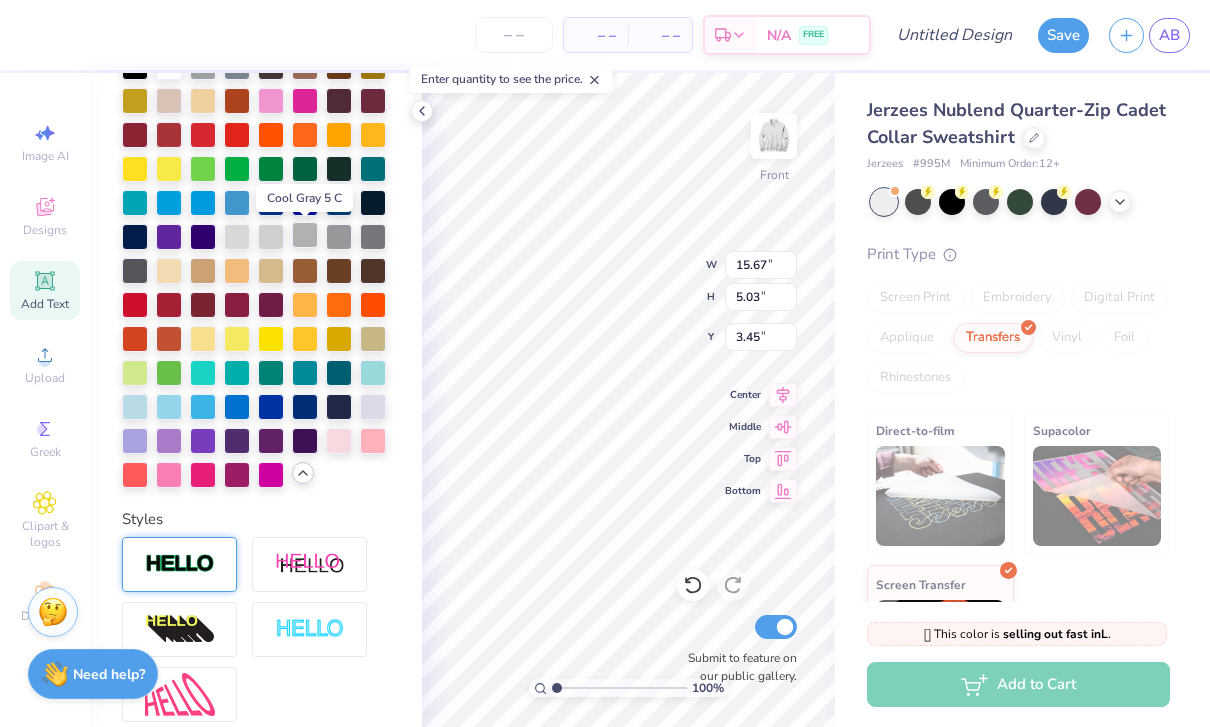 scroll, scrollTop: 491, scrollLeft: 0, axis: vertical 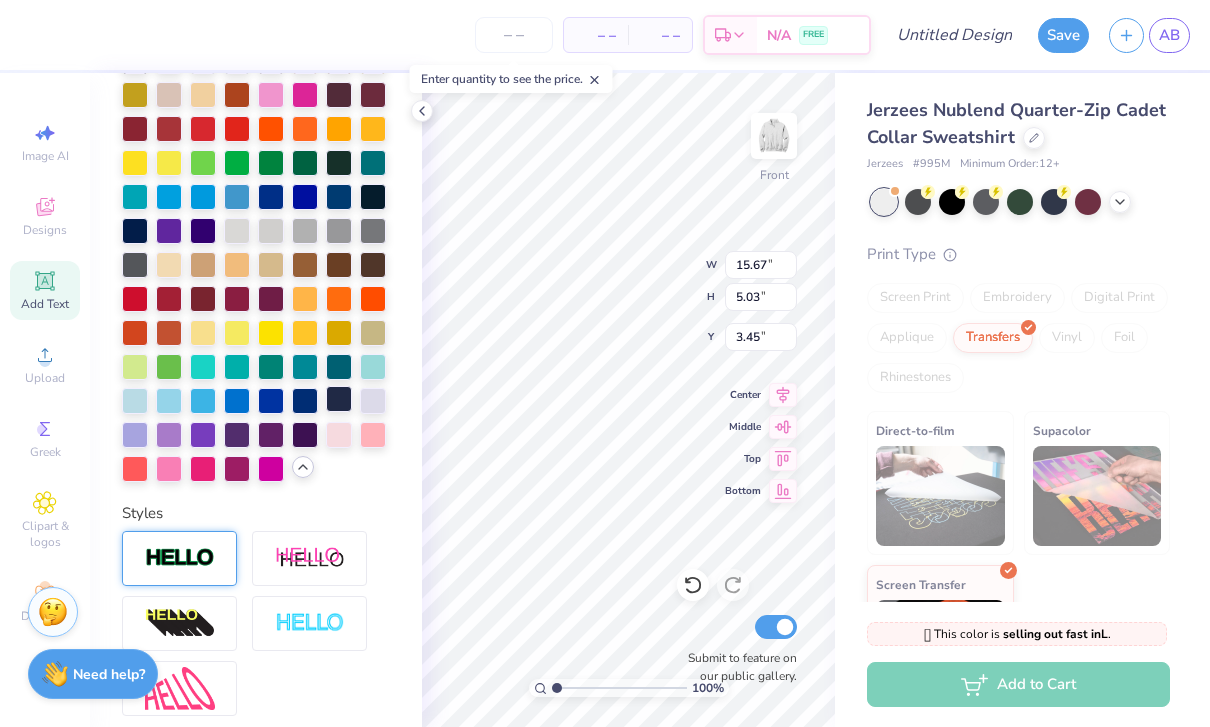 click at bounding box center (339, 399) 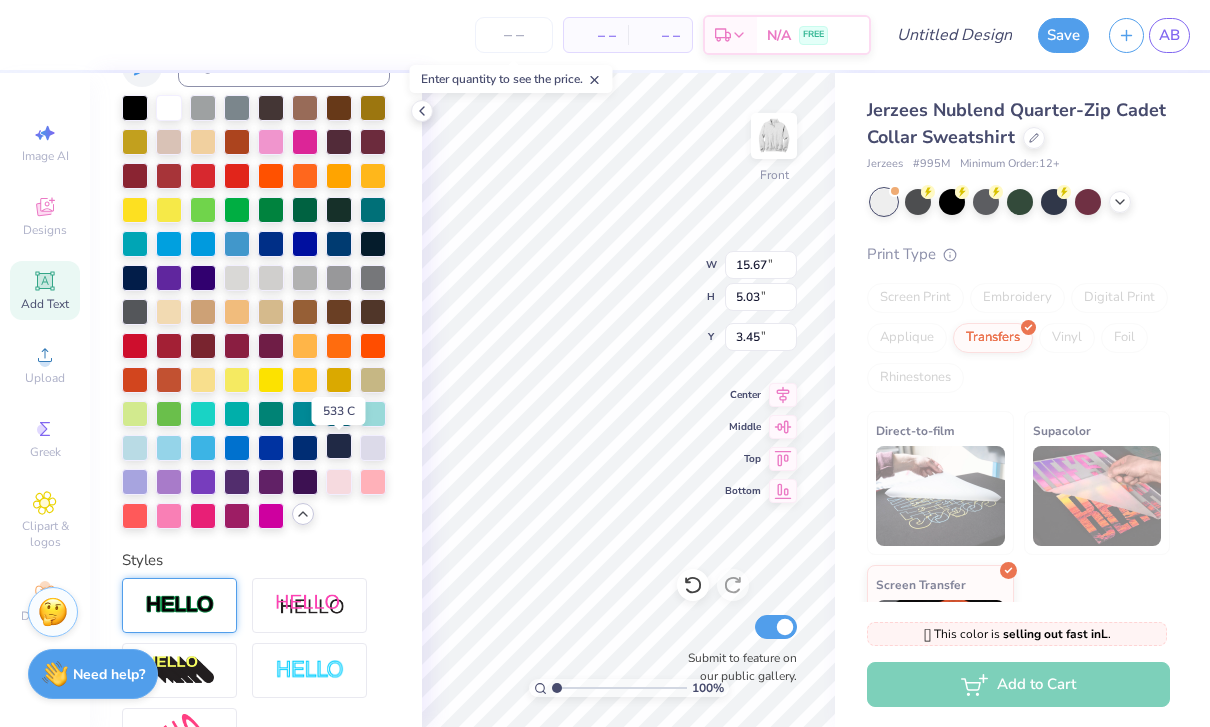 scroll, scrollTop: 446, scrollLeft: 0, axis: vertical 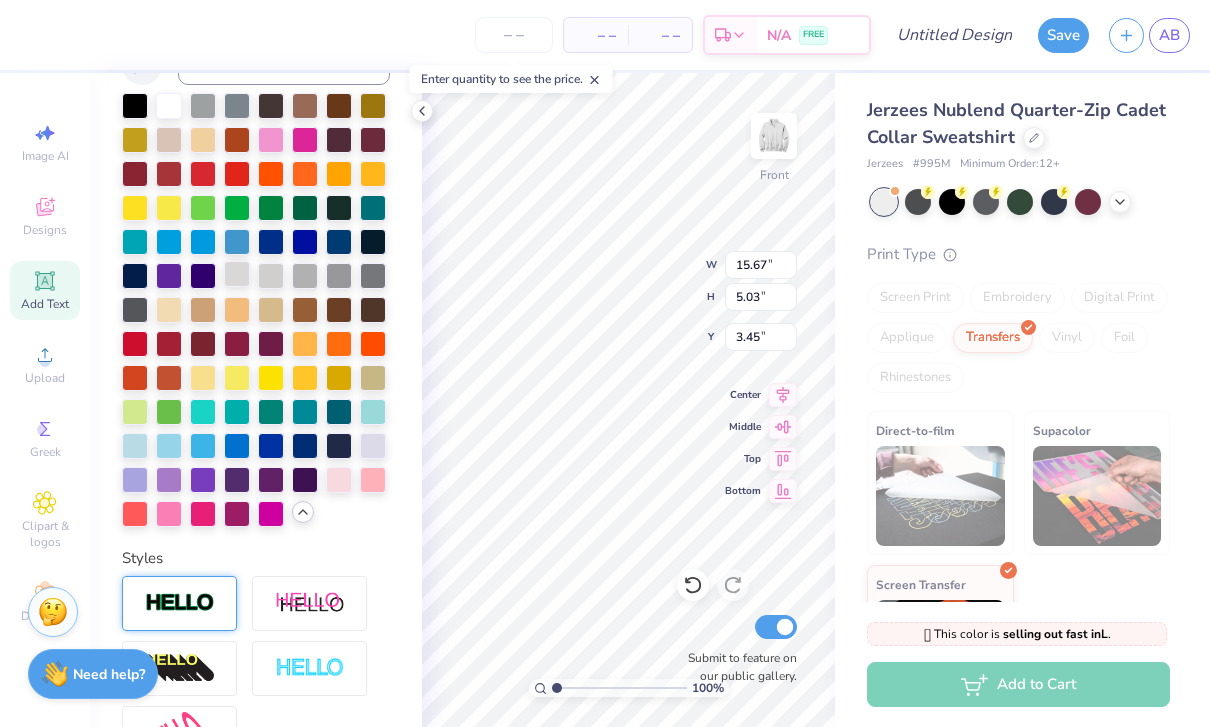 click at bounding box center (237, 274) 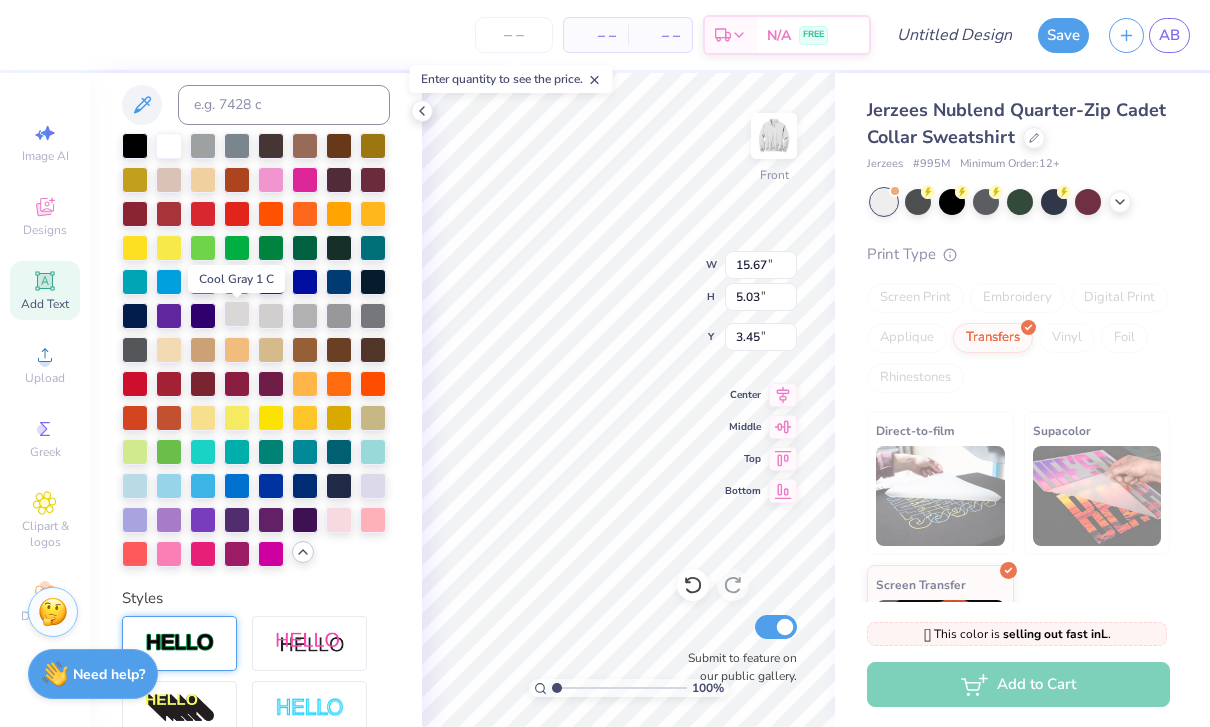 scroll, scrollTop: 408, scrollLeft: 0, axis: vertical 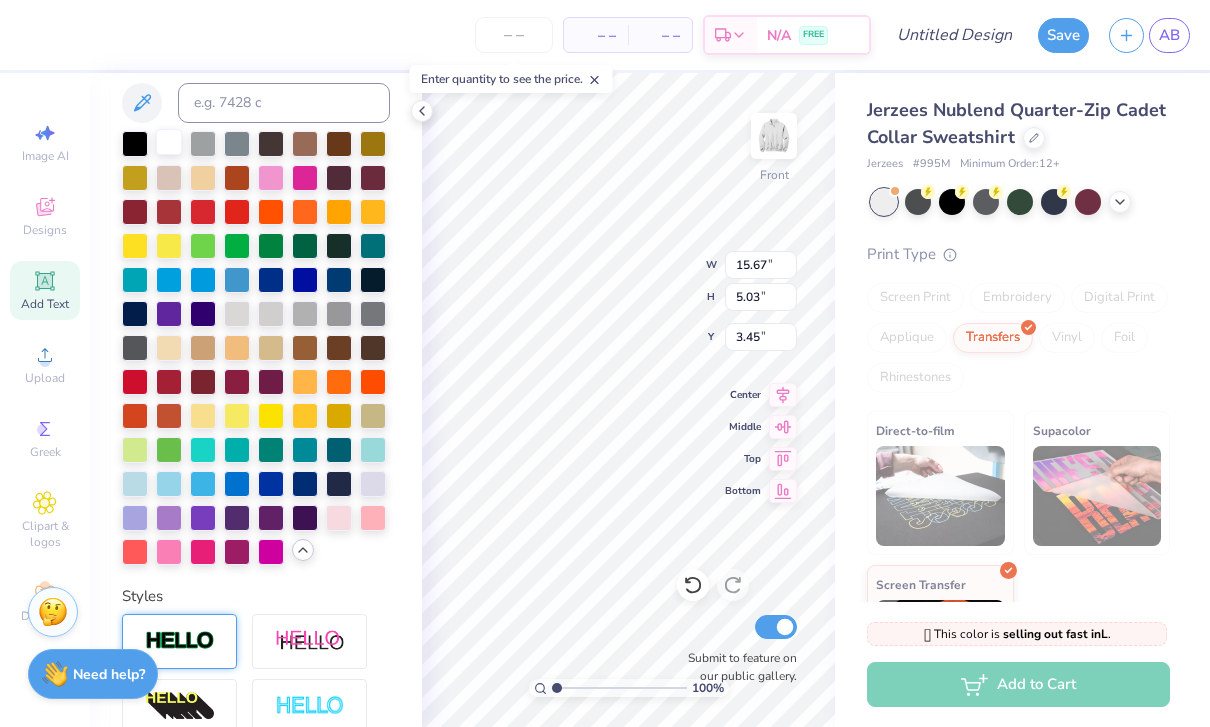click at bounding box center [169, 142] 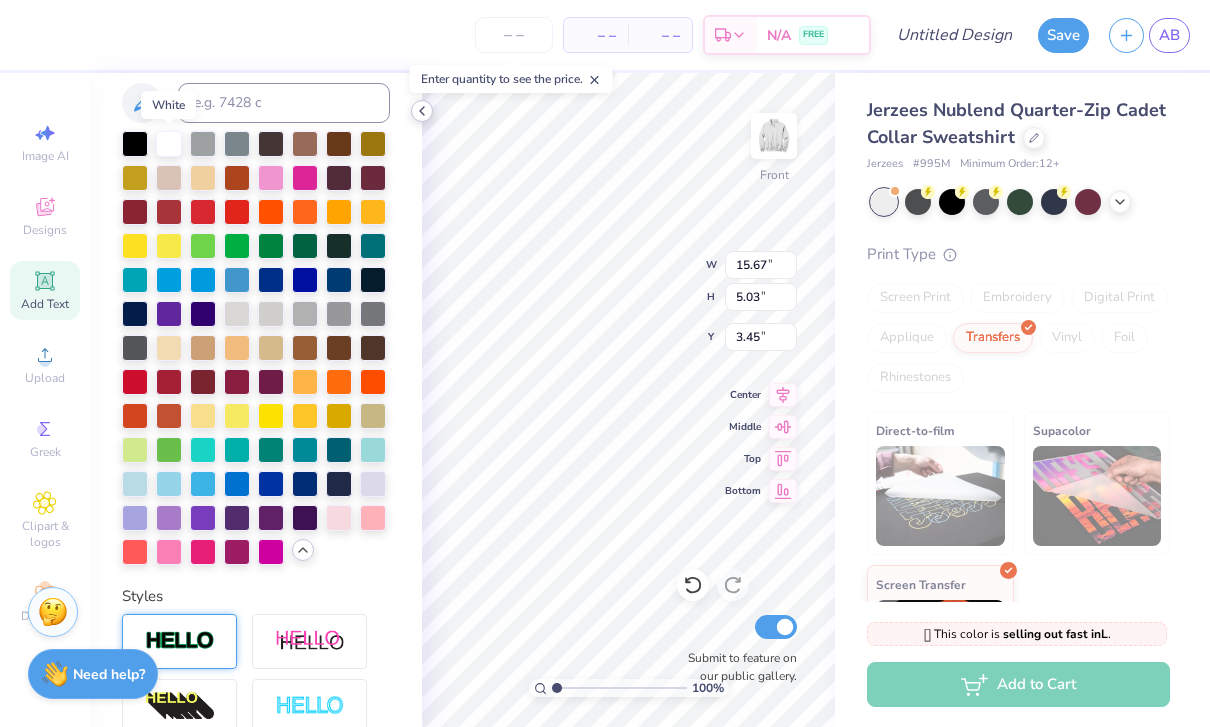 click at bounding box center (422, 111) 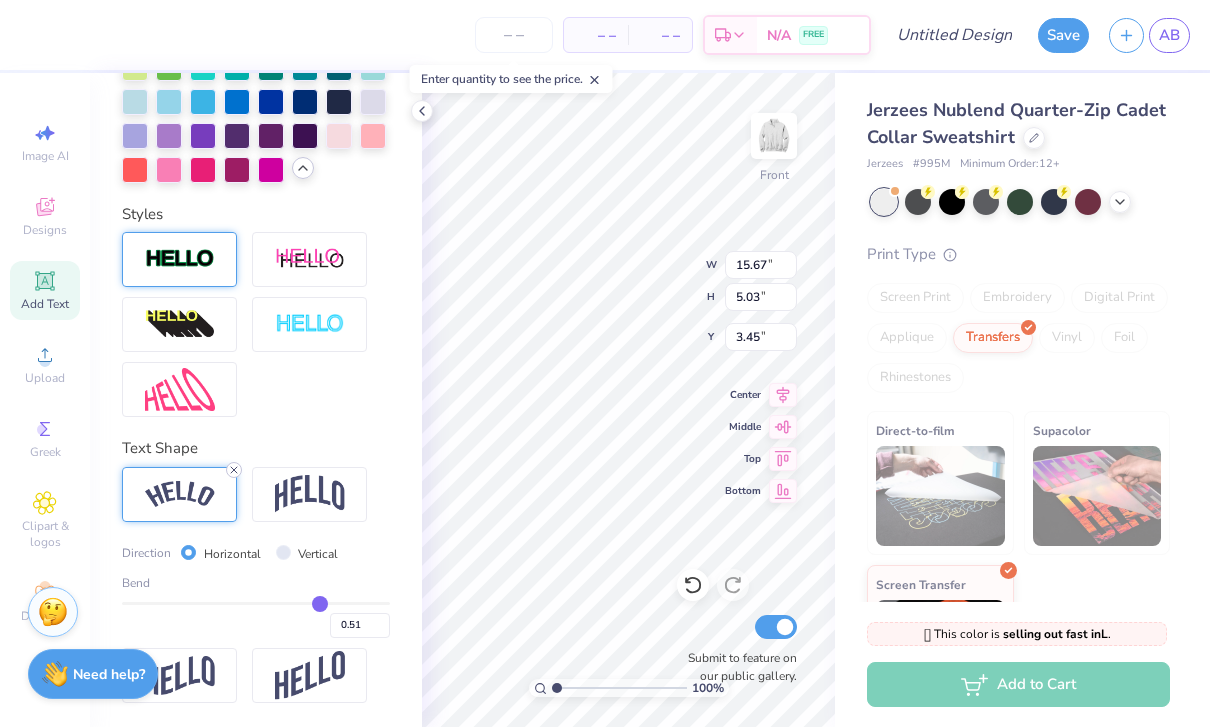 click 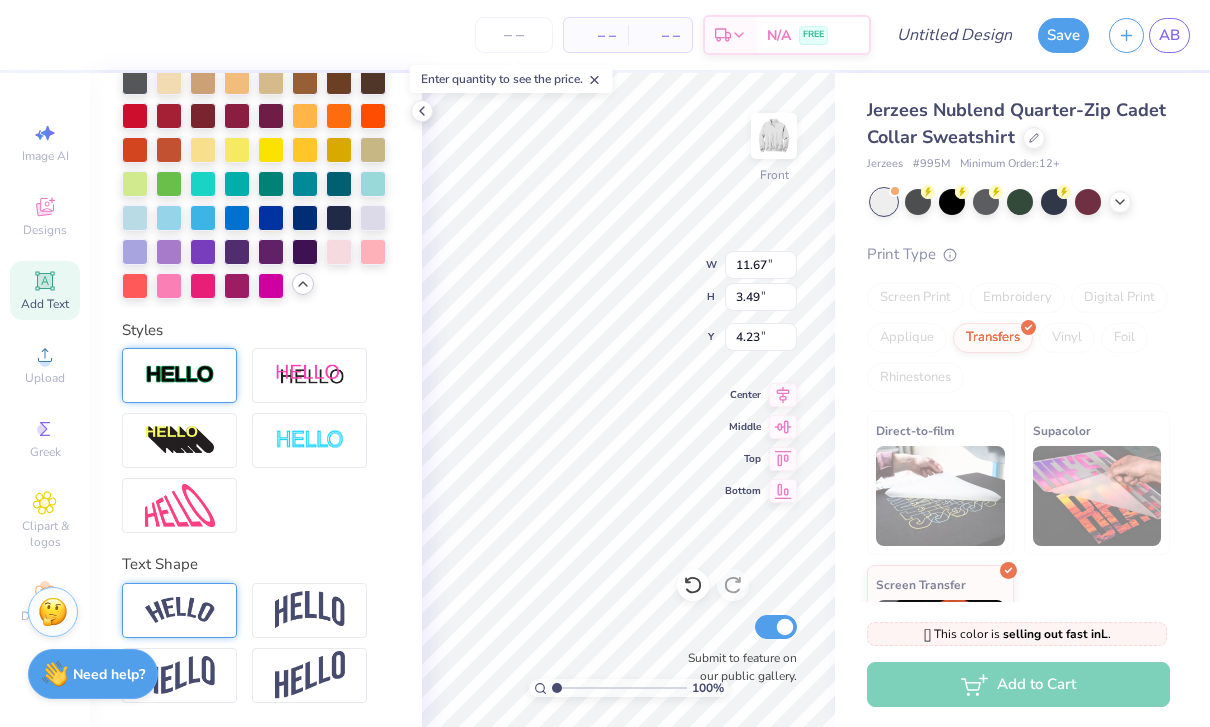 scroll, scrollTop: 675, scrollLeft: 0, axis: vertical 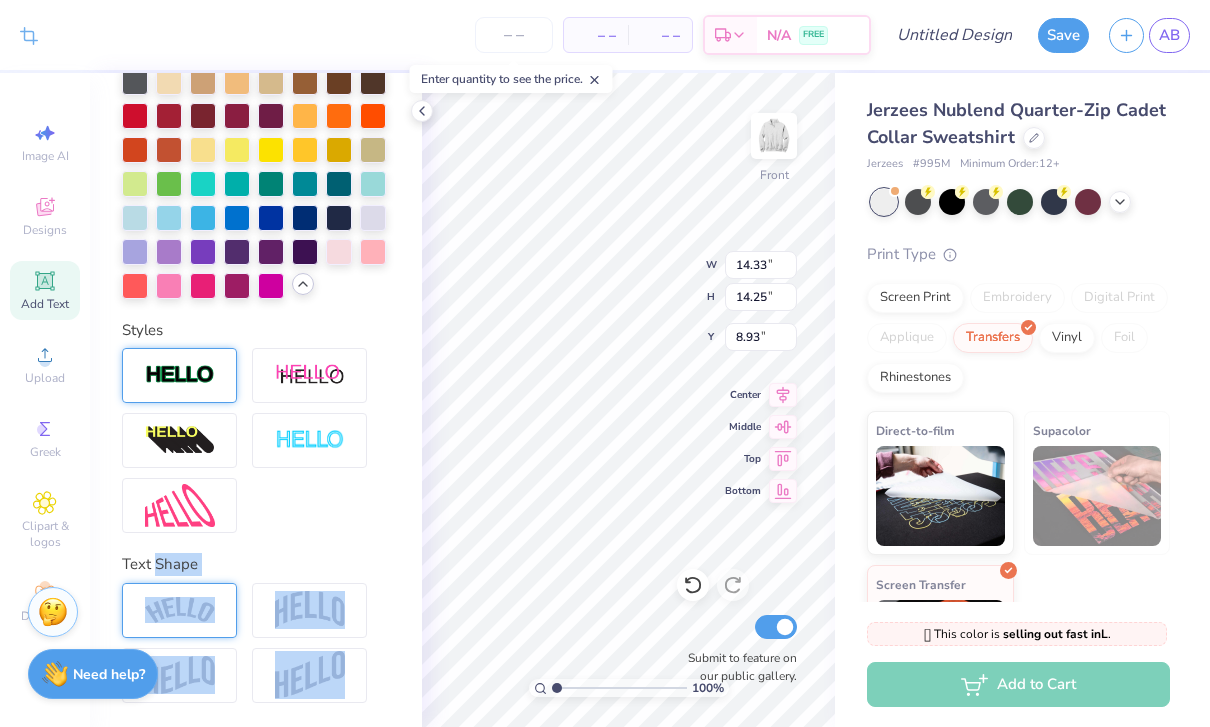 click on "Print Type" at bounding box center [1018, 254] 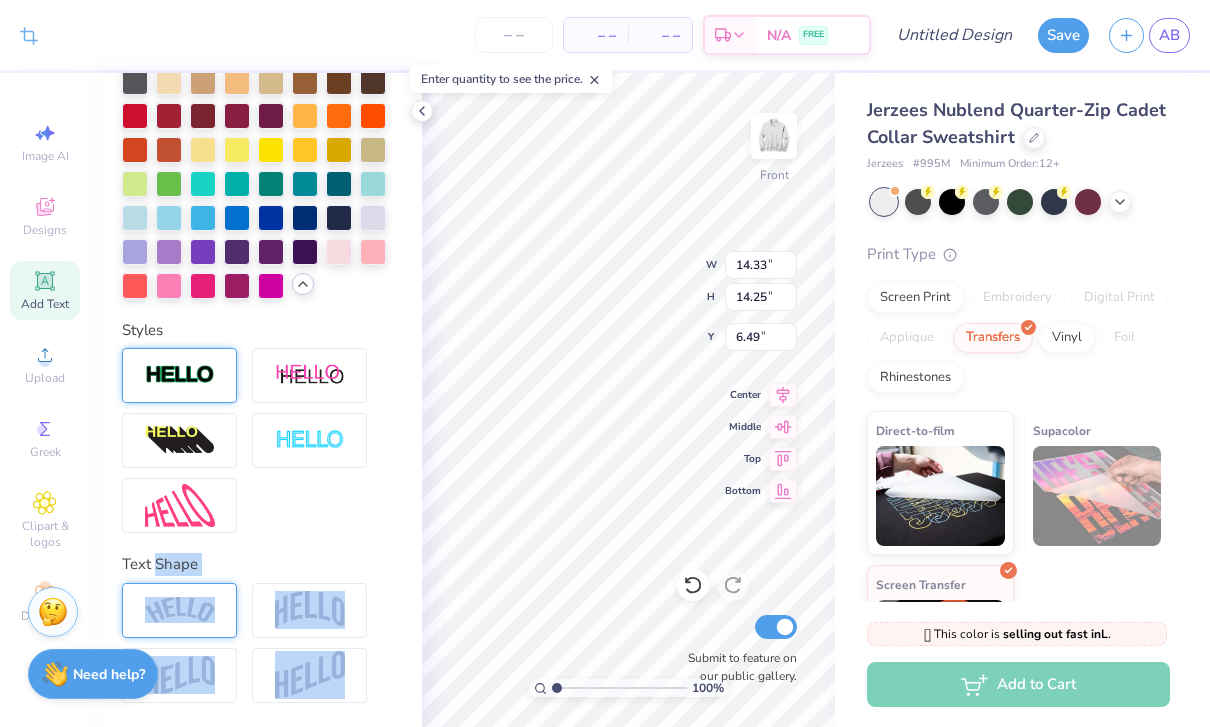 click on "Print Type" at bounding box center (1018, 254) 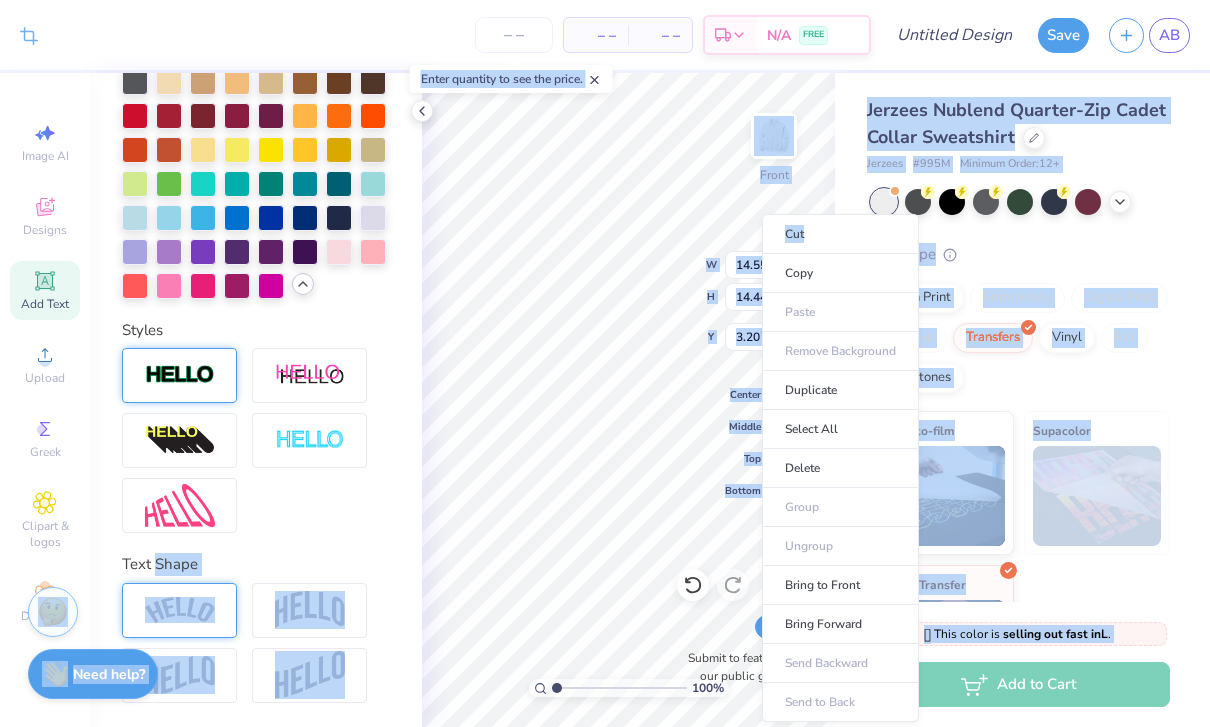 click on "Jerzees Nublend Quarter-Zip Cadet Collar Sweatshirt Jerzees # 995M Minimum Order:  12 +   Print Type Screen Print Embroidery Digital Print Applique Transfers Vinyl Foil Rhinestones Direct-to-film Supacolor Screen Transfer" at bounding box center (1022, 391) 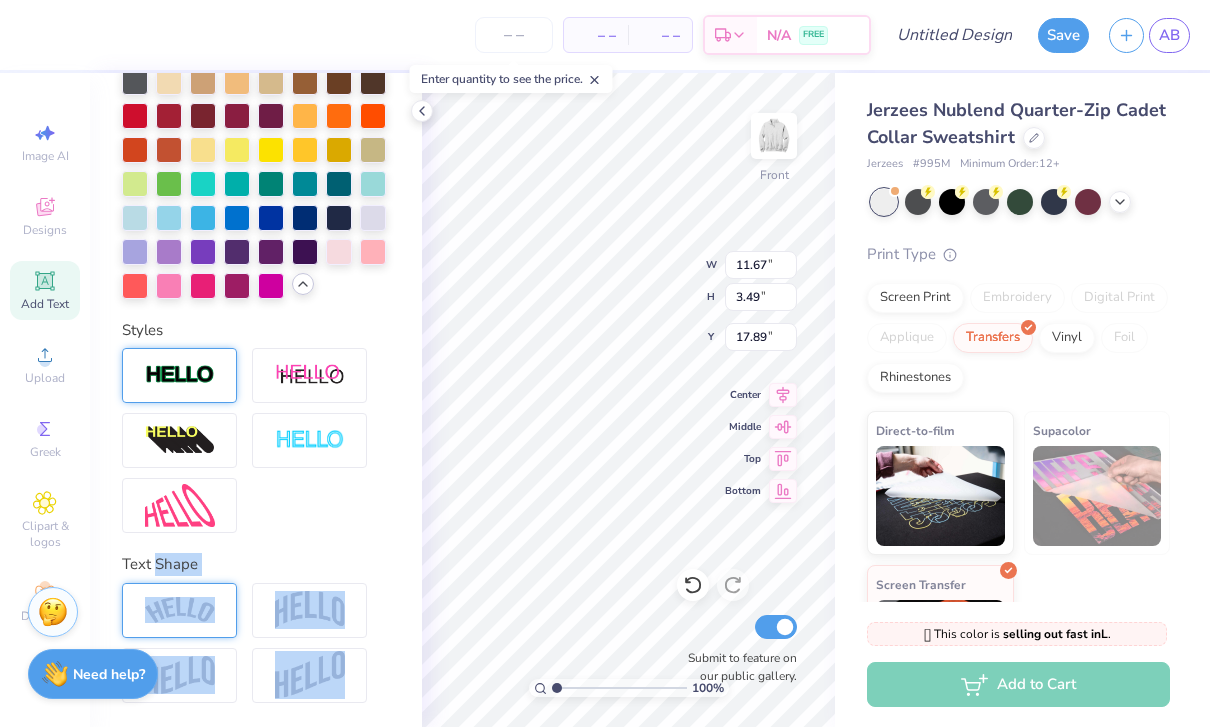 click on "Screen Print Embroidery Digital Print Applique Transfers Vinyl Foil Rhinestones" at bounding box center [1018, 338] 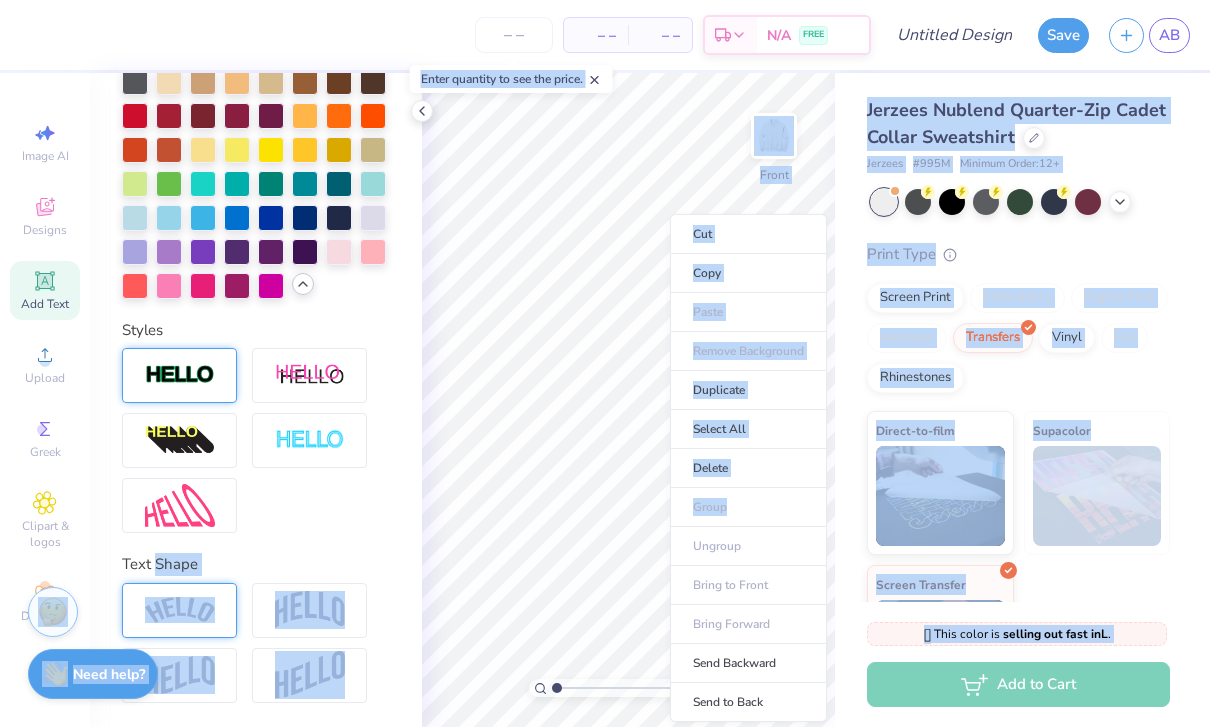 click on "Print Type Screen Print Embroidery Digital Print Applique Transfers Vinyl Foil Rhinestones Direct-to-film Supacolor Screen Transfer" at bounding box center [1018, 476] 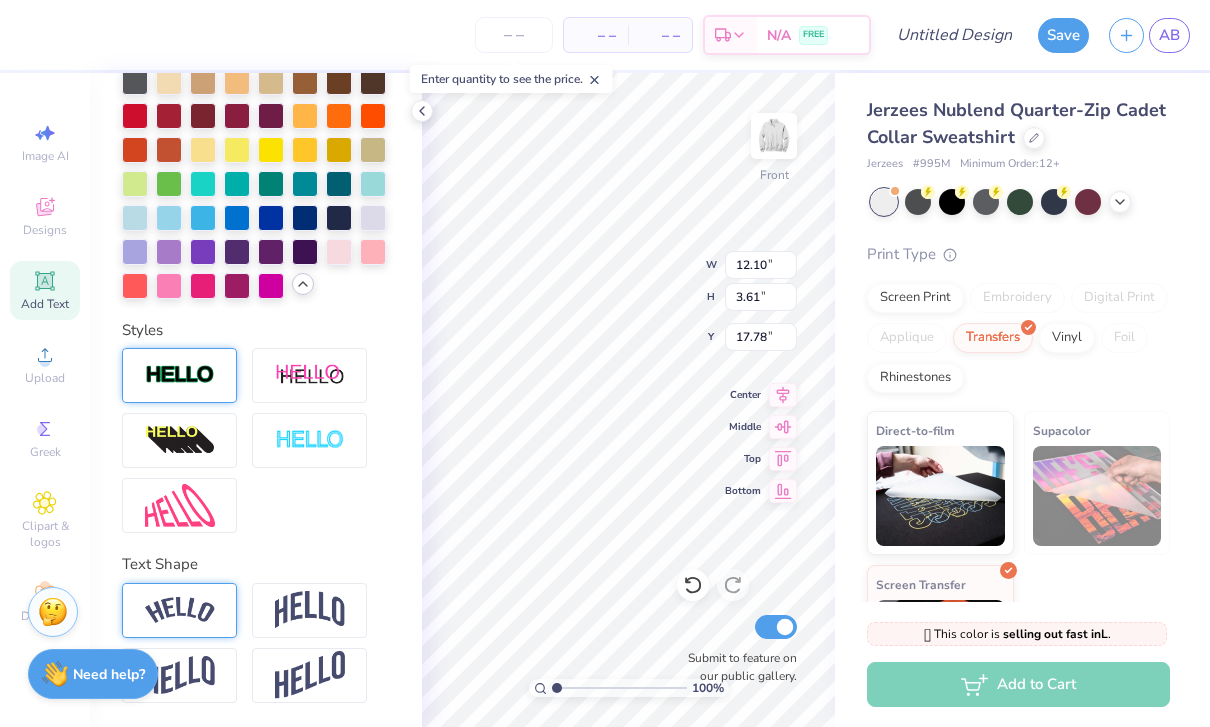 click on "Jerzees Nublend Quarter-Zip Cadet Collar Sweatshirt Jerzees # 995M Minimum Order:  12 +   Print Type Screen Print Embroidery Digital Print Applique Transfers Vinyl Foil Rhinestones Direct-to-film Supacolor Screen Transfer" at bounding box center [1018, 403] 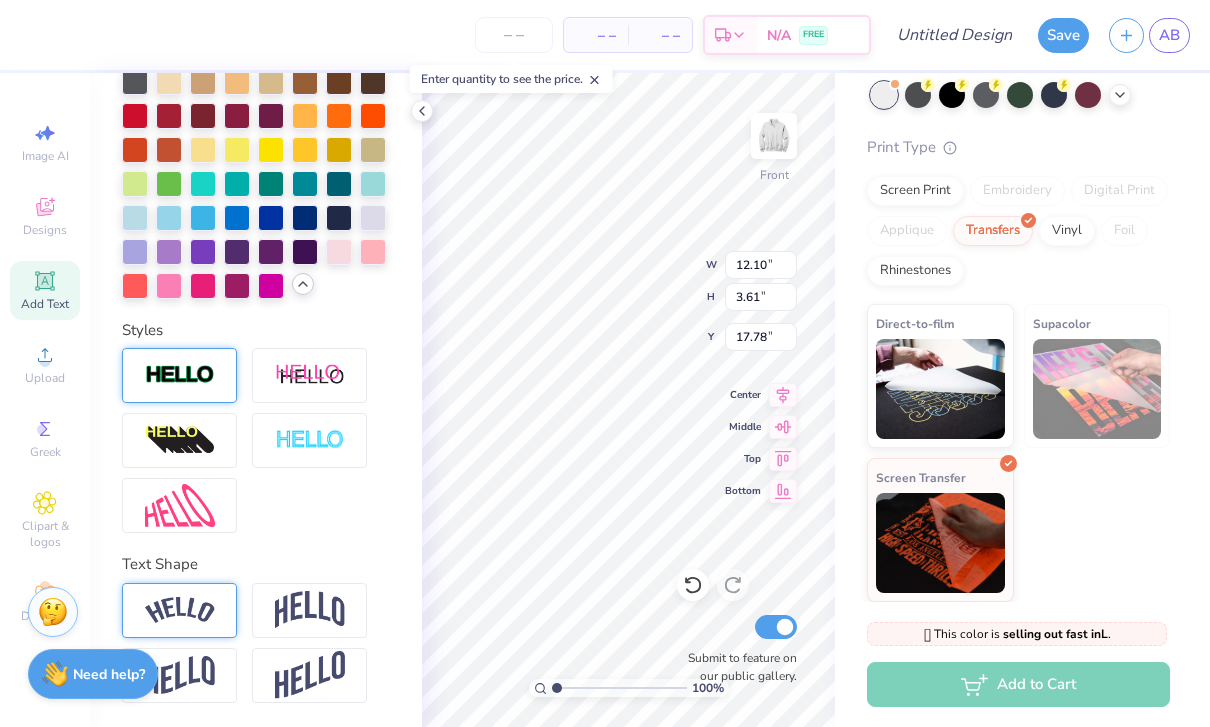 scroll, scrollTop: 106, scrollLeft: 0, axis: vertical 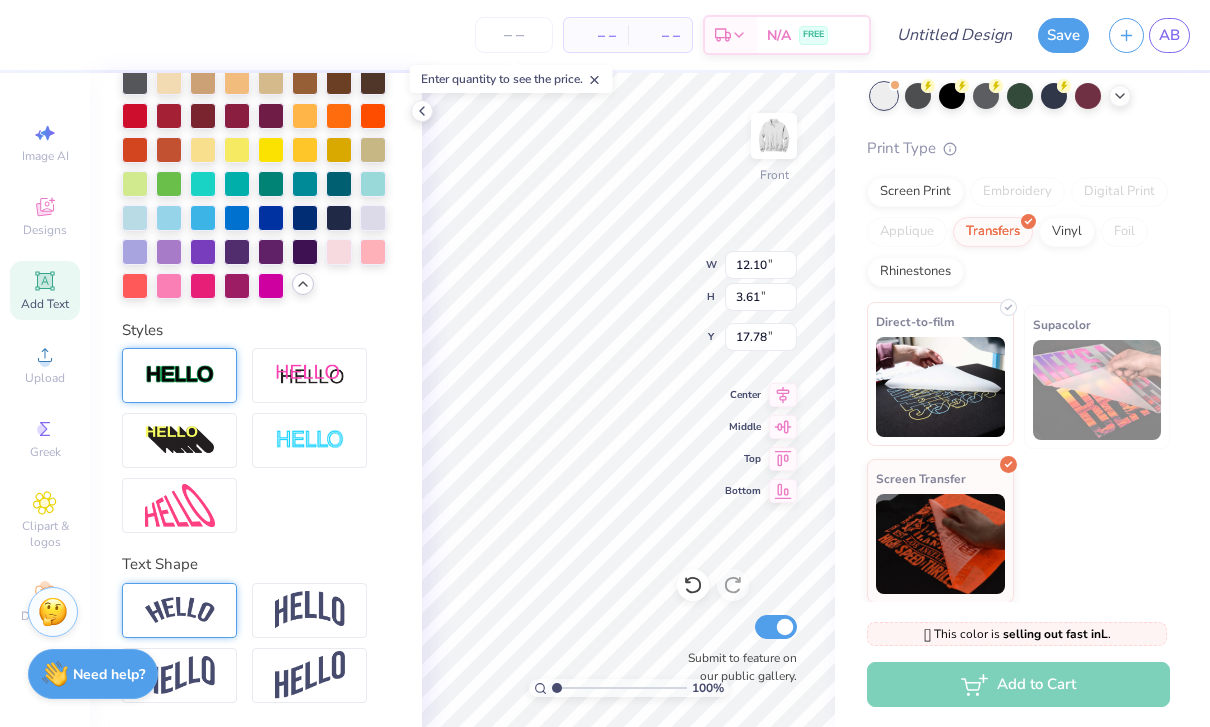 click at bounding box center (940, 387) 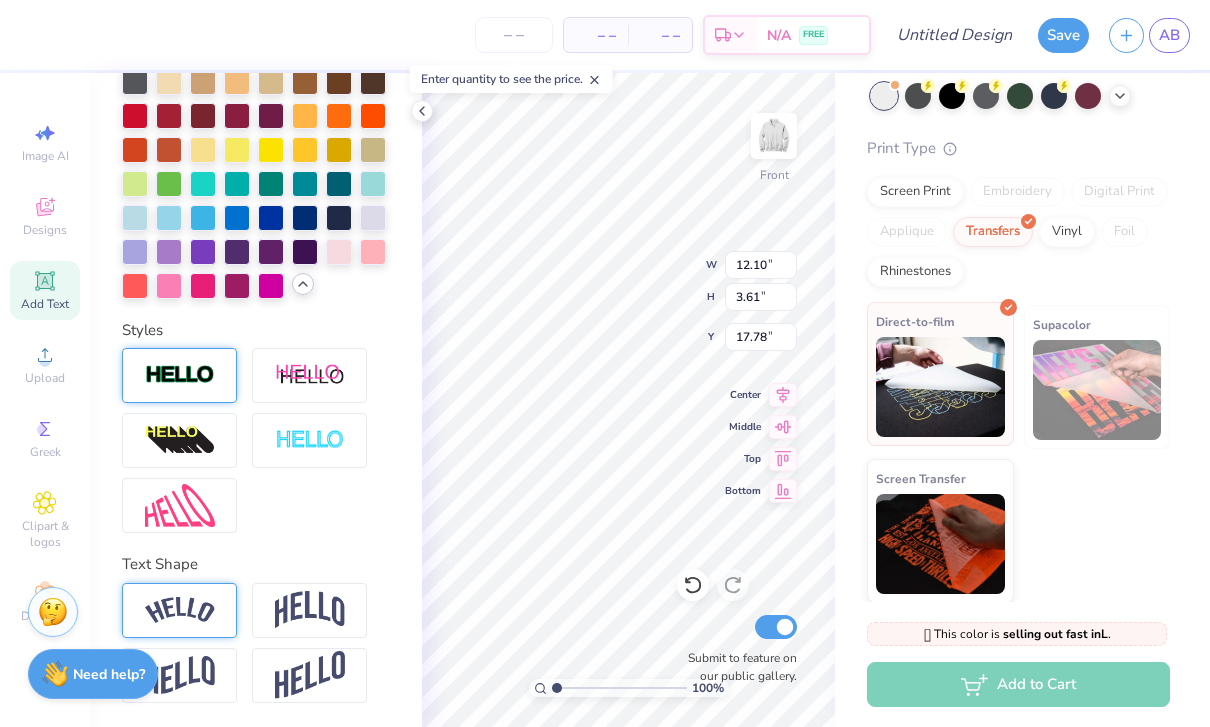 scroll, scrollTop: 0, scrollLeft: 2, axis: horizontal 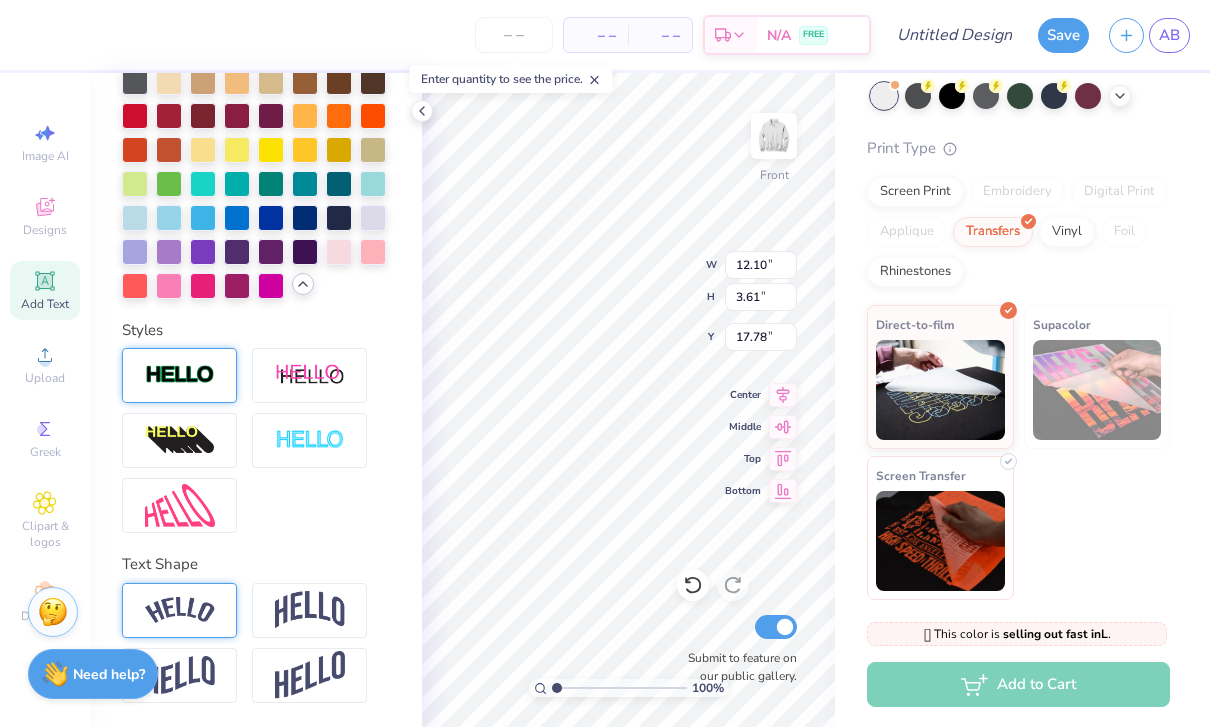 click at bounding box center (940, 541) 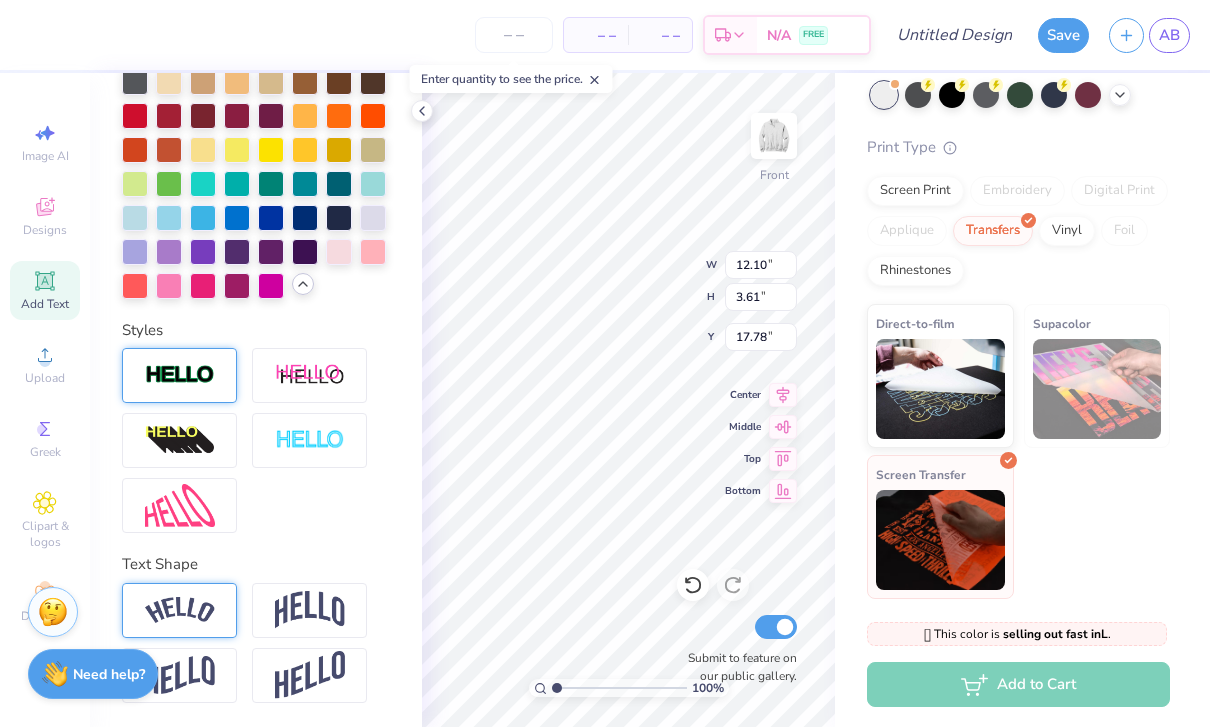 scroll, scrollTop: 106, scrollLeft: 0, axis: vertical 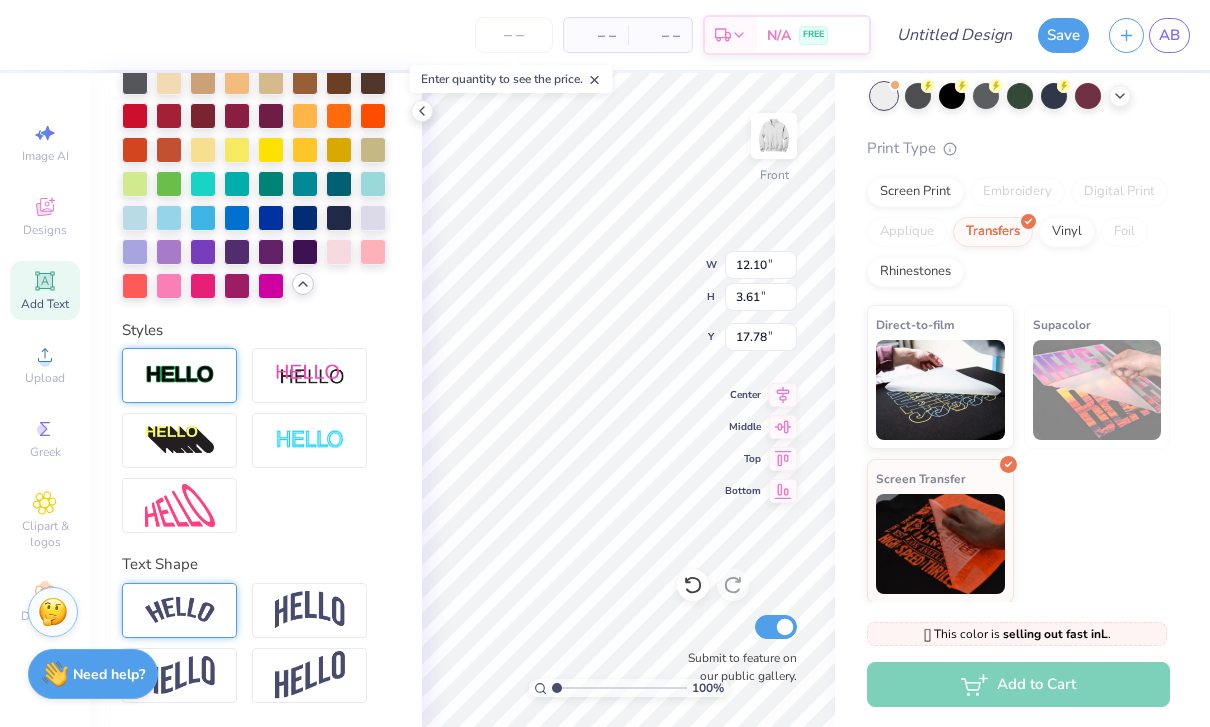 click at bounding box center [1097, 390] 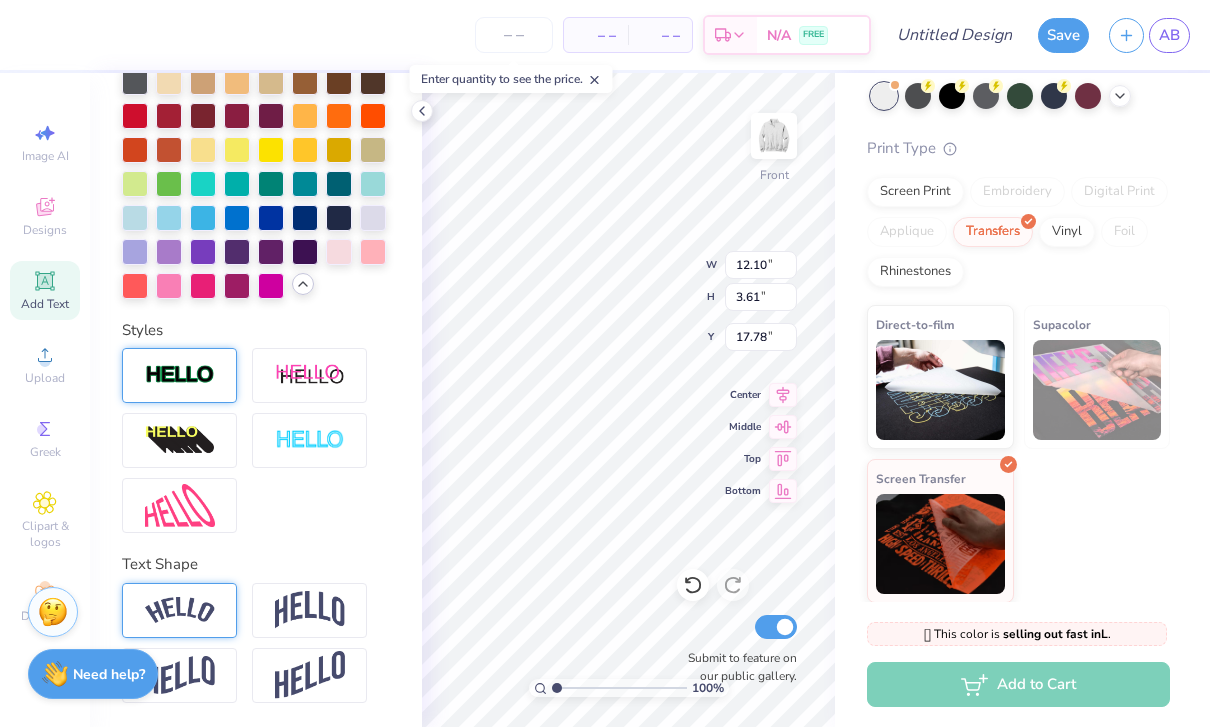 click on "Direct-to-film Supacolor Screen Transfer" at bounding box center [1018, 454] 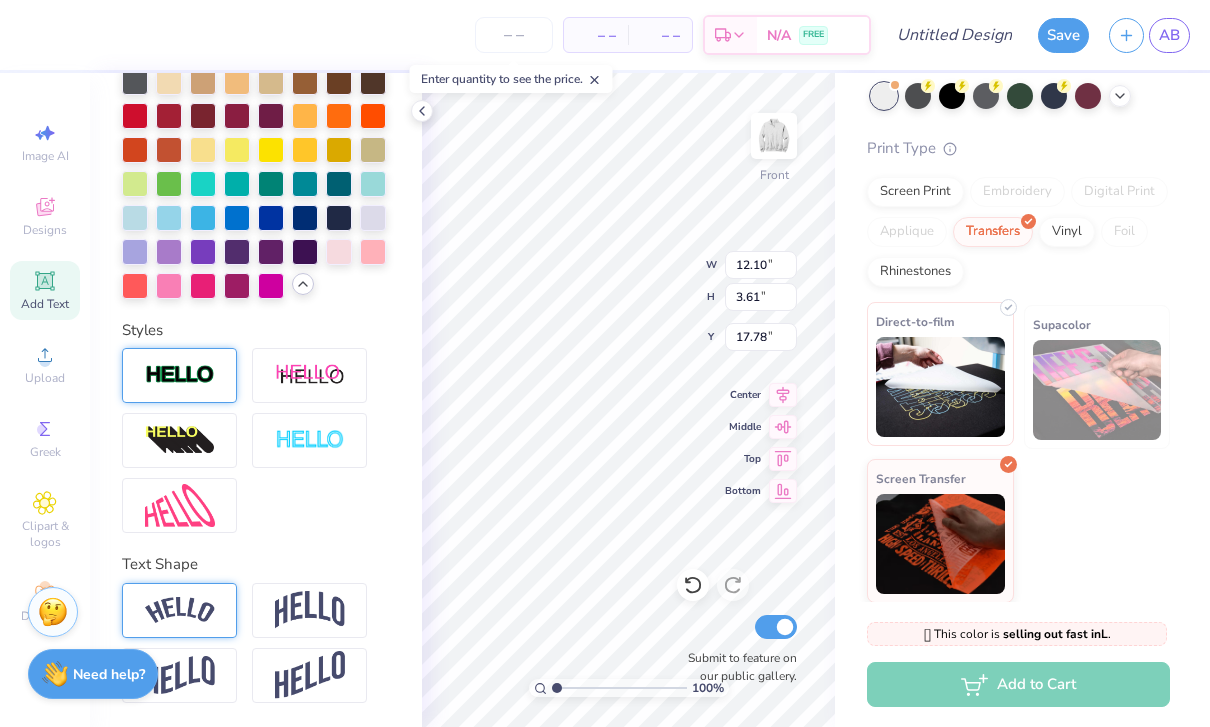 click at bounding box center (940, 387) 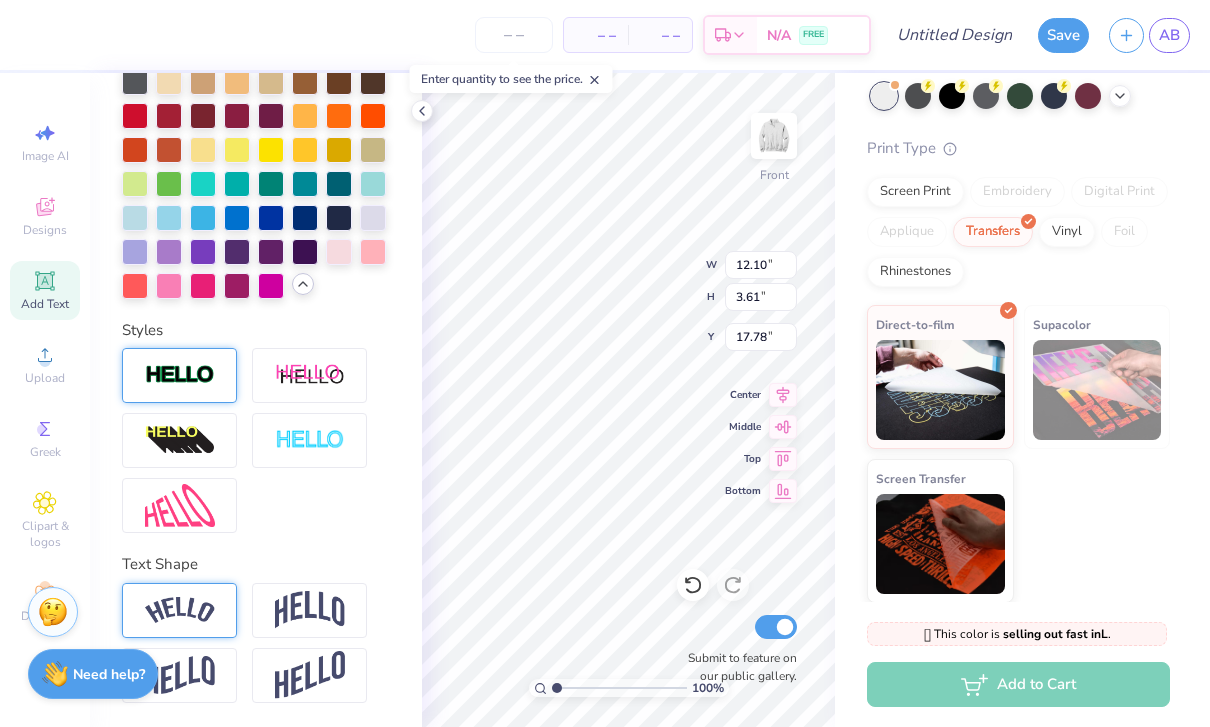 click at bounding box center [180, 375] 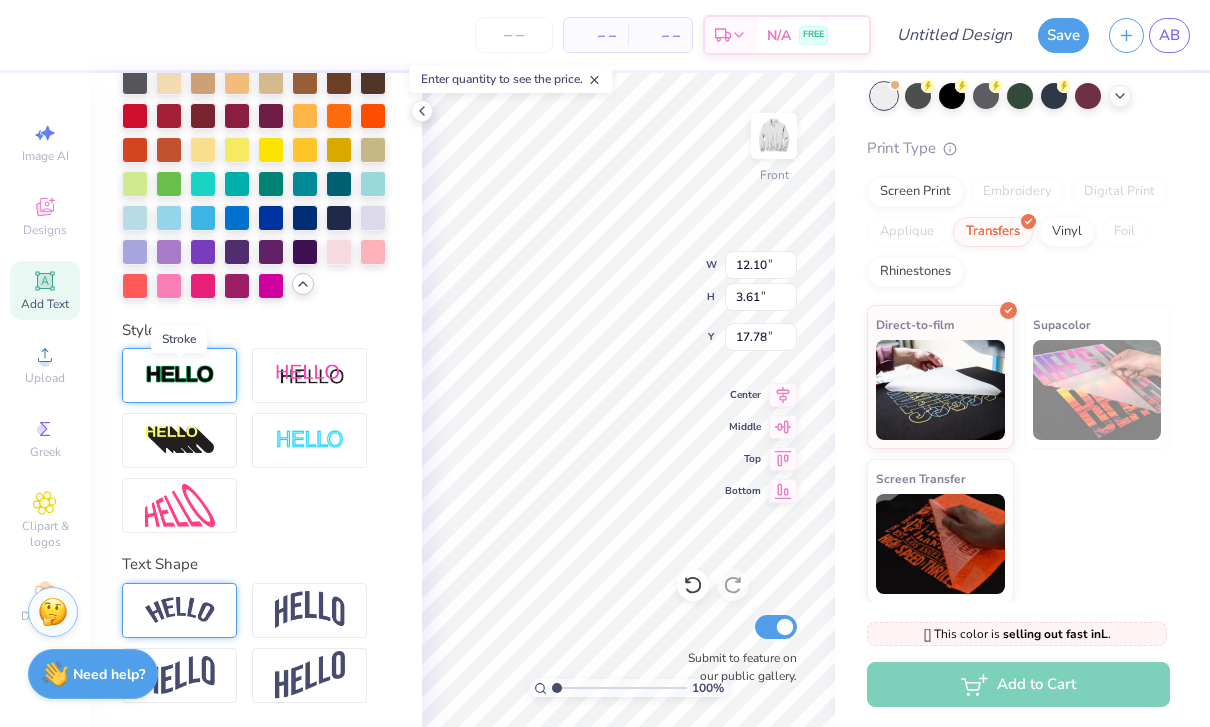 click at bounding box center [180, 375] 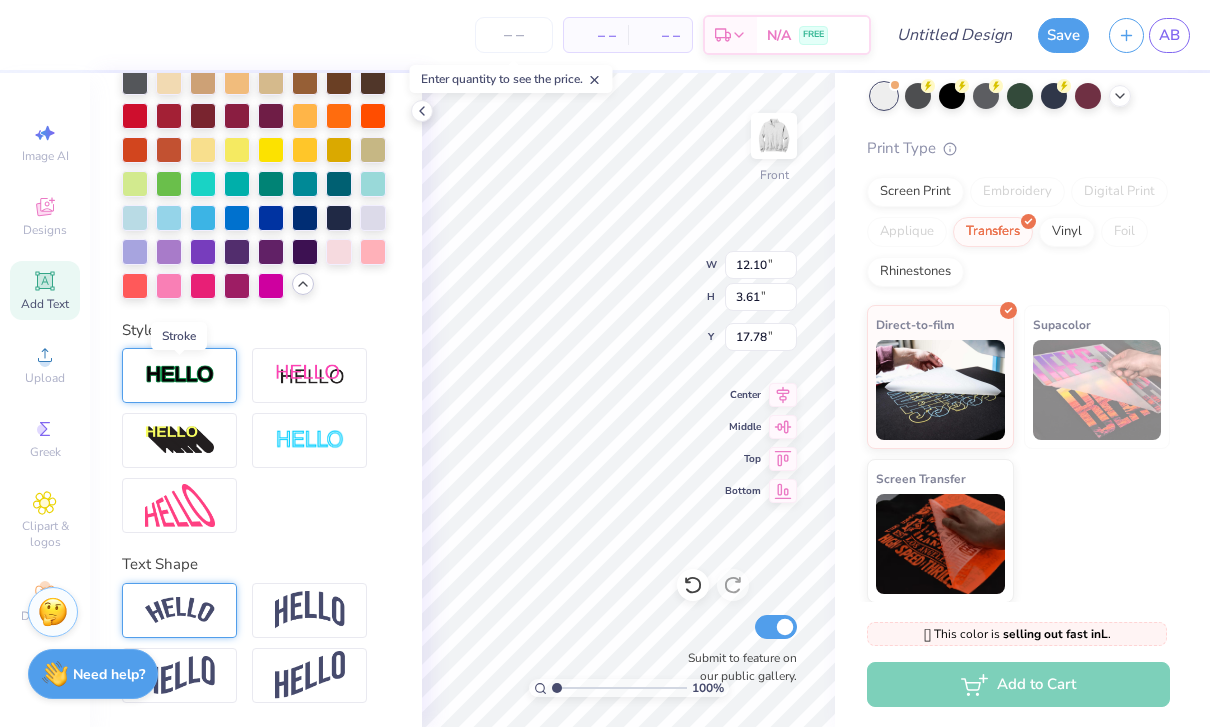 scroll, scrollTop: 675, scrollLeft: 0, axis: vertical 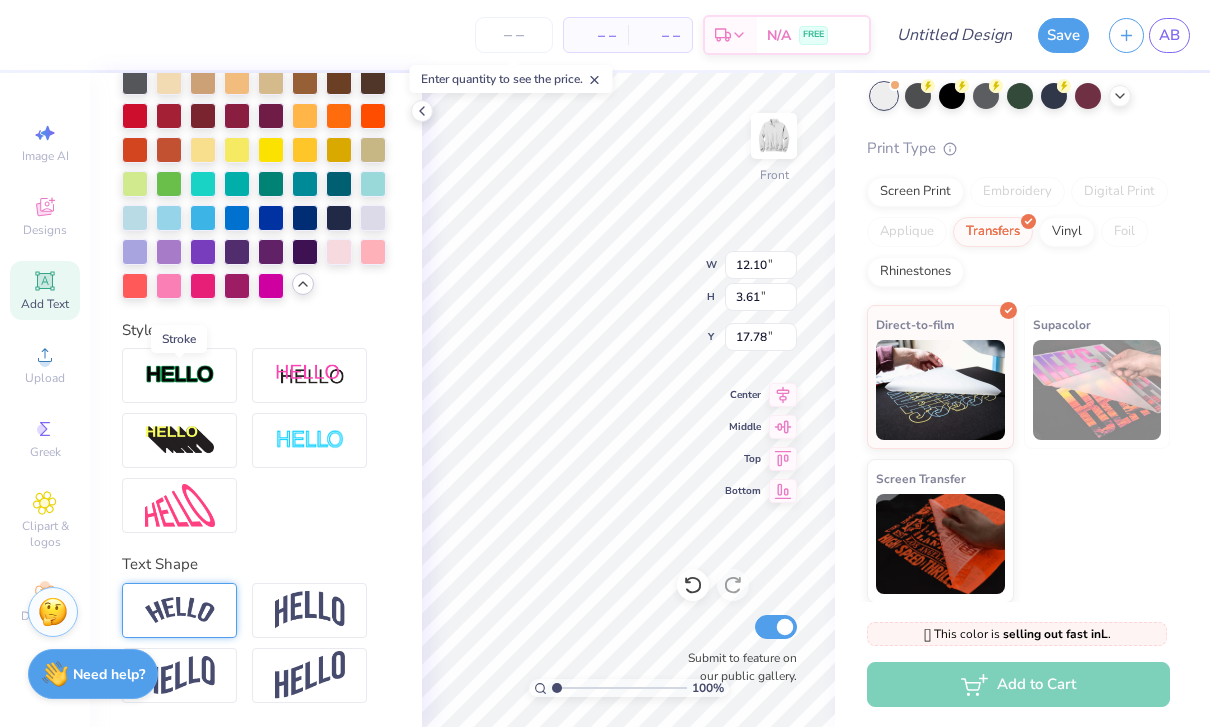 click on "Stroke" at bounding box center (179, 339) 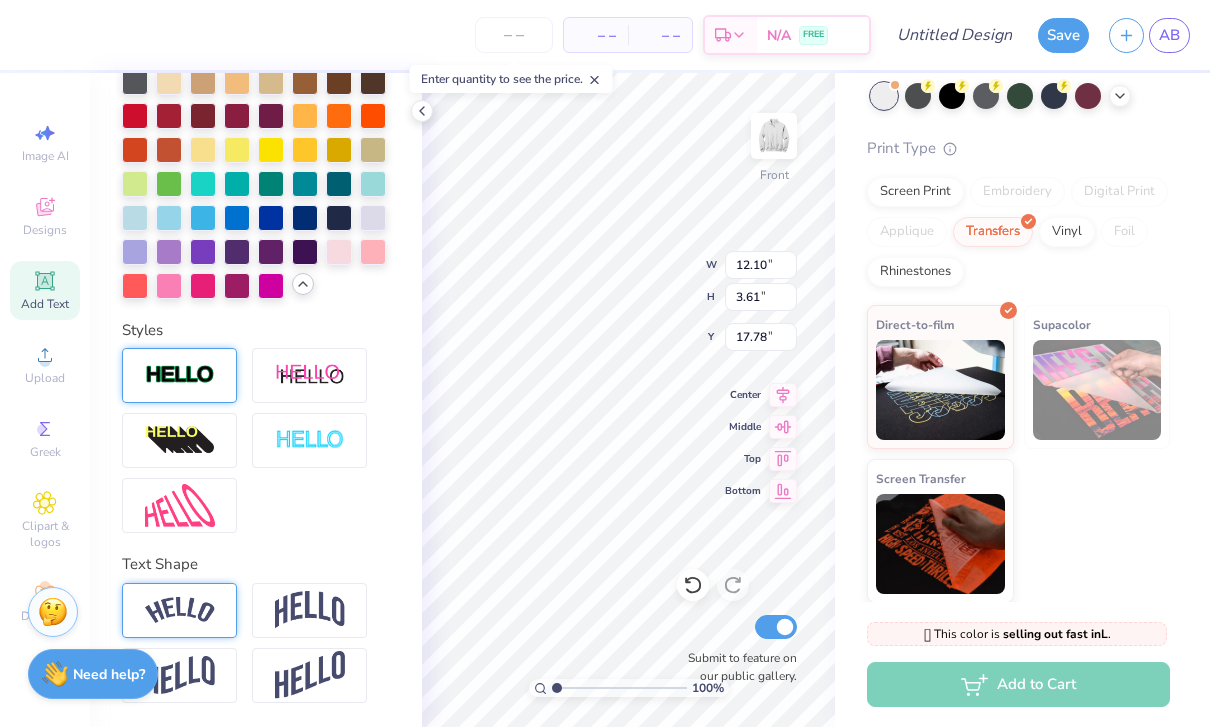 click at bounding box center (180, 375) 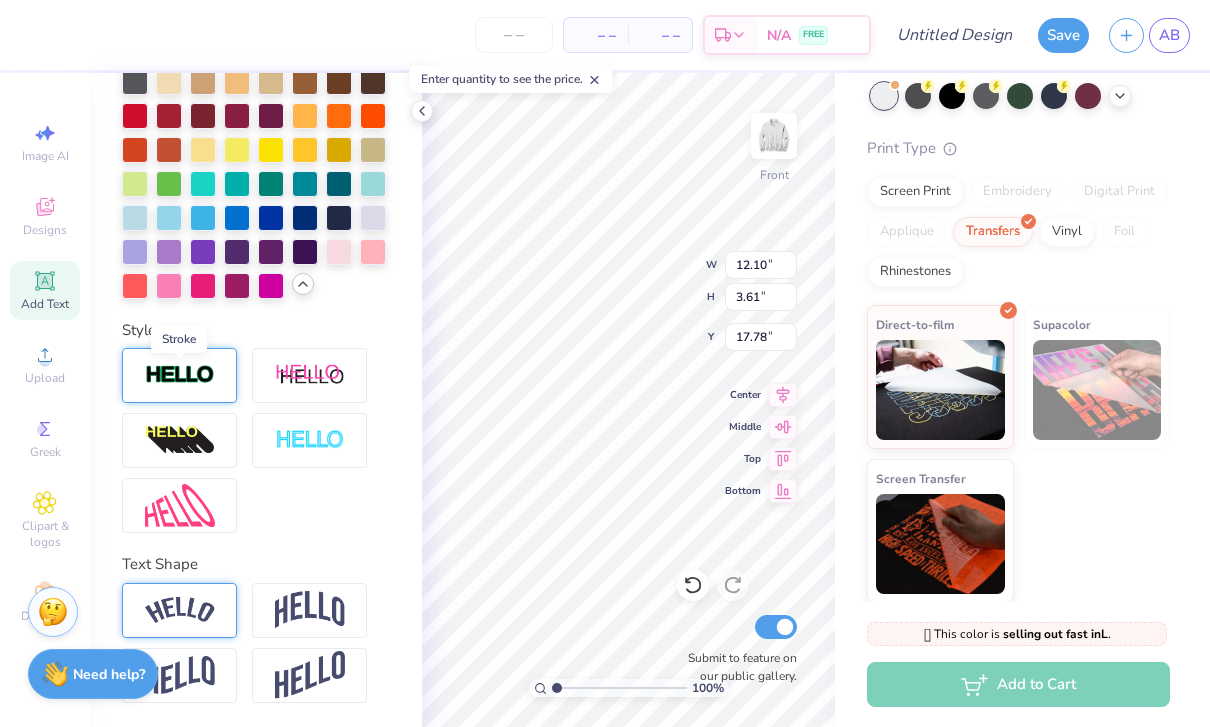 click at bounding box center (180, 375) 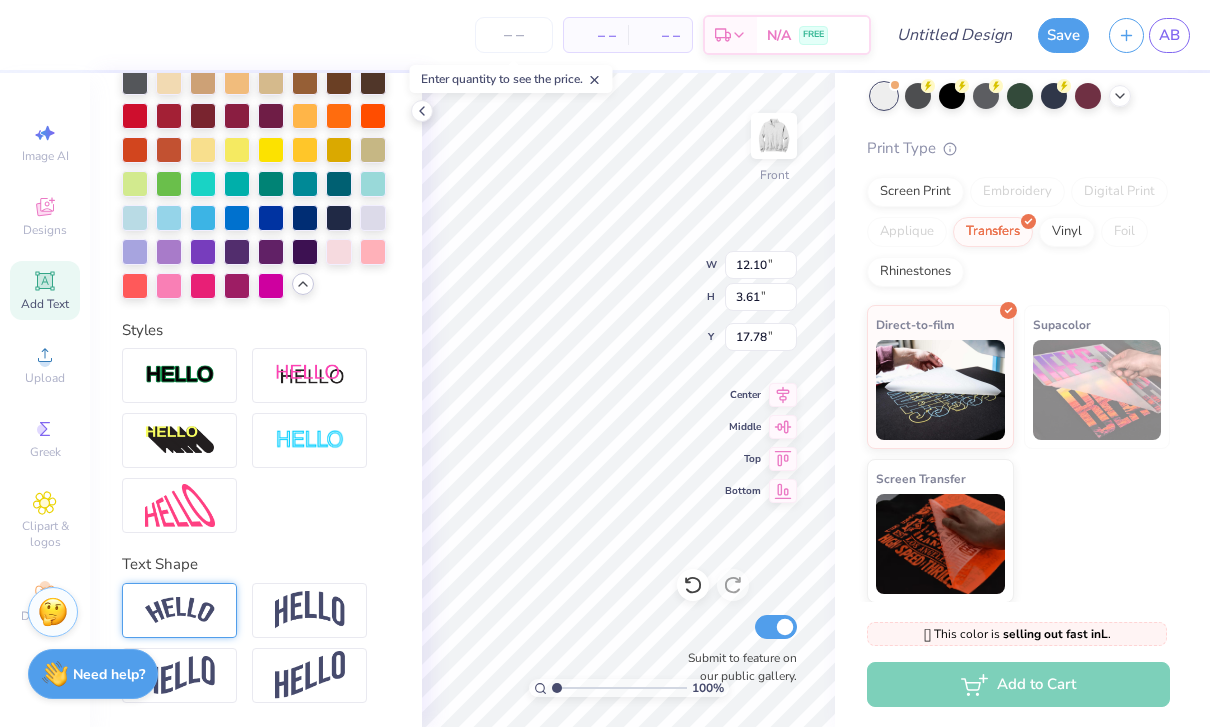 click at bounding box center [256, 440] 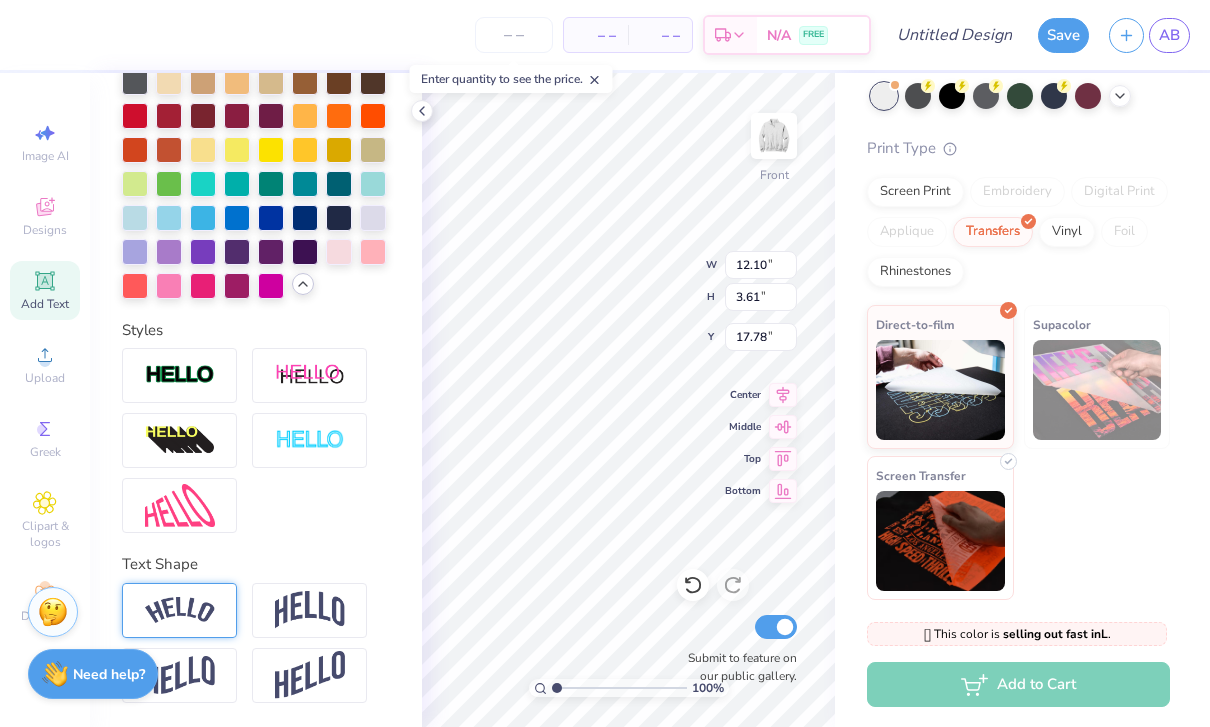 click at bounding box center [940, 541] 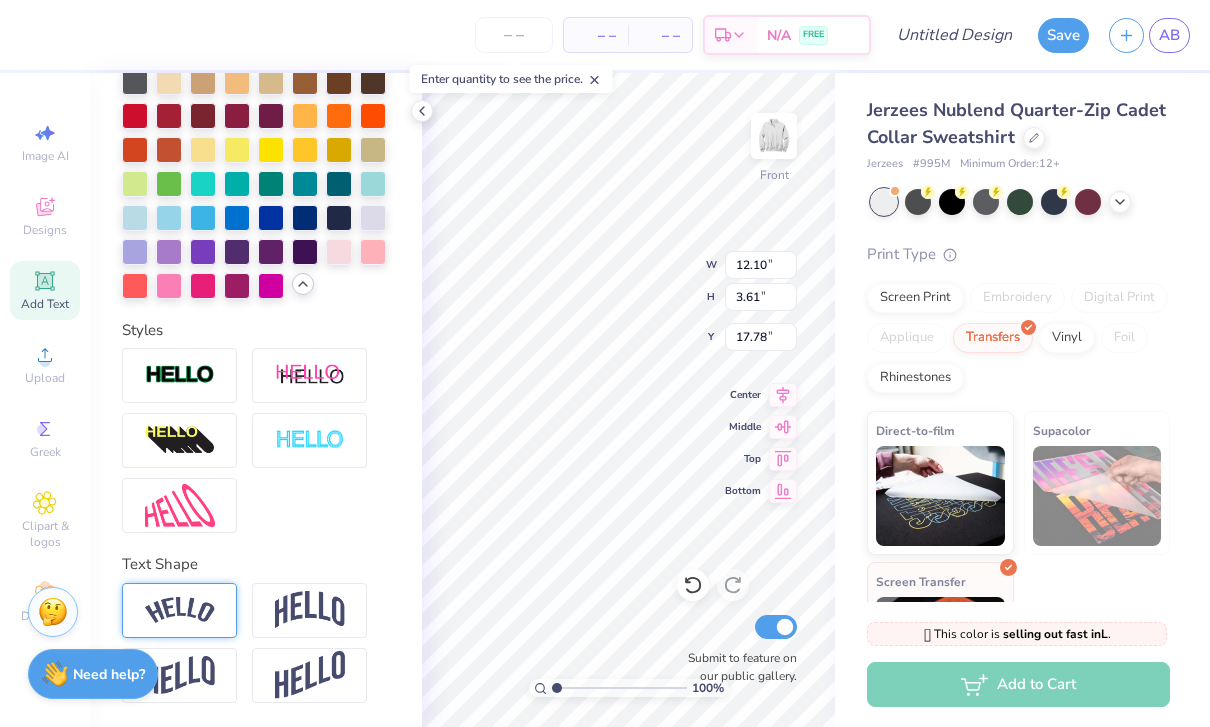 scroll, scrollTop: 0, scrollLeft: 0, axis: both 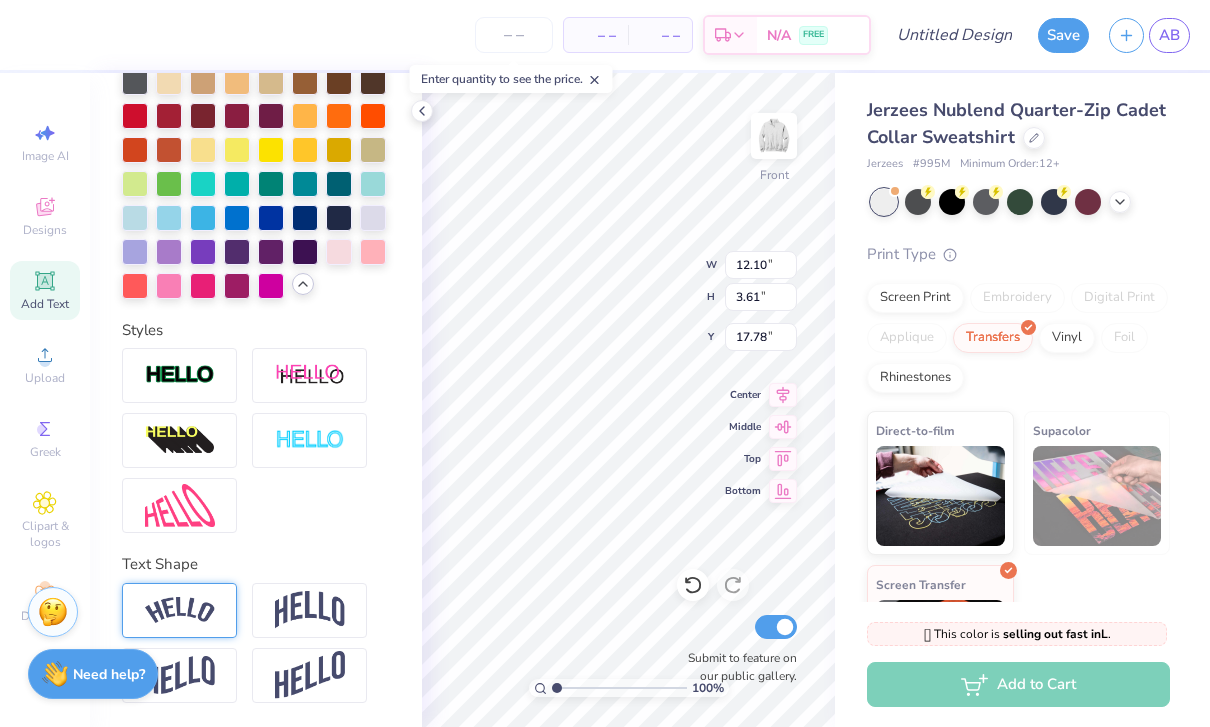 click 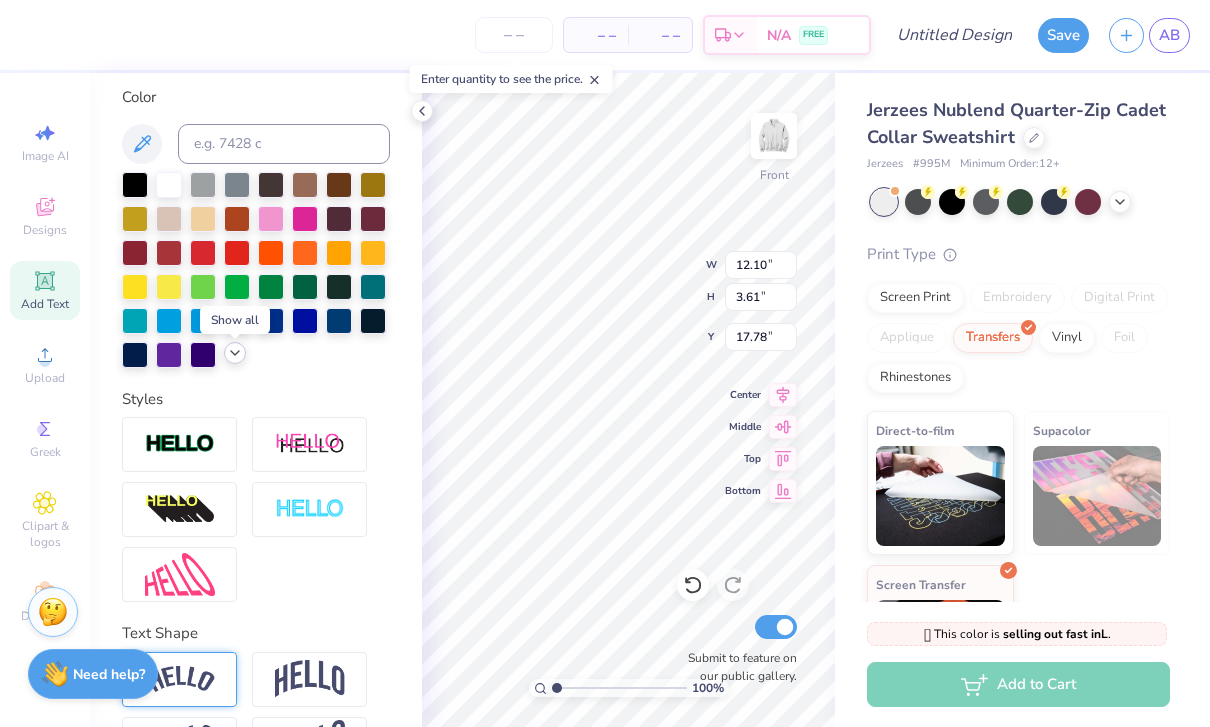 scroll, scrollTop: 366, scrollLeft: 0, axis: vertical 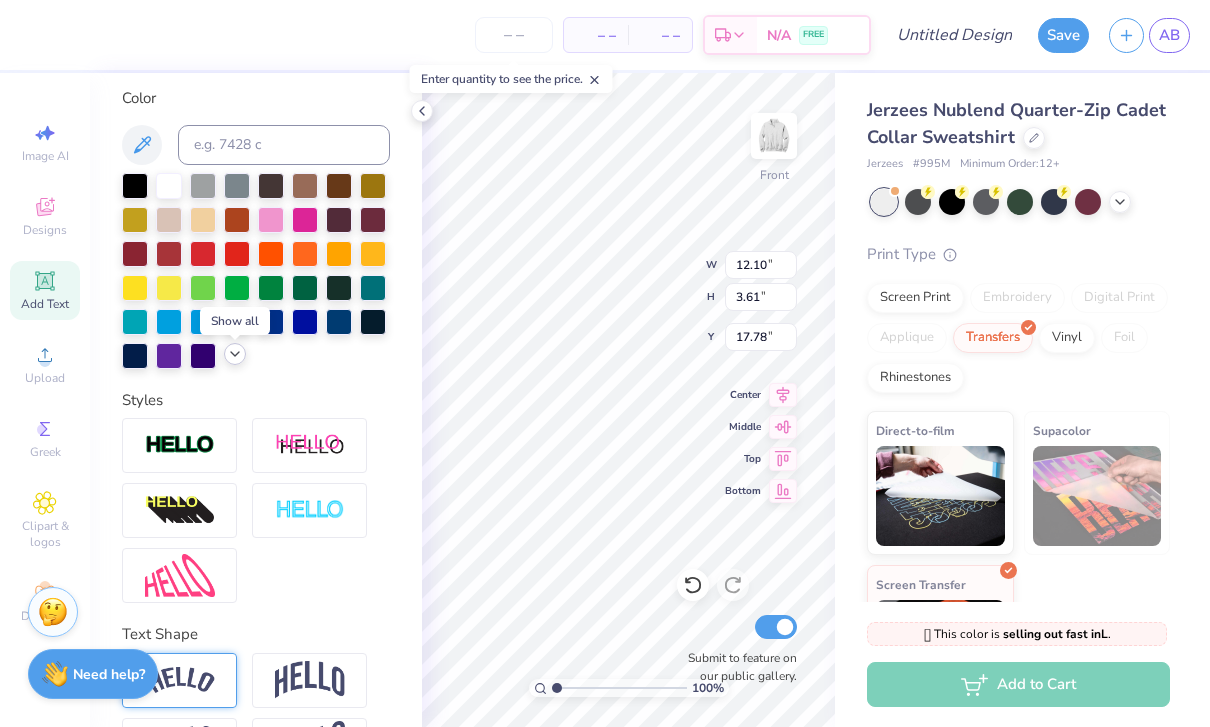 click 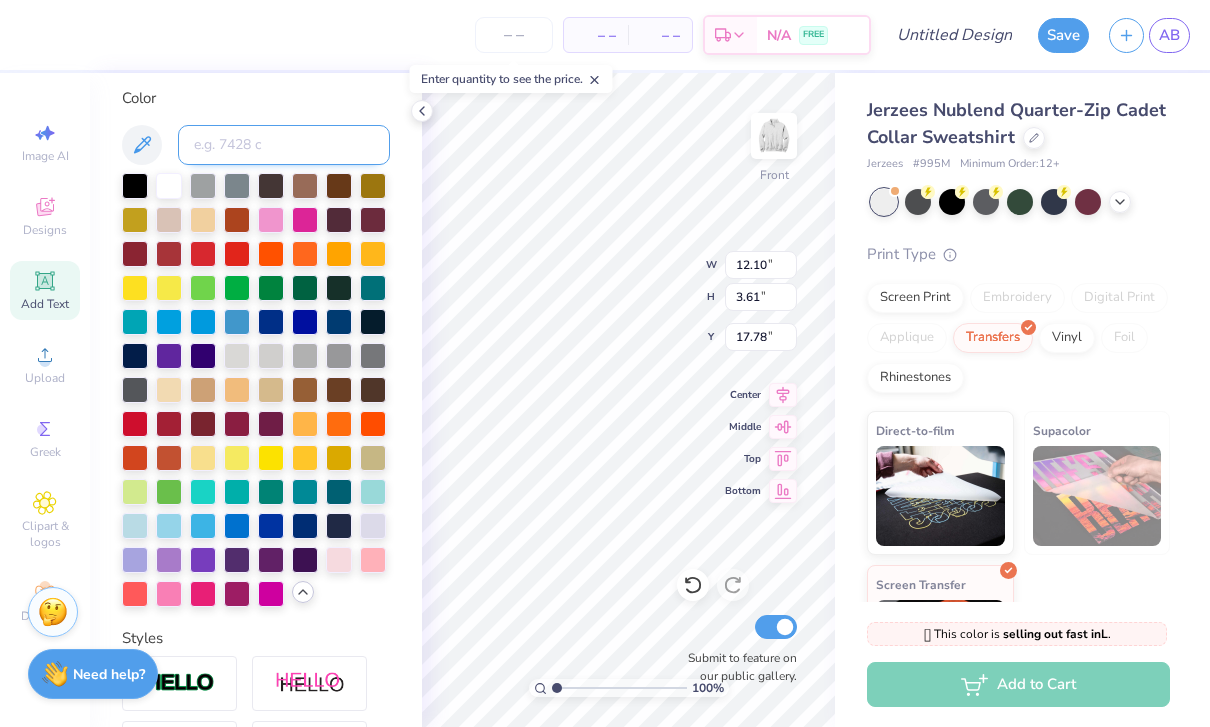 click at bounding box center [284, 145] 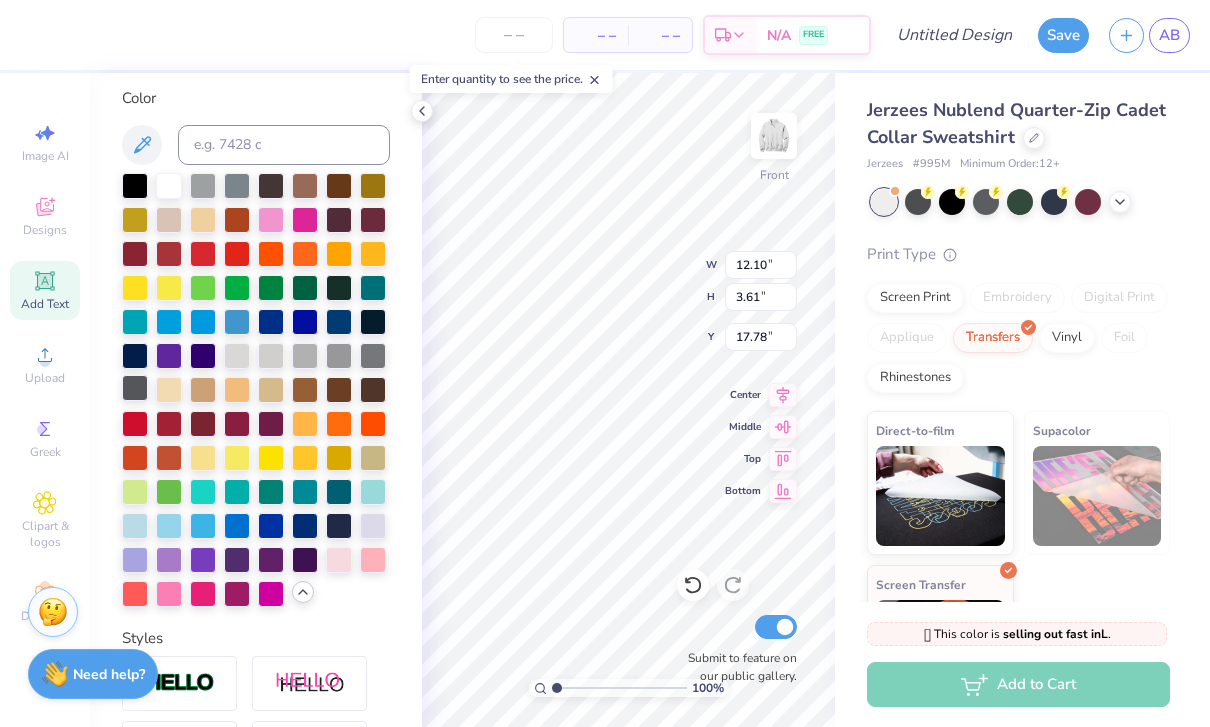click at bounding box center [135, 388] 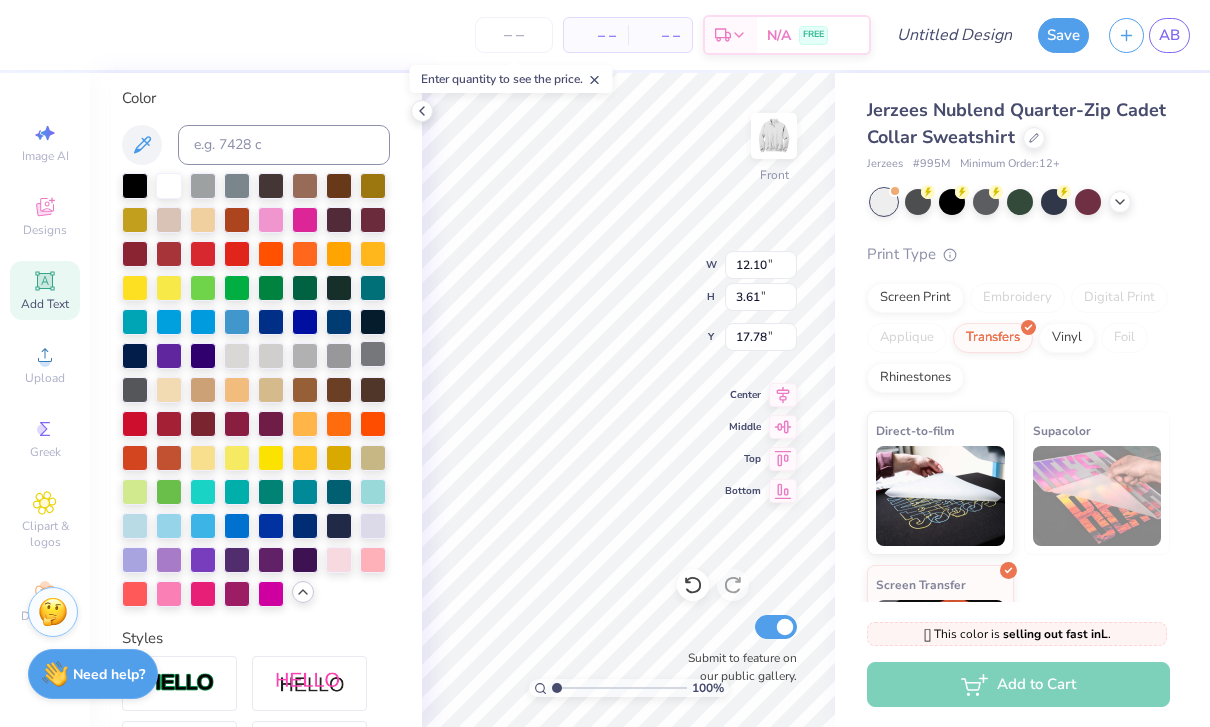 click at bounding box center (373, 354) 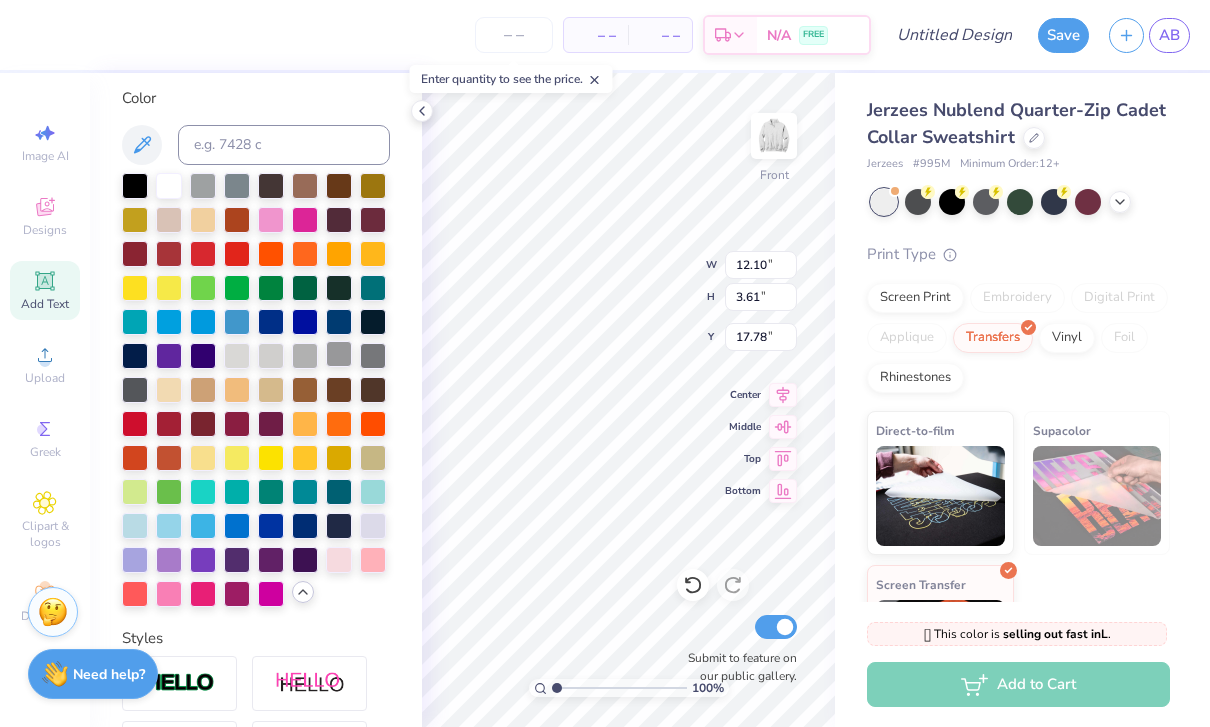 click at bounding box center (339, 354) 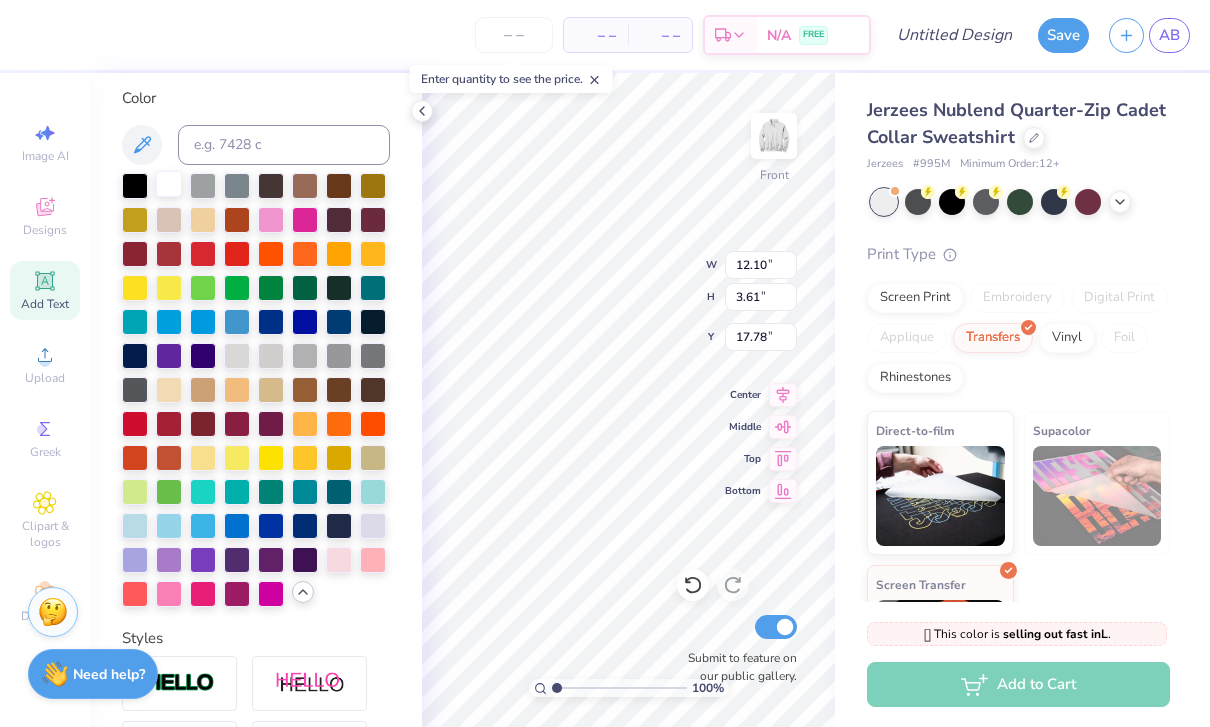 click at bounding box center (169, 184) 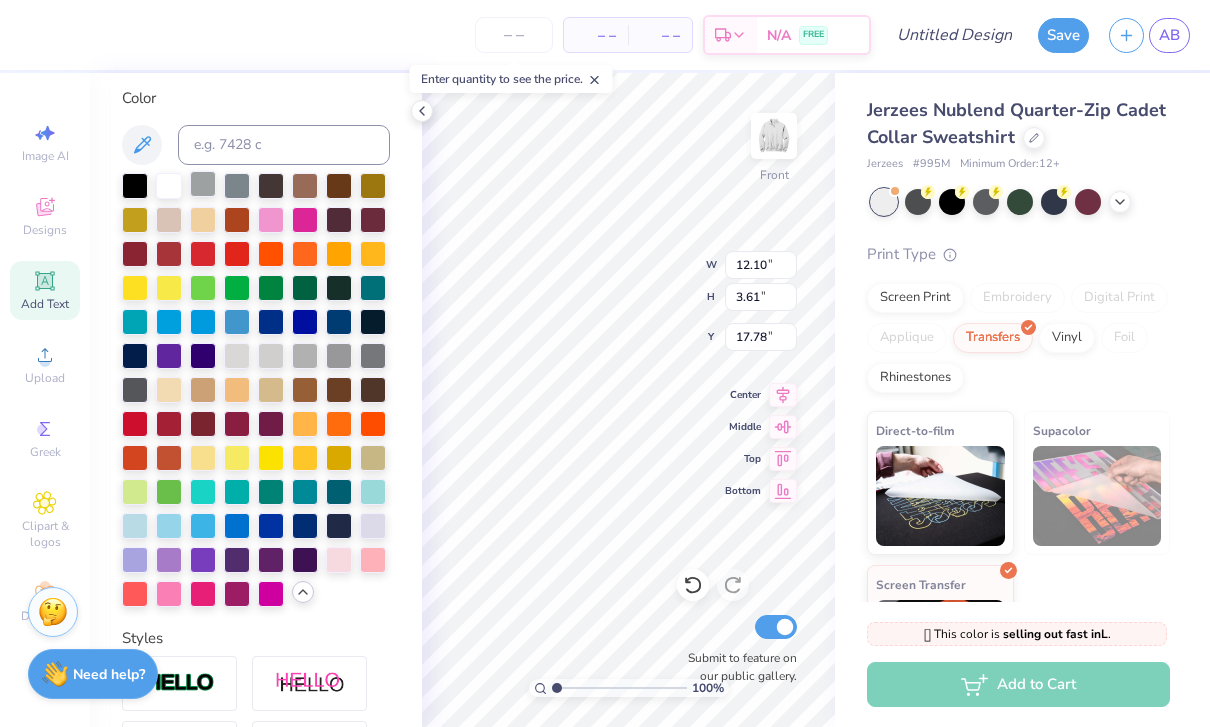 click at bounding box center (203, 184) 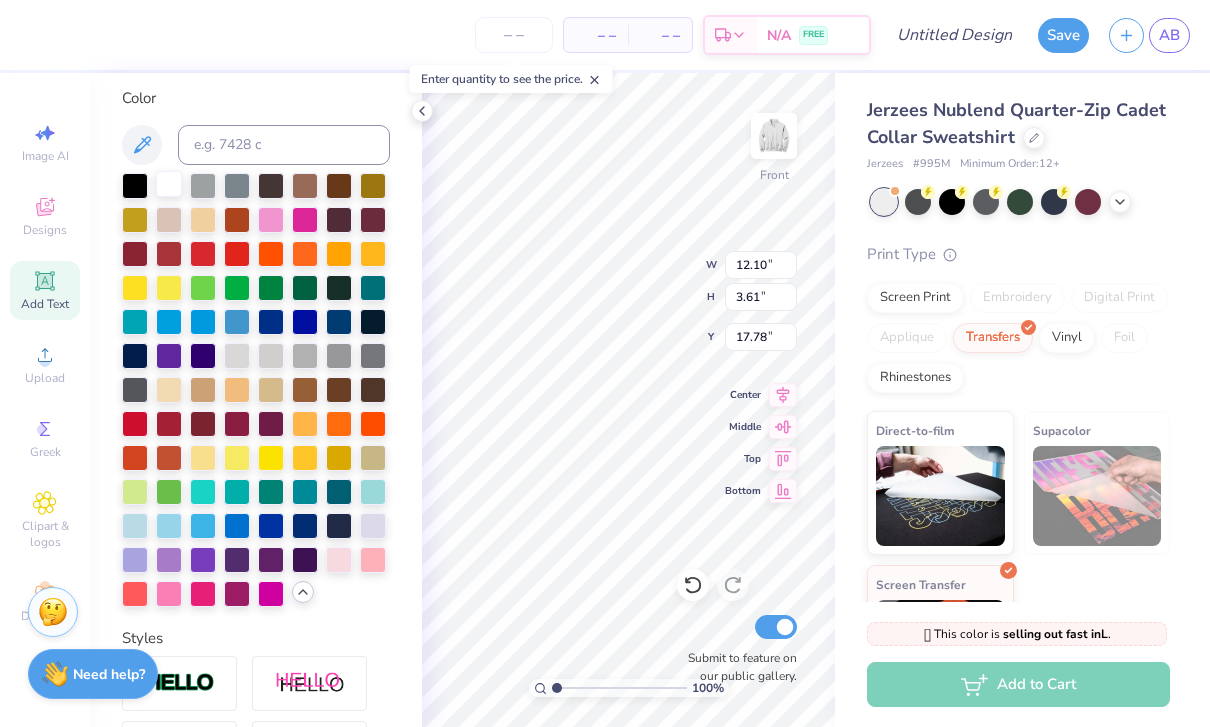 click at bounding box center (169, 184) 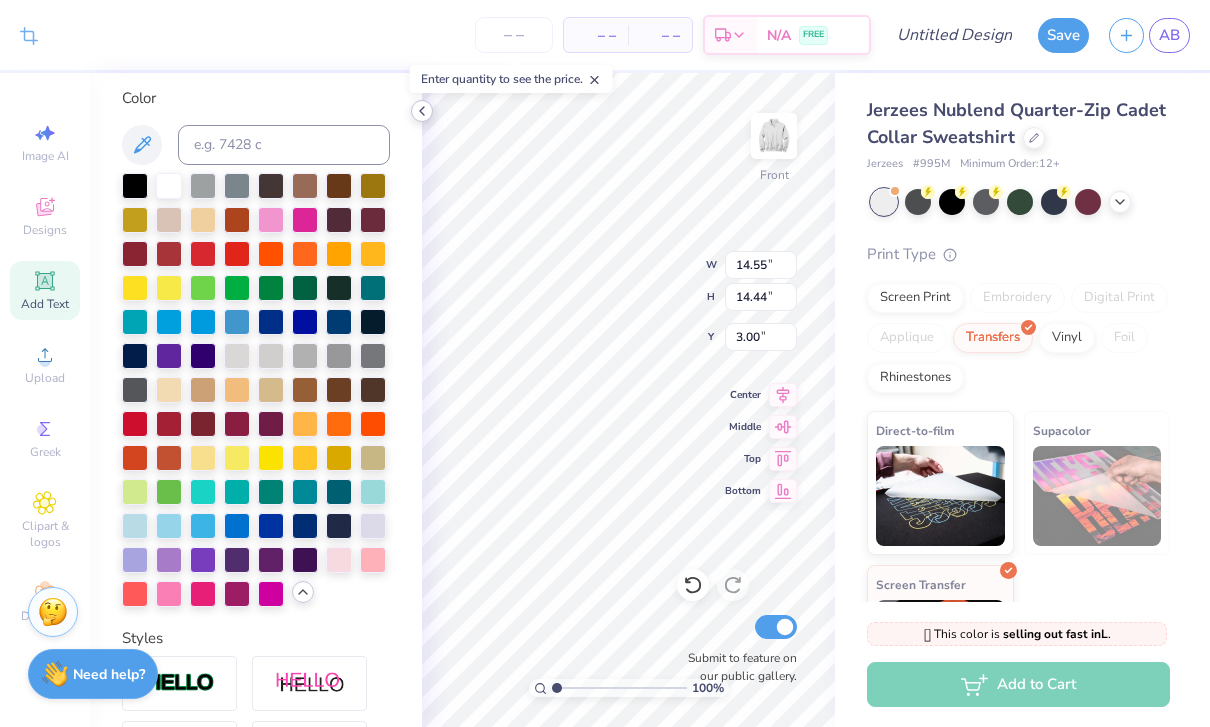 click 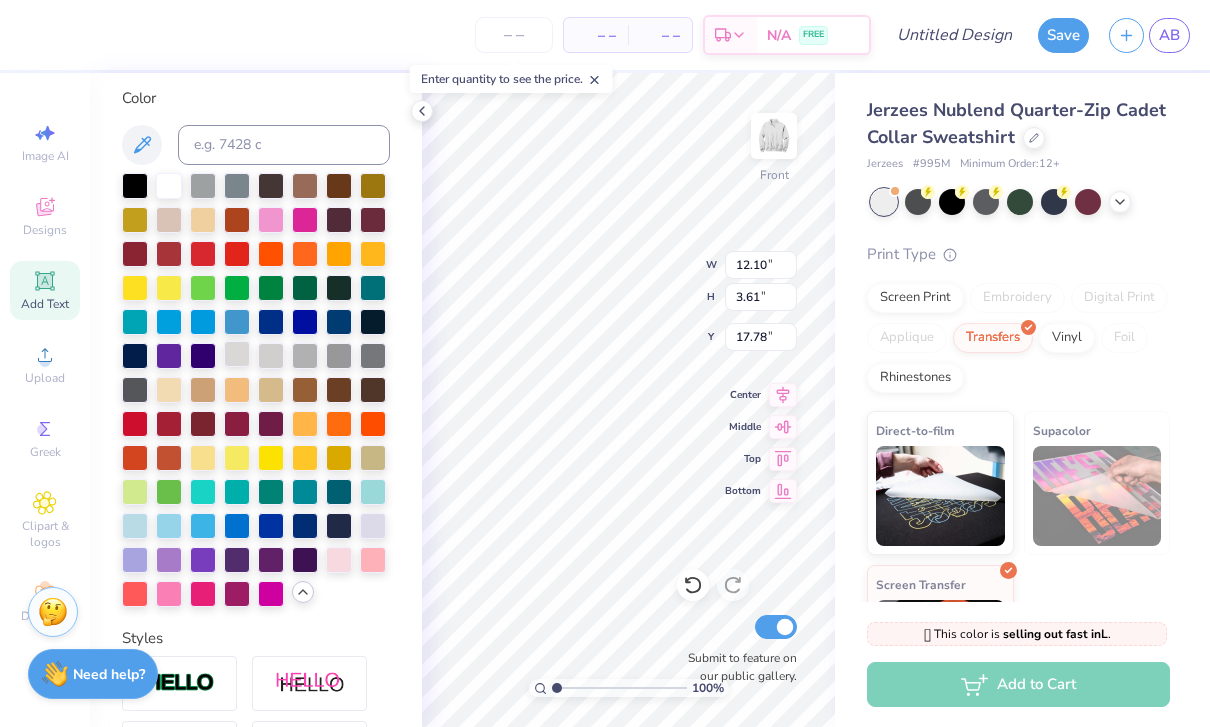 click at bounding box center [237, 354] 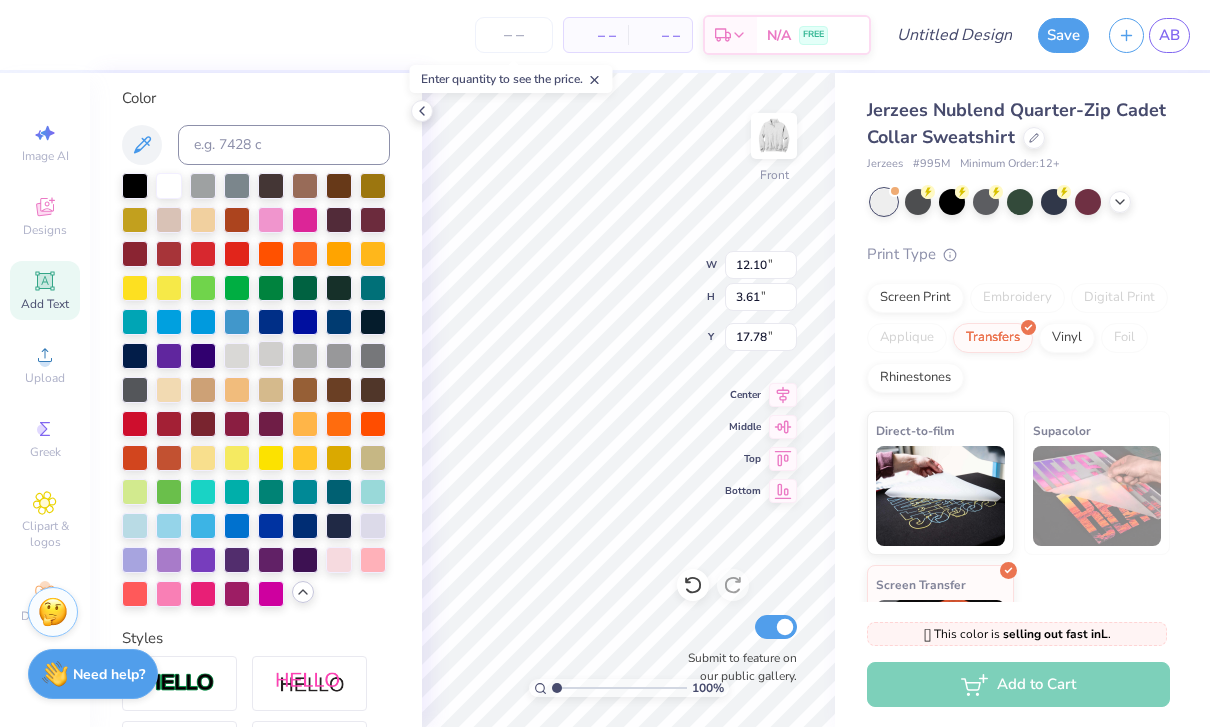 click at bounding box center [271, 354] 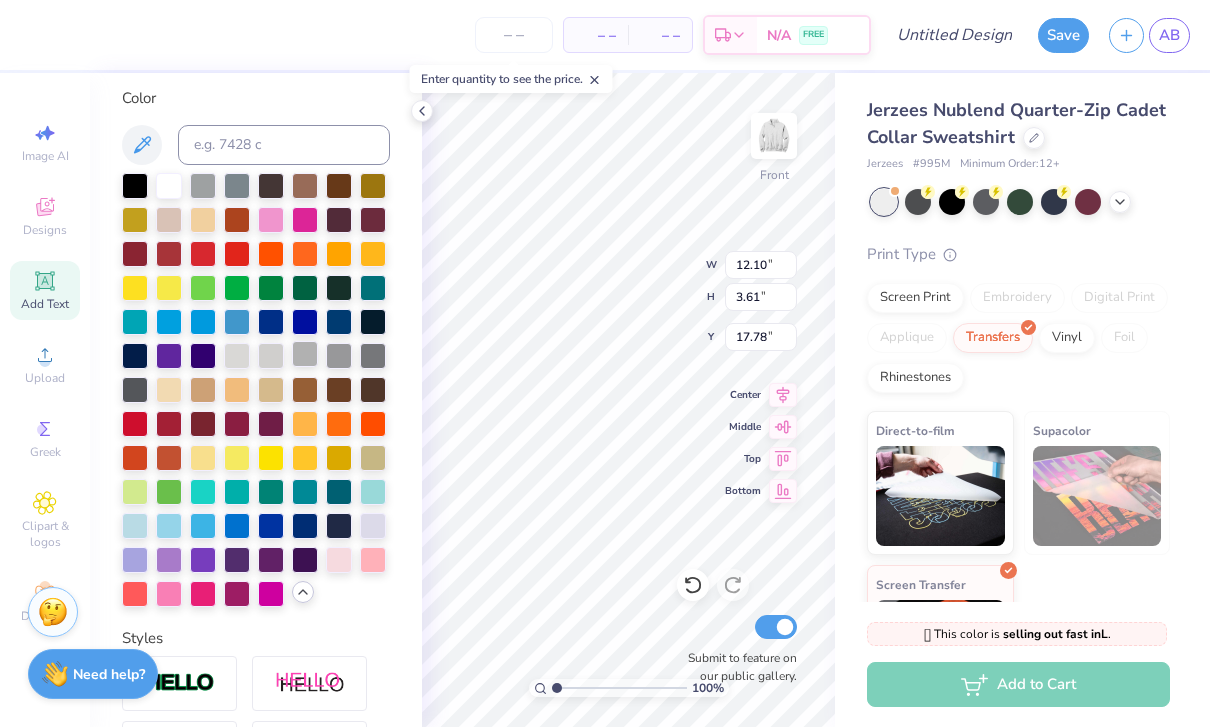 click at bounding box center [305, 354] 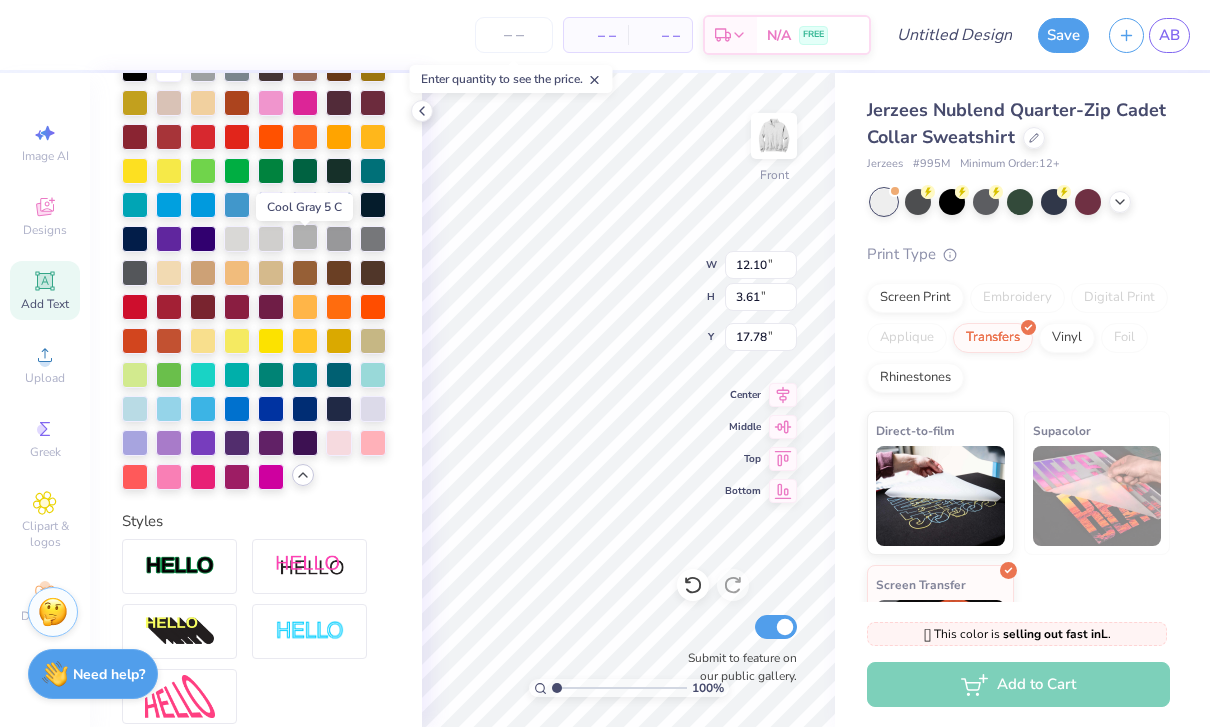 scroll, scrollTop: 484, scrollLeft: 0, axis: vertical 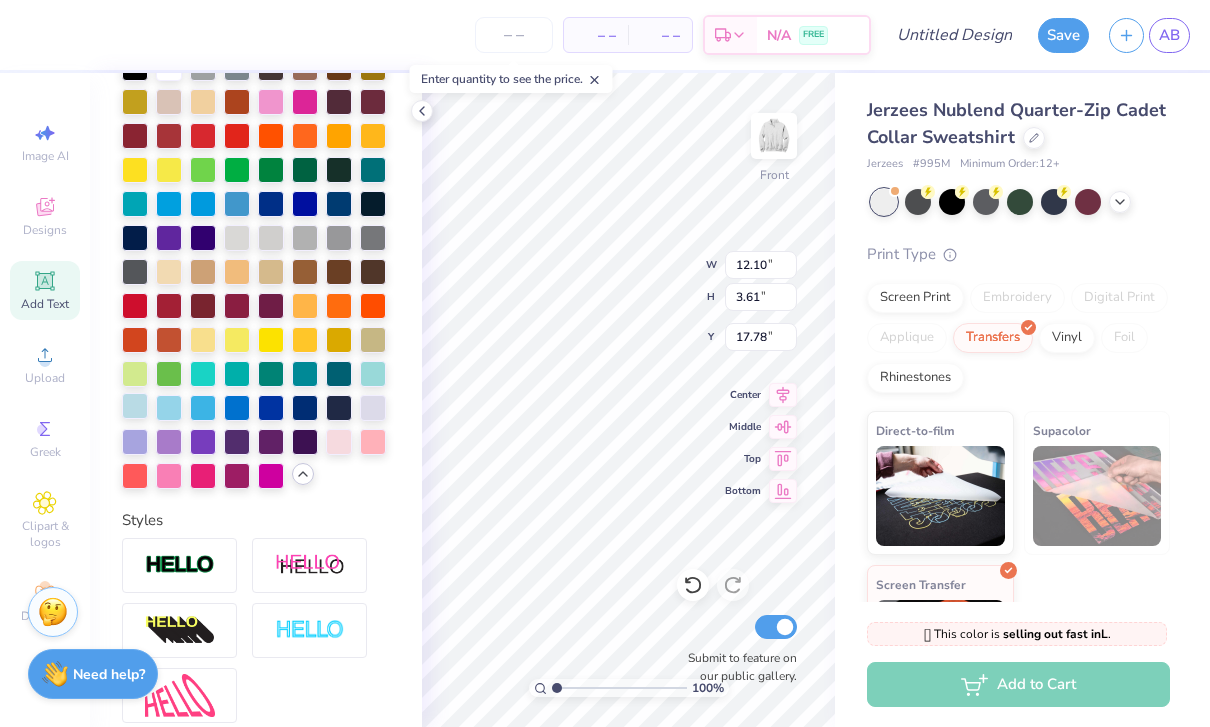 click at bounding box center [135, 406] 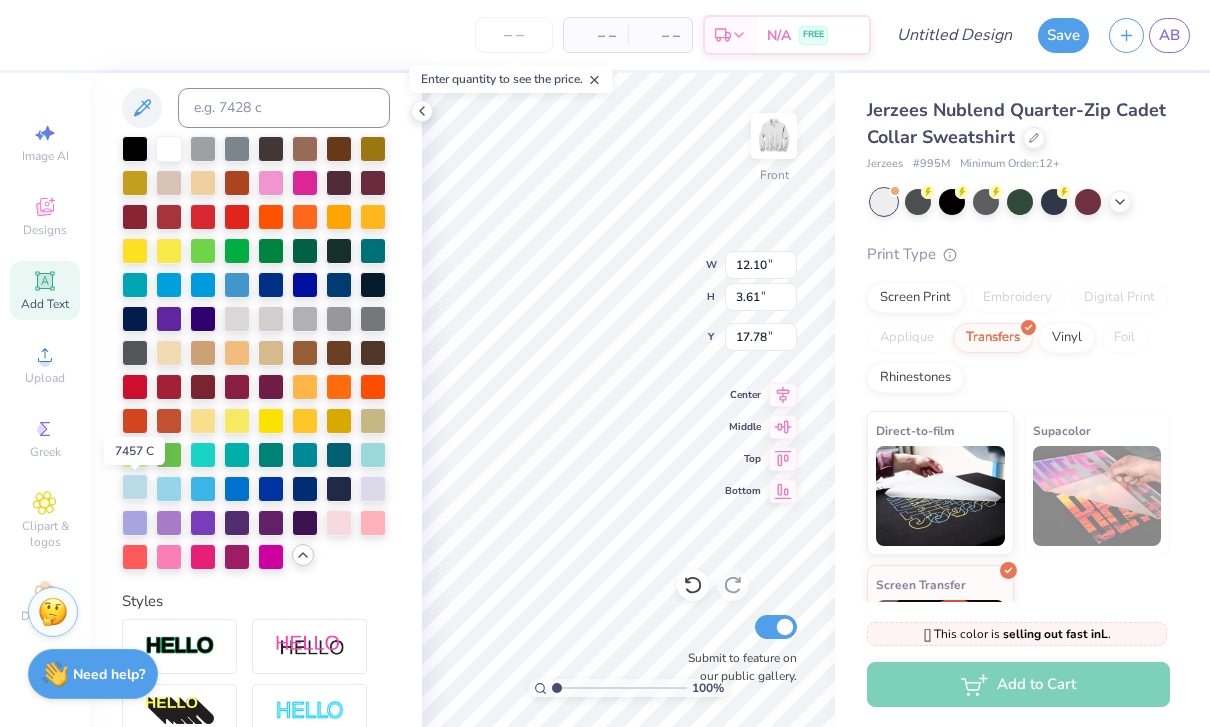 scroll, scrollTop: 406, scrollLeft: 0, axis: vertical 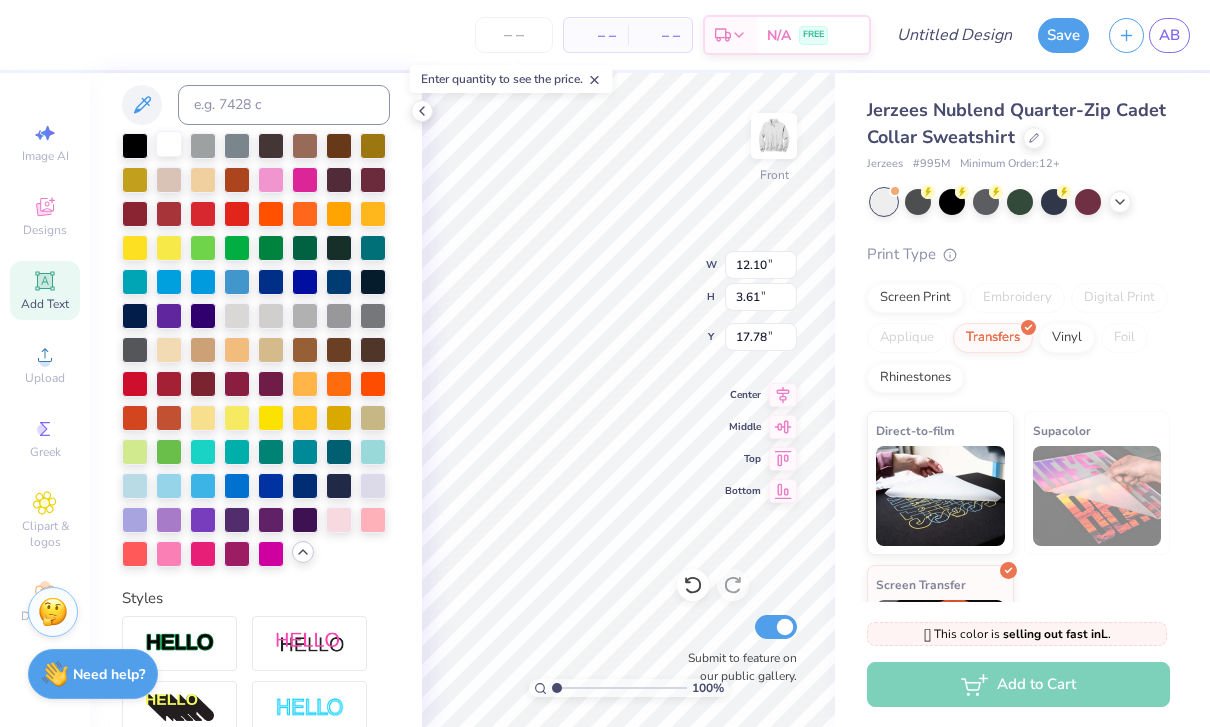 click at bounding box center [169, 144] 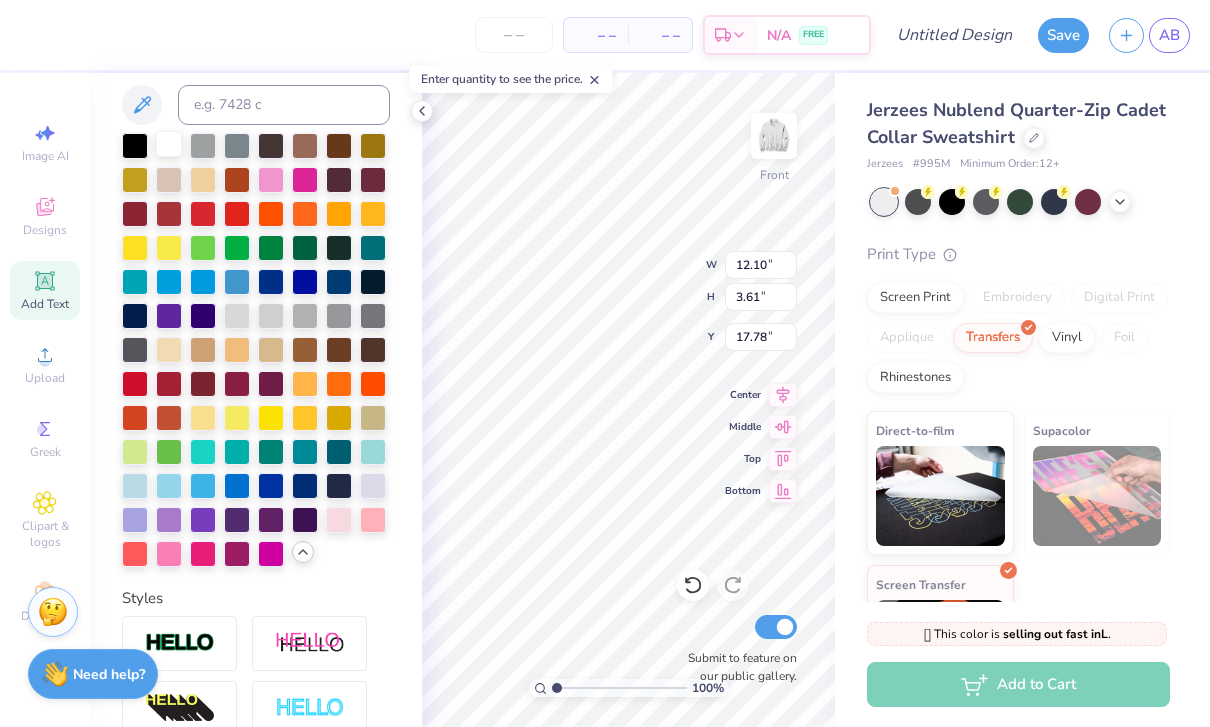 scroll, scrollTop: 0, scrollLeft: 2, axis: horizontal 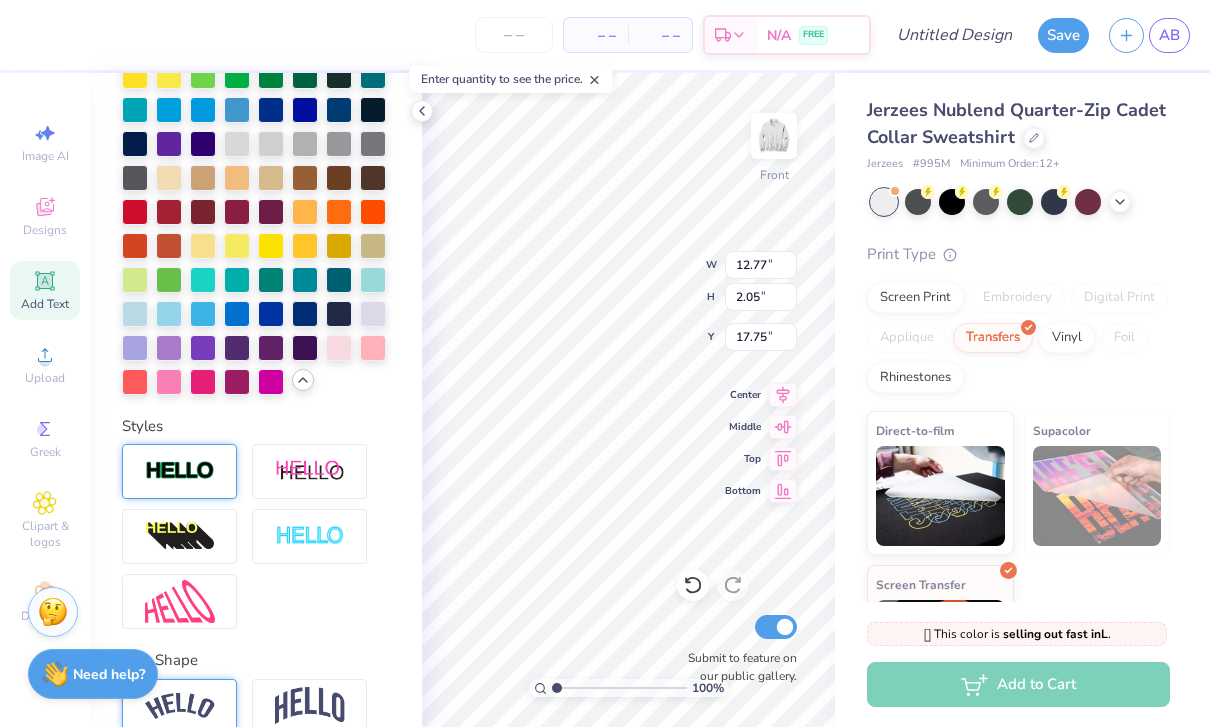click at bounding box center (180, 471) 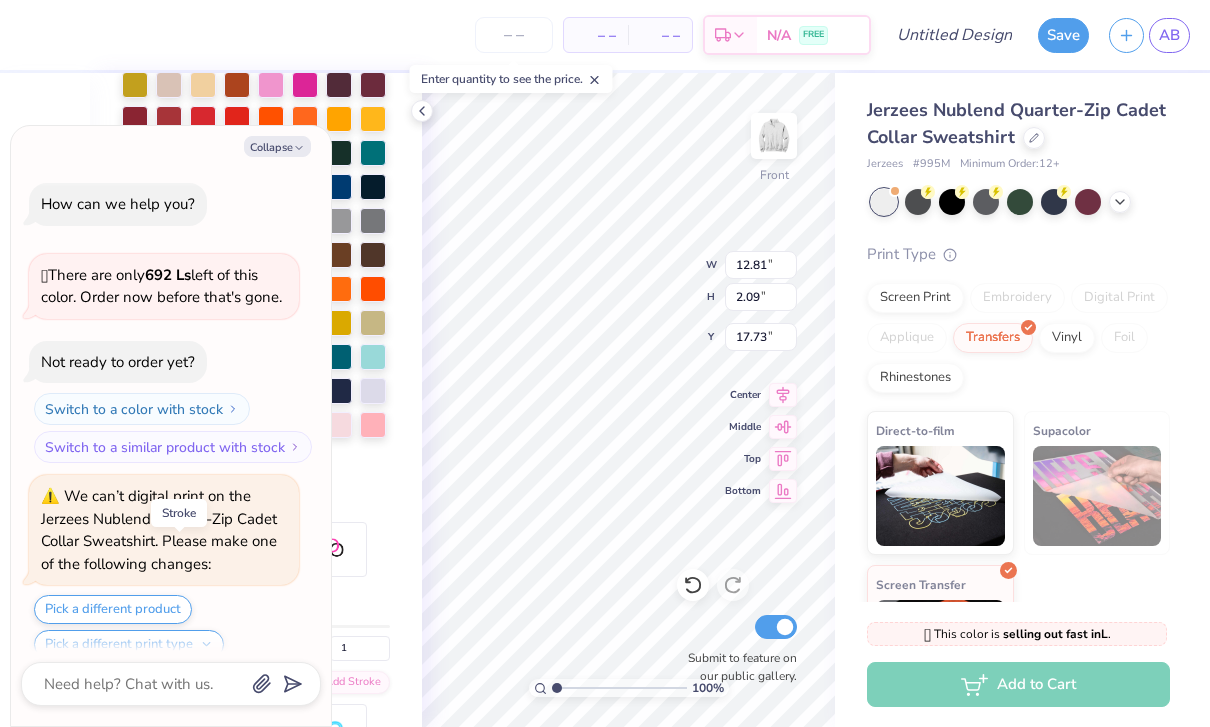 scroll, scrollTop: 3188, scrollLeft: 0, axis: vertical 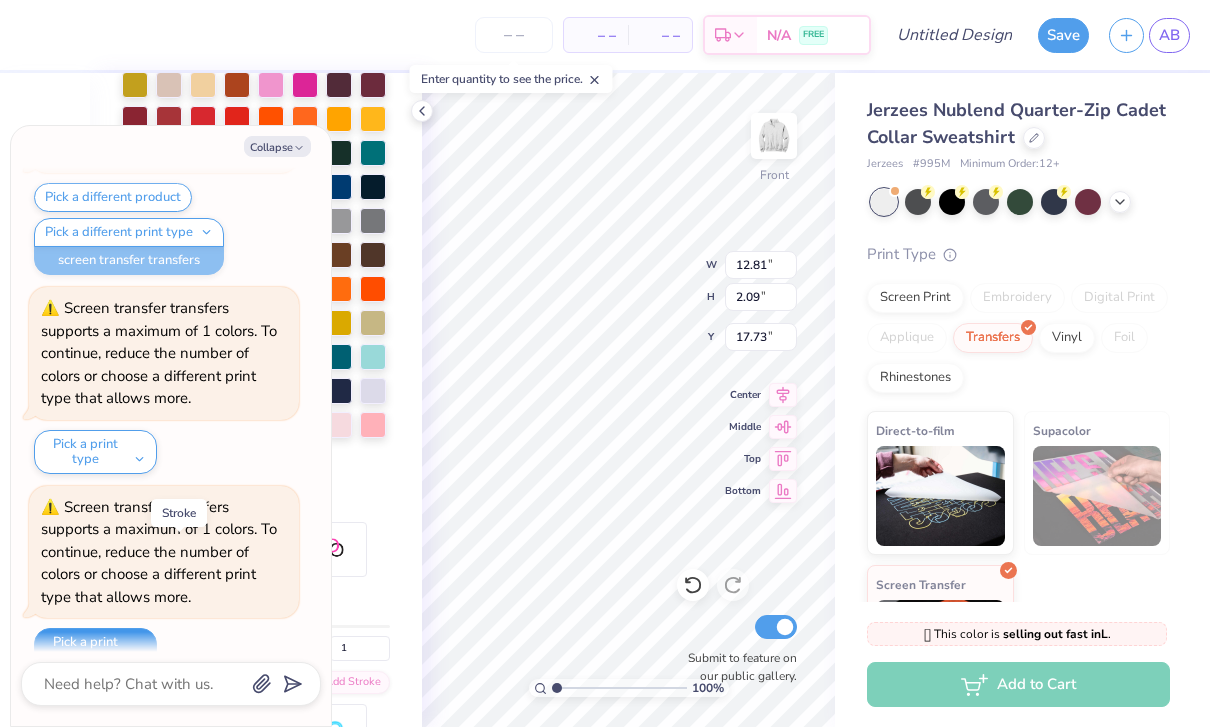 click on "Pick a print type" at bounding box center (95, 650) 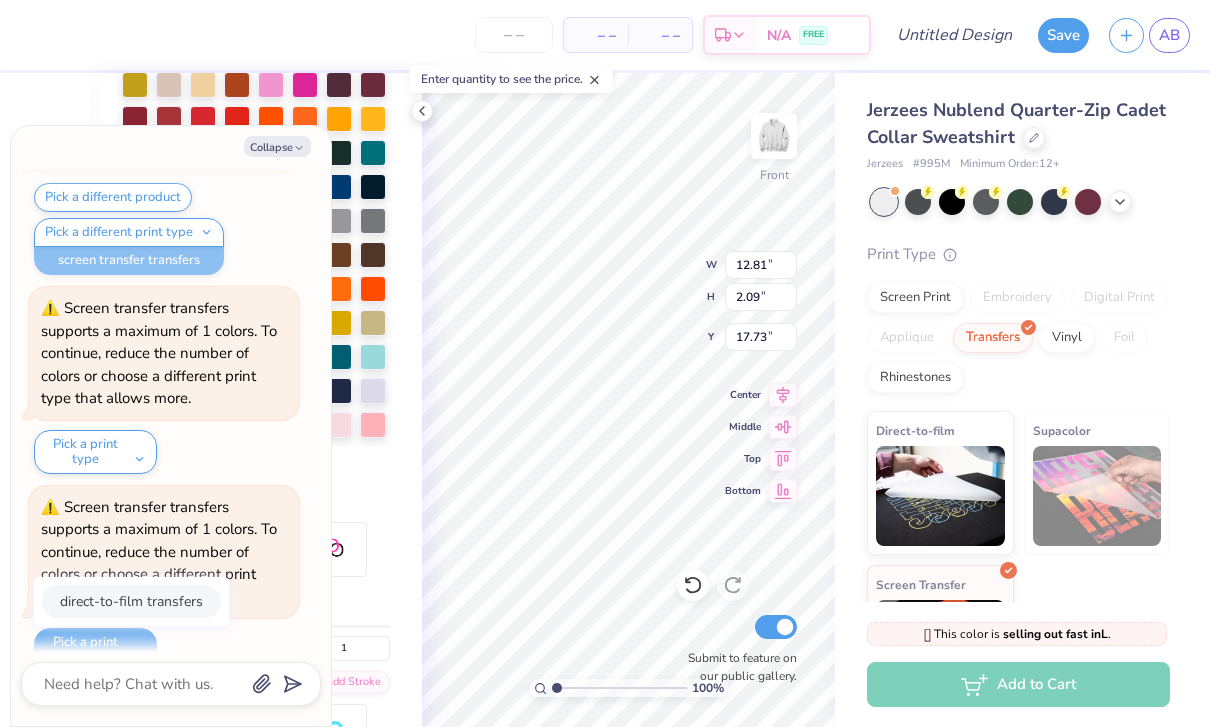 click on "direct-to-film transfers" at bounding box center [131, 601] 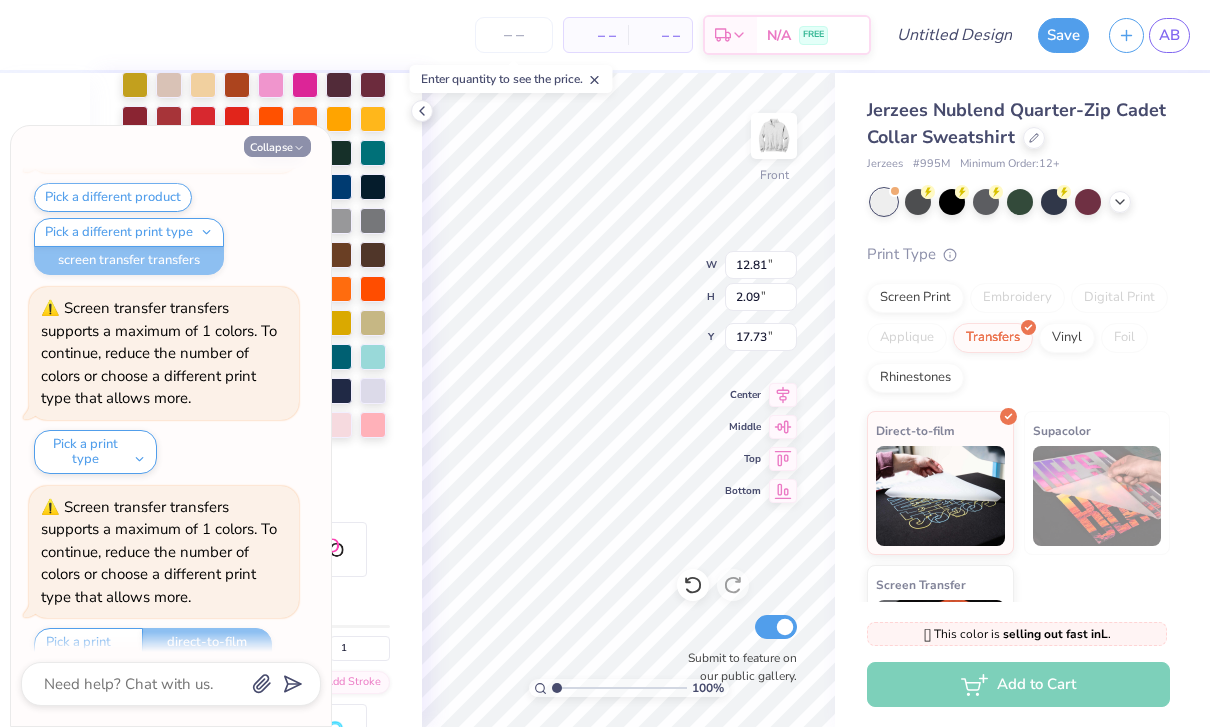 click on "Collapse" at bounding box center [277, 146] 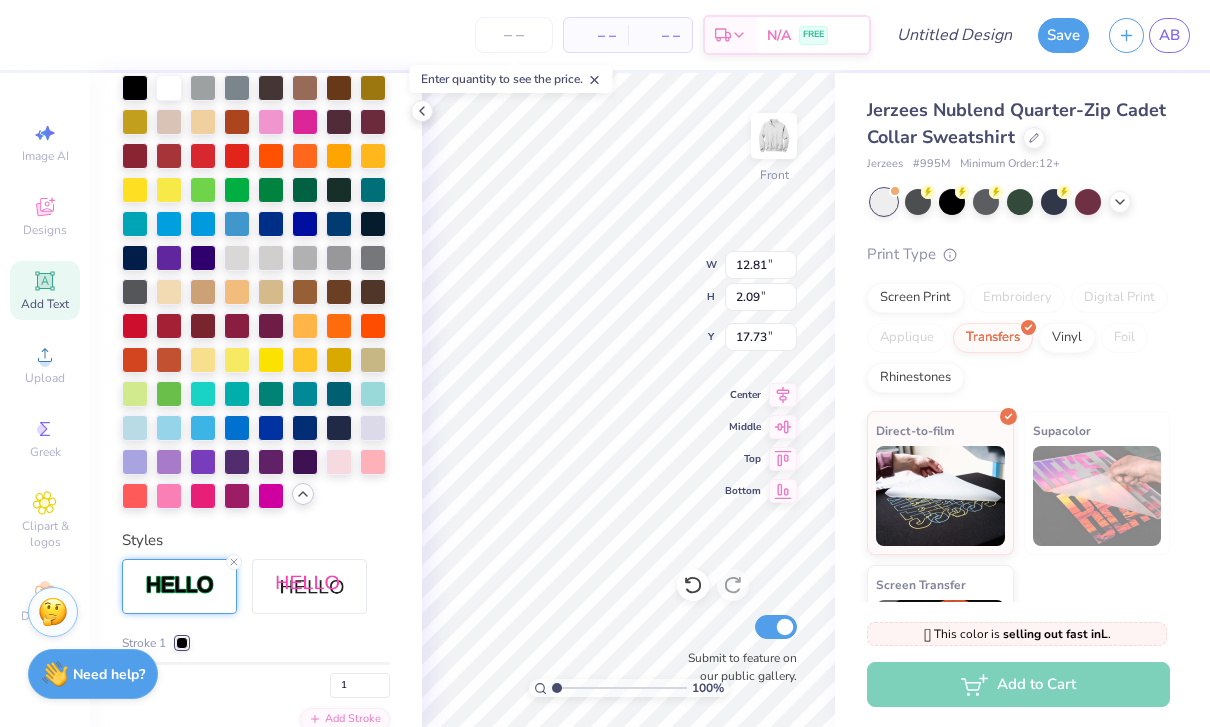 scroll, scrollTop: 538, scrollLeft: 0, axis: vertical 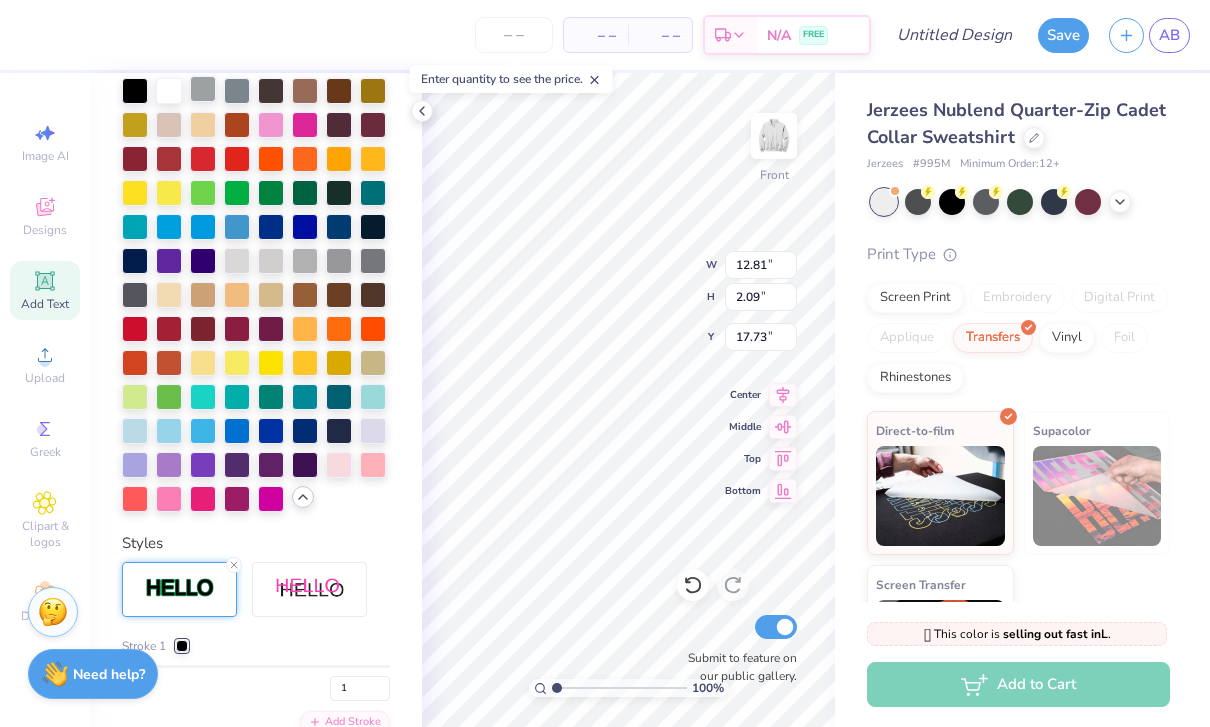 click at bounding box center (203, 89) 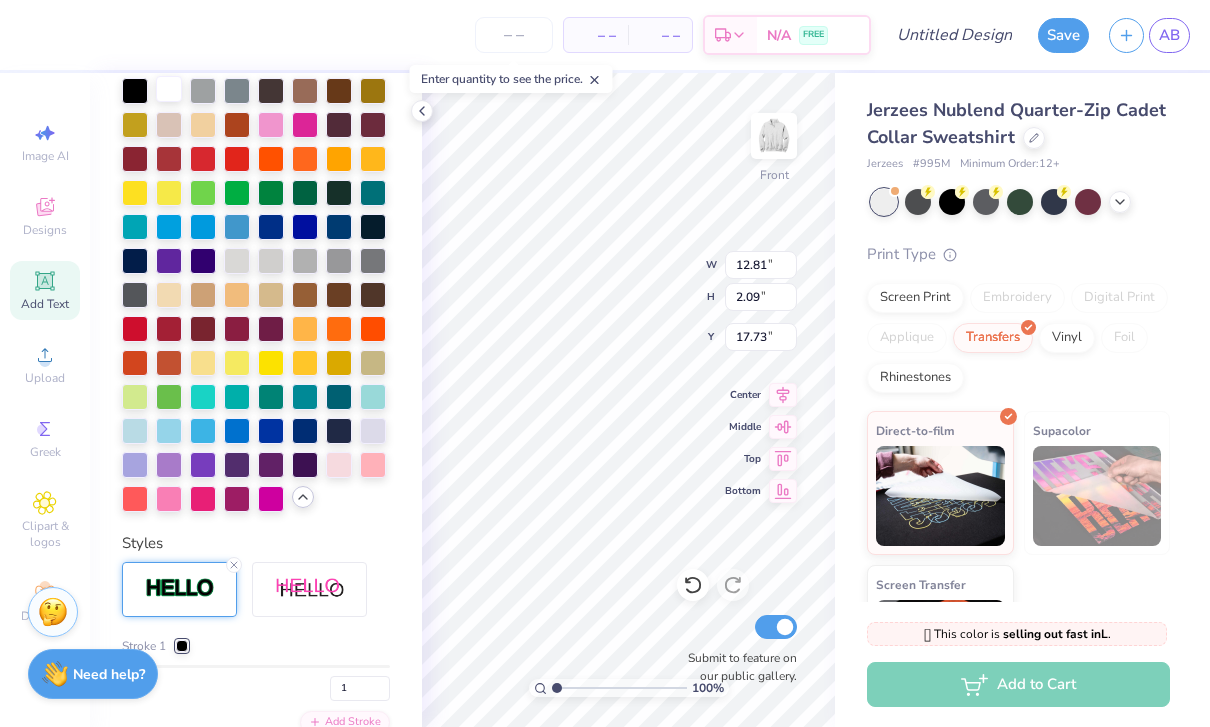 click at bounding box center (169, 89) 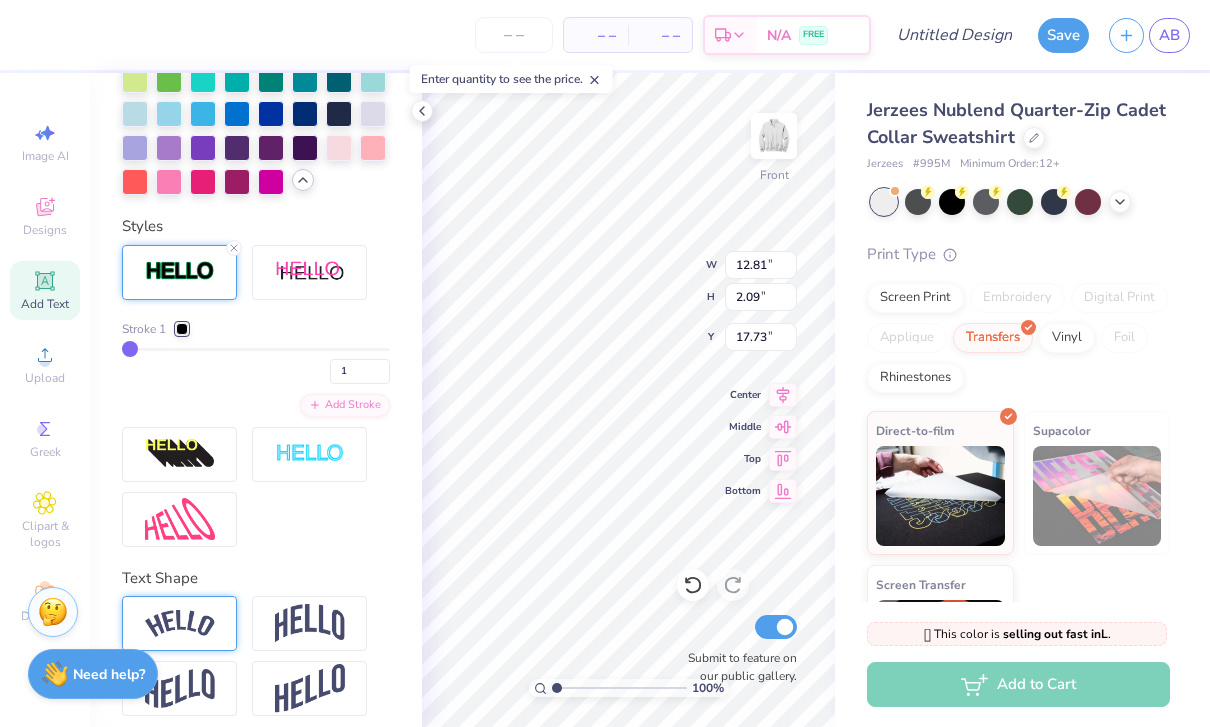 scroll, scrollTop: 856, scrollLeft: 0, axis: vertical 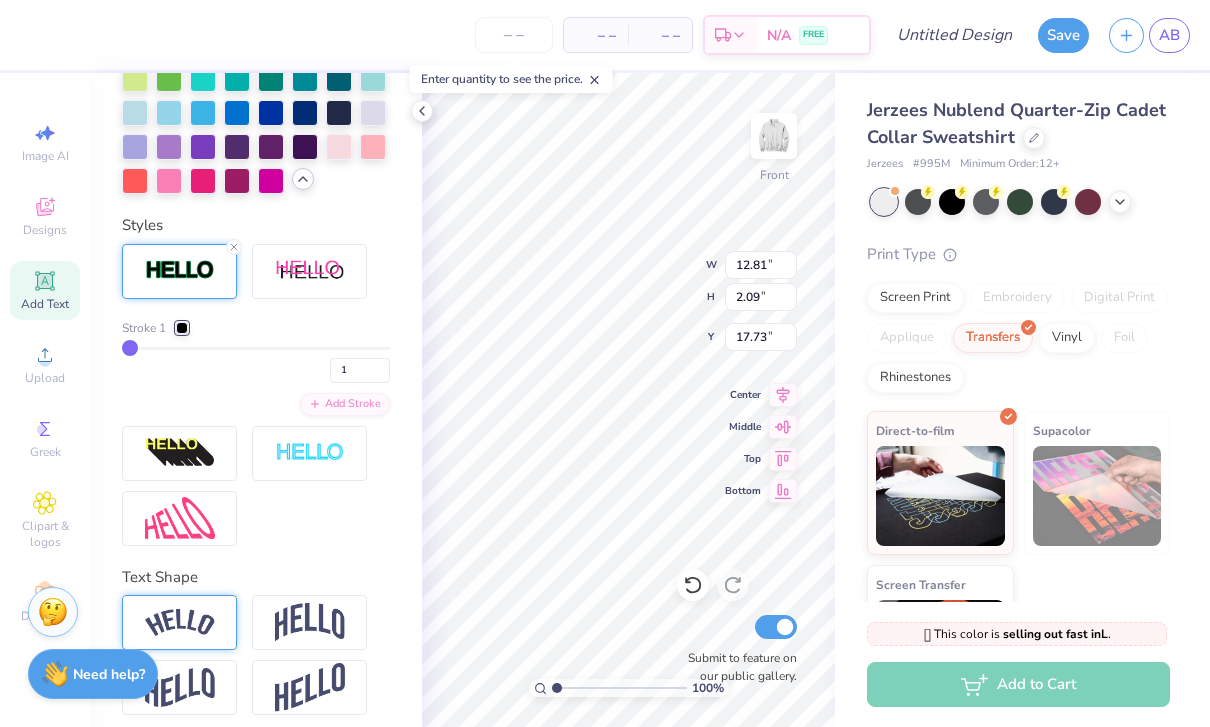 click at bounding box center [182, 328] 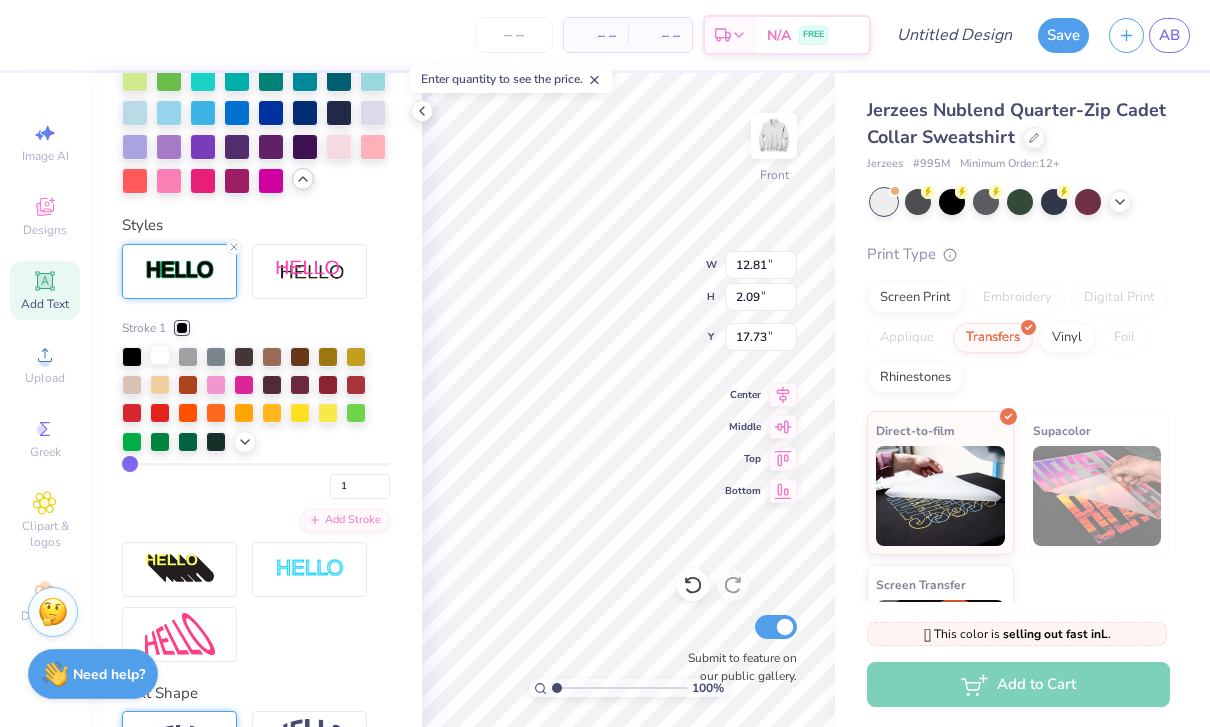 click at bounding box center (160, 355) 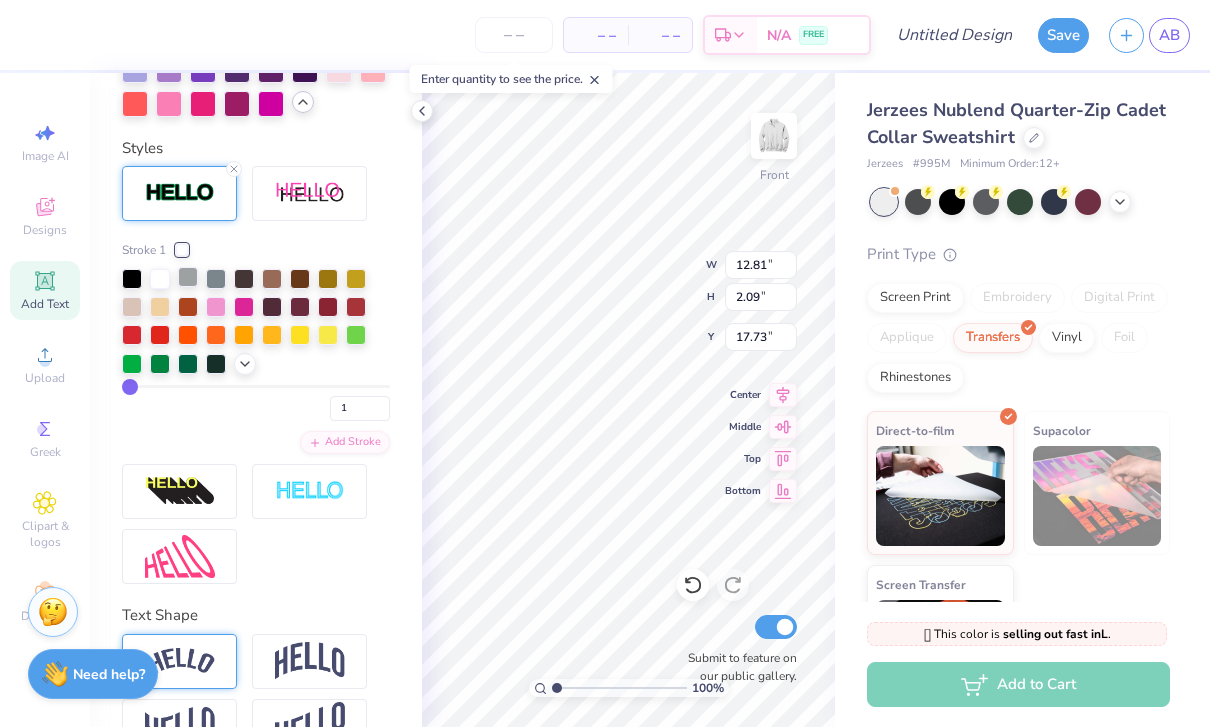 click at bounding box center [188, 277] 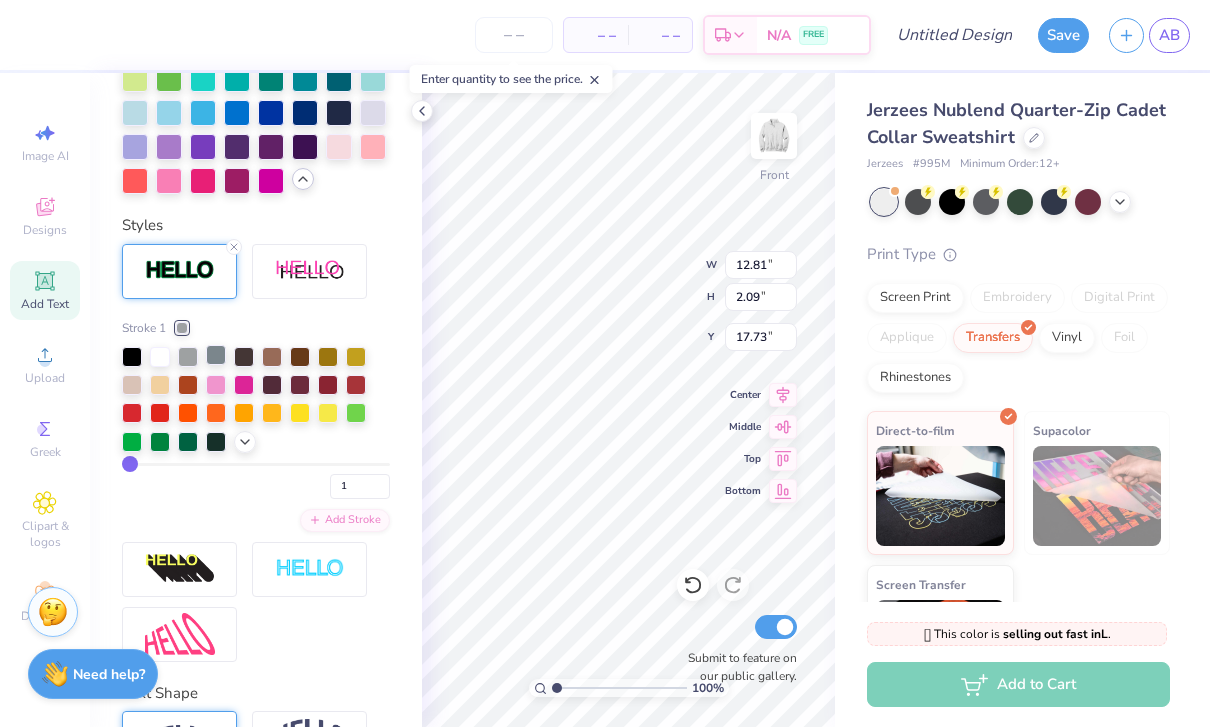 click at bounding box center (216, 355) 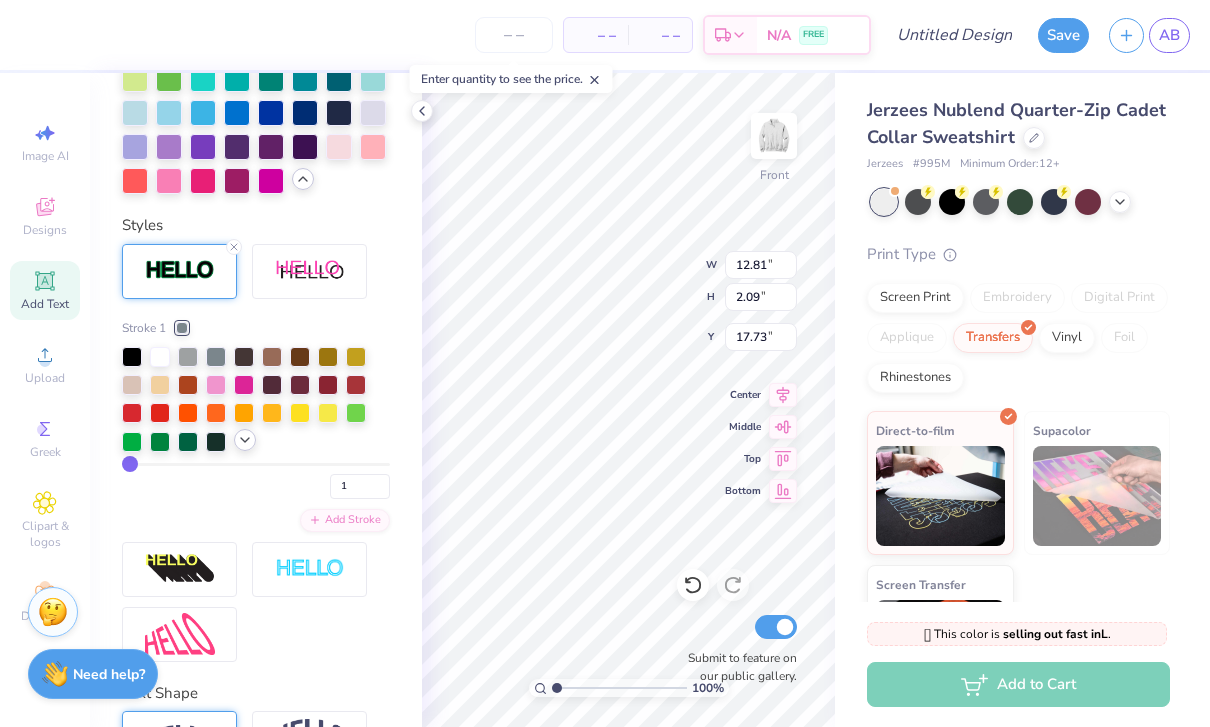 click 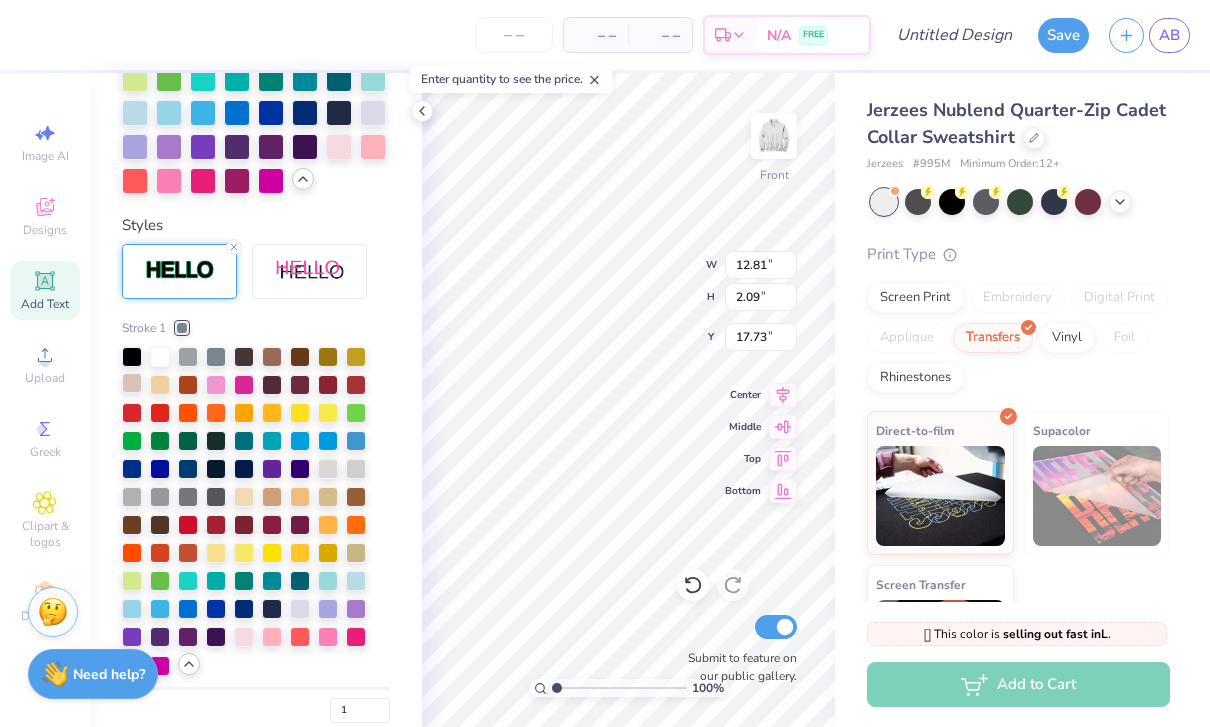 click at bounding box center (132, 383) 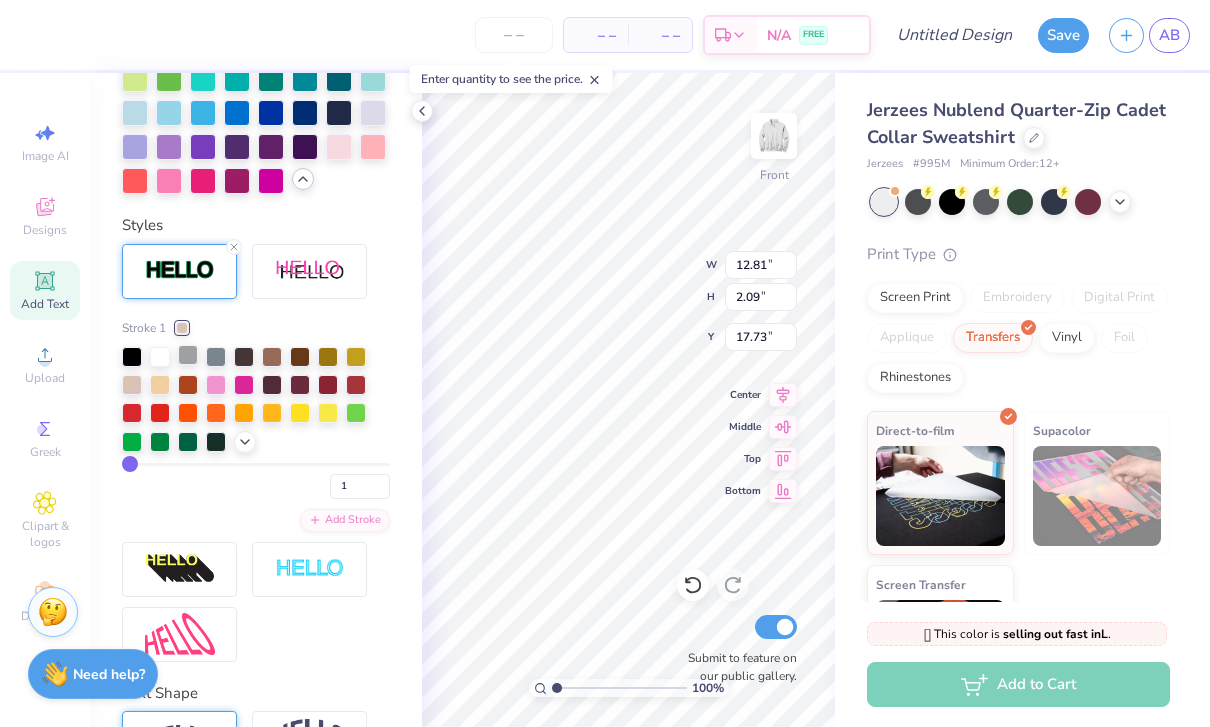 click at bounding box center (188, 355) 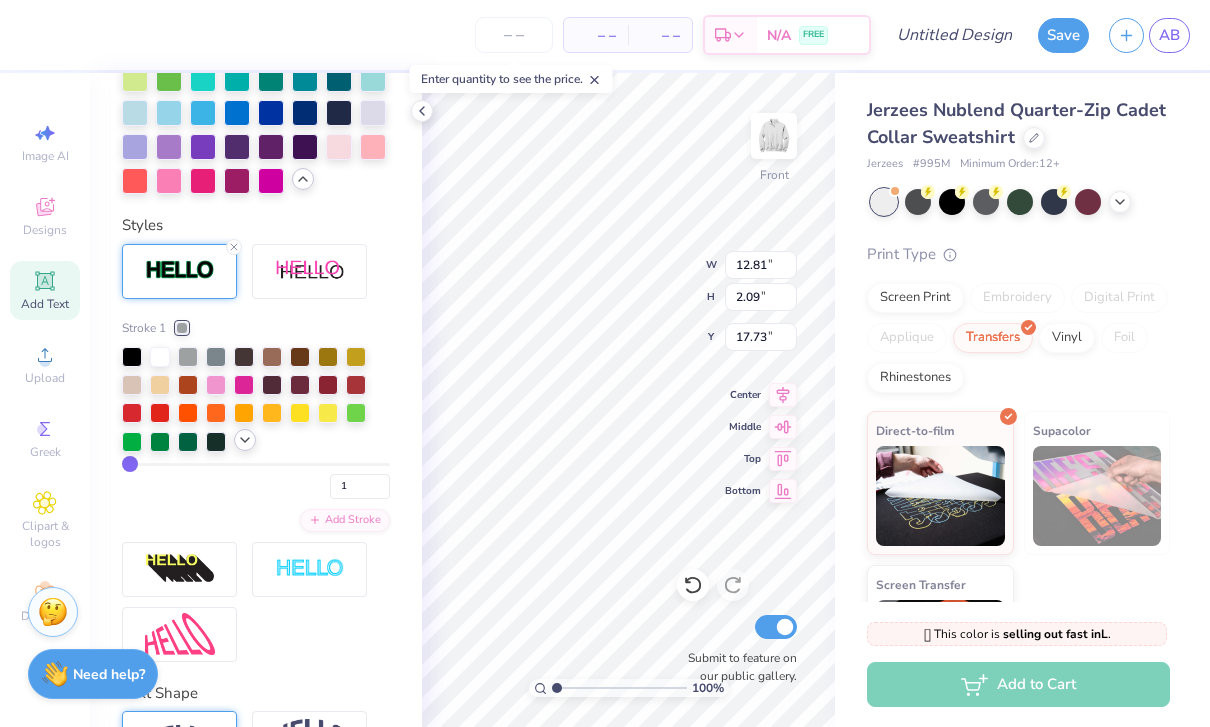 click 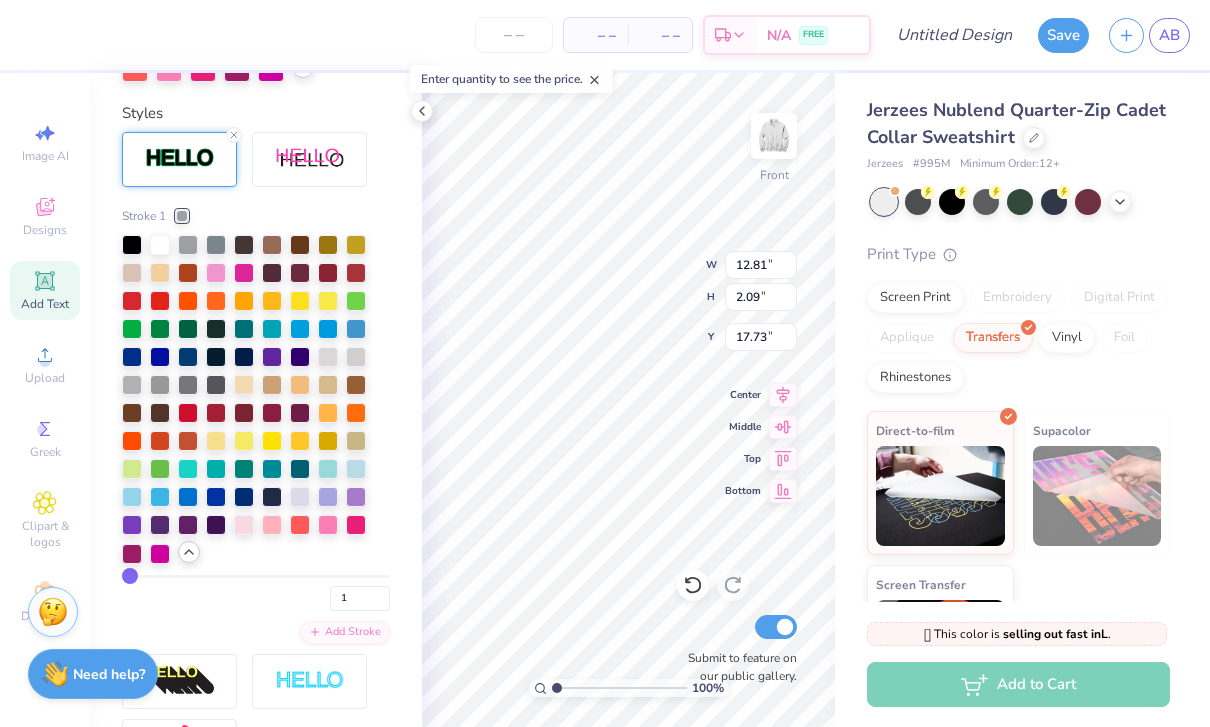 scroll, scrollTop: 969, scrollLeft: 0, axis: vertical 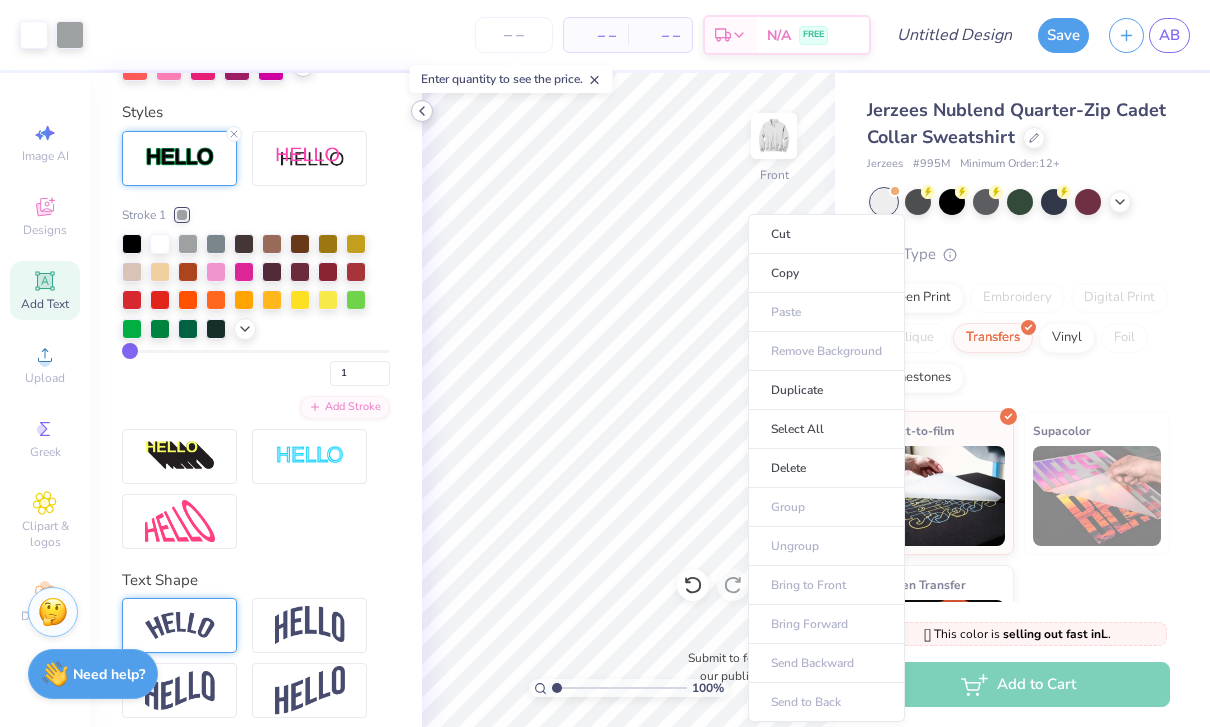 click 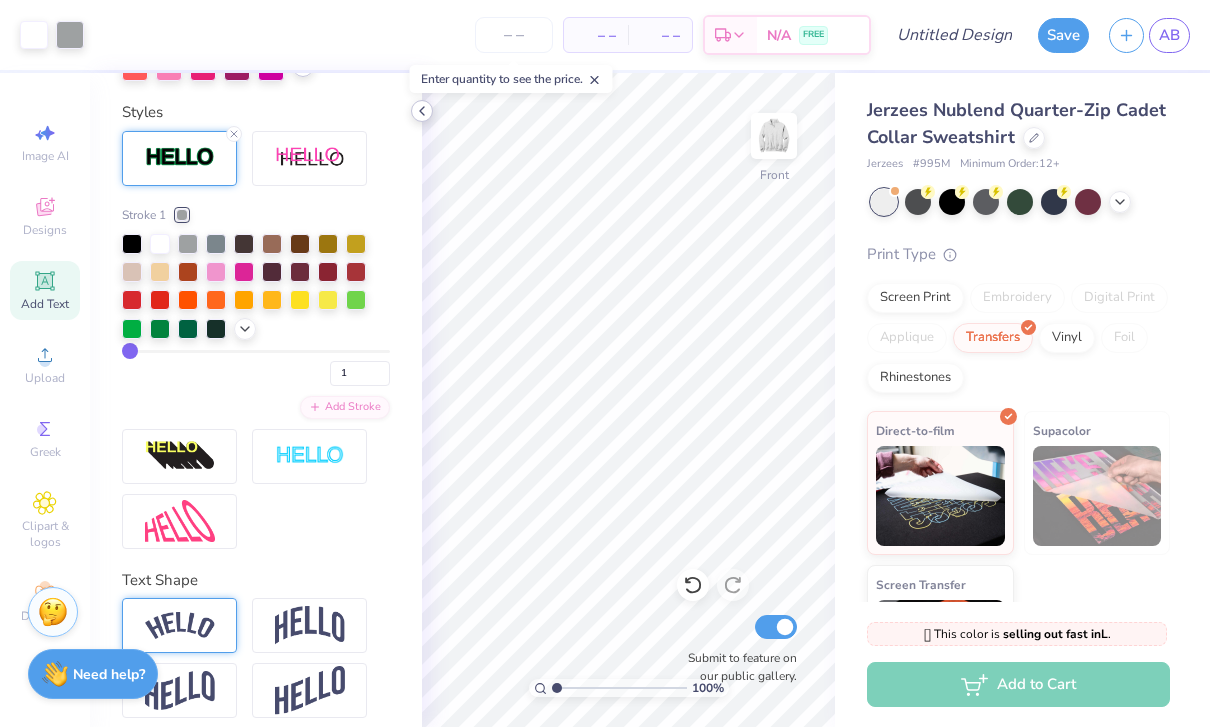 click 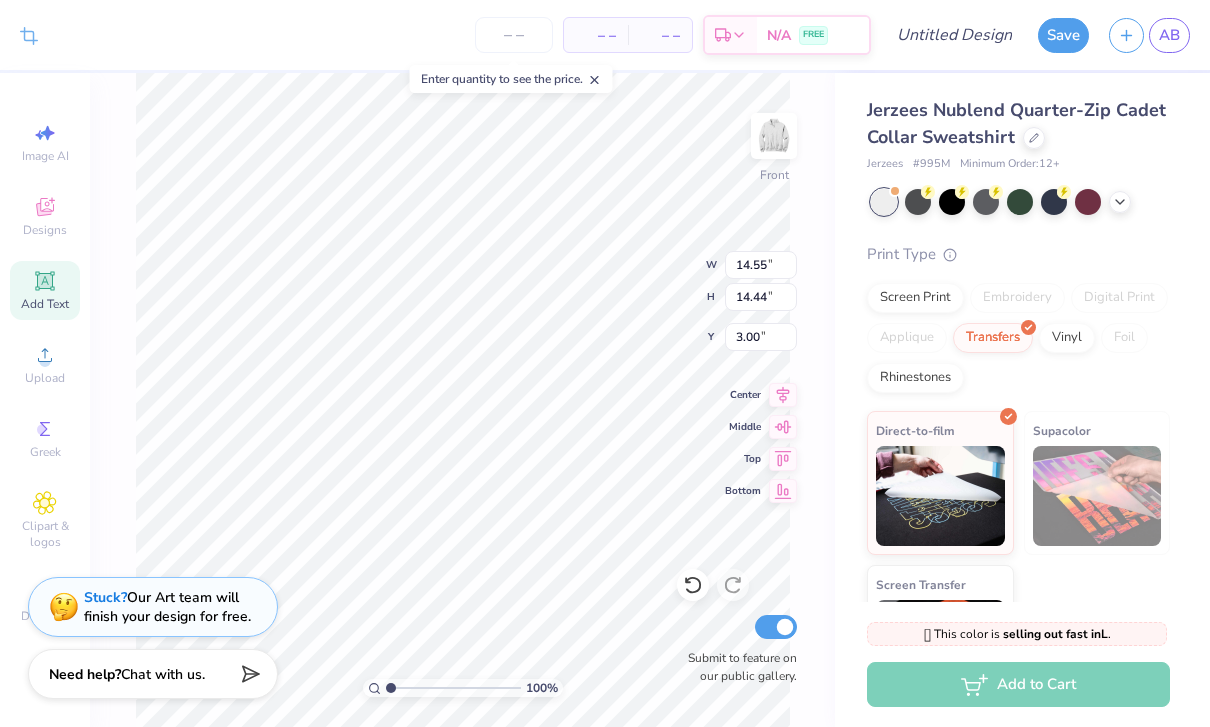 scroll, scrollTop: 0, scrollLeft: 1, axis: horizontal 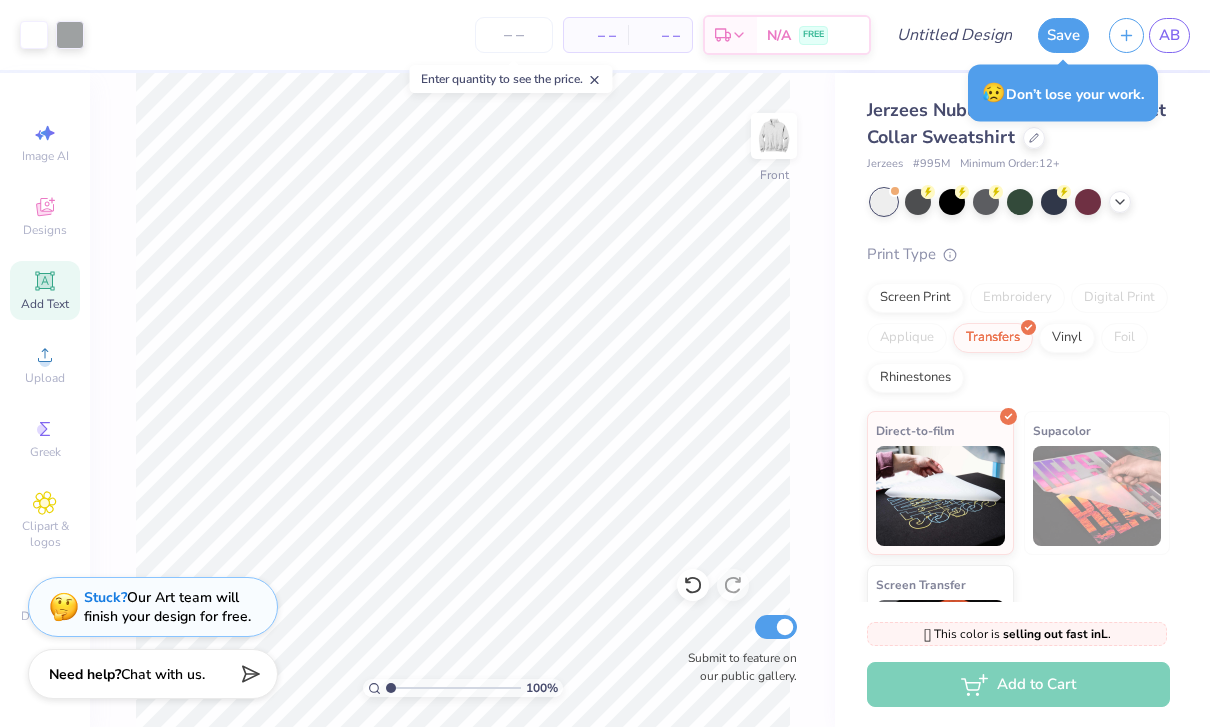 click on "100  % Front Submit to feature on our public gallery." at bounding box center [462, 400] 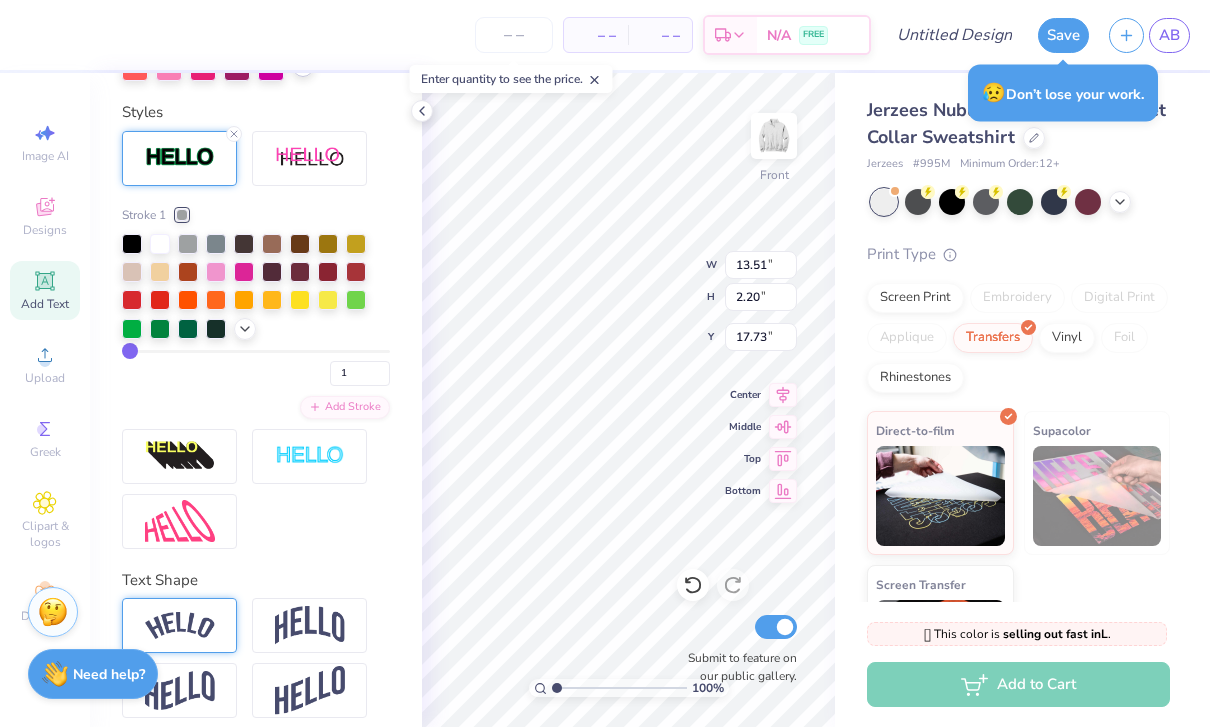 scroll, scrollTop: 0, scrollLeft: 0, axis: both 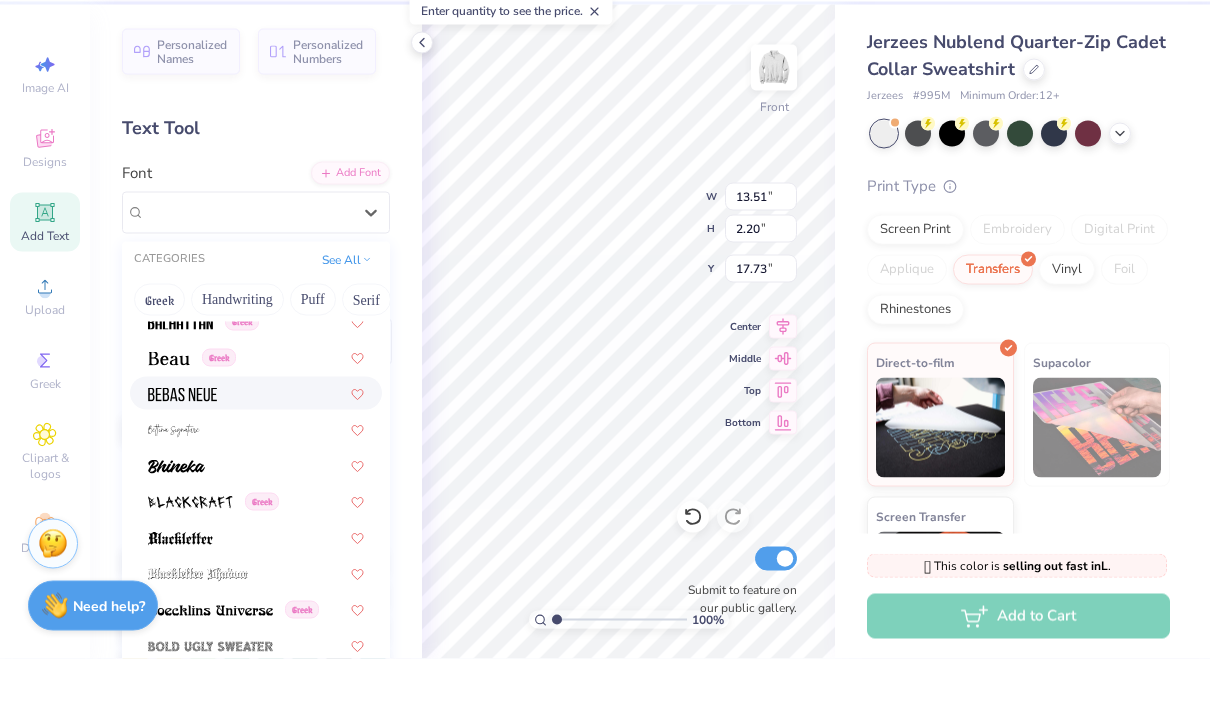 click at bounding box center [182, 463] 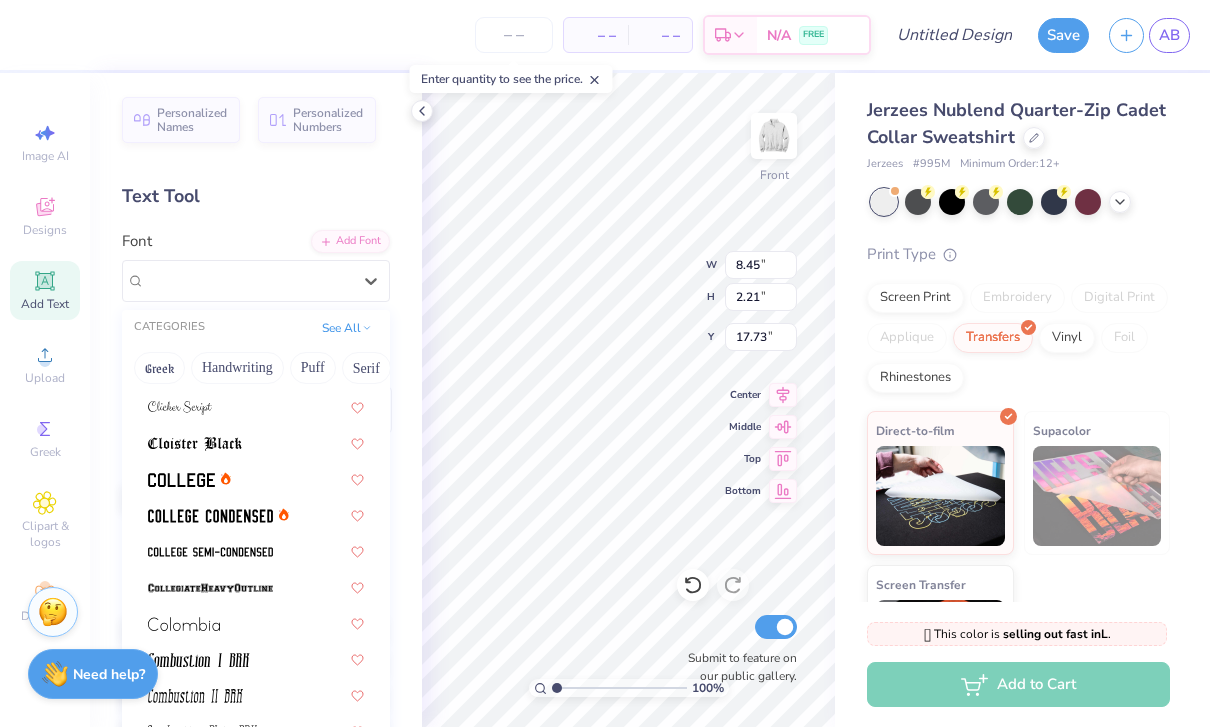 scroll, scrollTop: 2553, scrollLeft: 0, axis: vertical 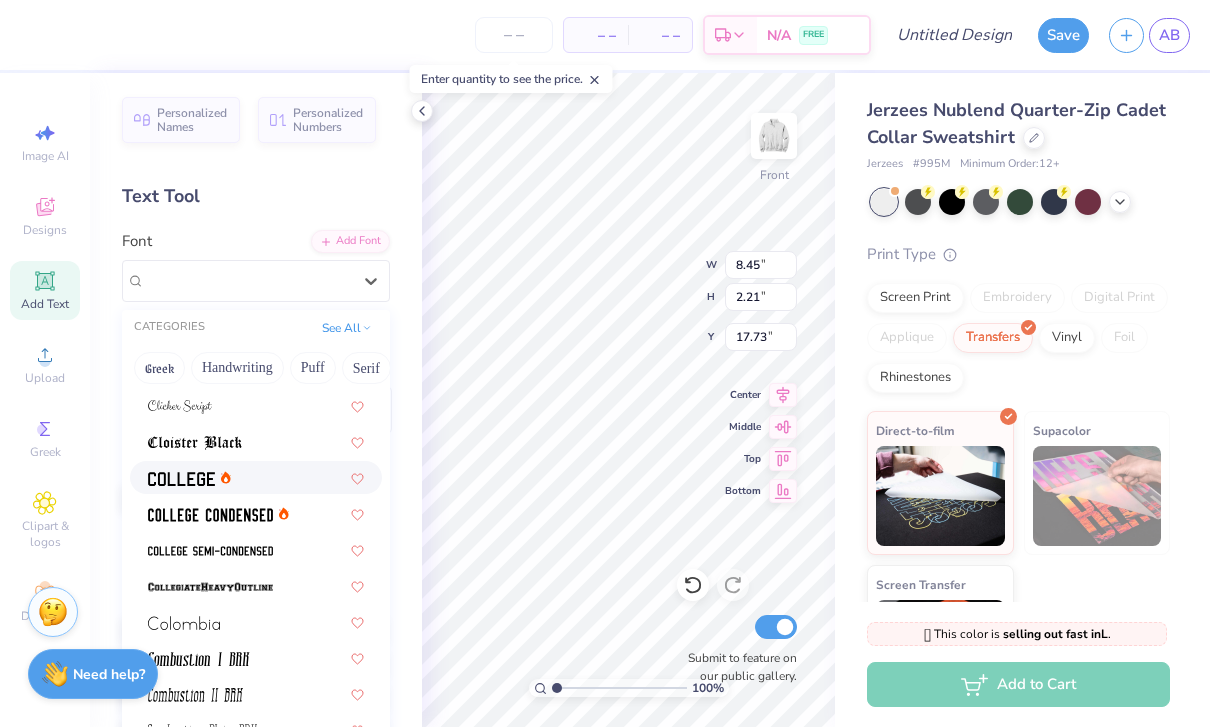 click at bounding box center [181, 479] 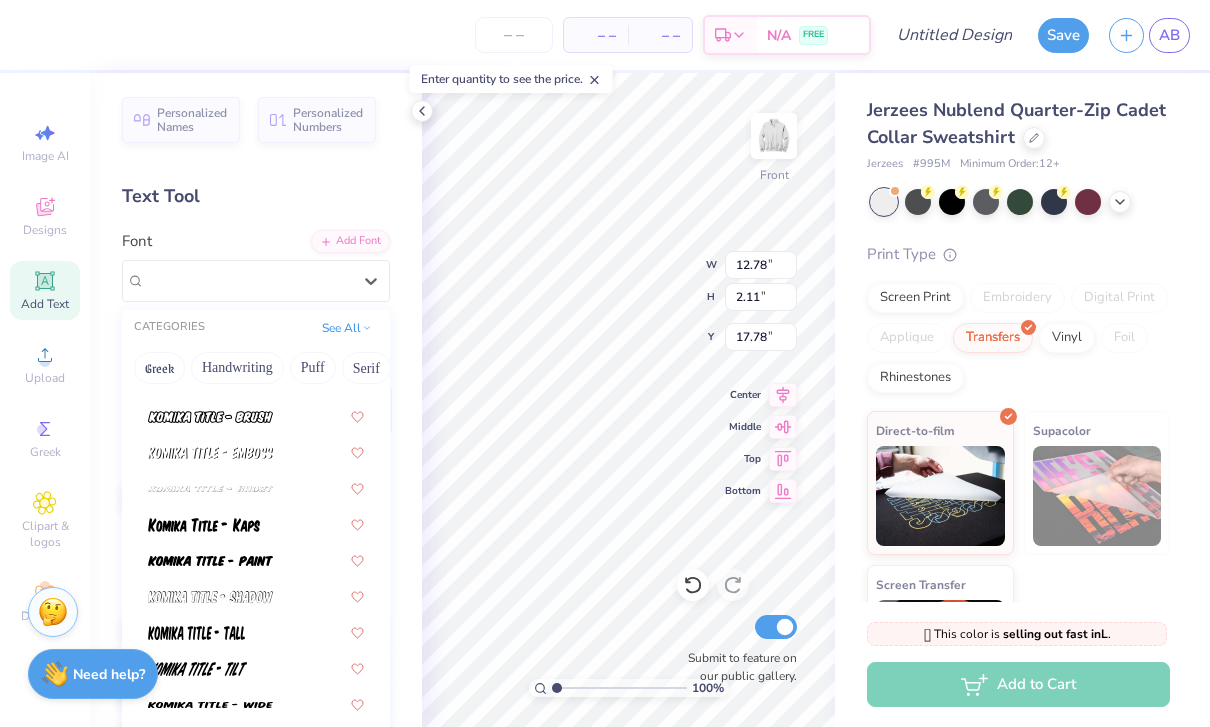 scroll, scrollTop: 6214, scrollLeft: 0, axis: vertical 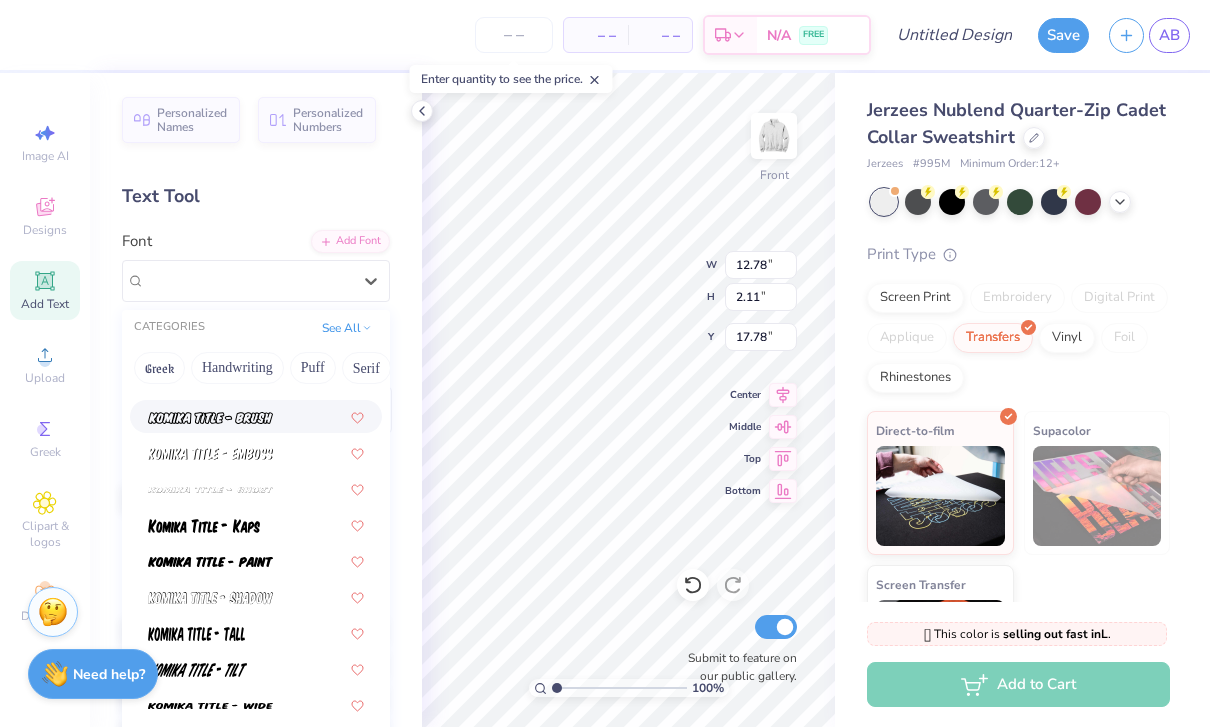 click at bounding box center [210, 418] 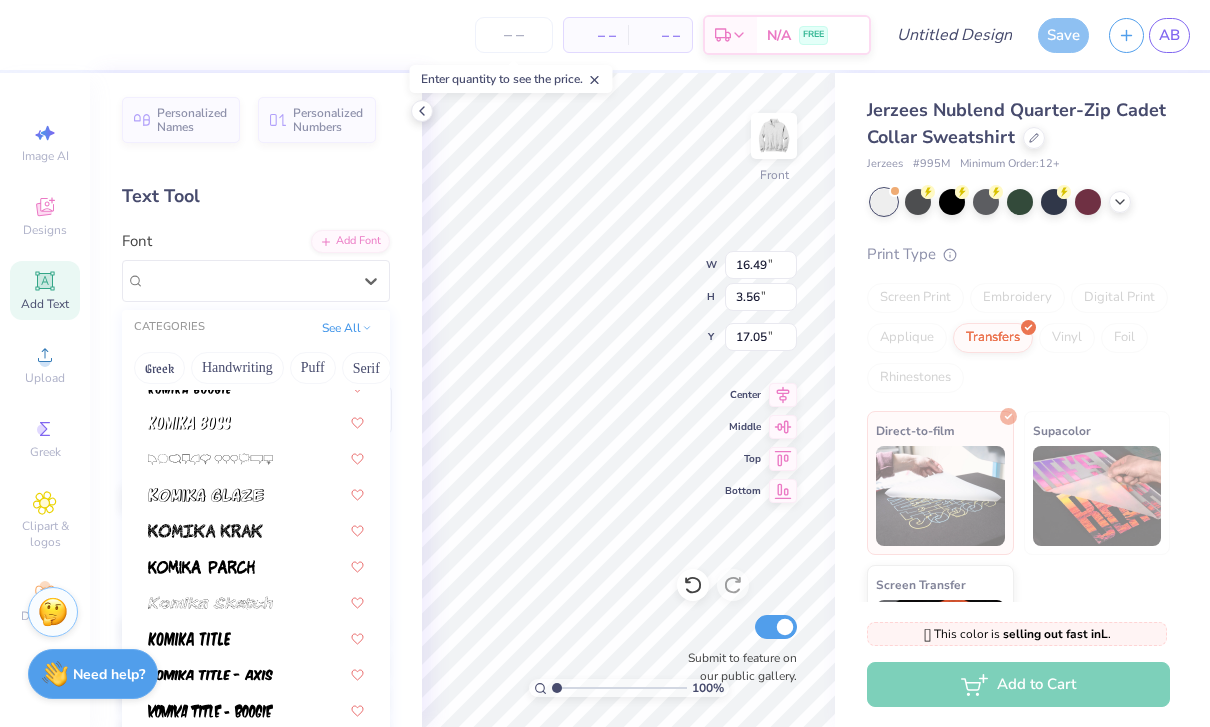scroll, scrollTop: 5878, scrollLeft: 0, axis: vertical 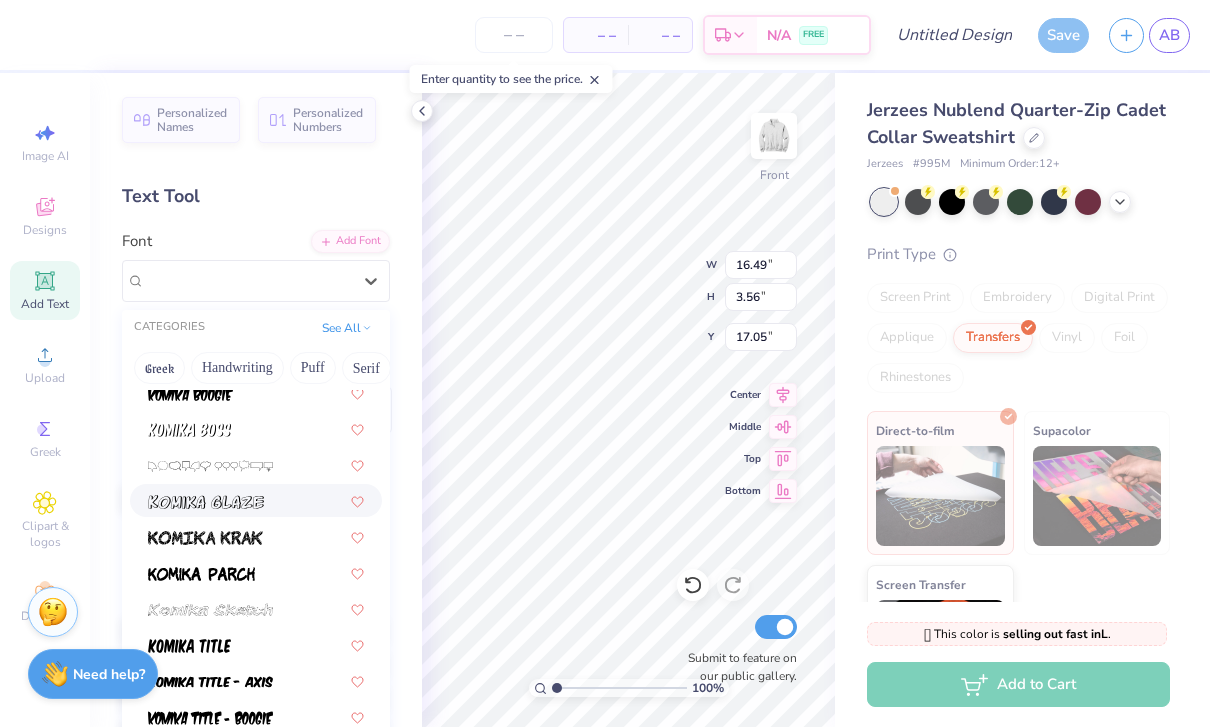 click at bounding box center [256, 500] 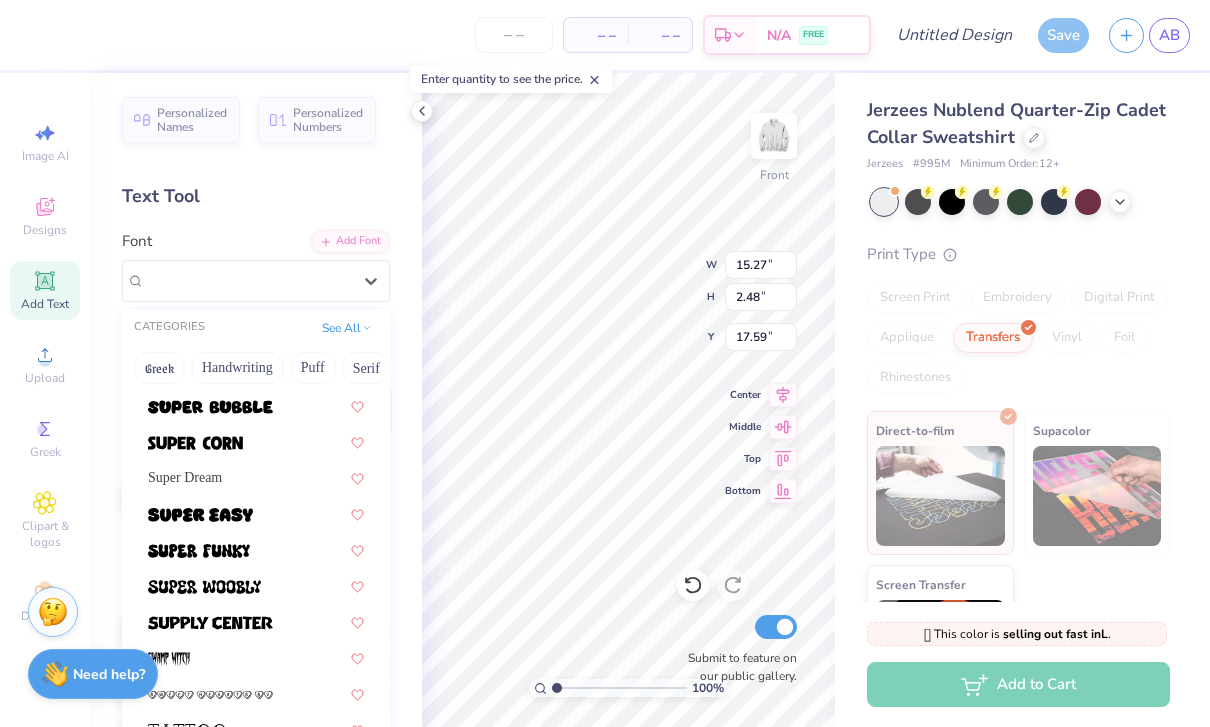scroll, scrollTop: 9803, scrollLeft: 0, axis: vertical 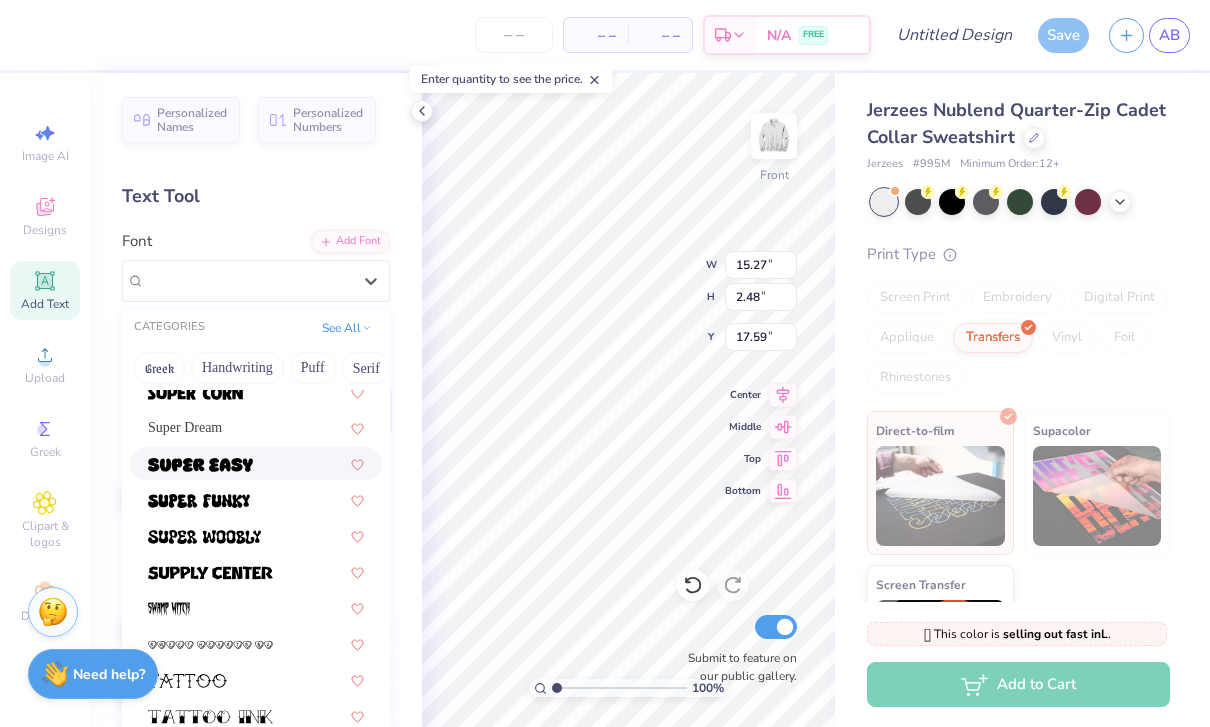 click at bounding box center (256, 463) 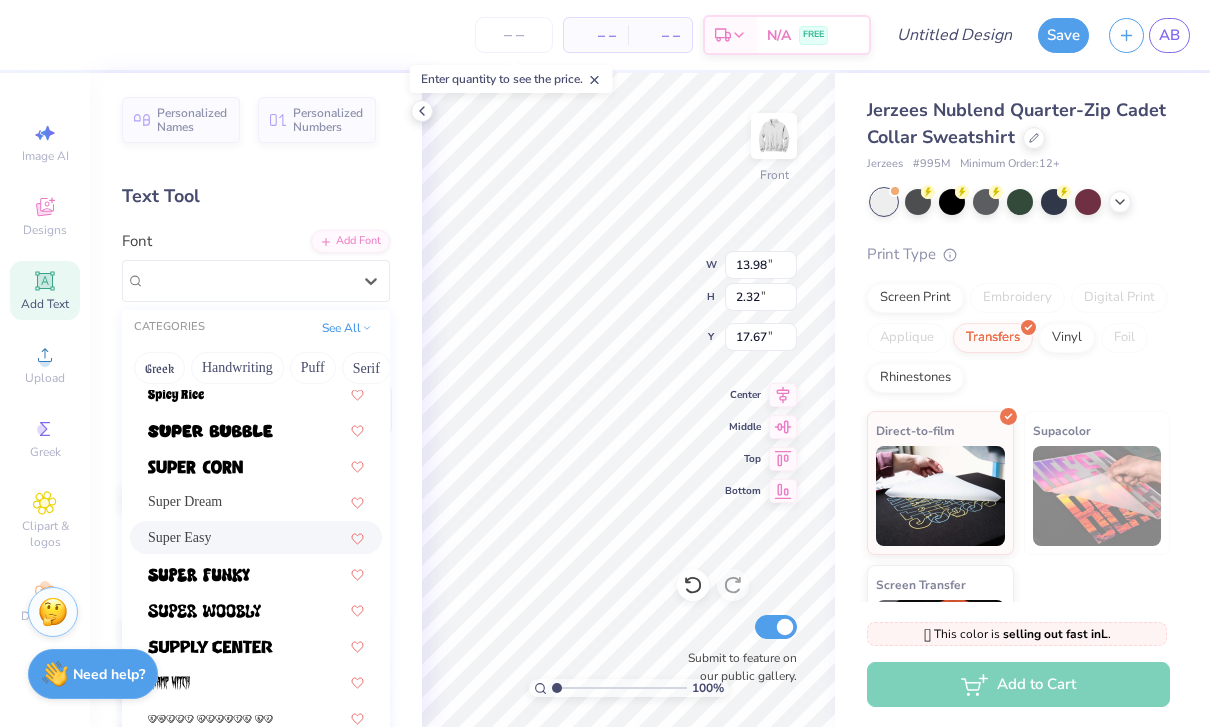 scroll, scrollTop: 9687, scrollLeft: 0, axis: vertical 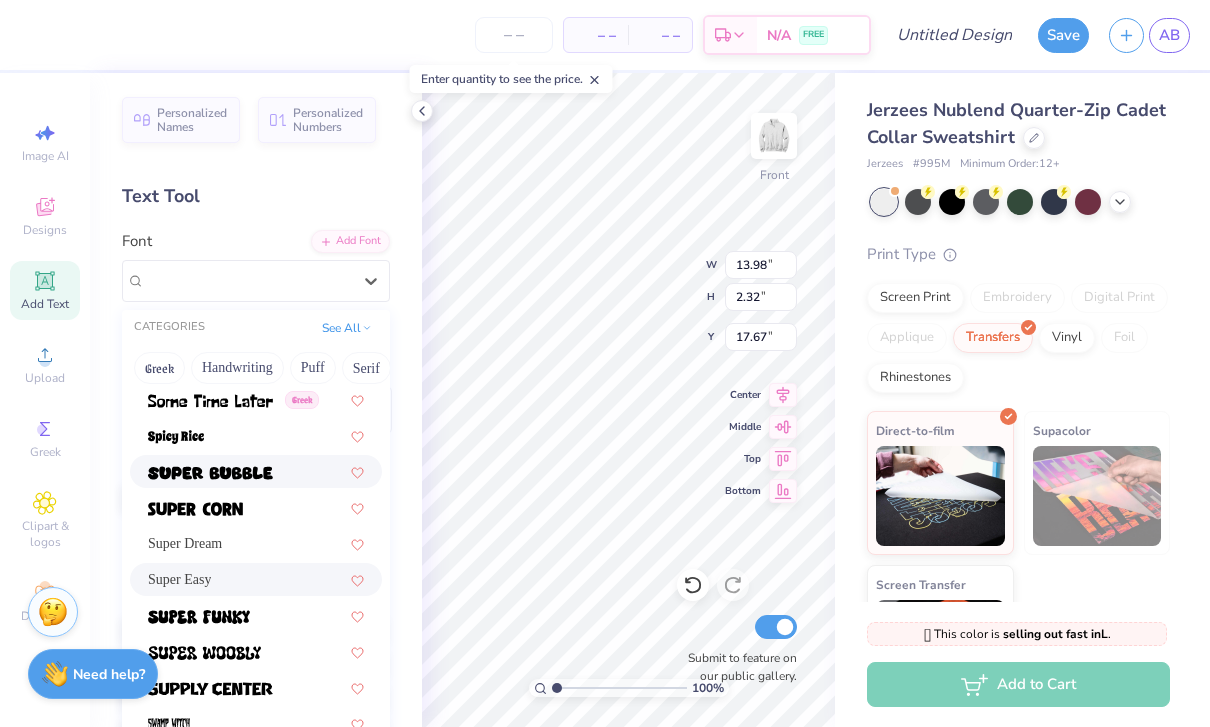 click at bounding box center (256, 471) 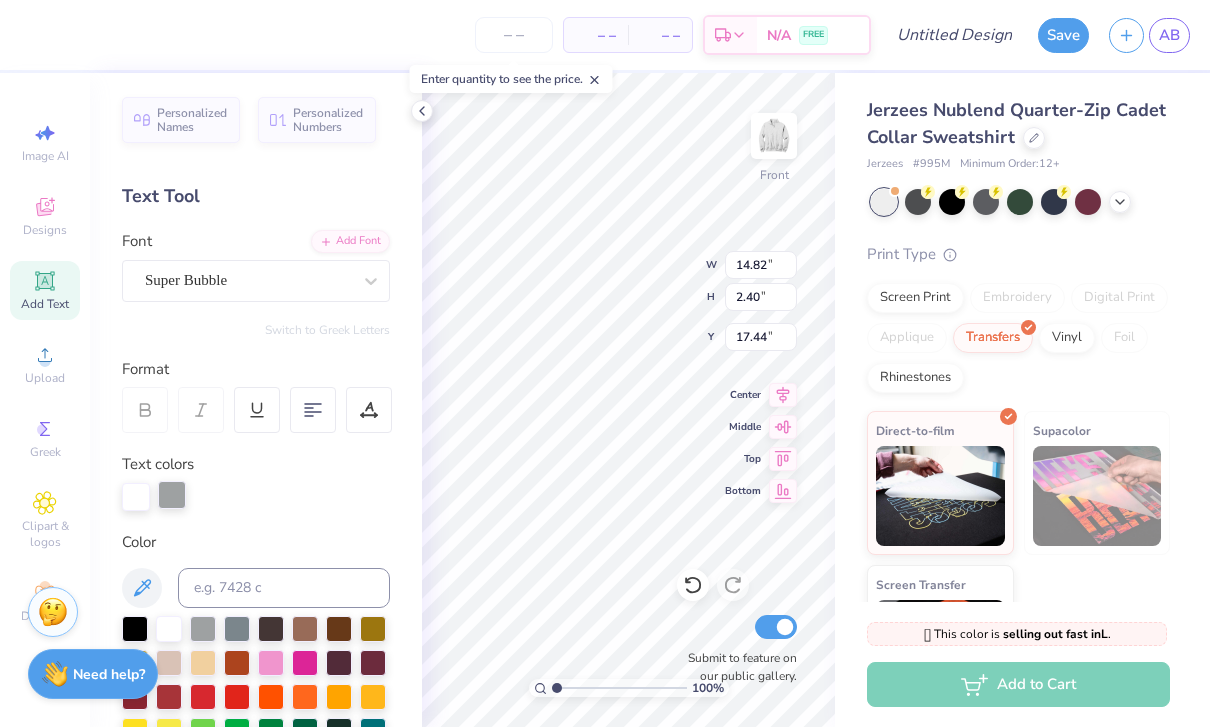 click at bounding box center [172, 495] 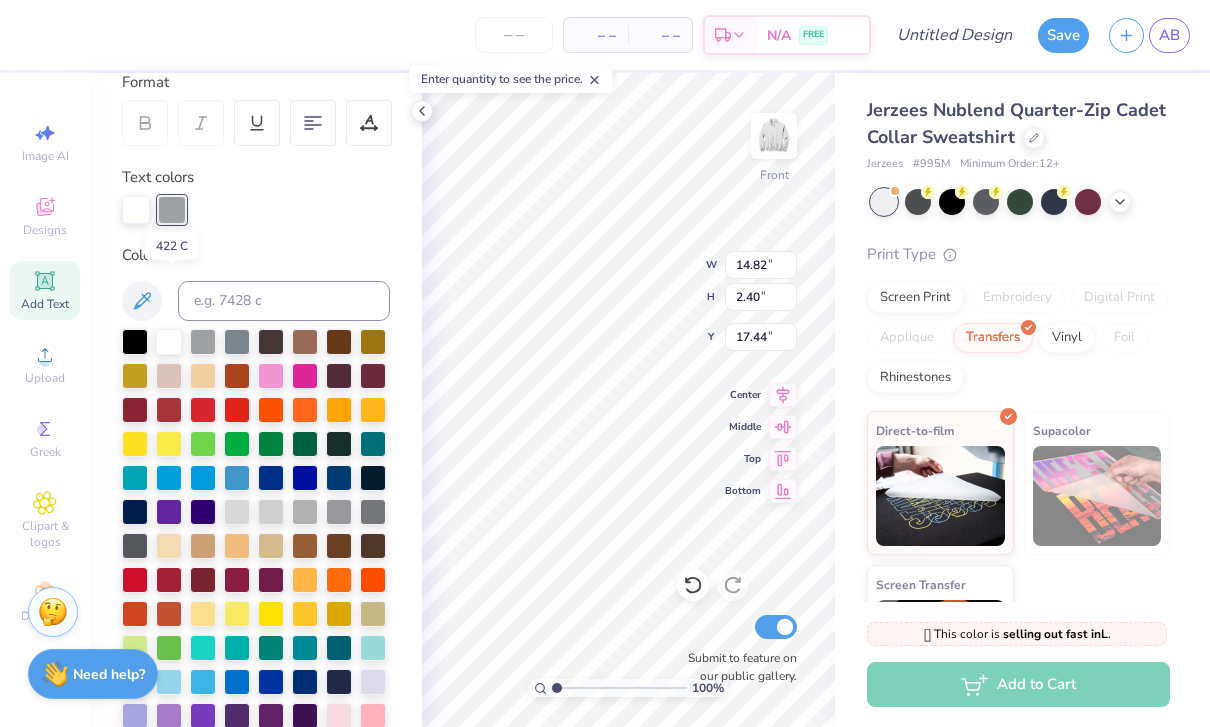 scroll, scrollTop: 301, scrollLeft: 0, axis: vertical 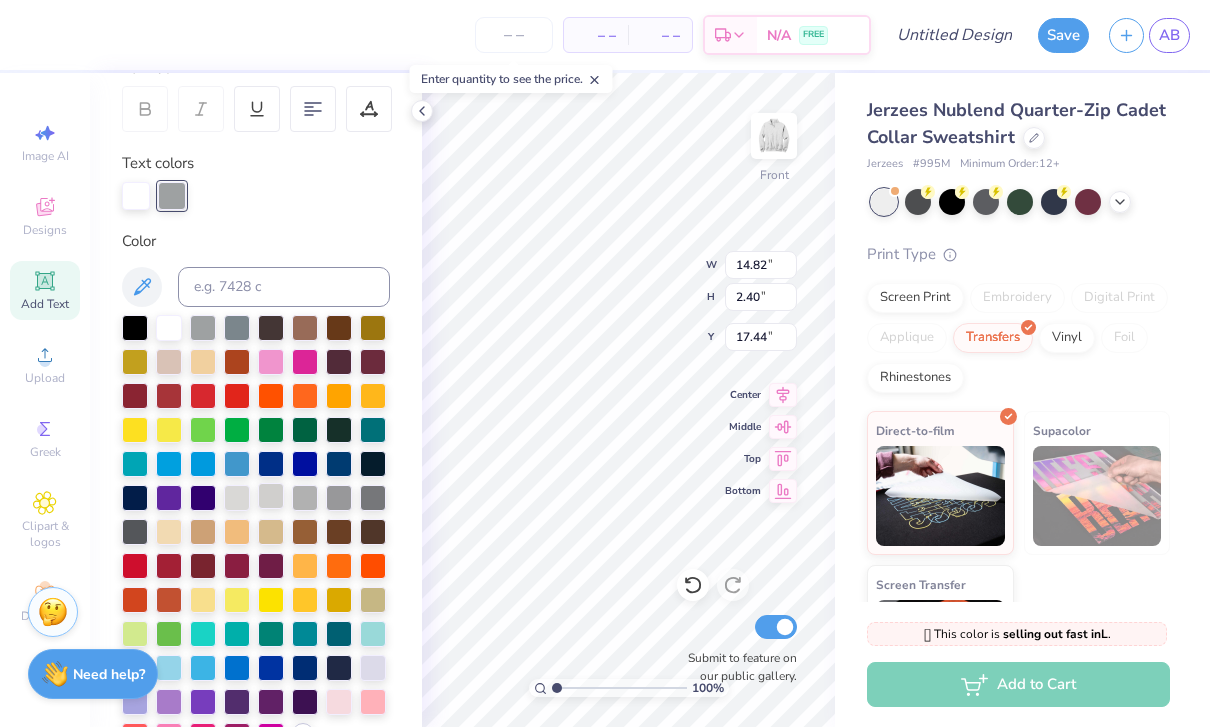 click at bounding box center [271, 496] 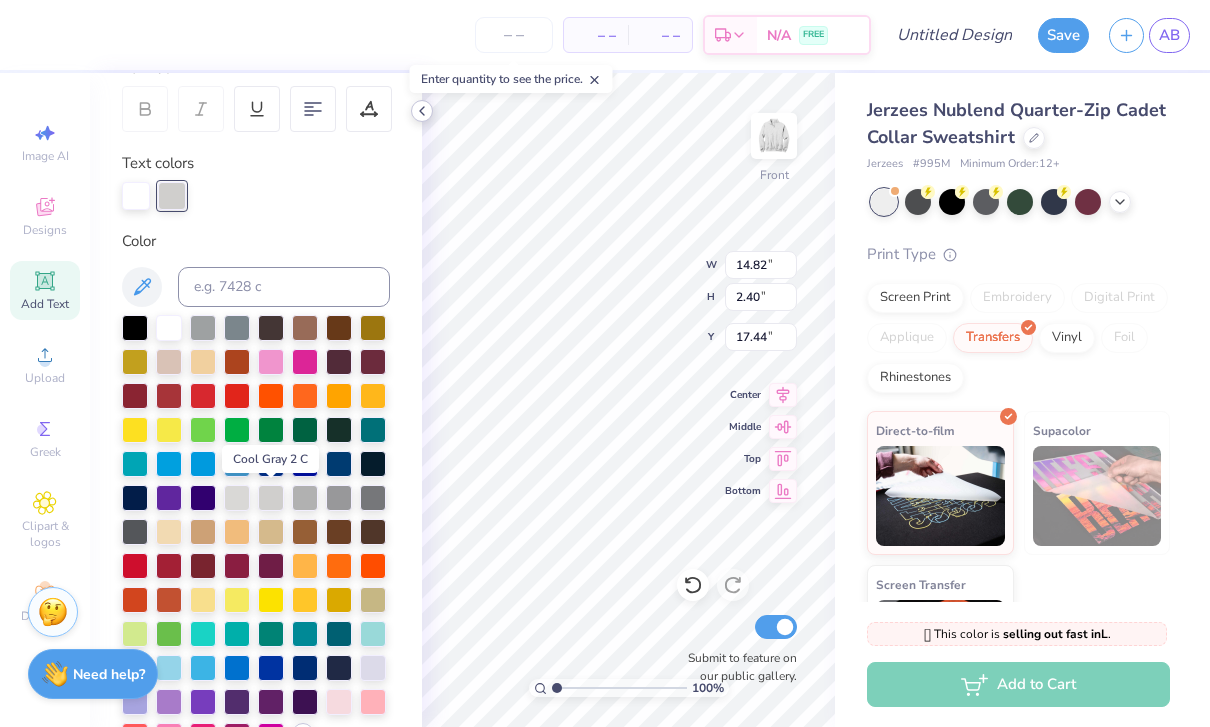 click 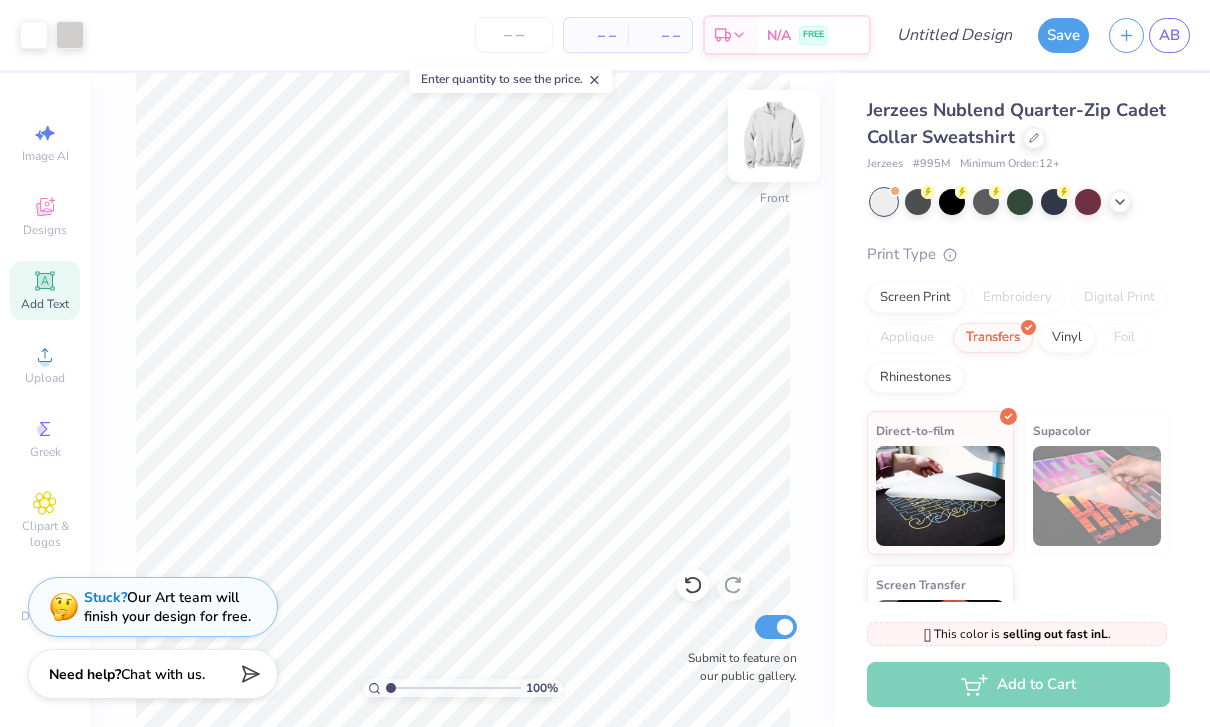 click at bounding box center (774, 136) 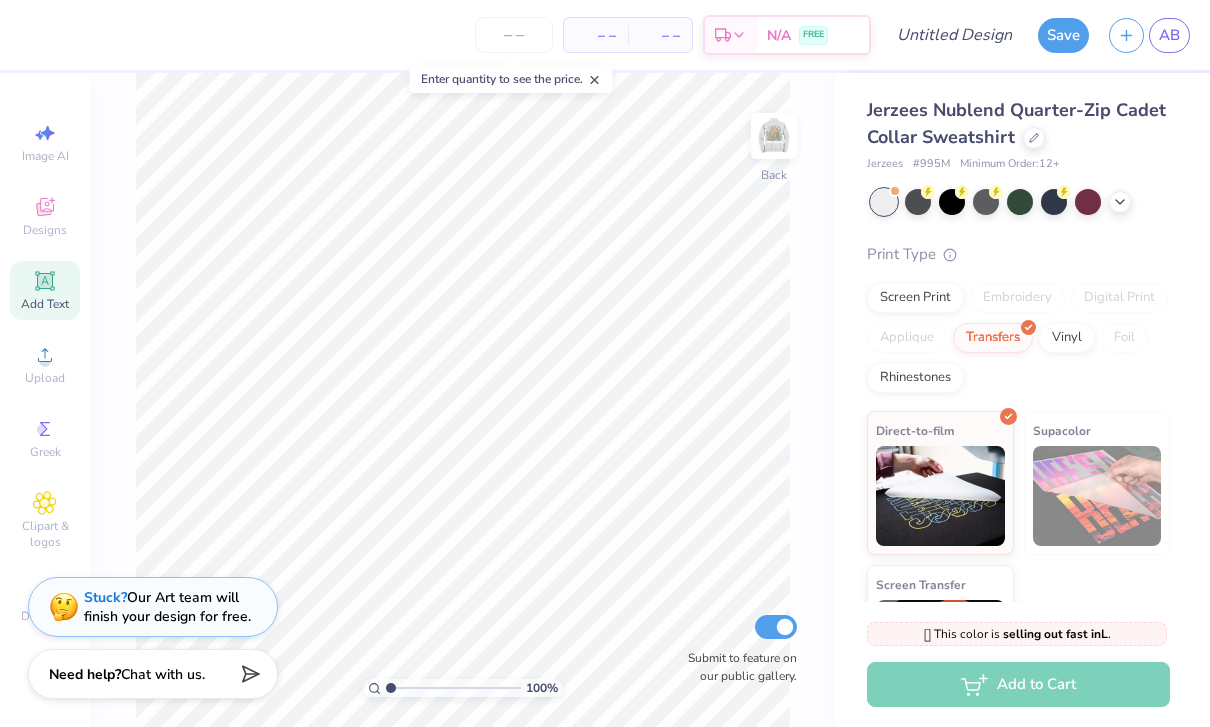 click 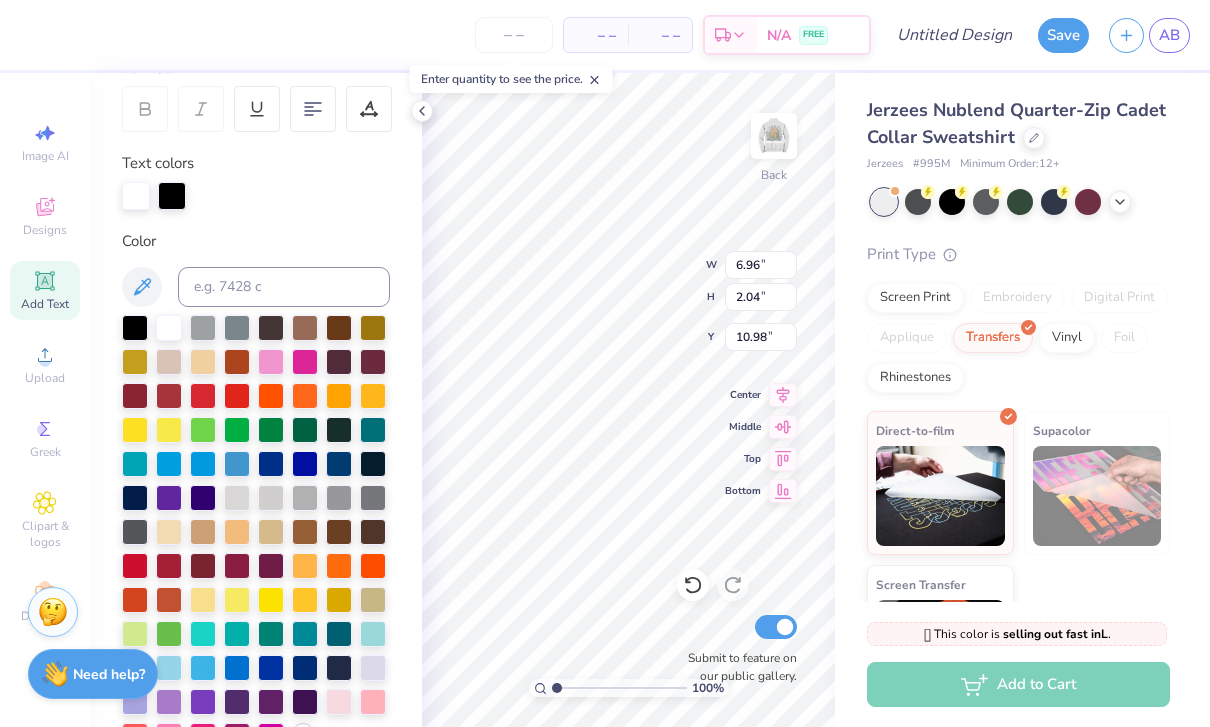 scroll, scrollTop: 0, scrollLeft: 7, axis: horizontal 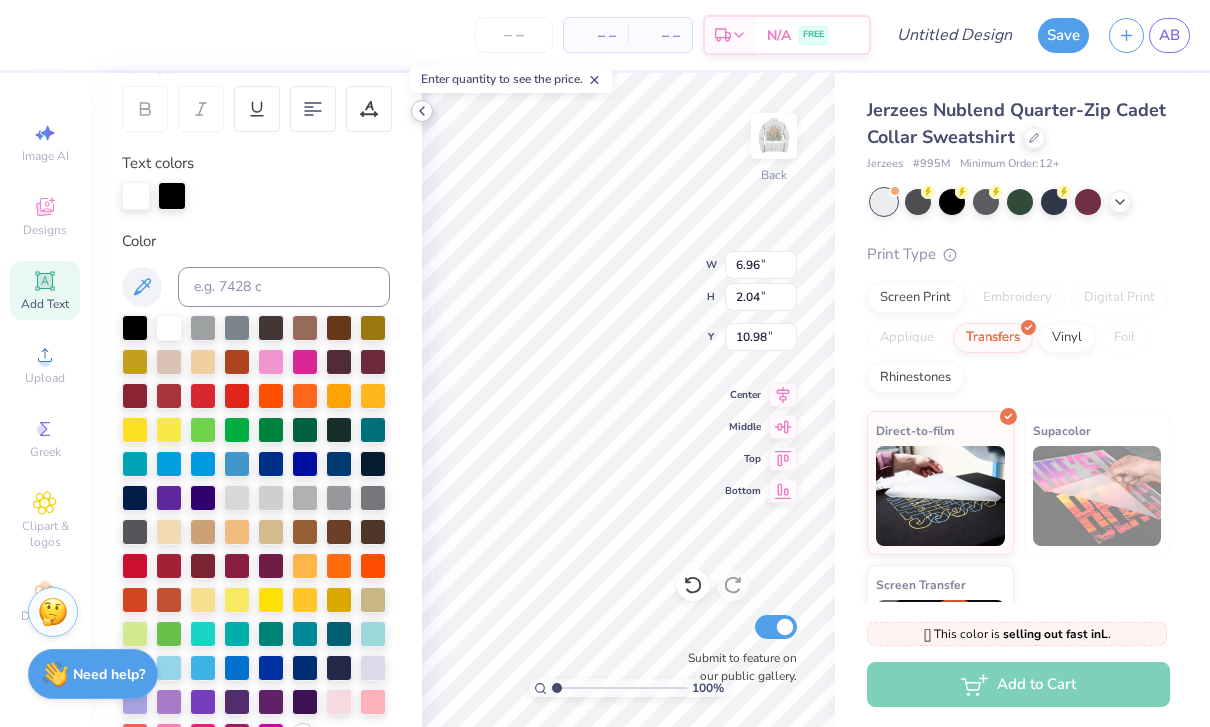 click 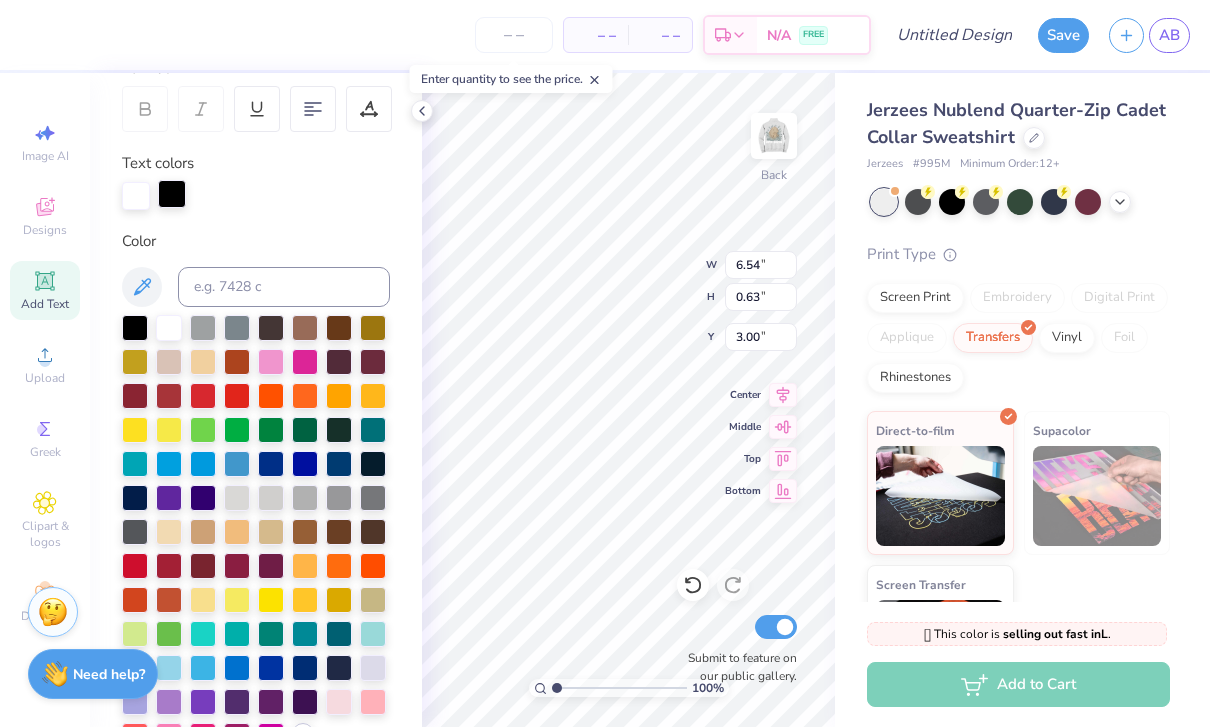 click at bounding box center [172, 194] 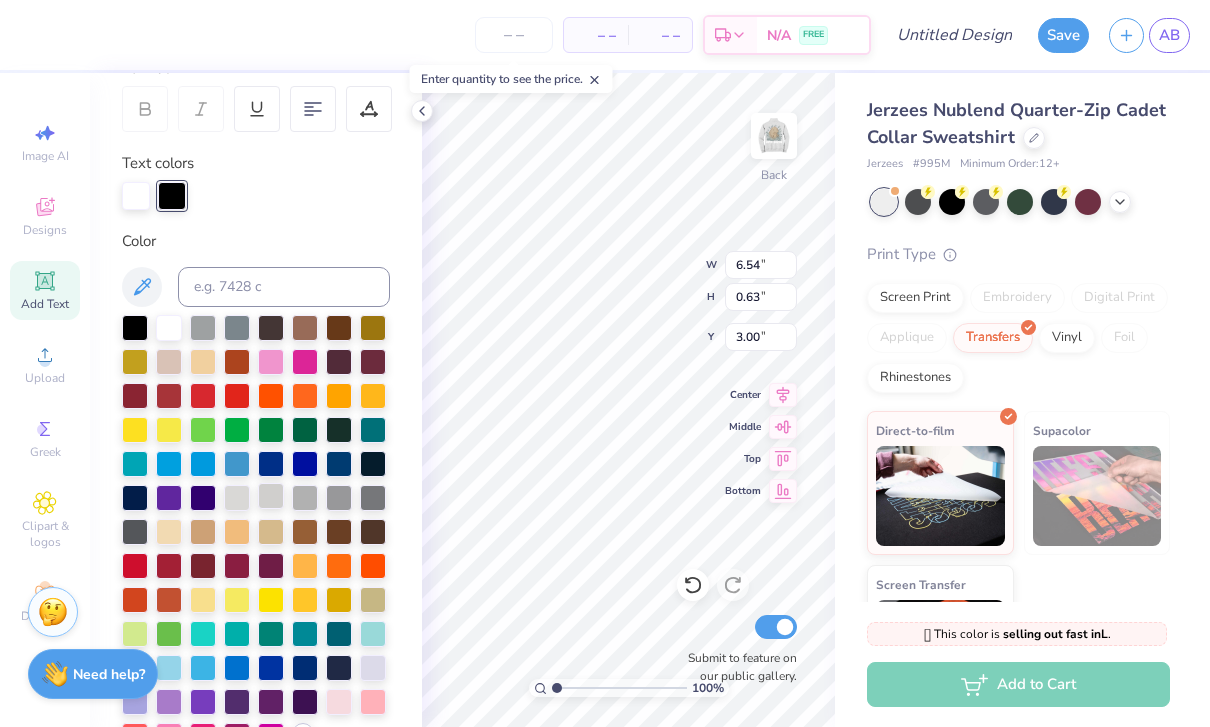 click at bounding box center (271, 496) 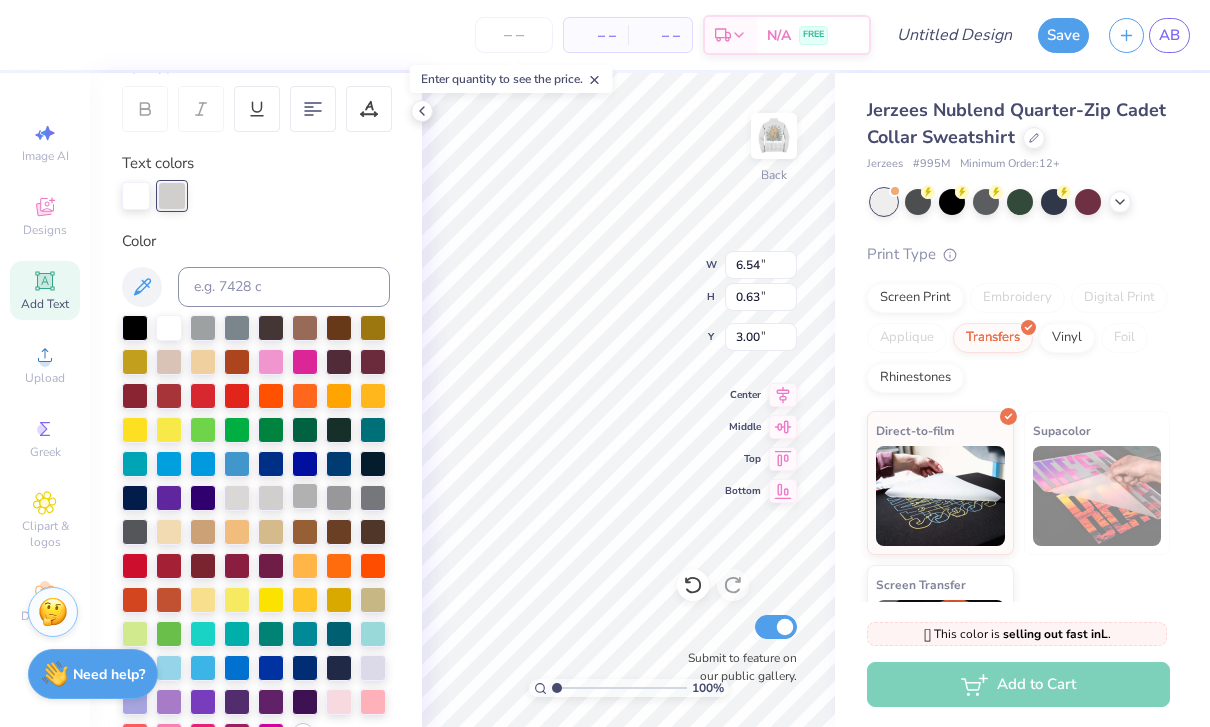 click at bounding box center (305, 496) 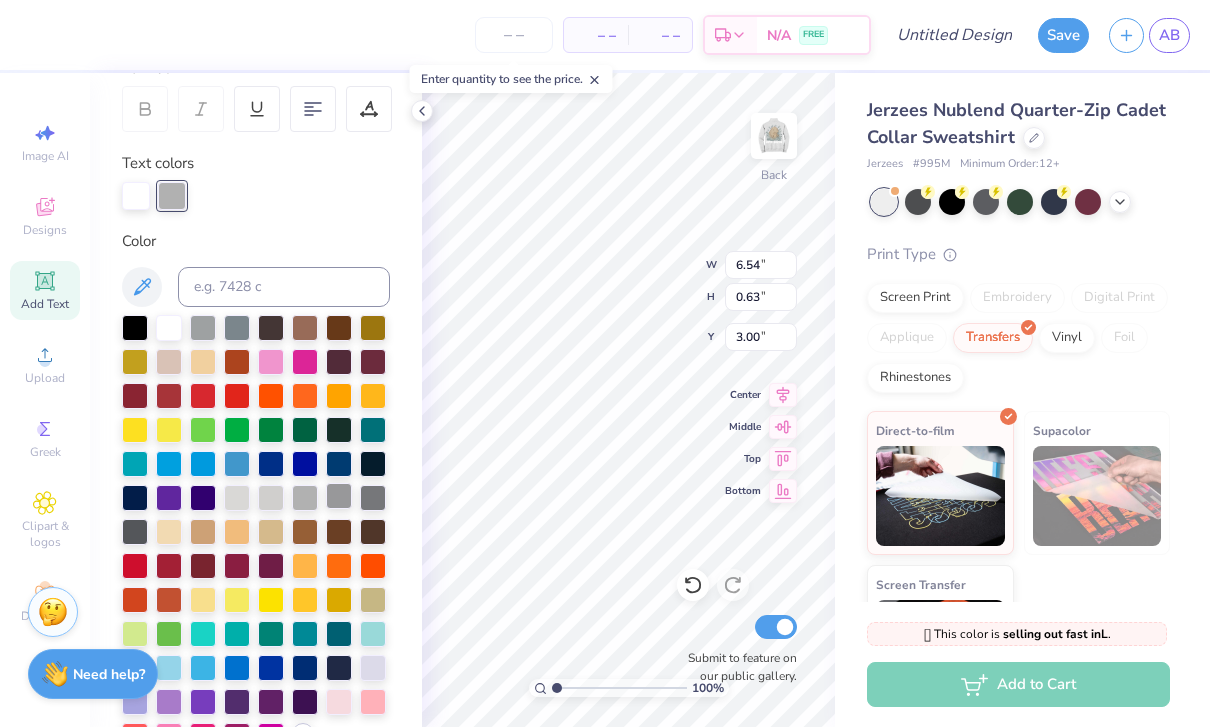 click at bounding box center (339, 496) 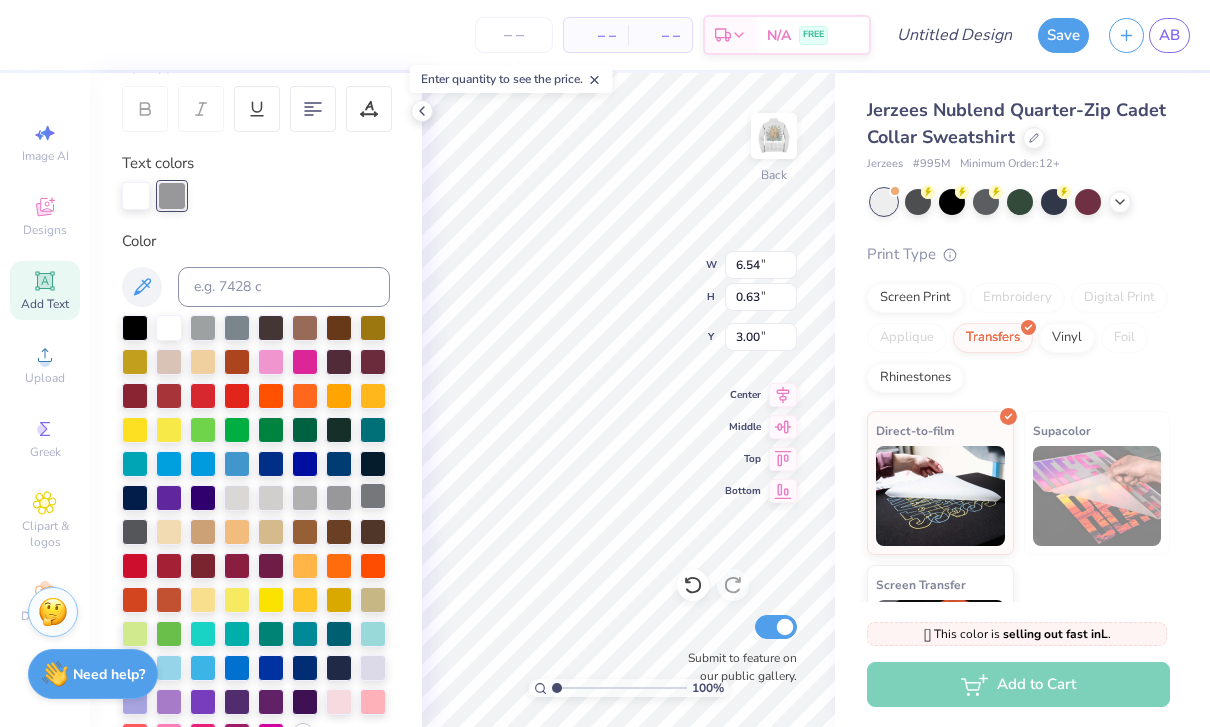 click at bounding box center [256, 532] 